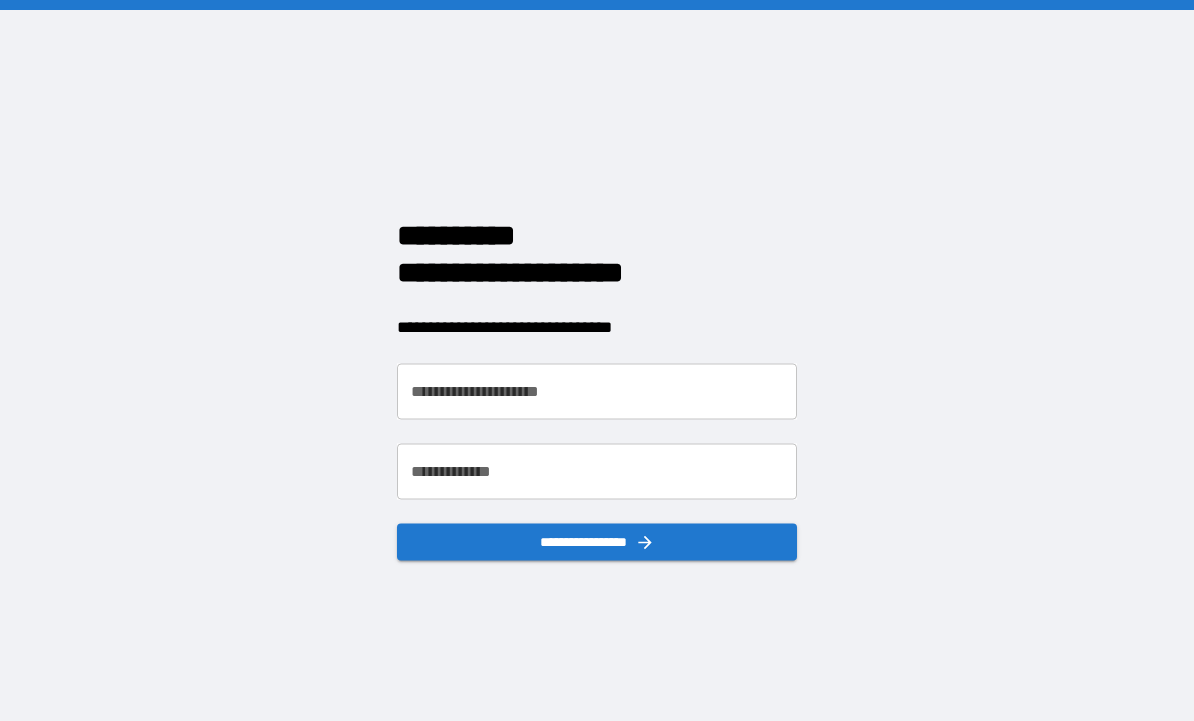 scroll, scrollTop: 0, scrollLeft: 0, axis: both 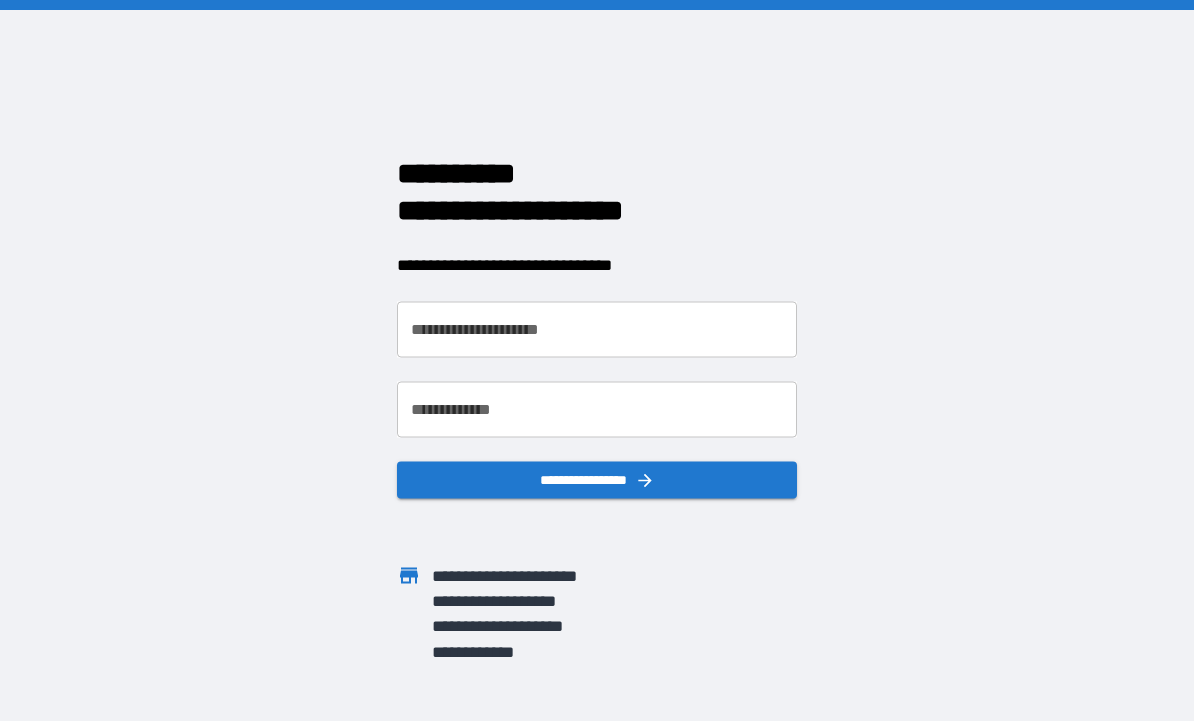 click on "**********" at bounding box center (597, 329) 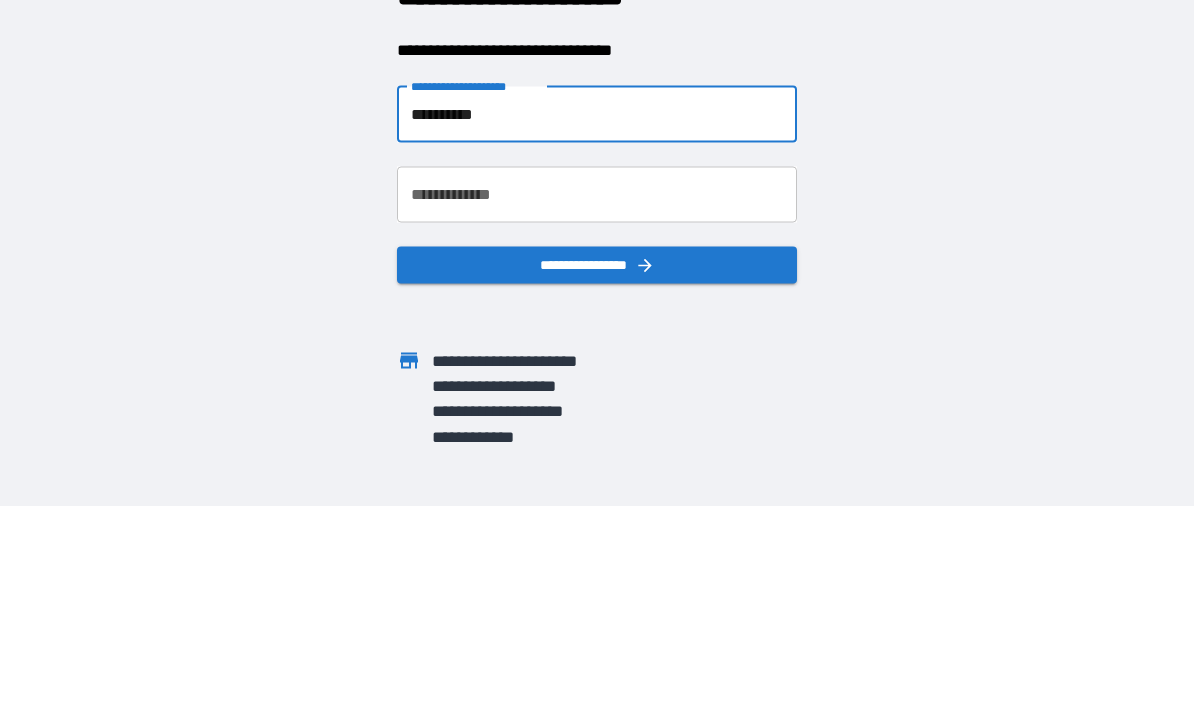 type on "**********" 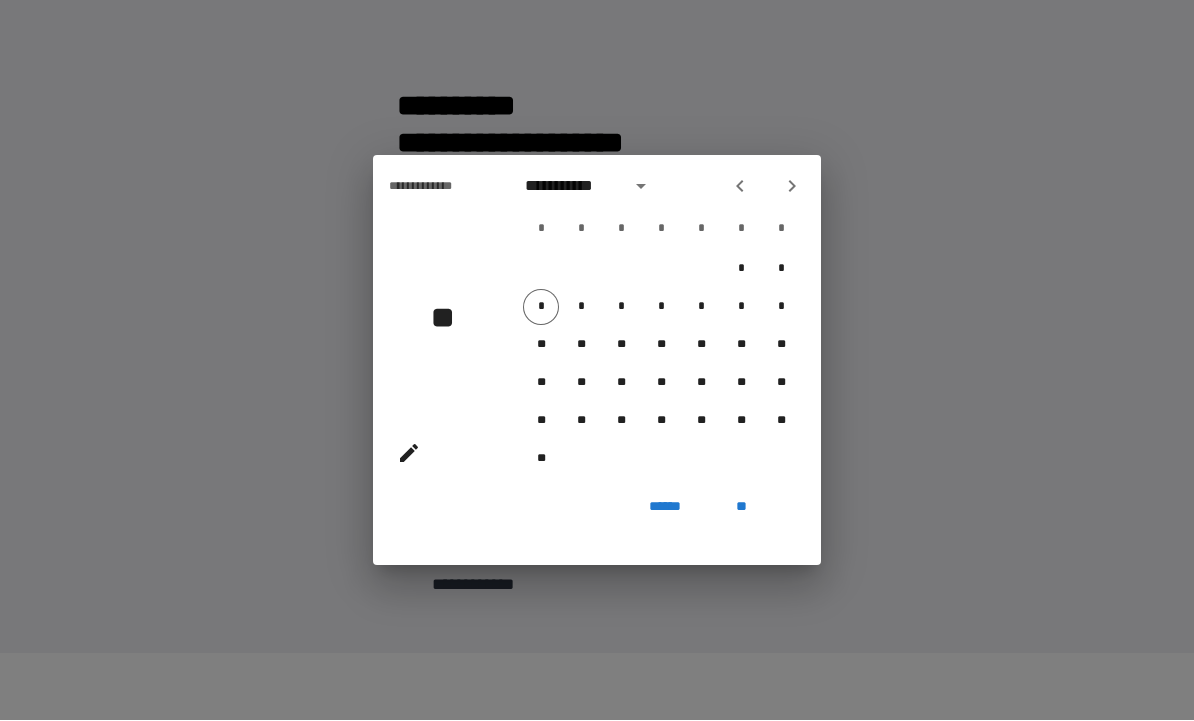 click on "**" at bounding box center [437, 338] 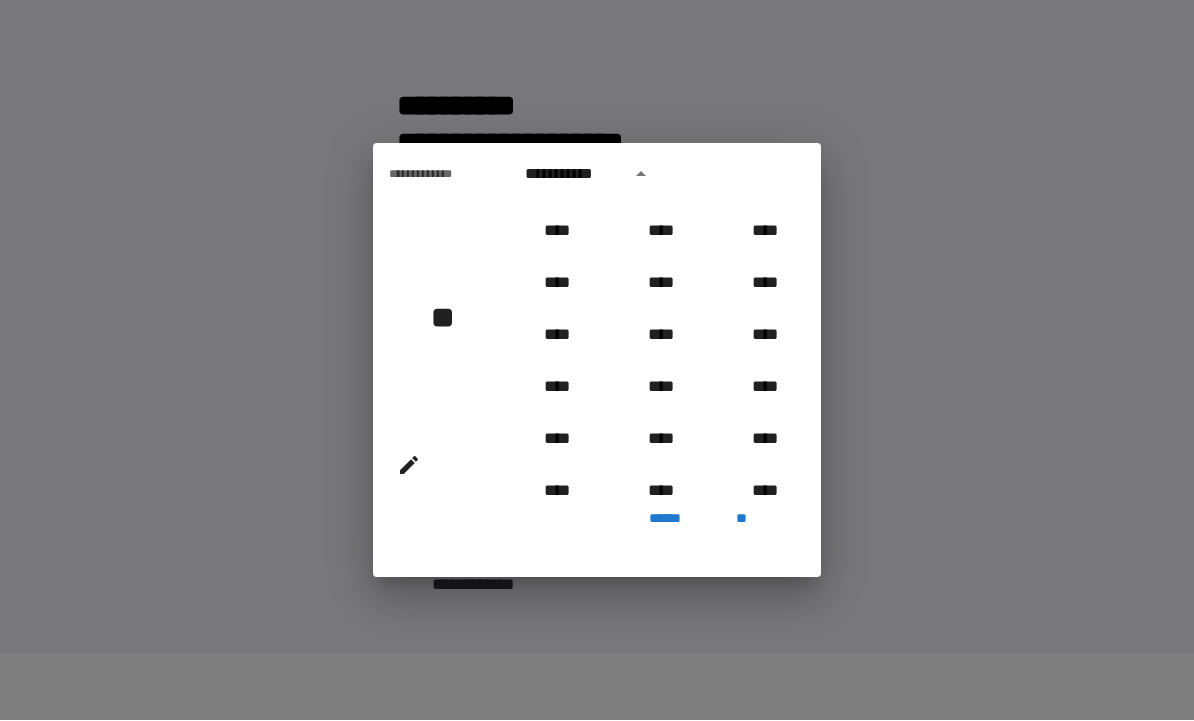 scroll, scrollTop: 869, scrollLeft: 0, axis: vertical 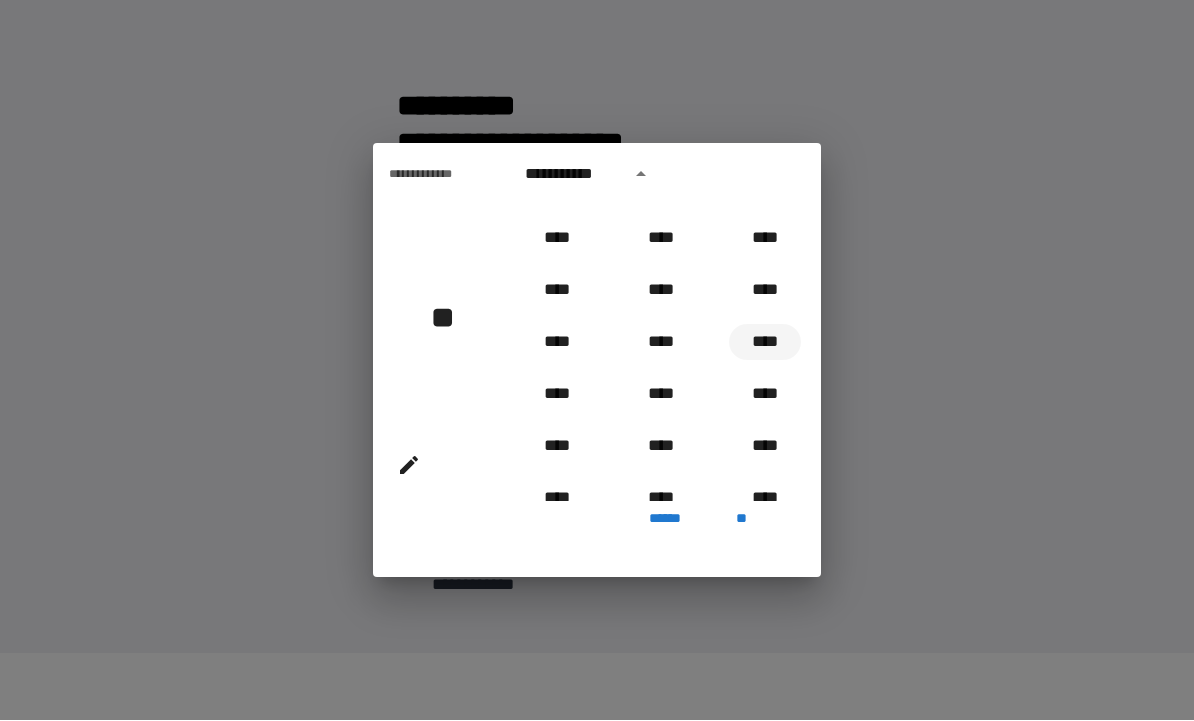 click on "****" at bounding box center [765, 343] 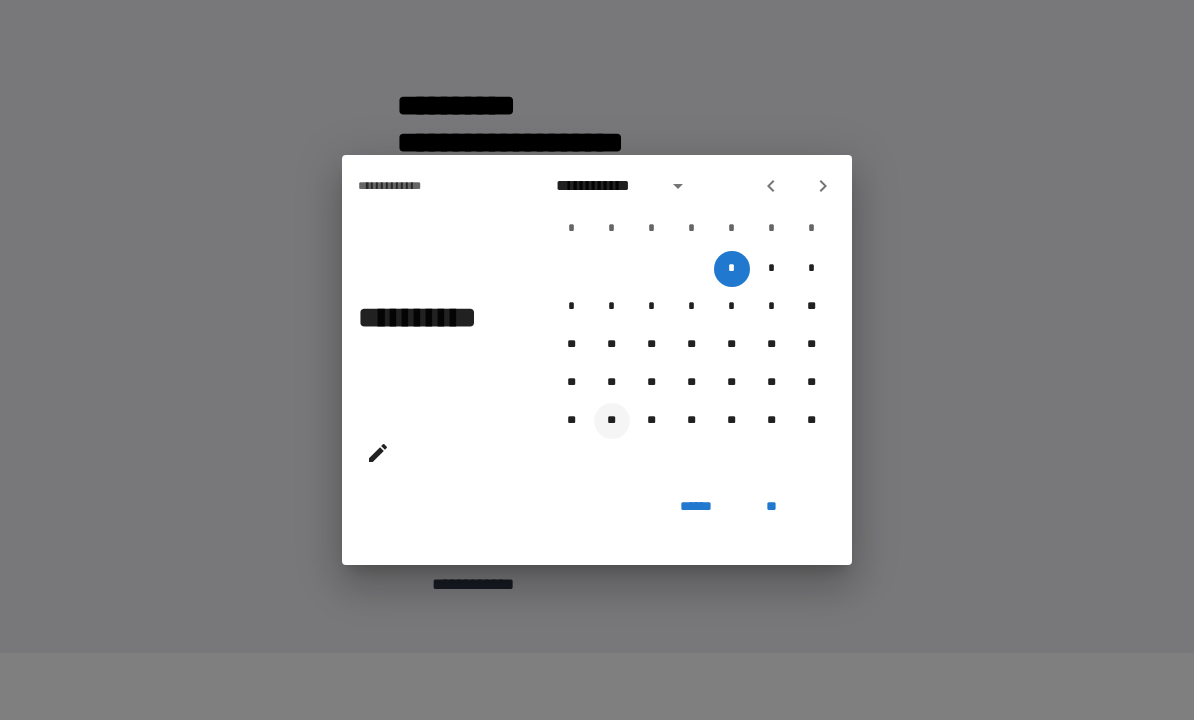 click on "**" at bounding box center (612, 422) 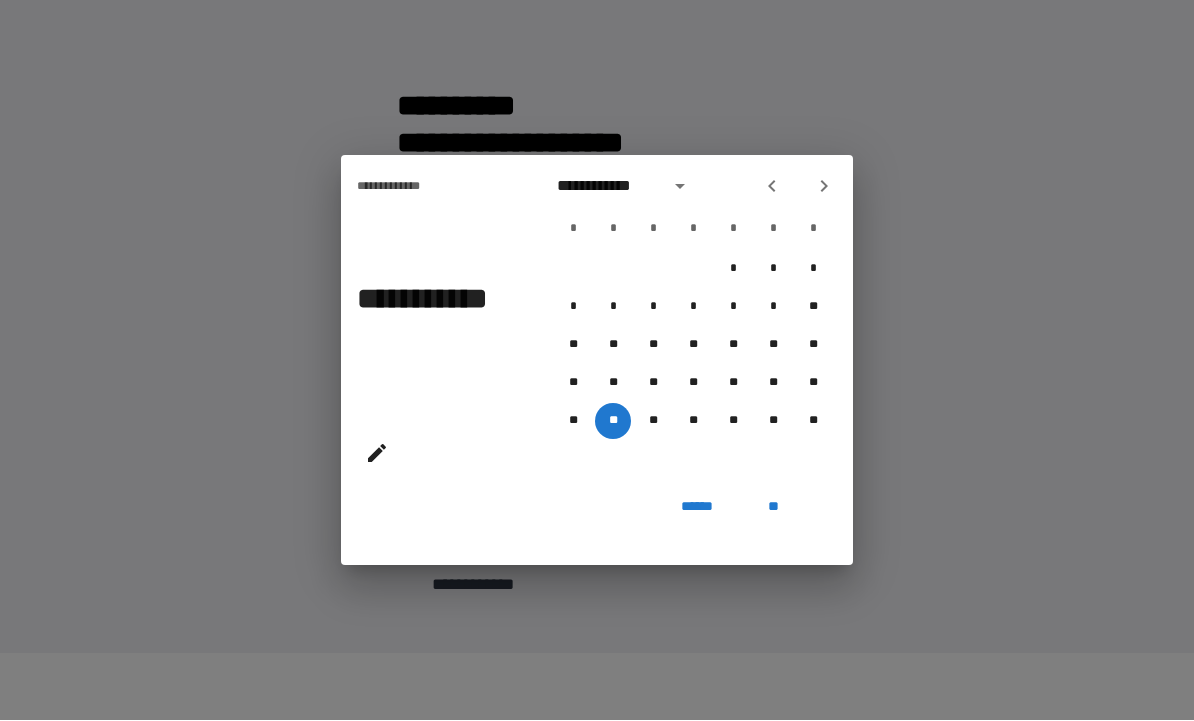 click on "**" at bounding box center [773, 508] 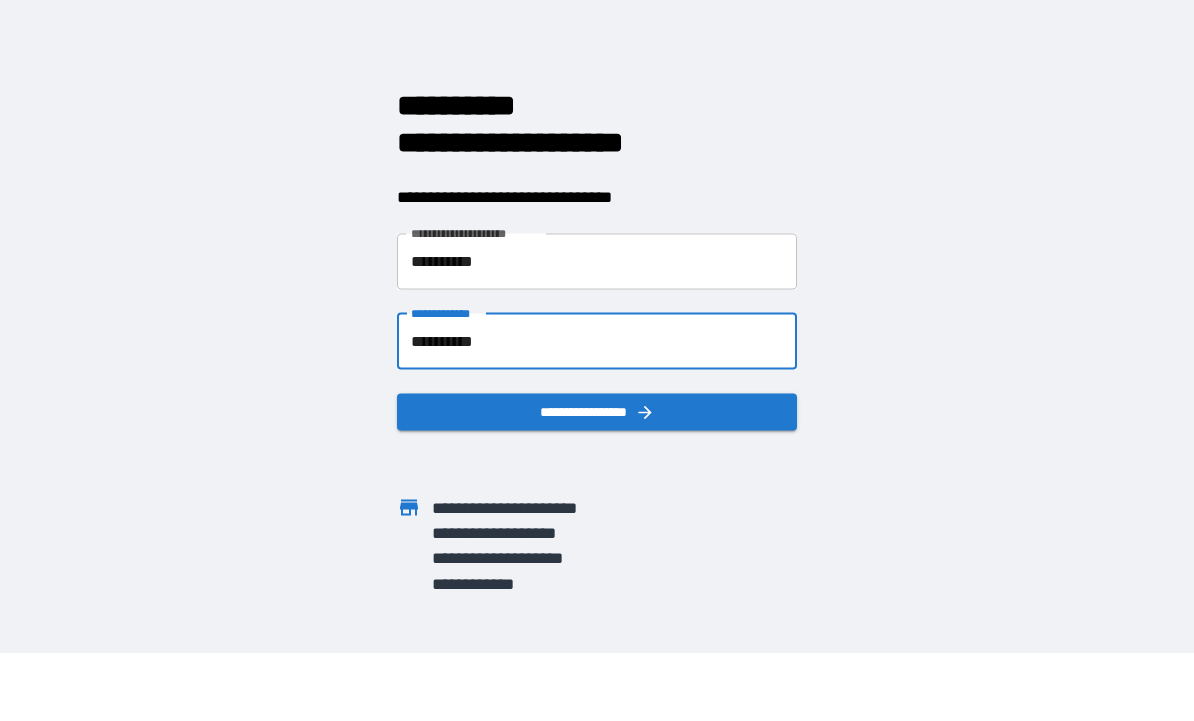 click on "**********" at bounding box center (597, 412) 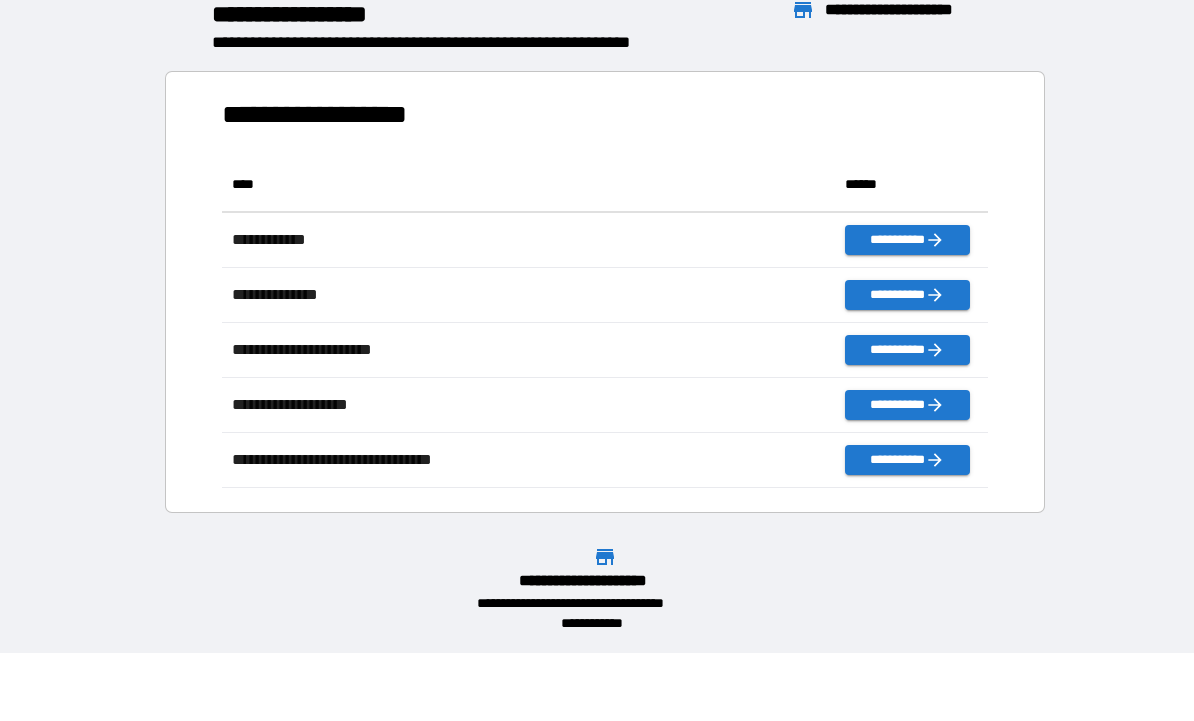 scroll, scrollTop: 1, scrollLeft: 1, axis: both 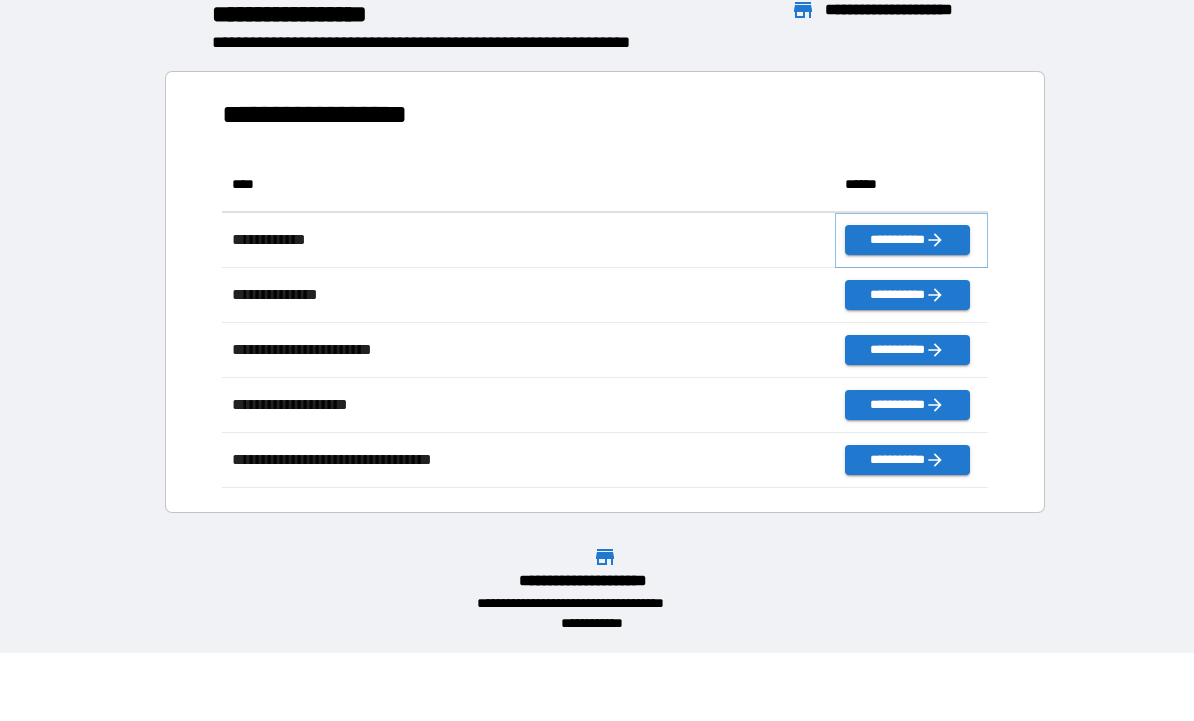 click on "**********" at bounding box center [907, 241] 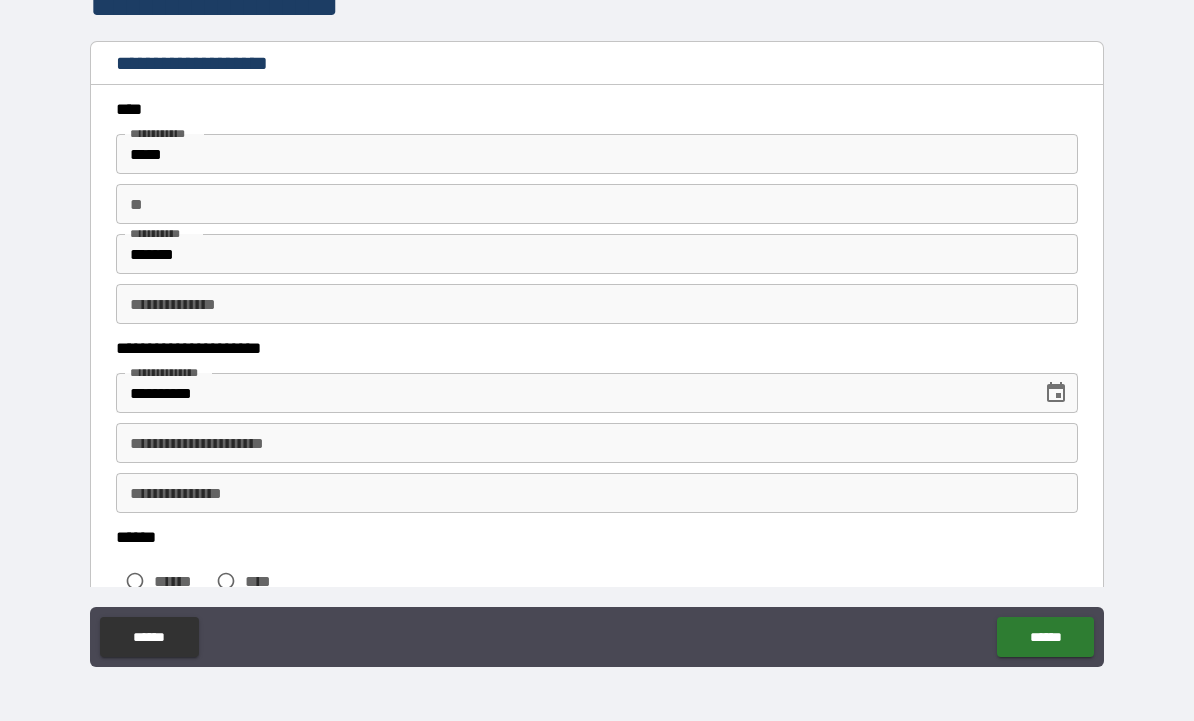 click on "**" at bounding box center [597, 204] 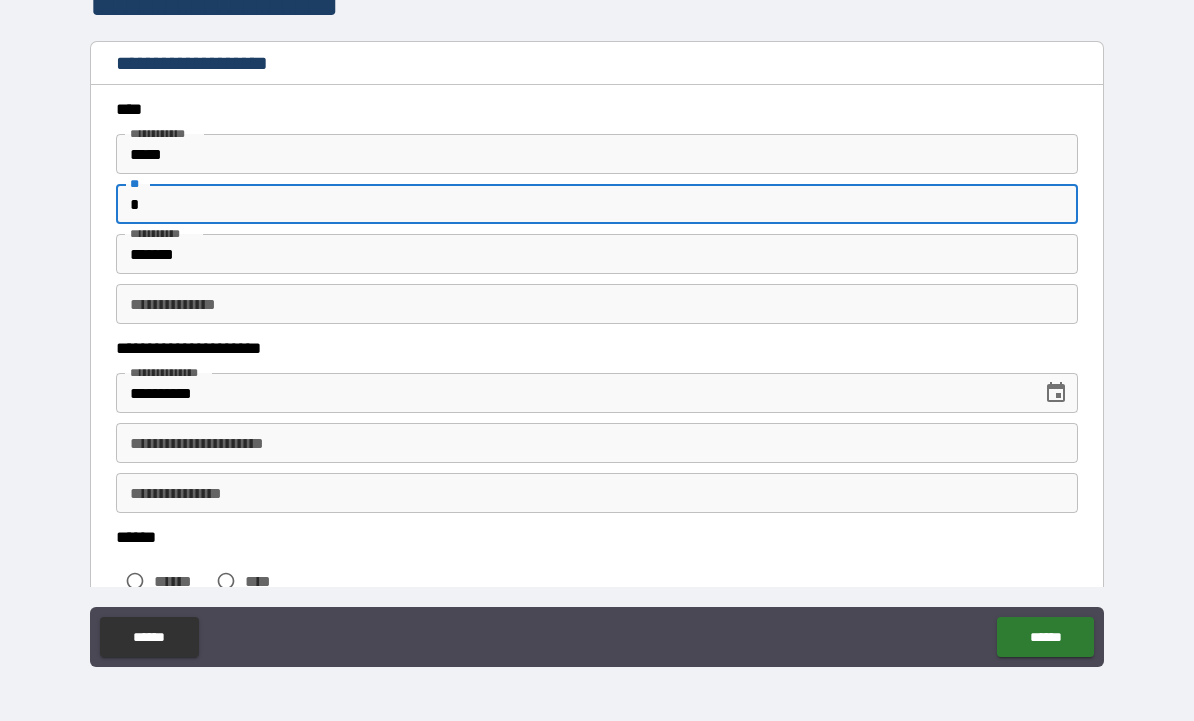 type on "*" 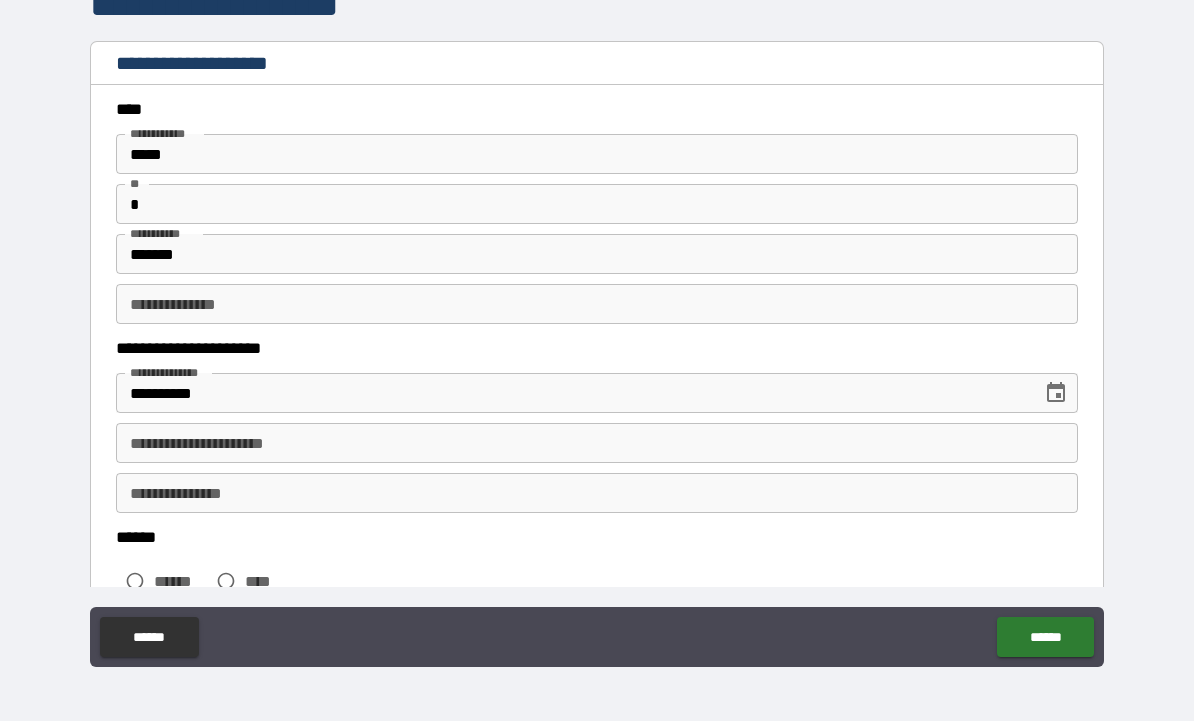 click on "**********" at bounding box center (597, 443) 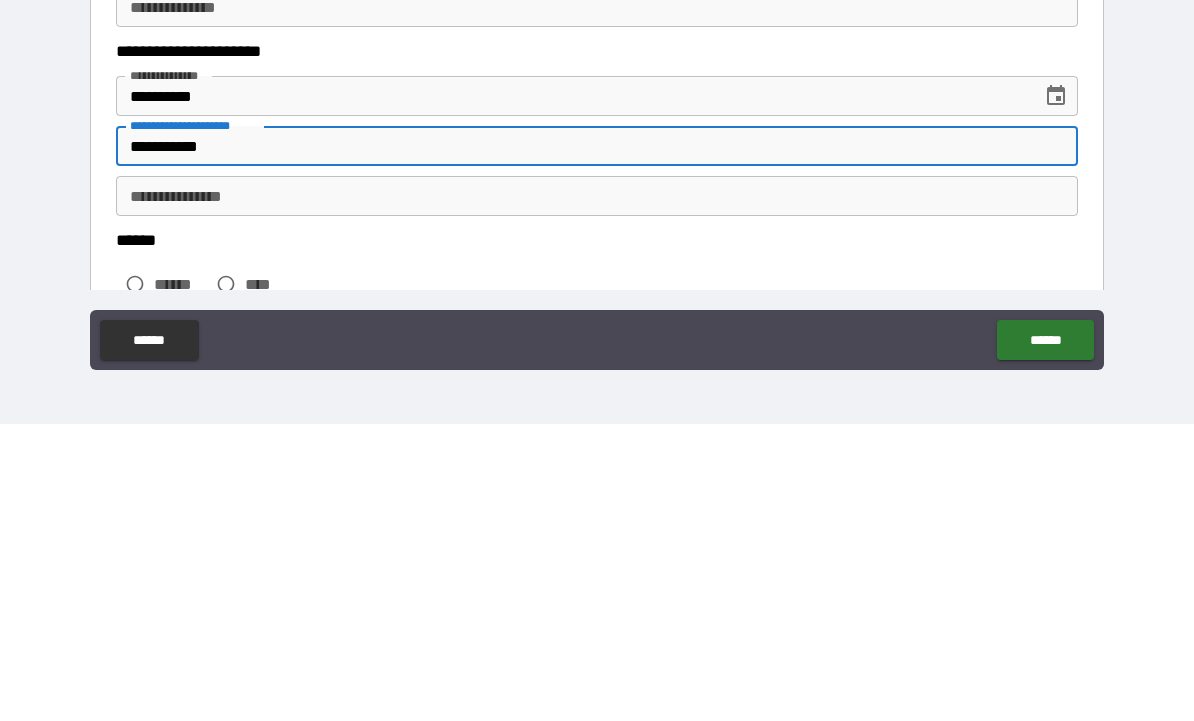 type on "**********" 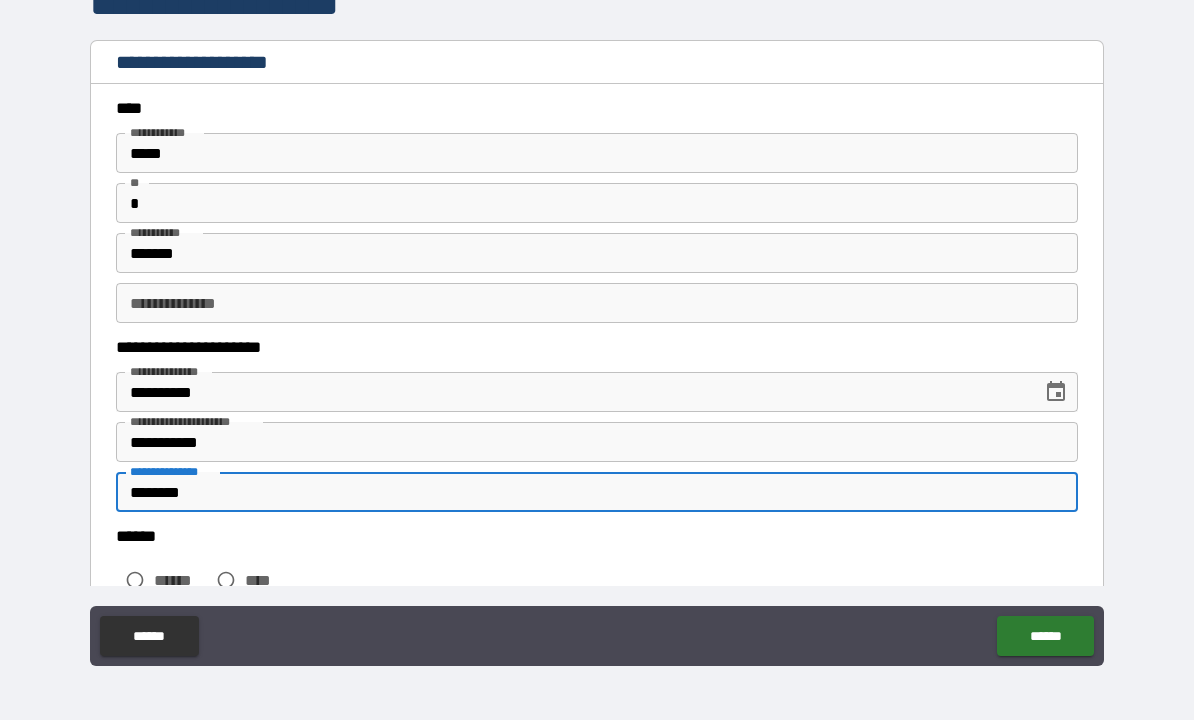 type on "********" 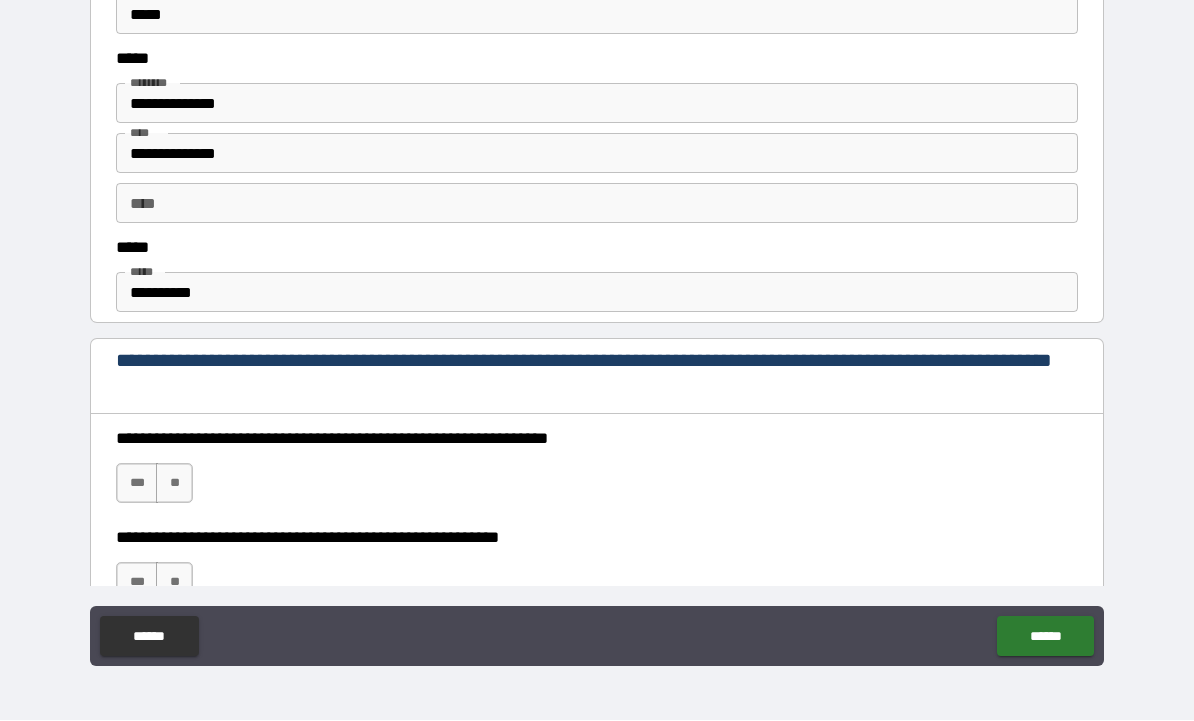 scroll, scrollTop: 1042, scrollLeft: 0, axis: vertical 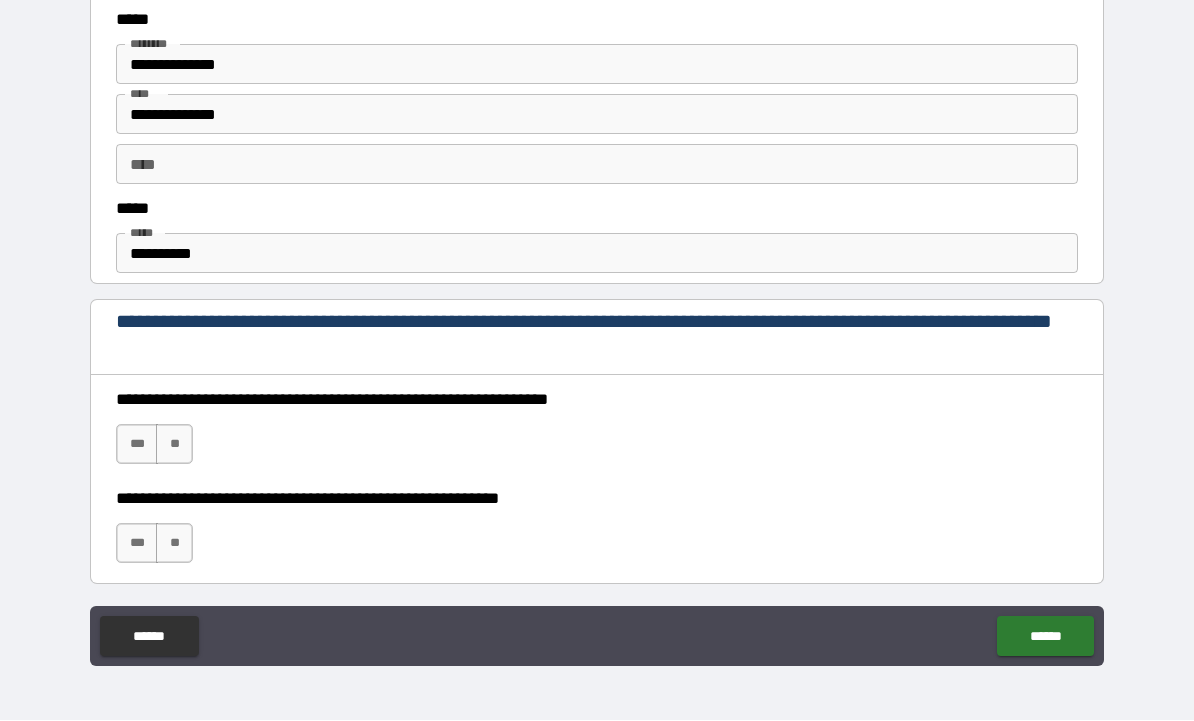 click on "**********" at bounding box center (597, 254) 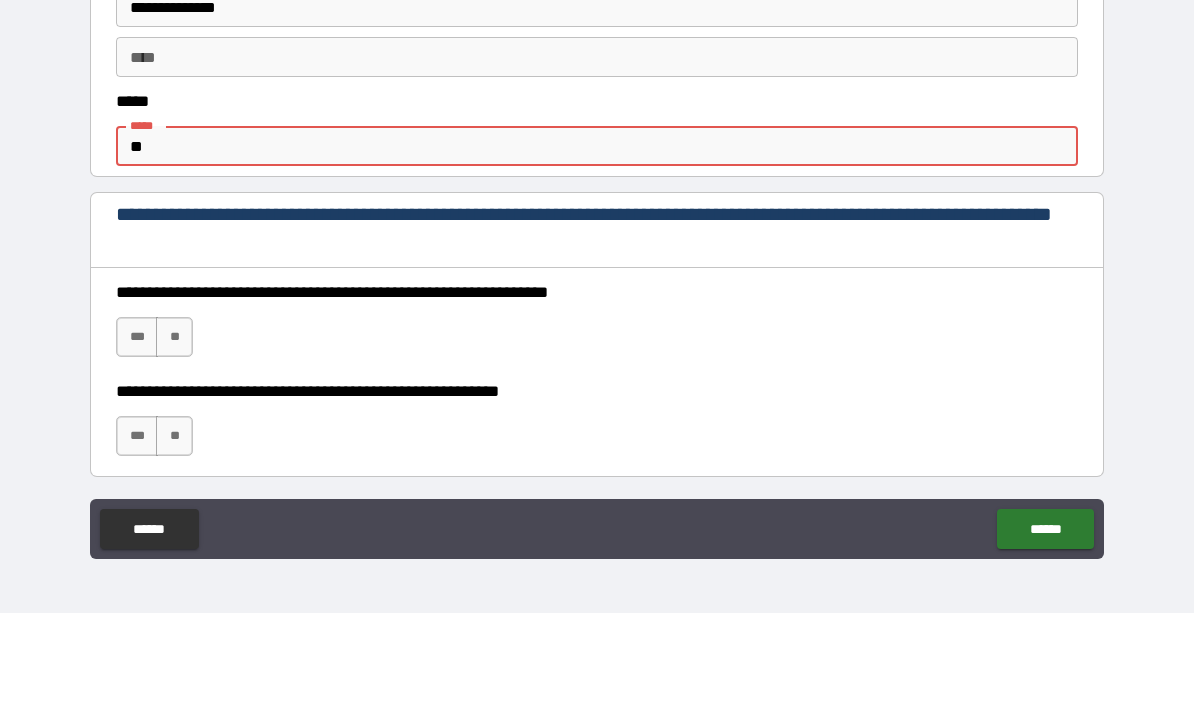 type on "*" 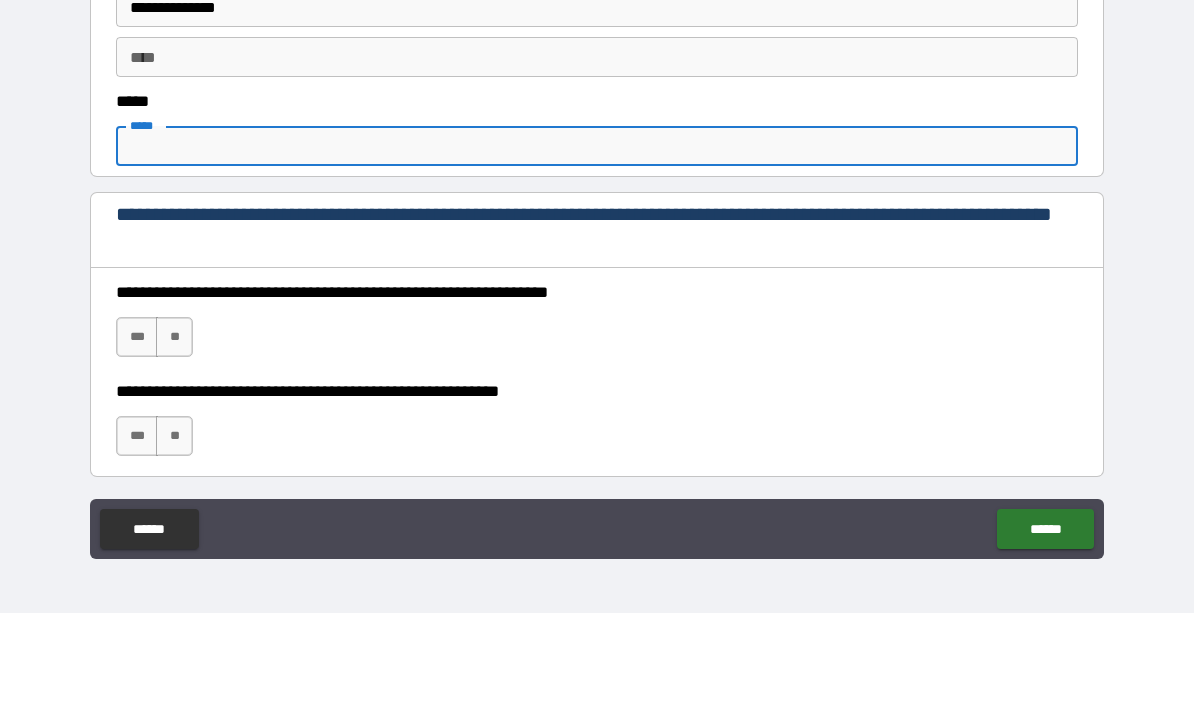 type on "**********" 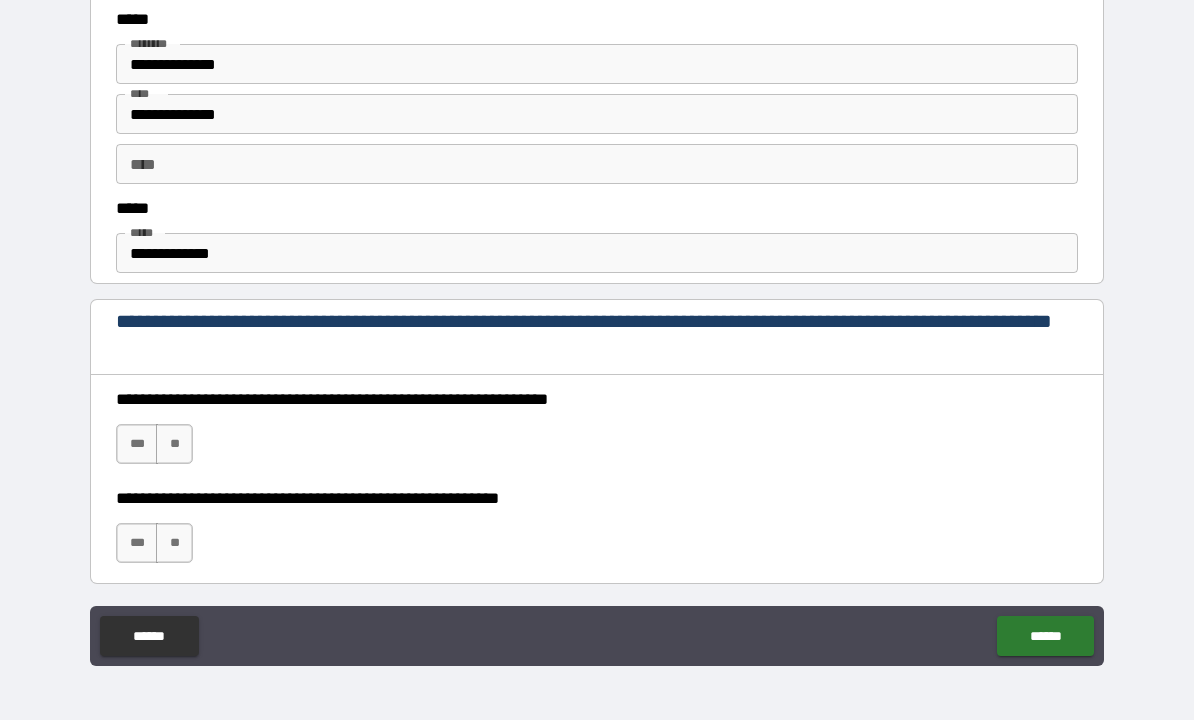 click on "***" at bounding box center [137, 445] 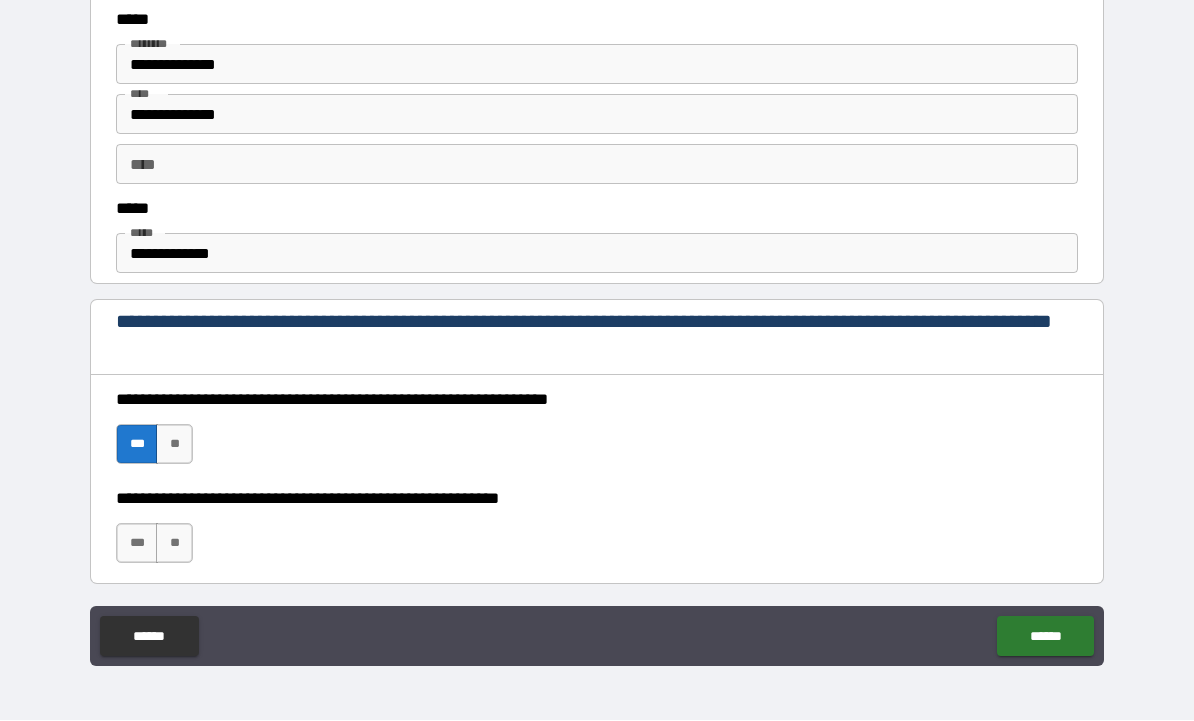 click on "***" at bounding box center [137, 544] 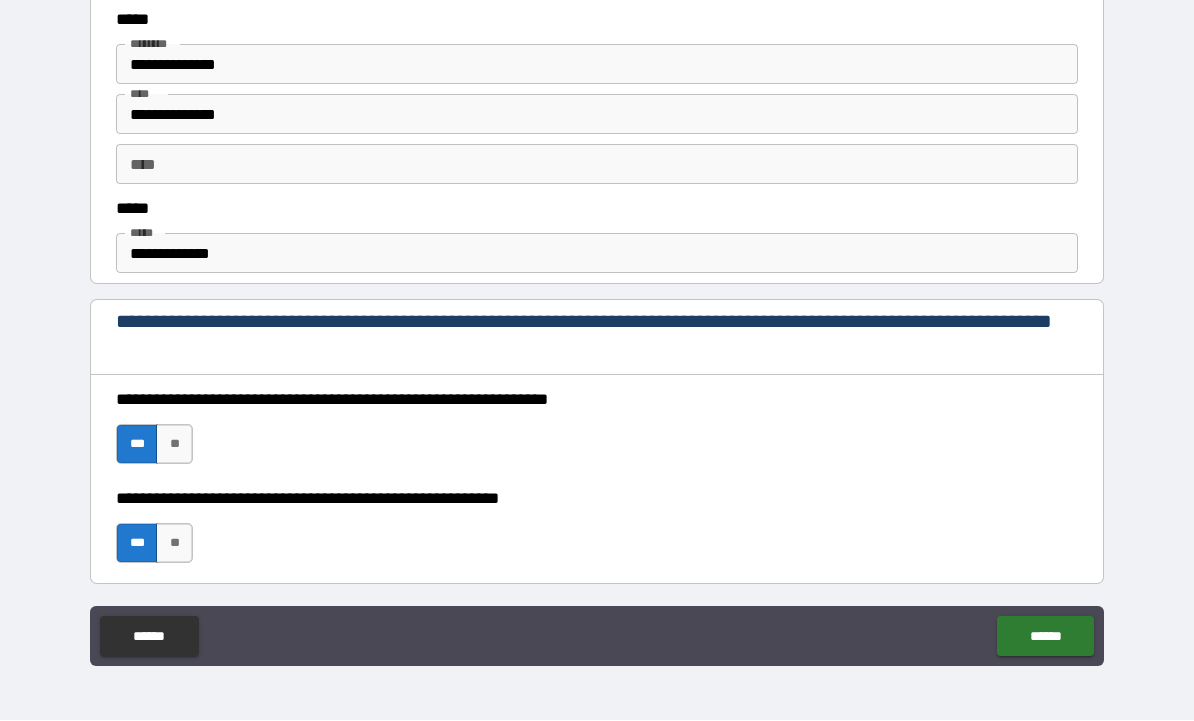 click on "******" at bounding box center (1045, 637) 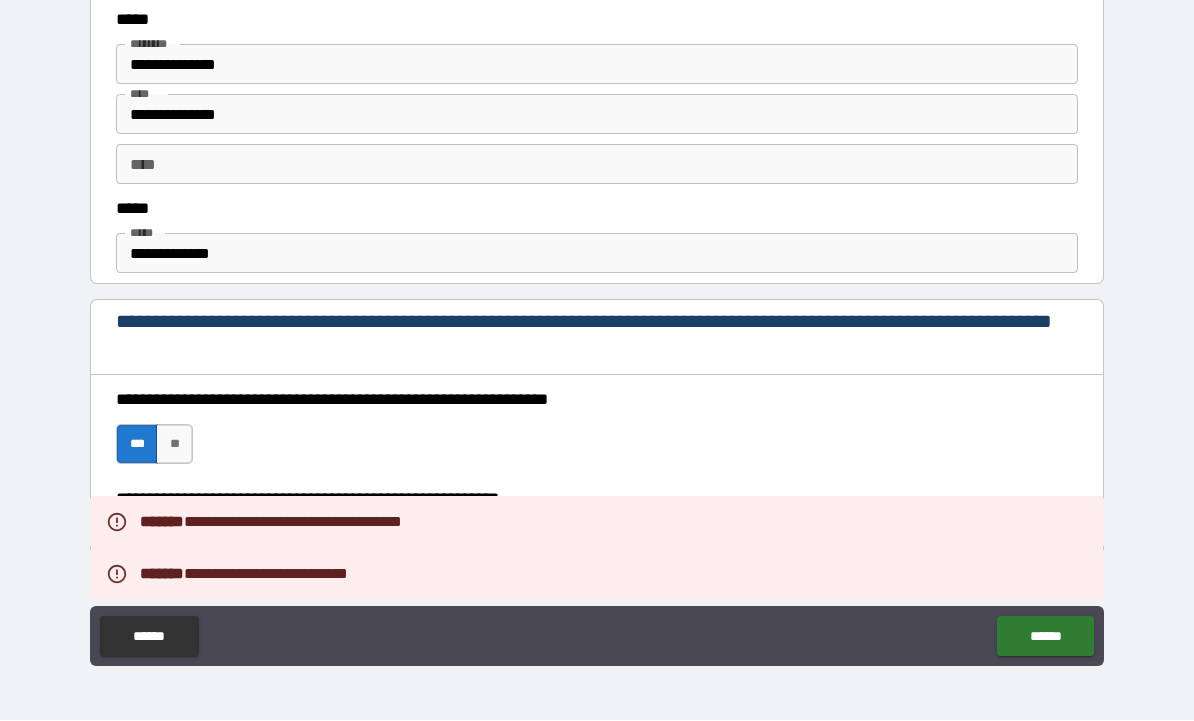 click on "**********" at bounding box center [597, 329] 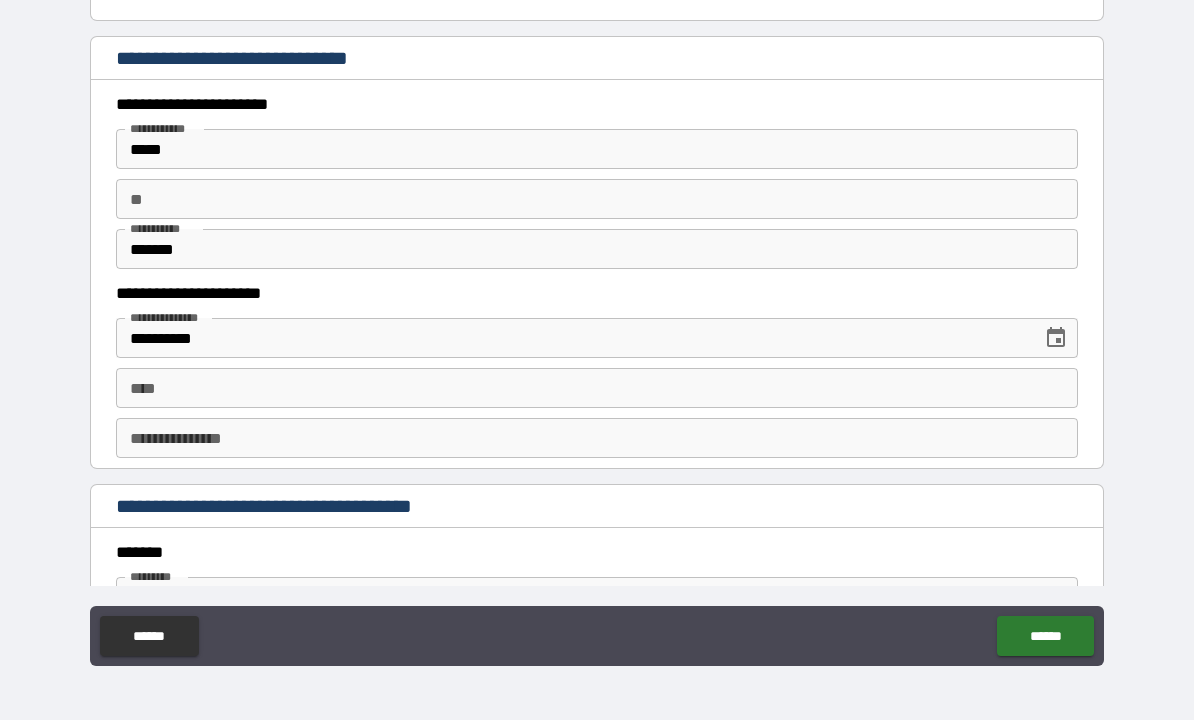 scroll, scrollTop: 1876, scrollLeft: 0, axis: vertical 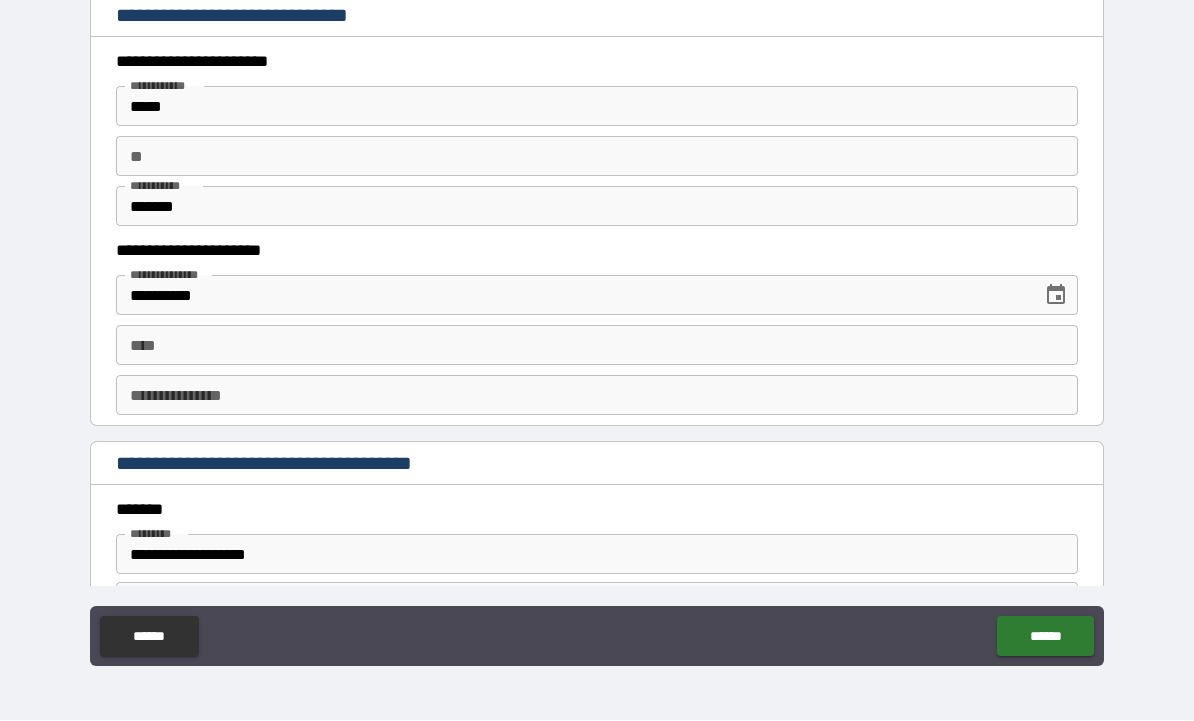 click on "**" at bounding box center [597, 157] 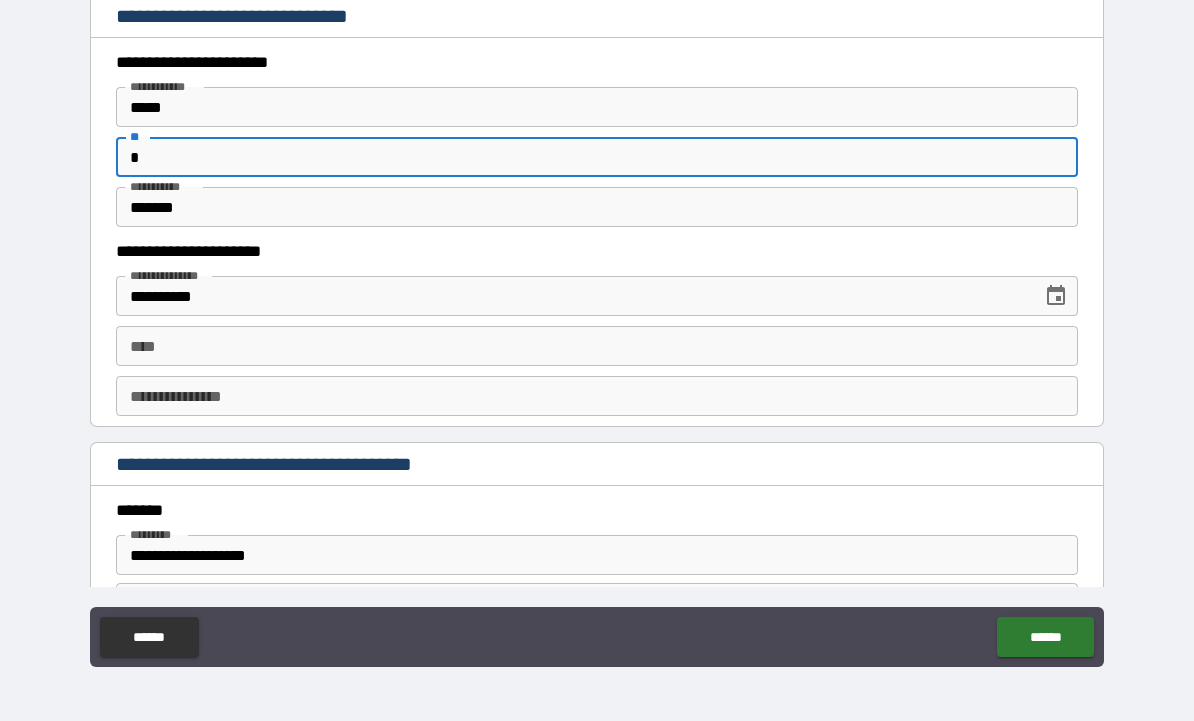 type on "*" 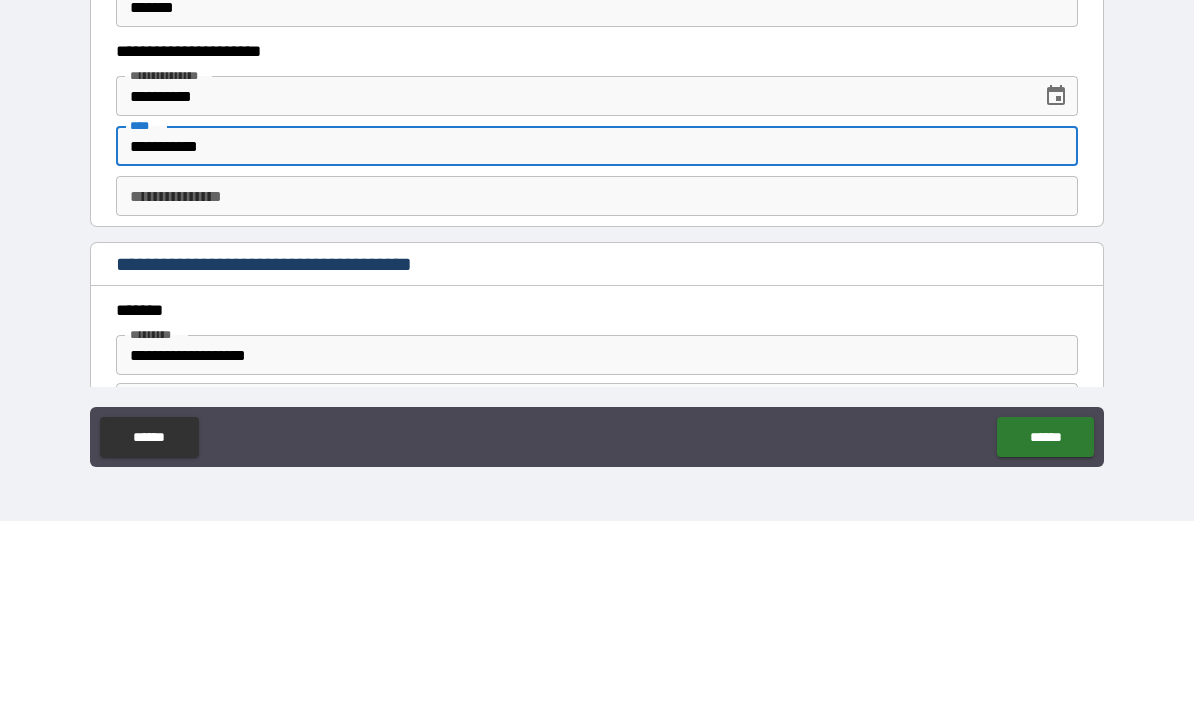 type on "**********" 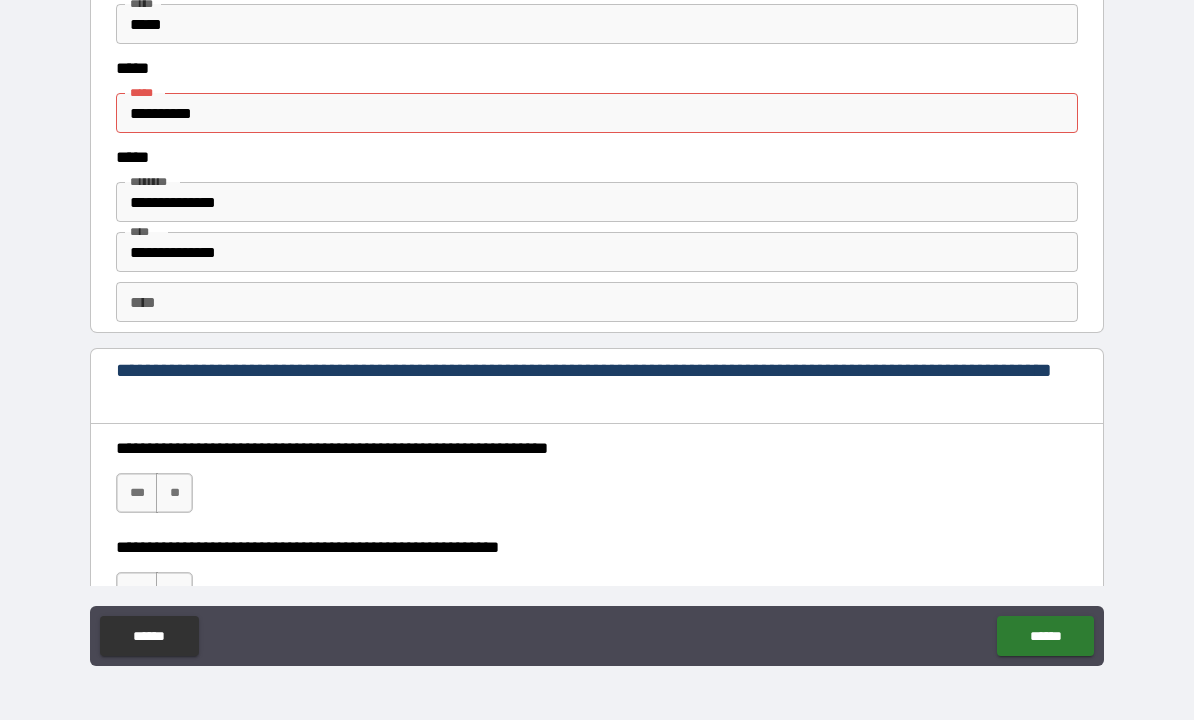 type on "********" 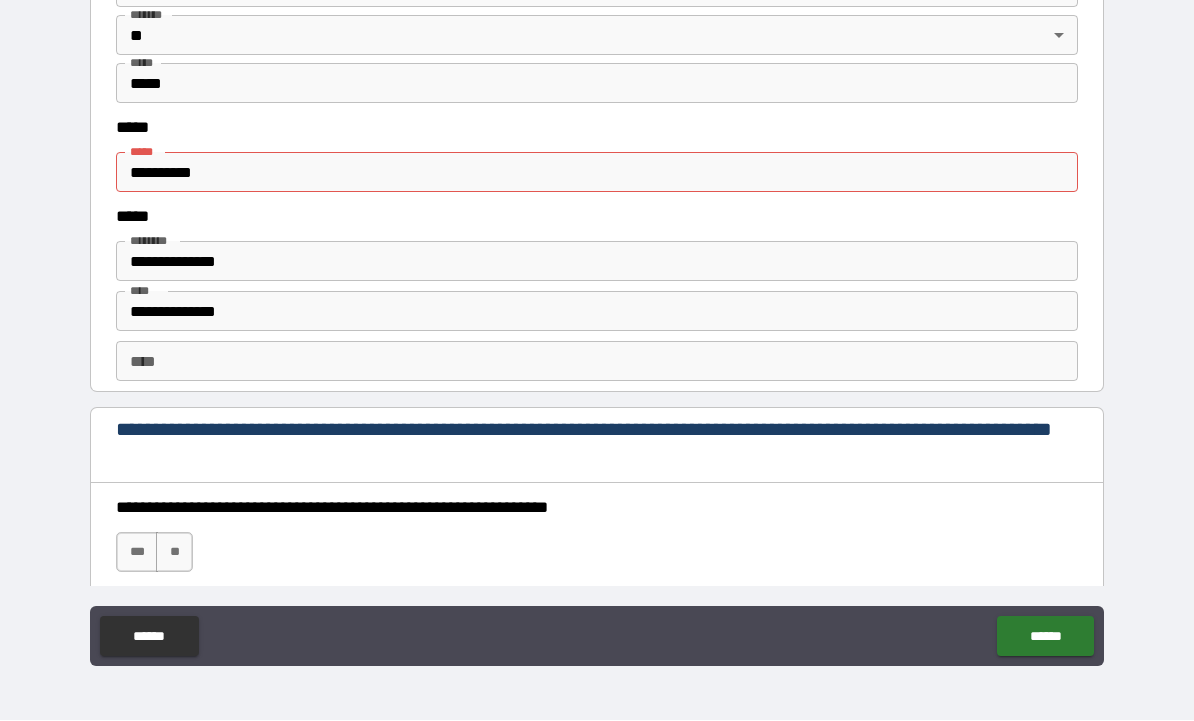 scroll, scrollTop: 2524, scrollLeft: 0, axis: vertical 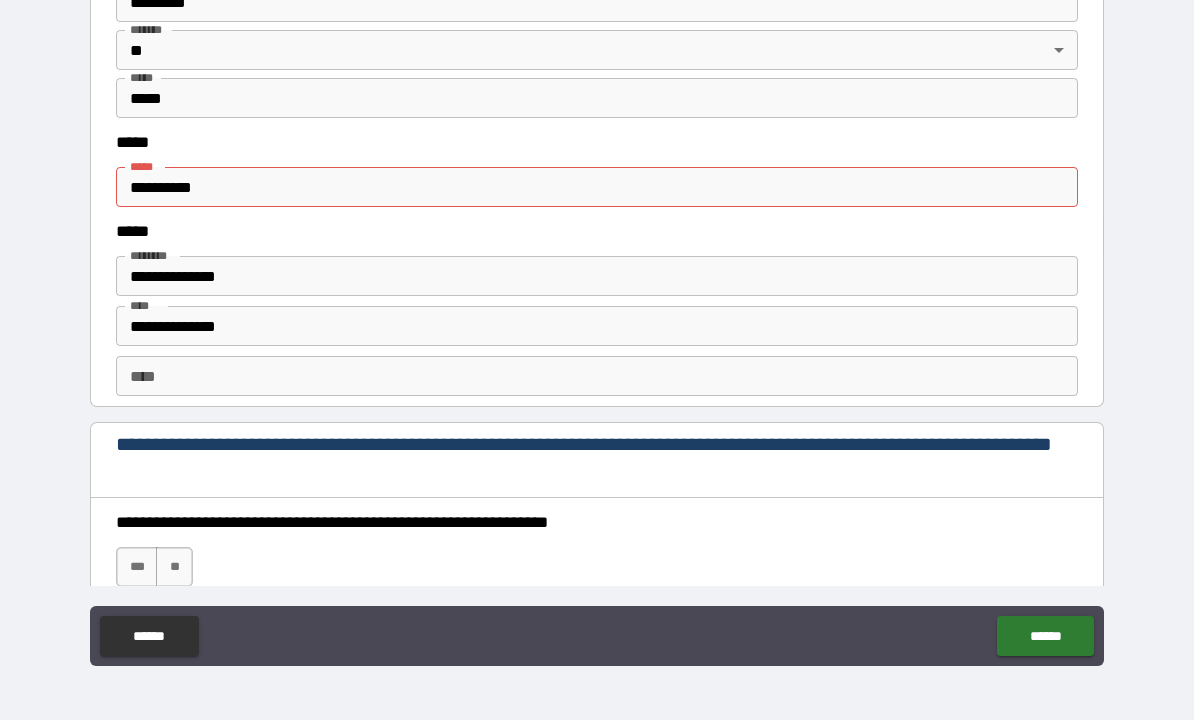 click on "**********" at bounding box center (597, 188) 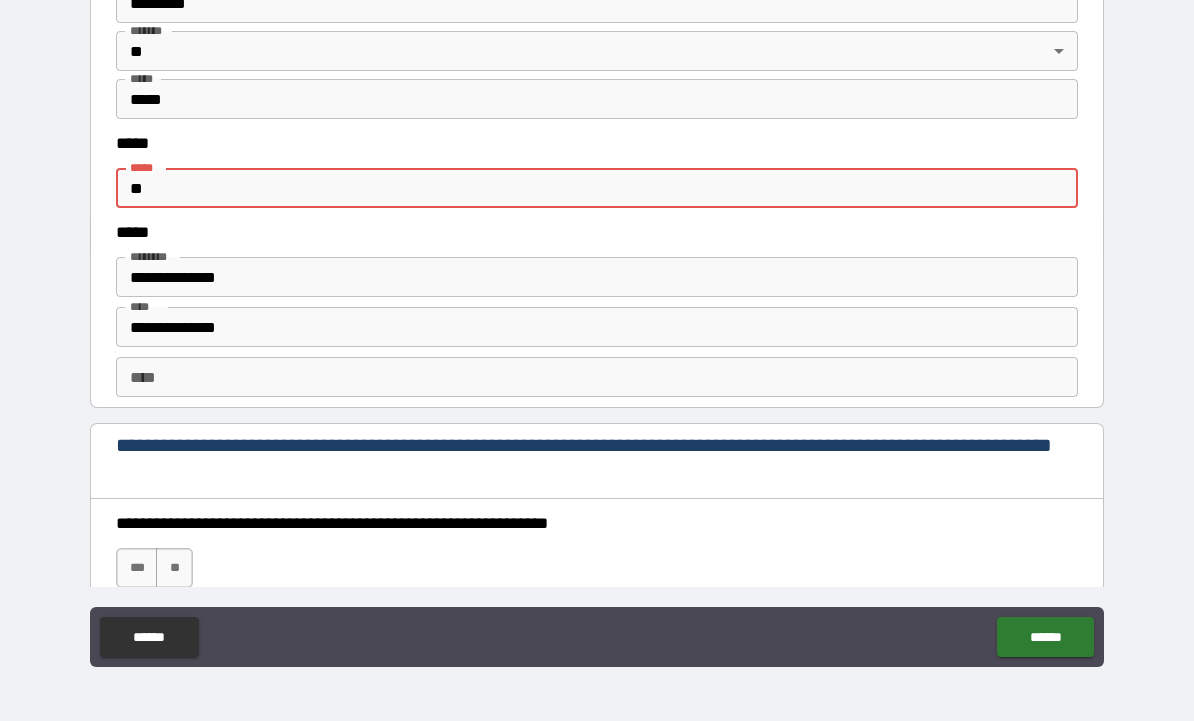 type on "*" 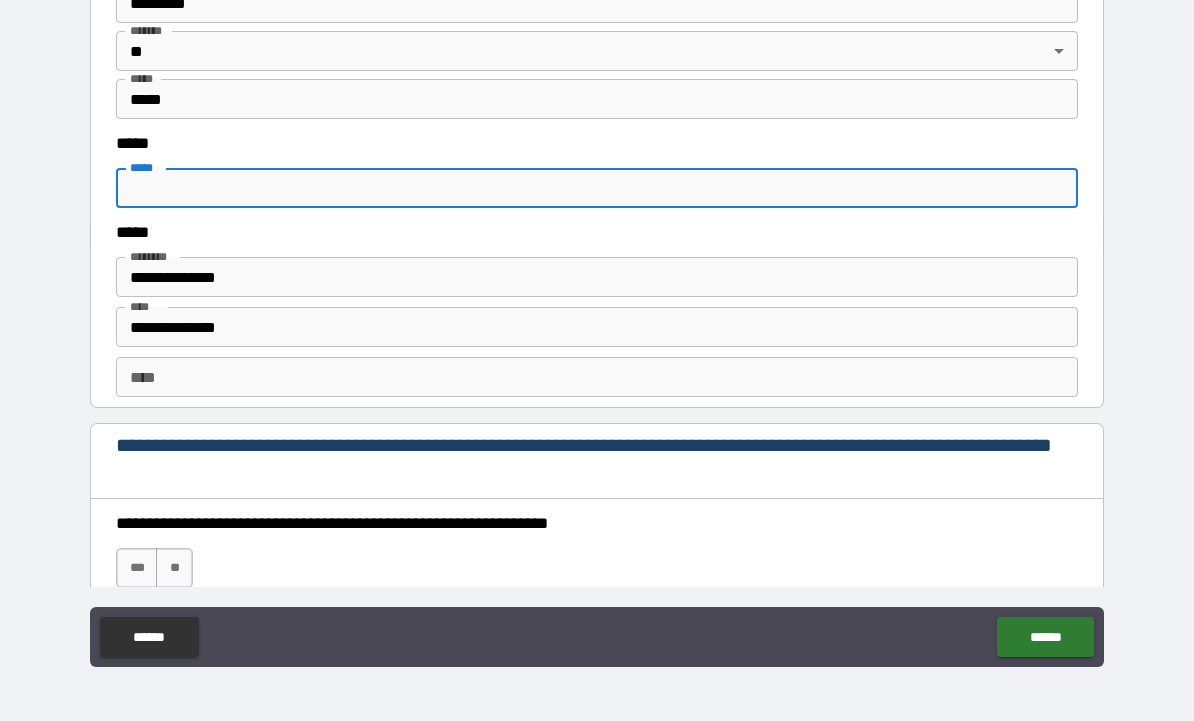 type on "**********" 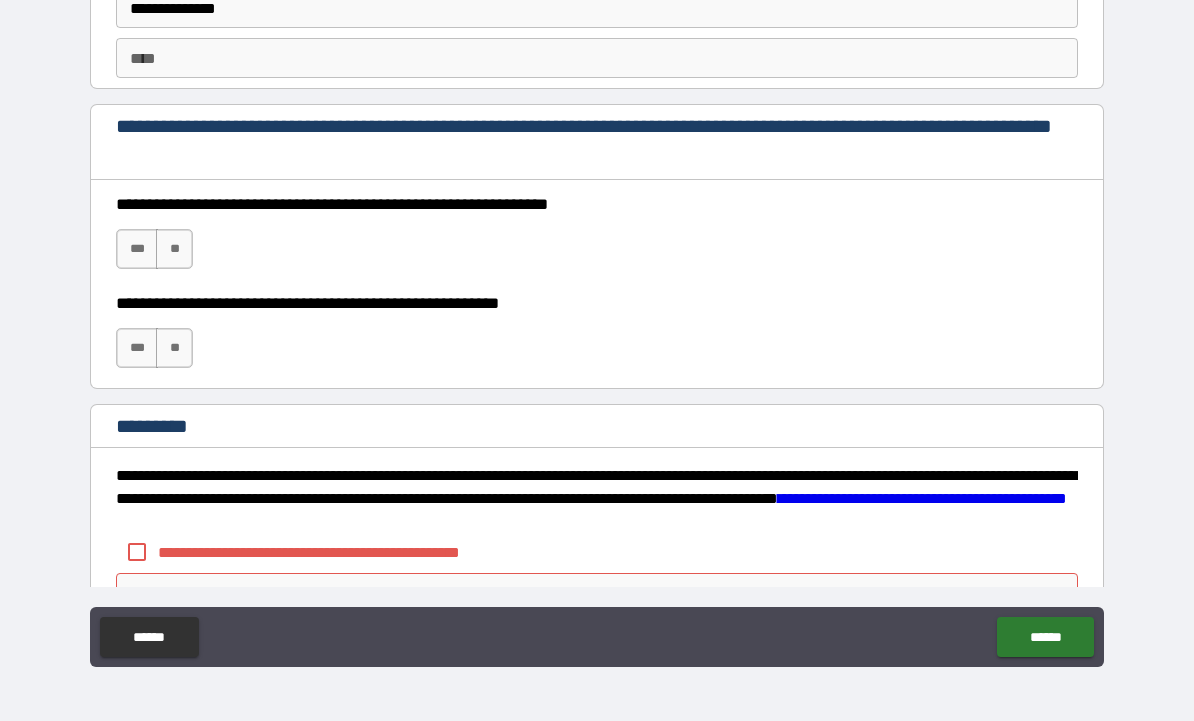scroll, scrollTop: 2854, scrollLeft: 0, axis: vertical 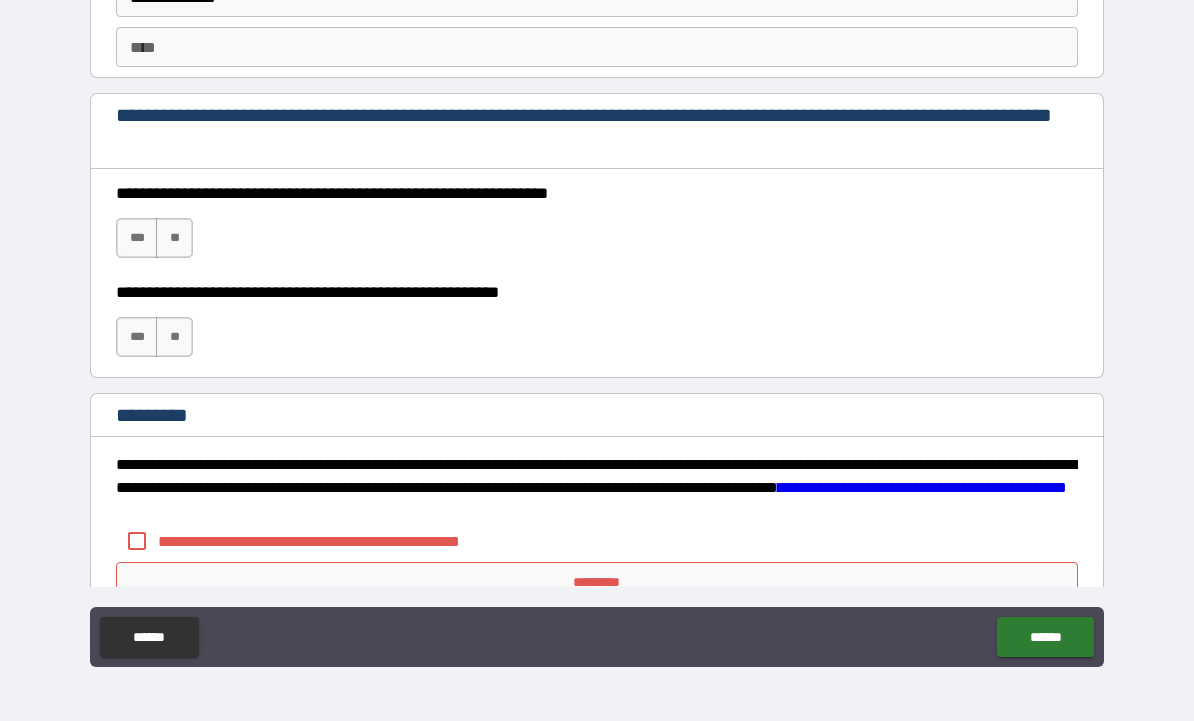 click on "***" at bounding box center (137, 238) 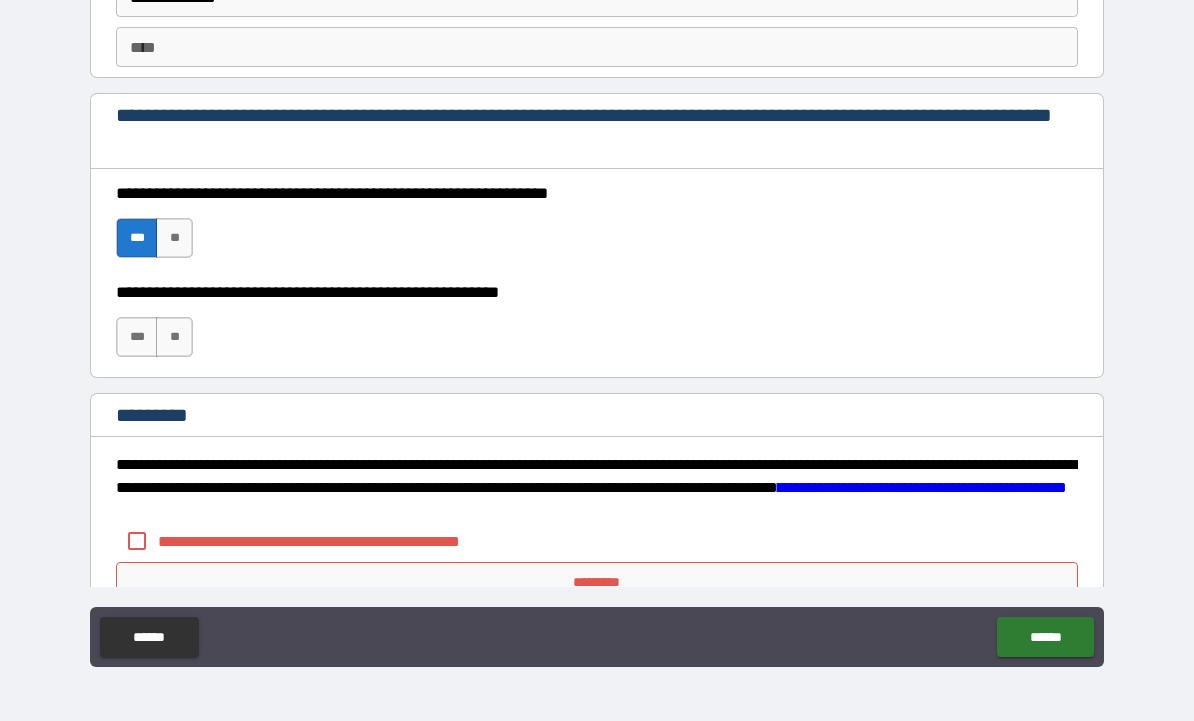 click on "***" at bounding box center (137, 337) 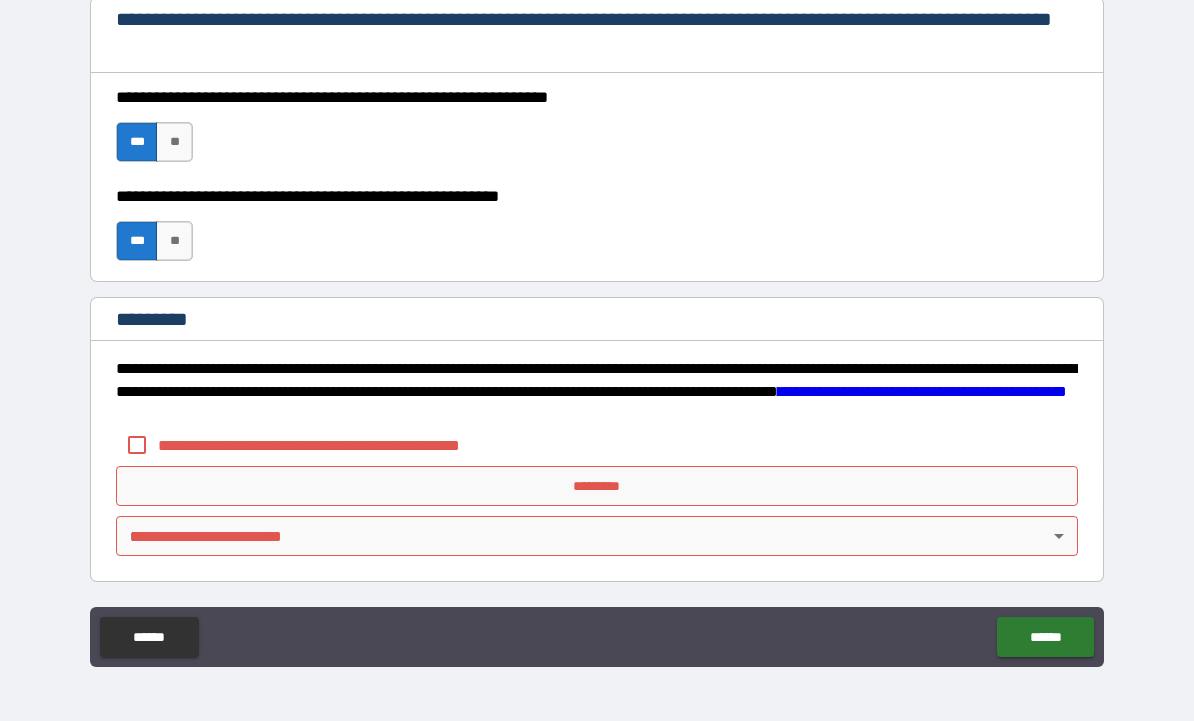 scroll, scrollTop: 2950, scrollLeft: 0, axis: vertical 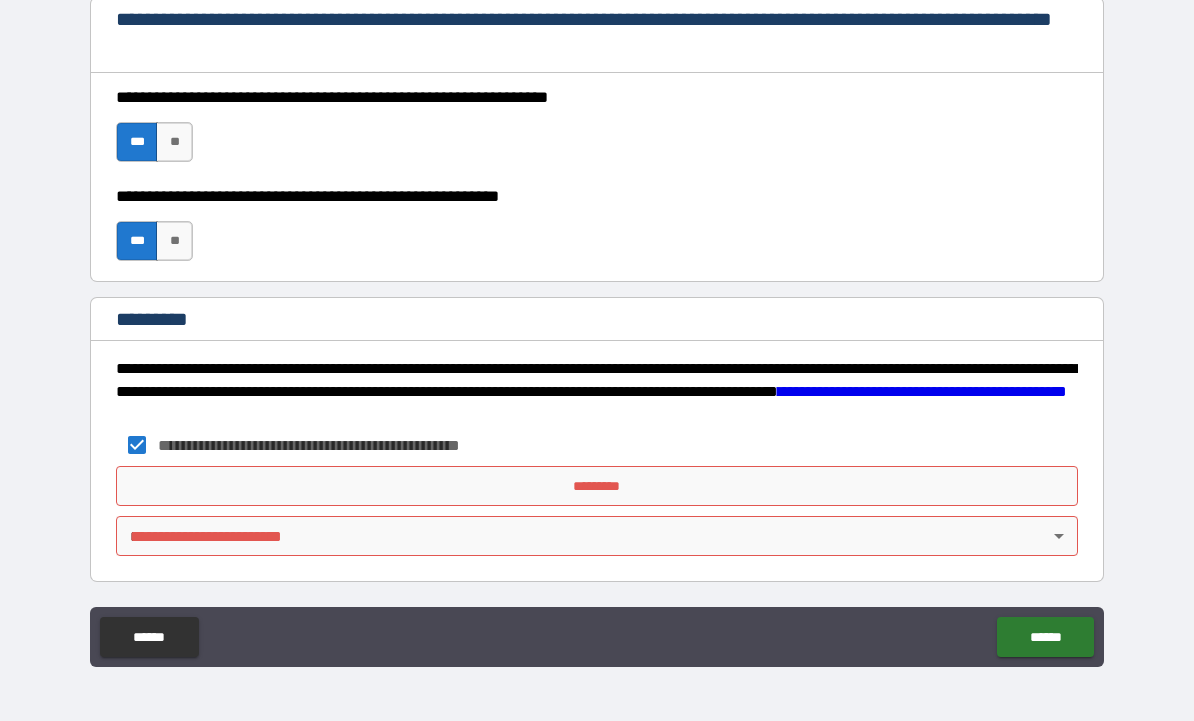 click on "*********" at bounding box center [597, 486] 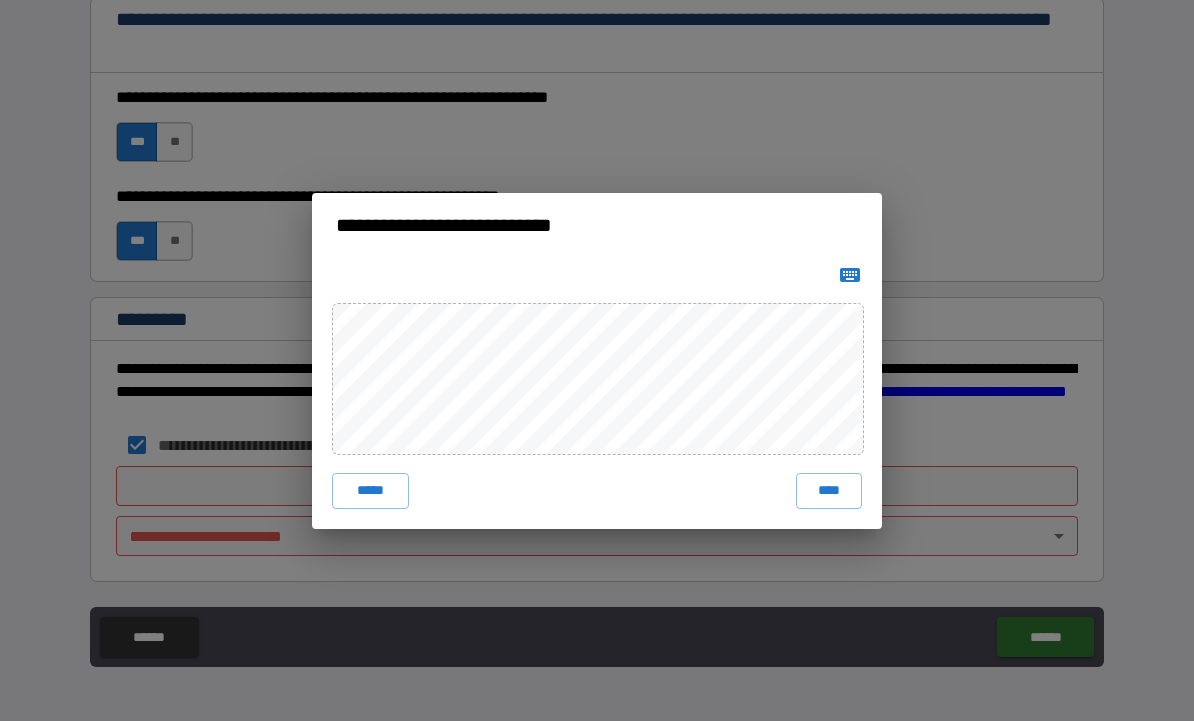 click 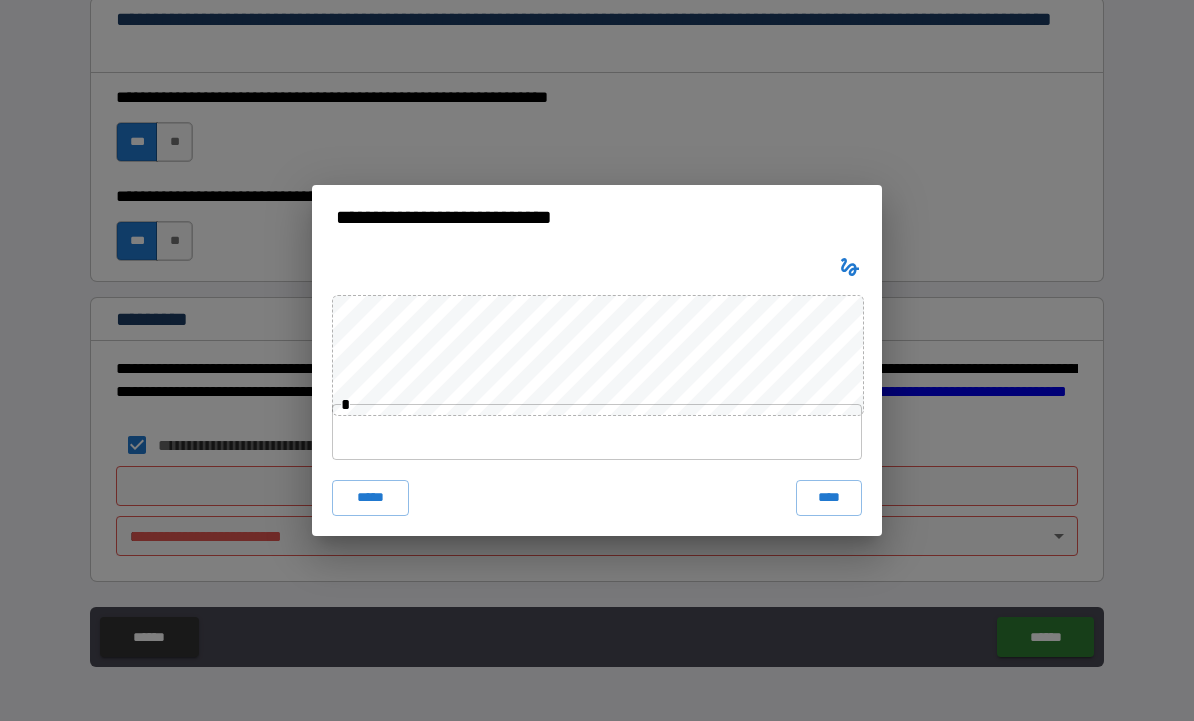 click on "****" at bounding box center [829, 498] 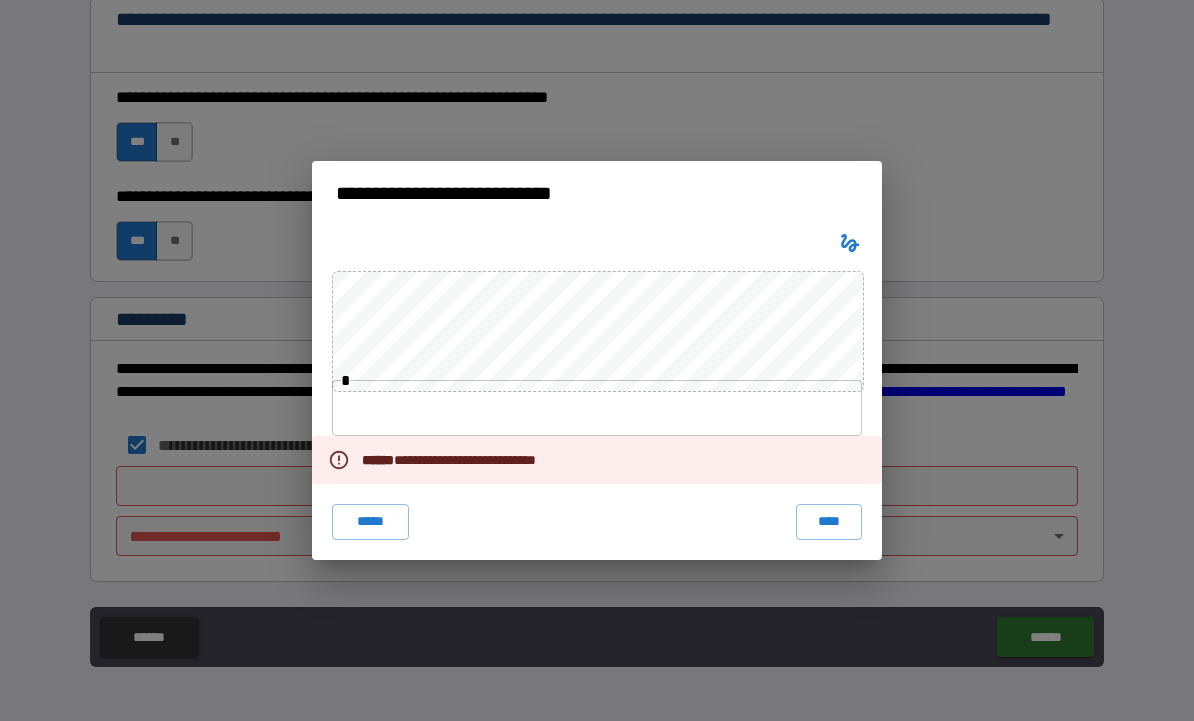 click at bounding box center [597, 408] 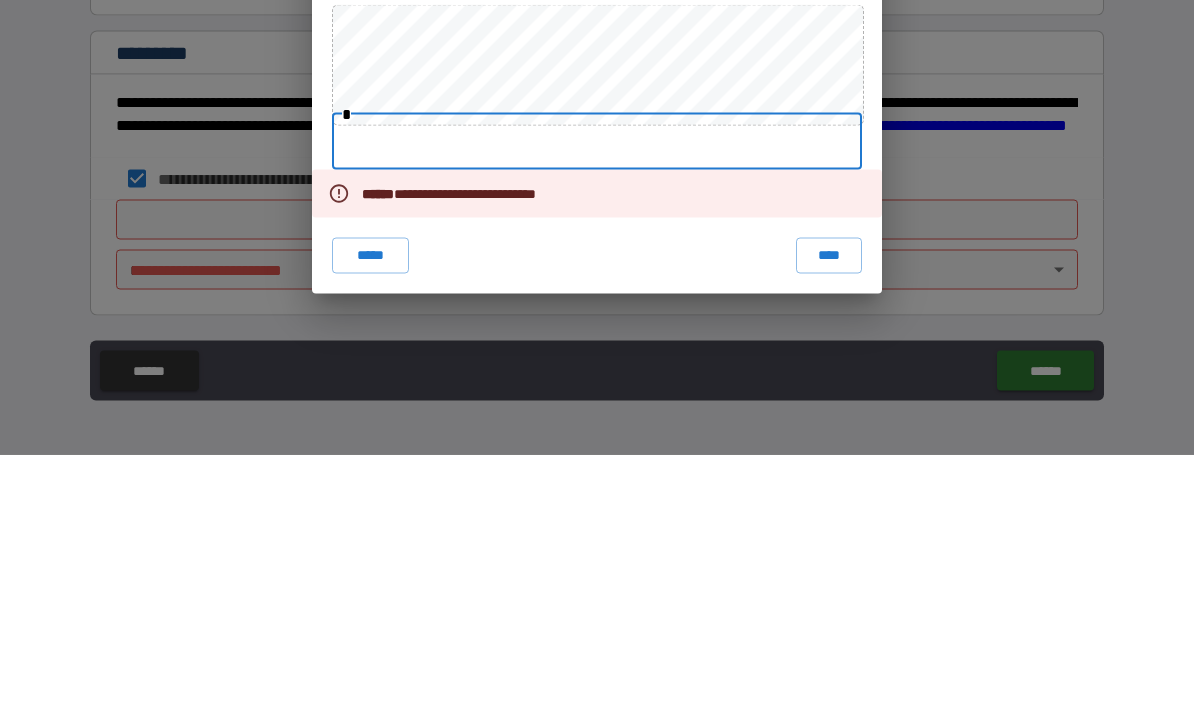 click on "*****" at bounding box center (370, 522) 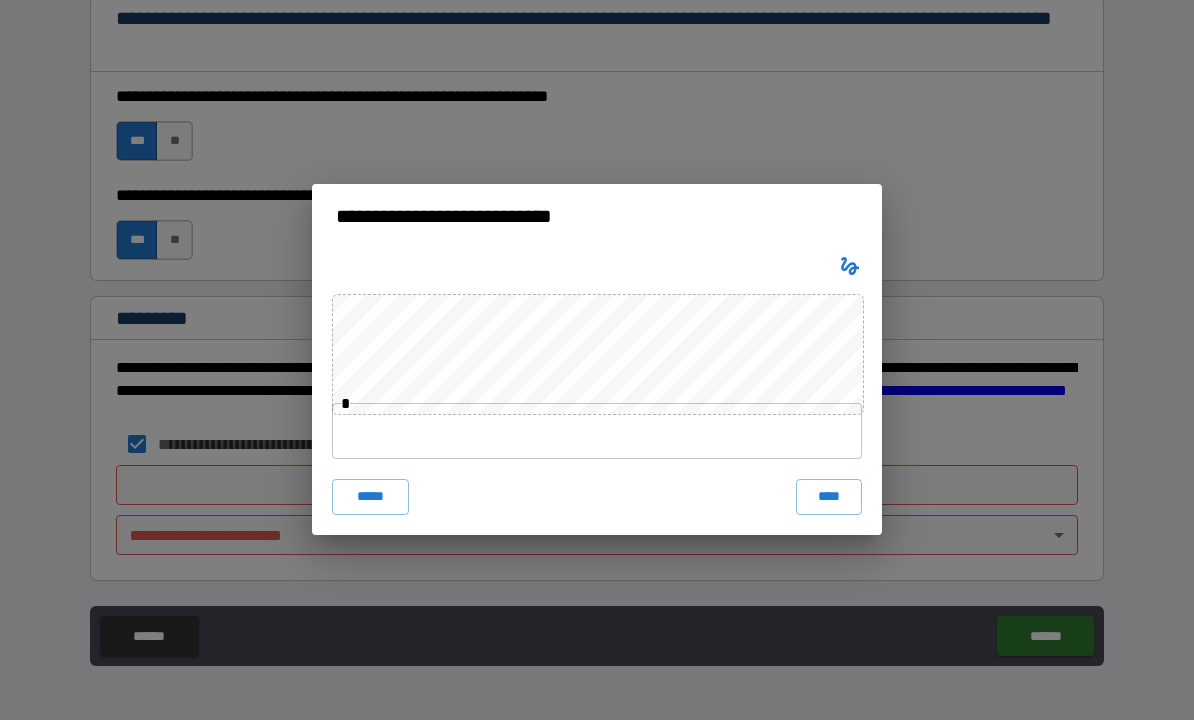 click at bounding box center [597, 432] 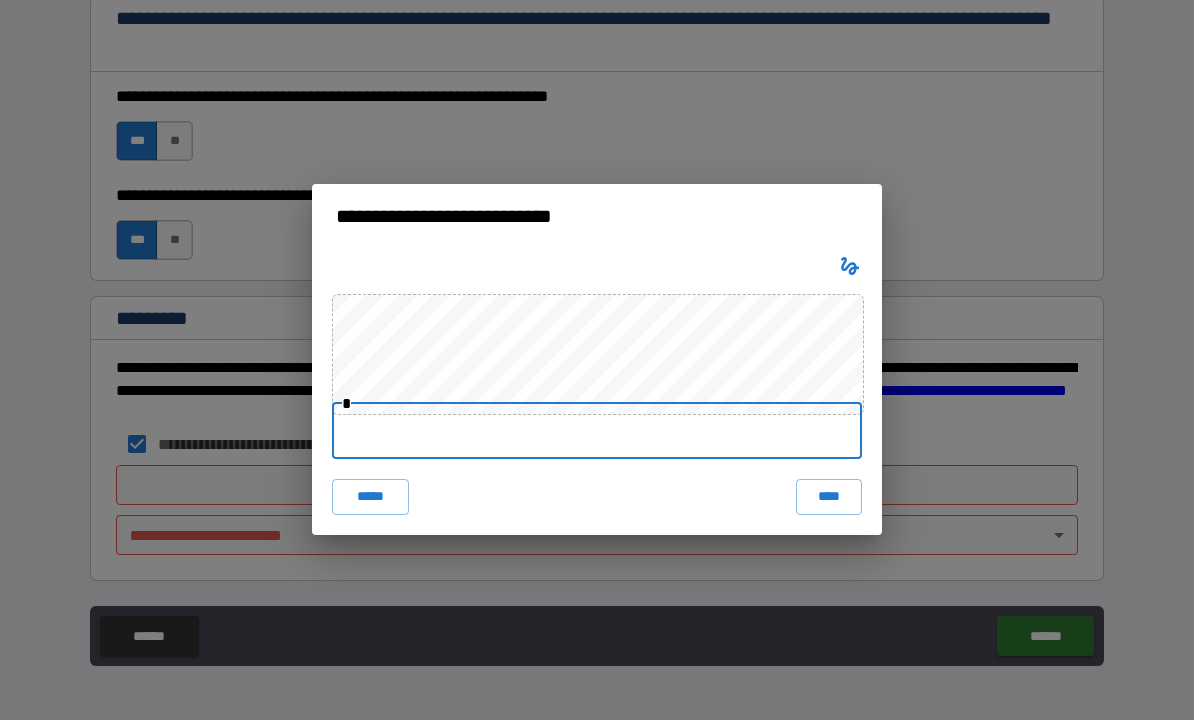 click on "*****" at bounding box center (370, 498) 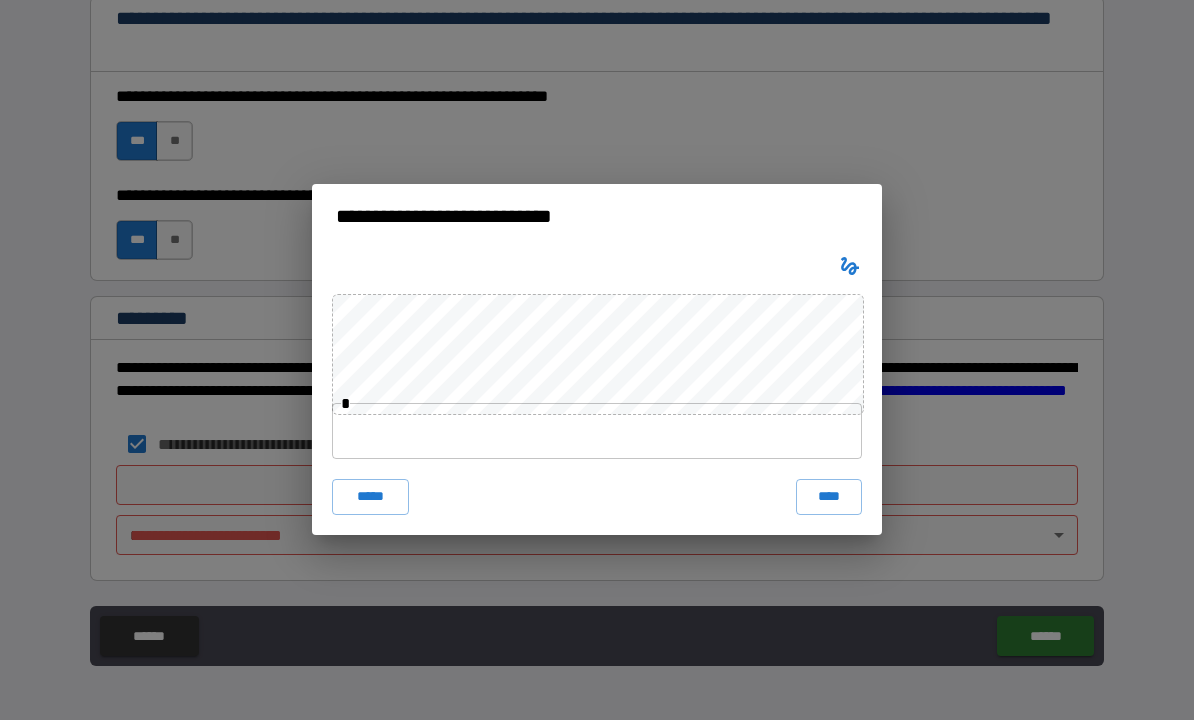 click at bounding box center (597, 432) 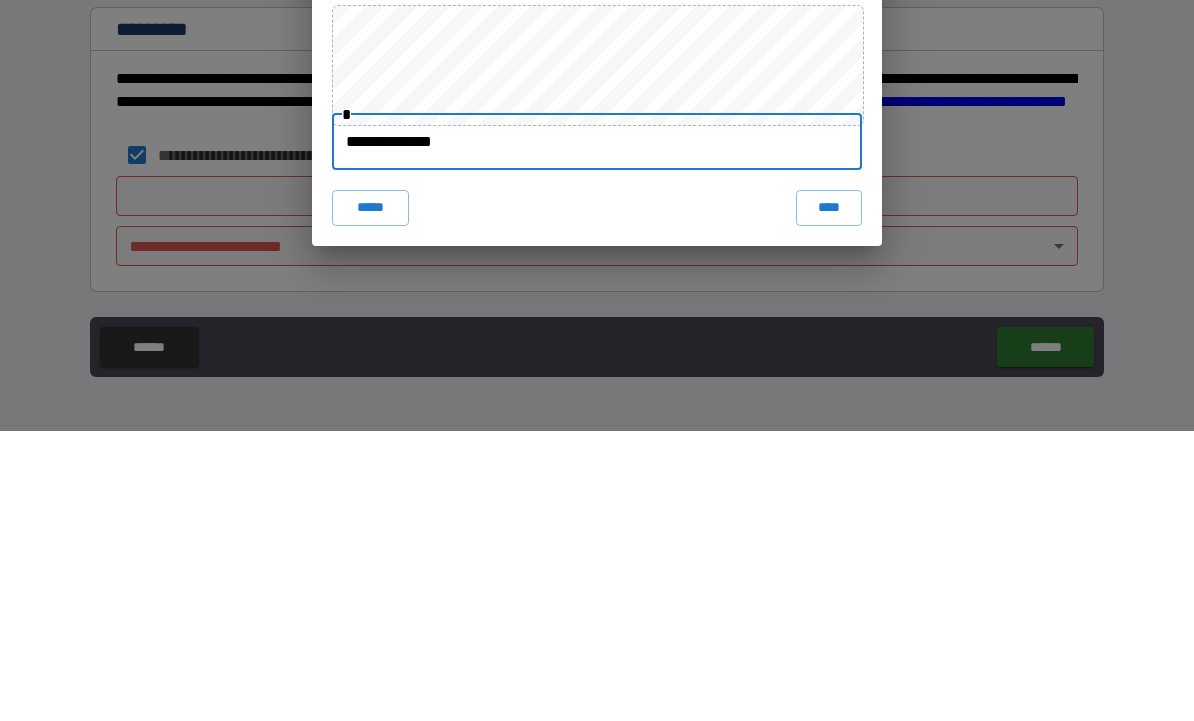 type on "**********" 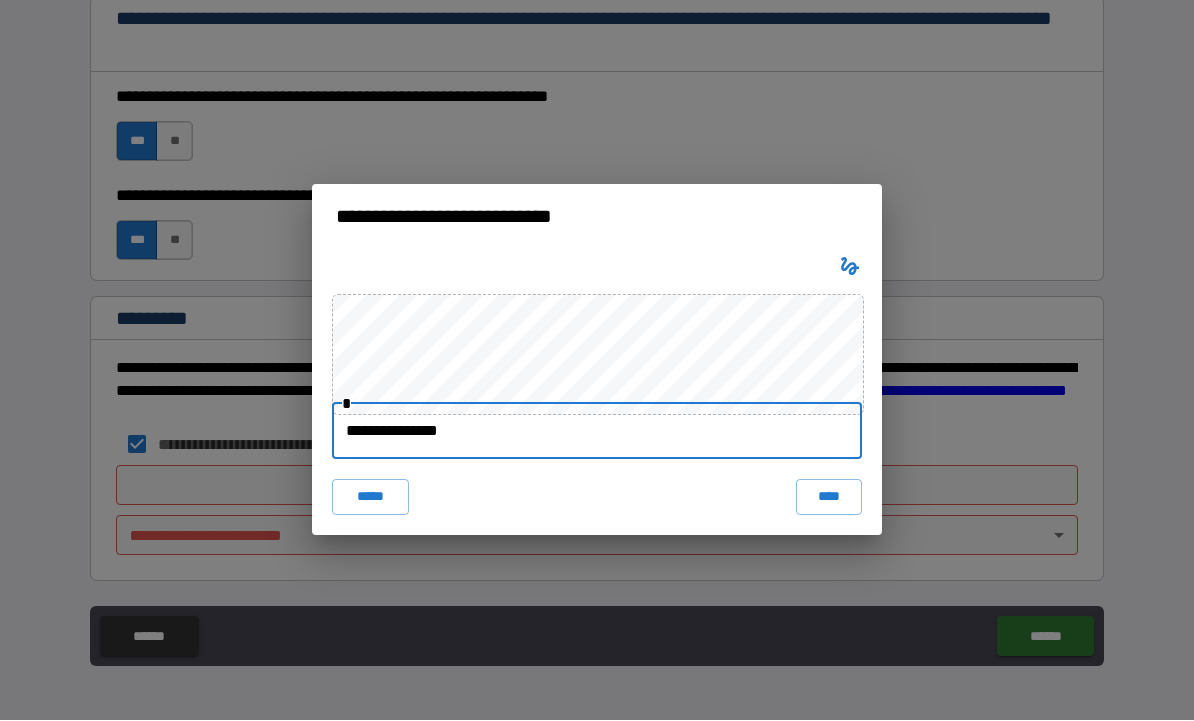 click on "****" at bounding box center [829, 498] 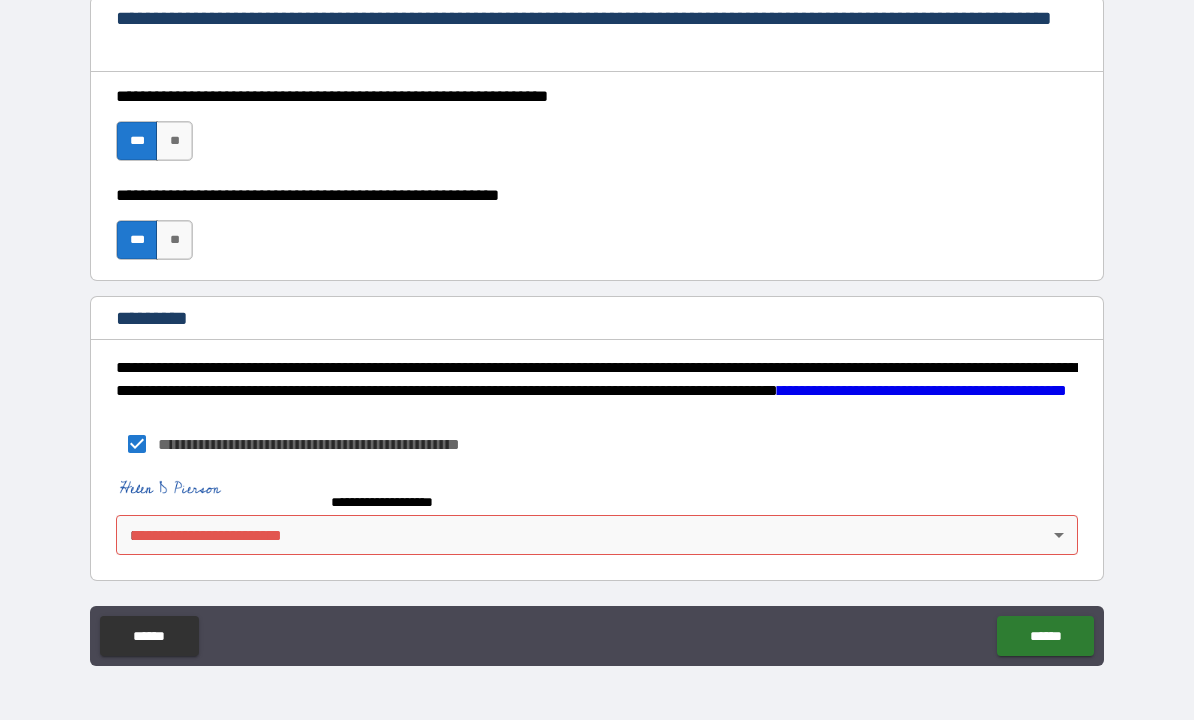 scroll, scrollTop: 2940, scrollLeft: 0, axis: vertical 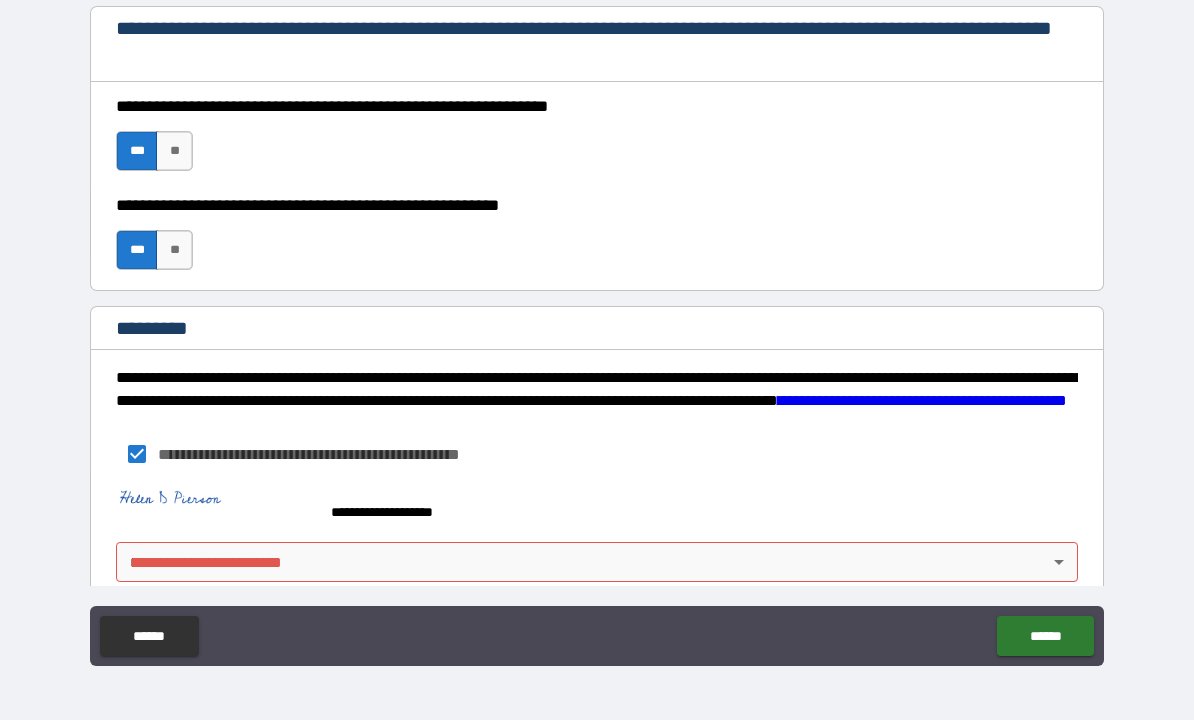 click on "**********" at bounding box center [597, 327] 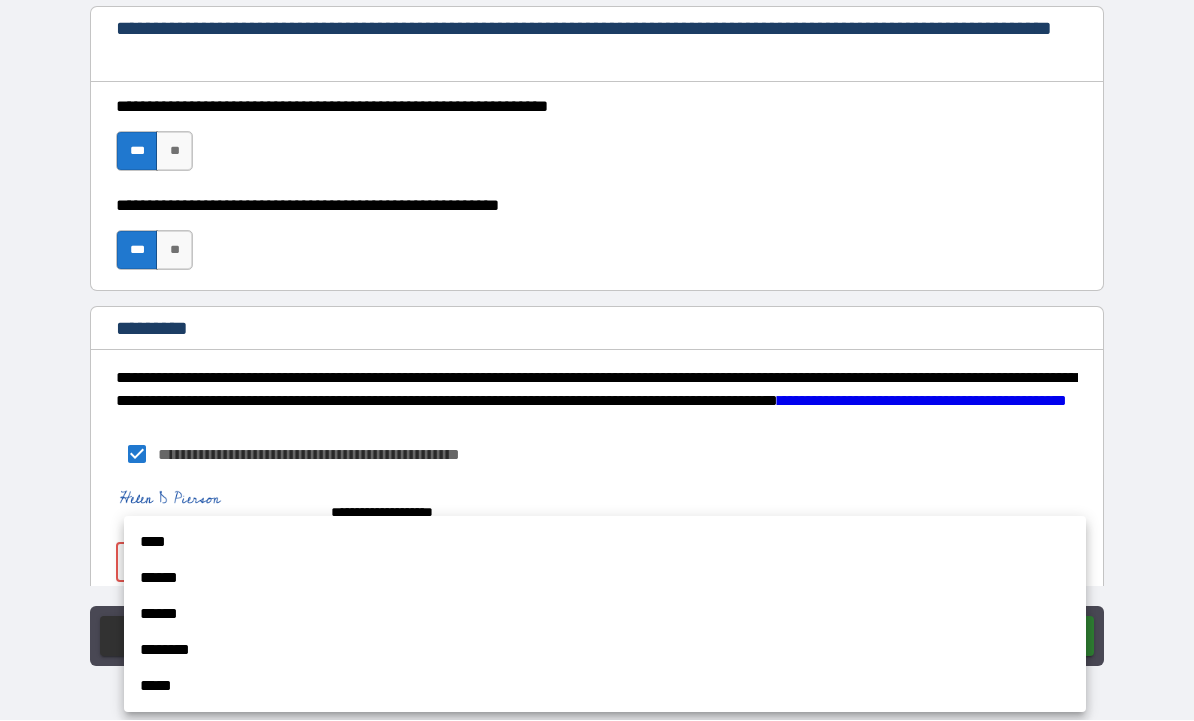 click on "****" at bounding box center (605, 543) 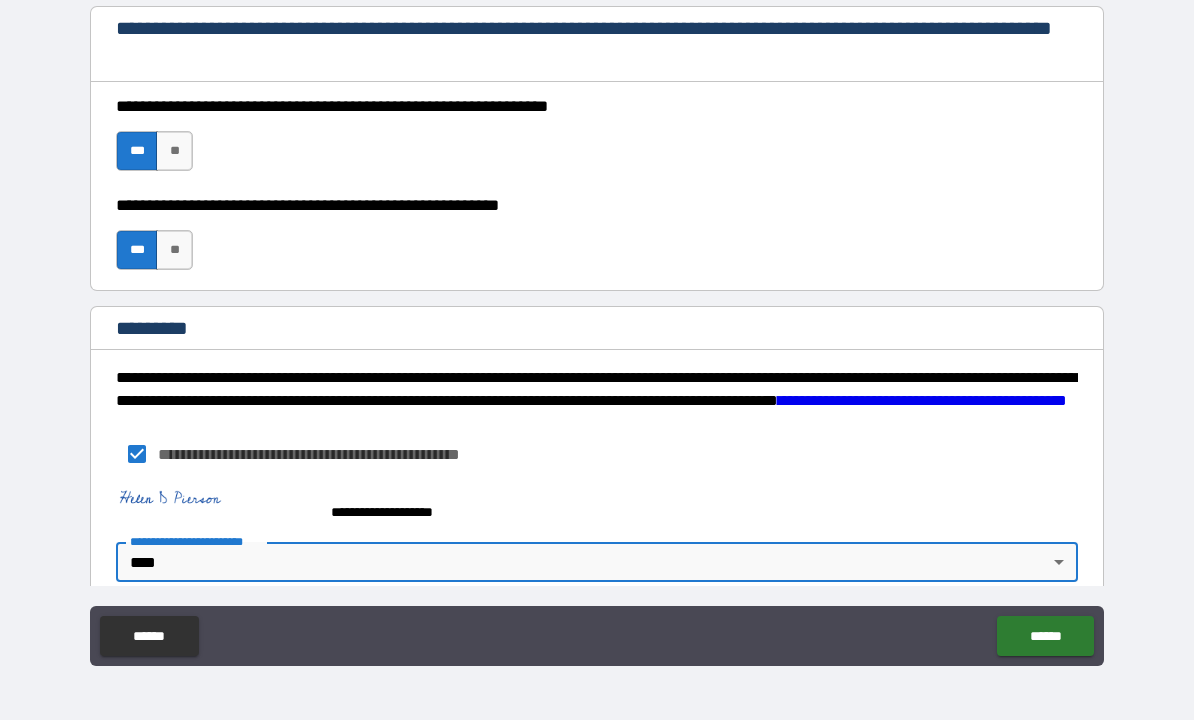 type on "*" 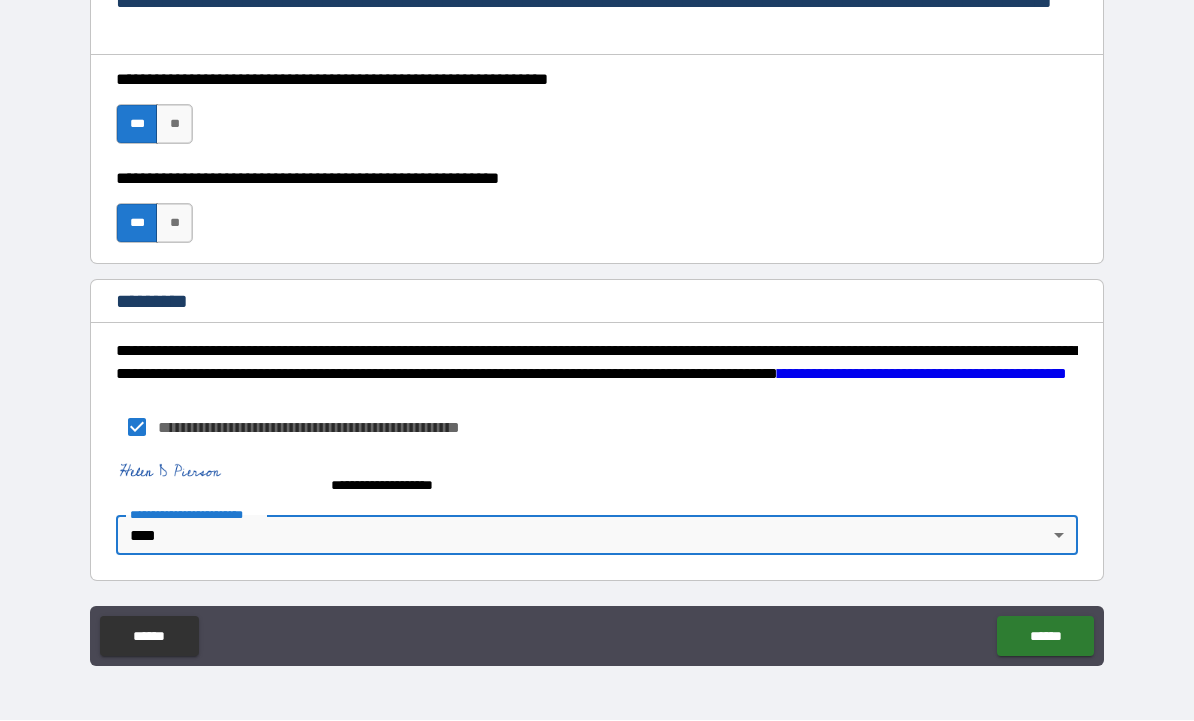 scroll, scrollTop: 2967, scrollLeft: 0, axis: vertical 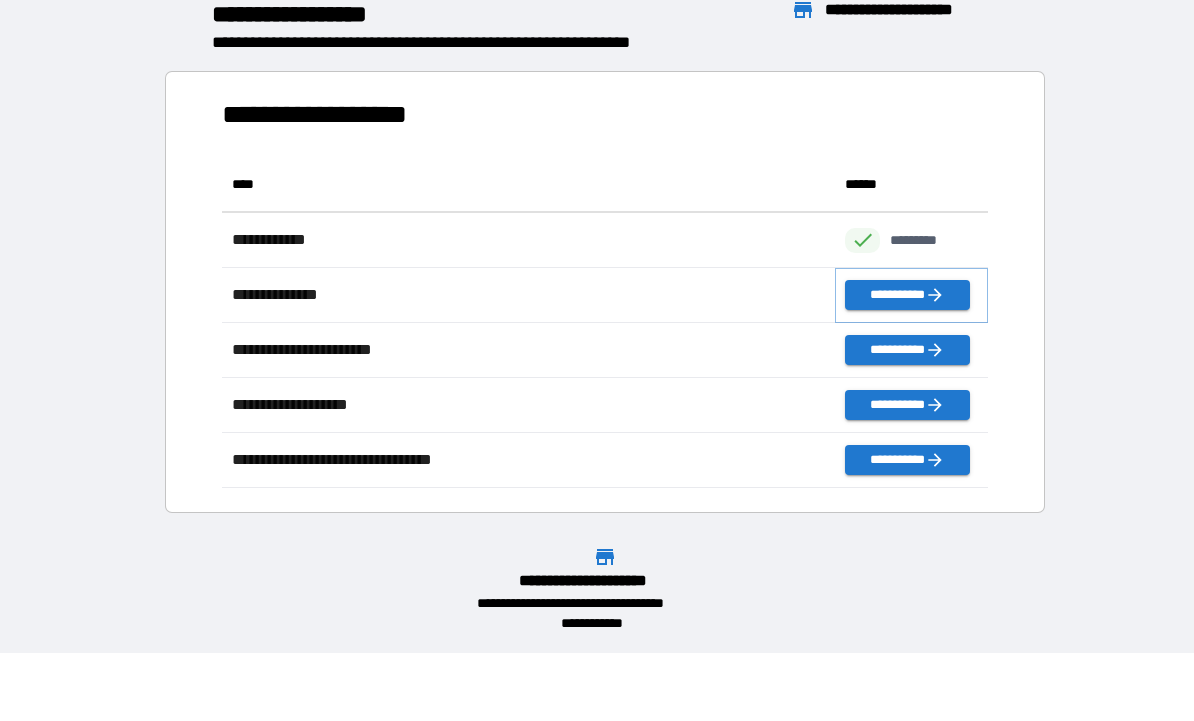click on "**********" at bounding box center (907, 296) 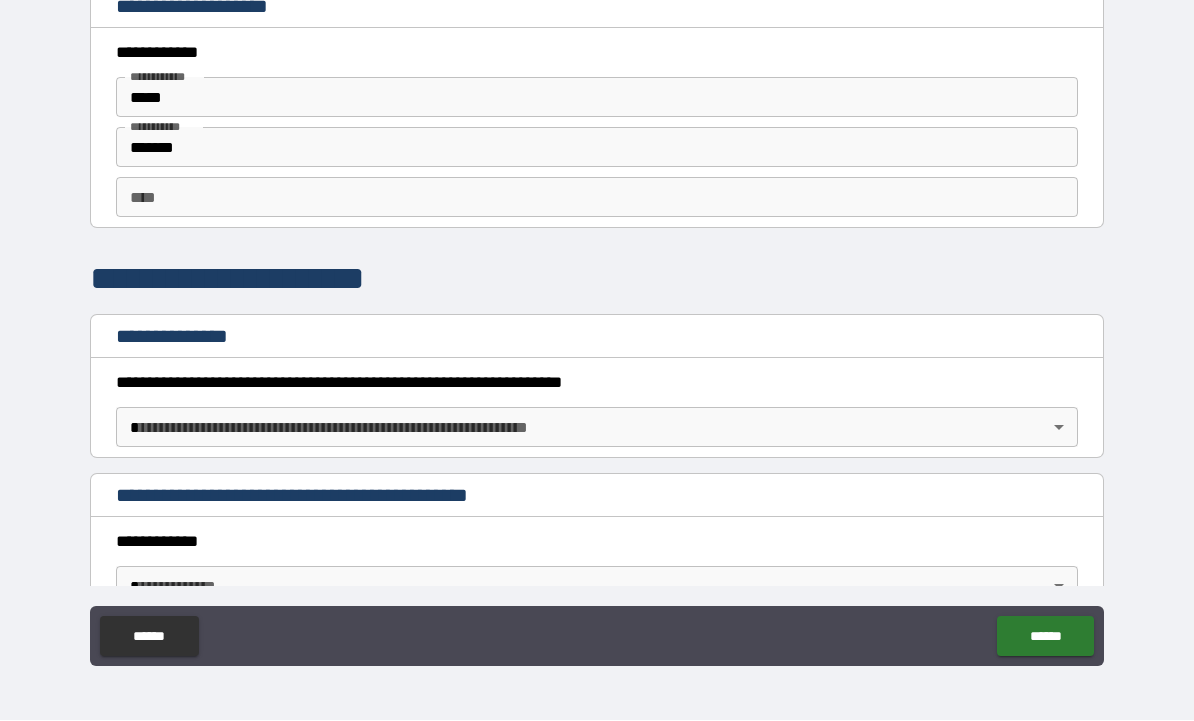 click on "**   * **   *" at bounding box center [597, 198] 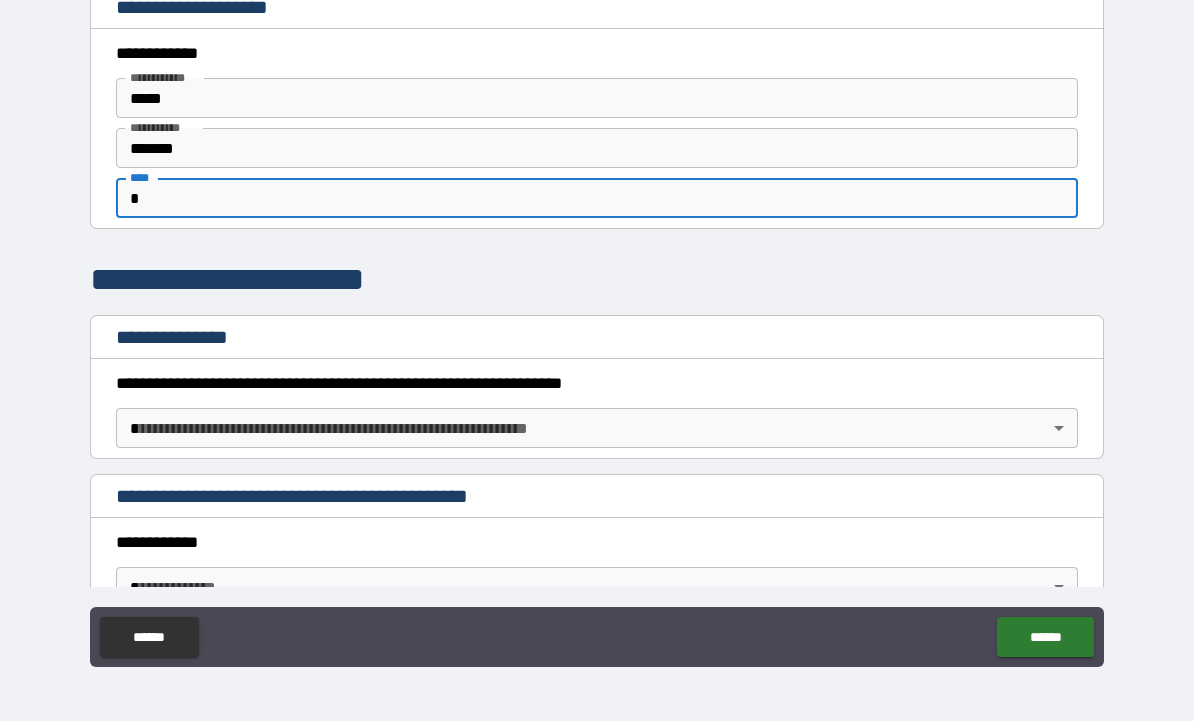 type on "*" 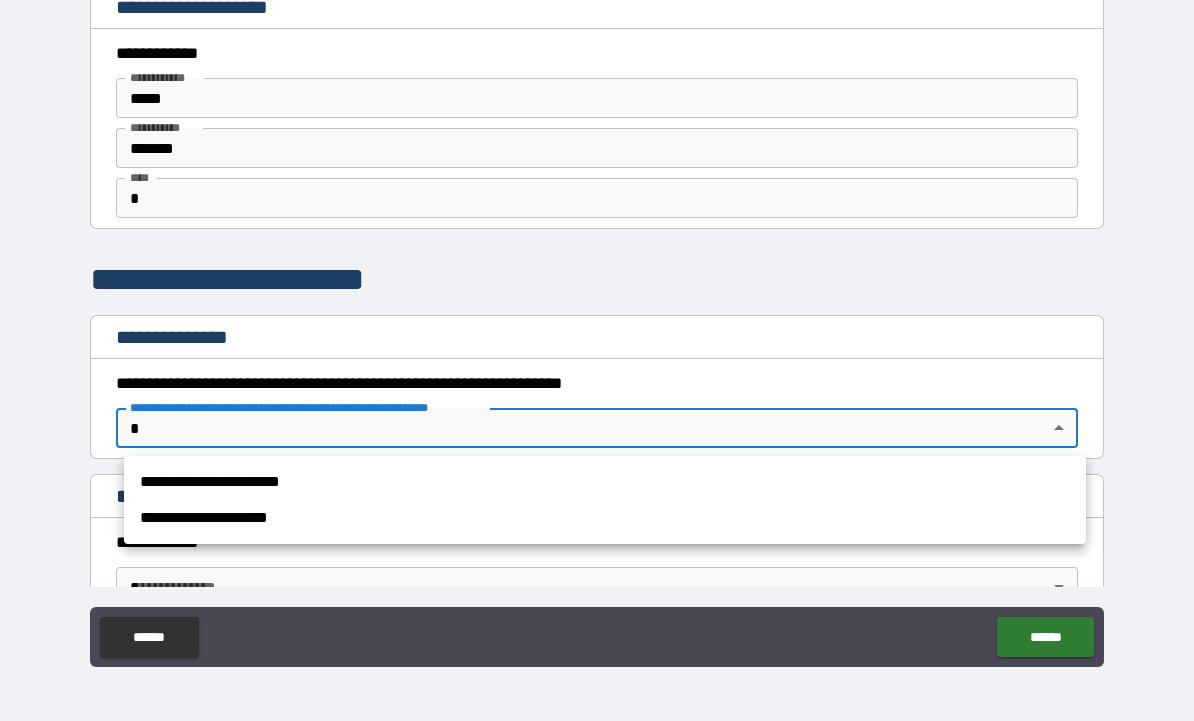 click on "**********" at bounding box center [605, 482] 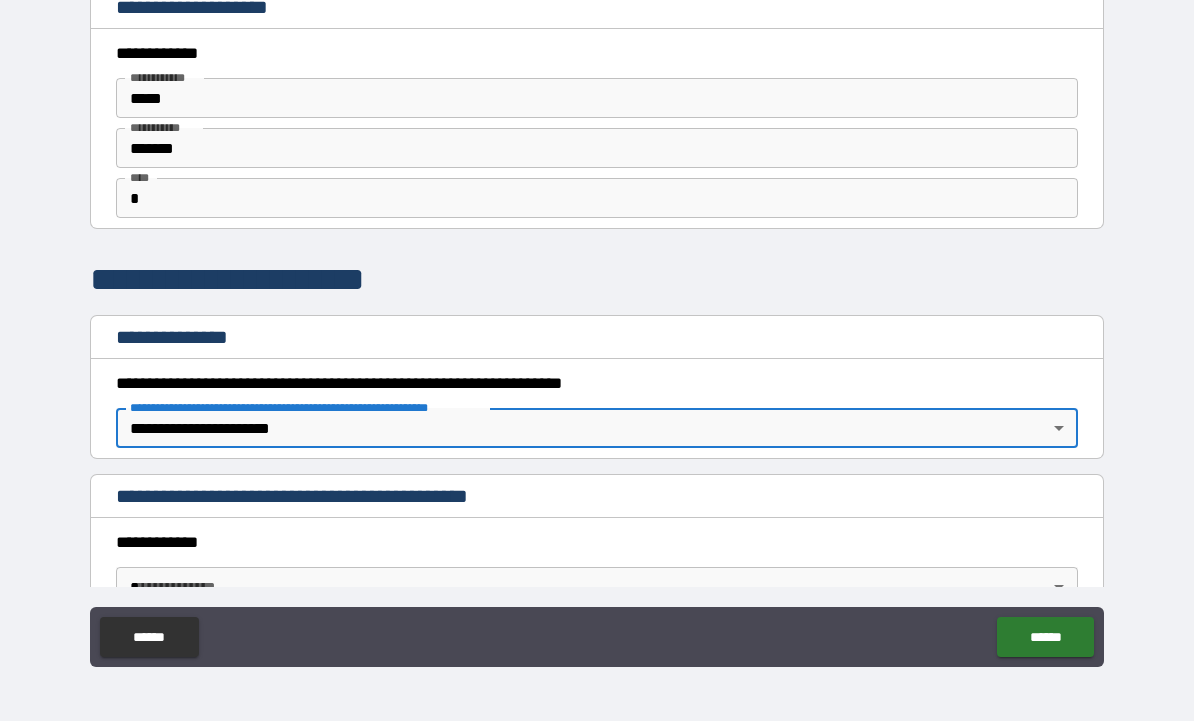 click on "**********" at bounding box center [597, 542] 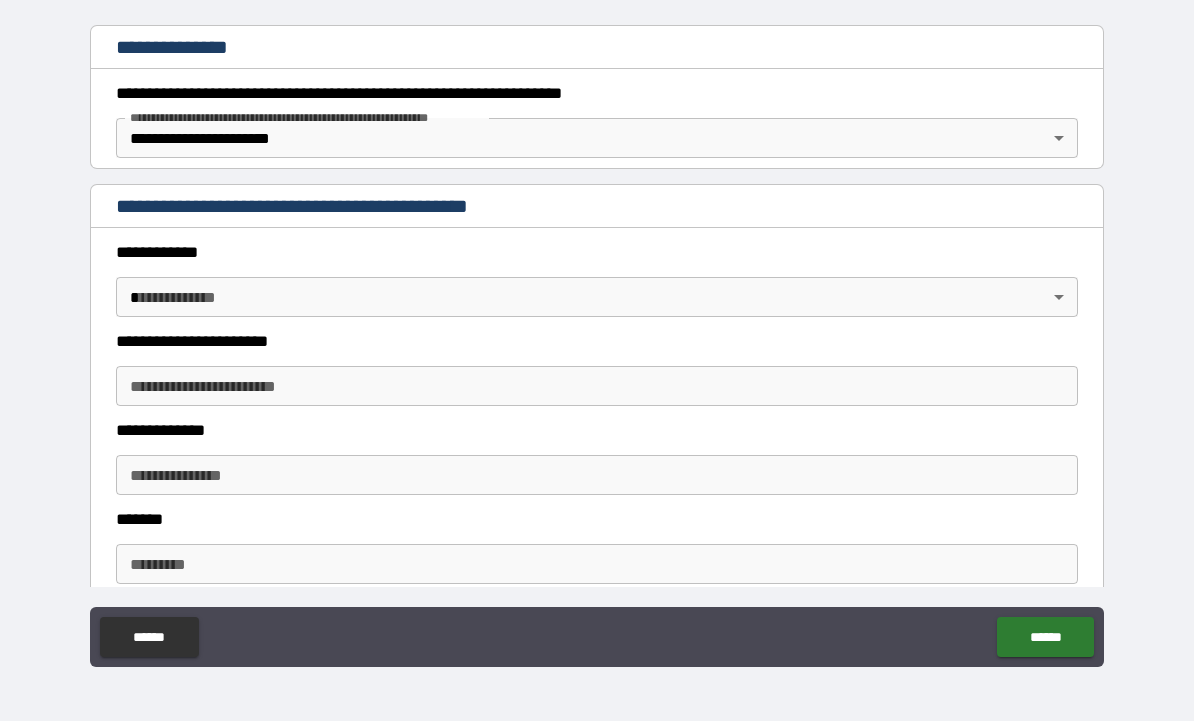 scroll, scrollTop: 292, scrollLeft: 0, axis: vertical 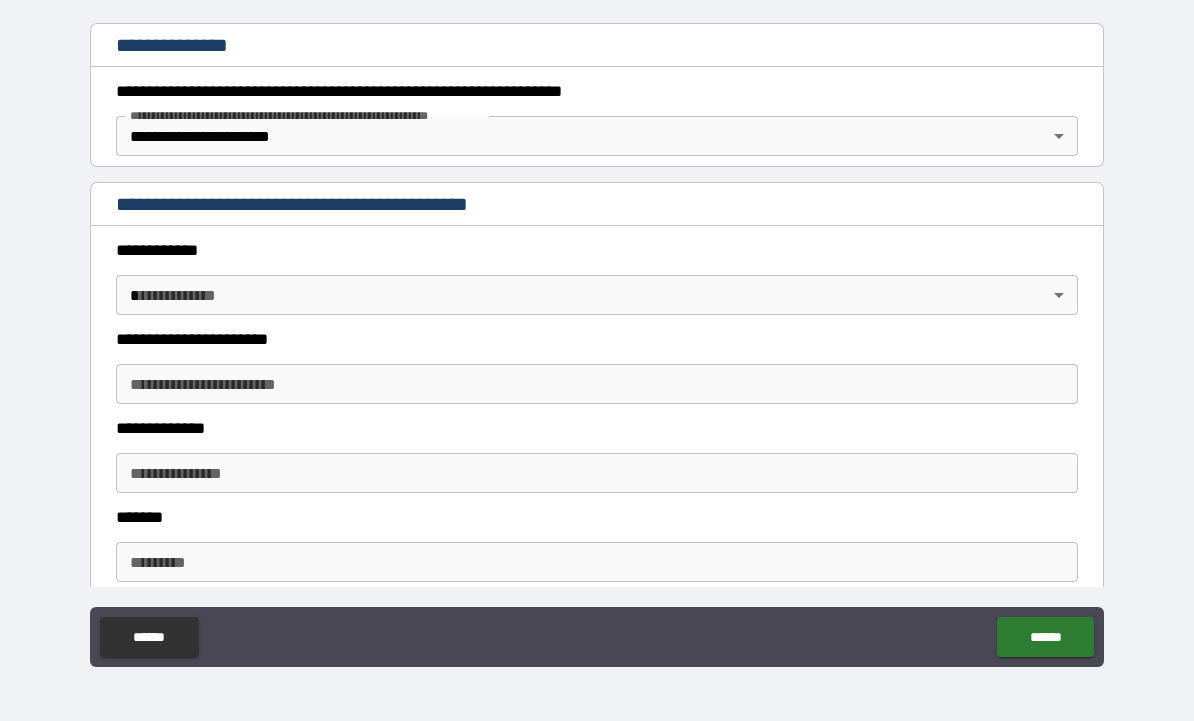 click on "**********" at bounding box center [597, 327] 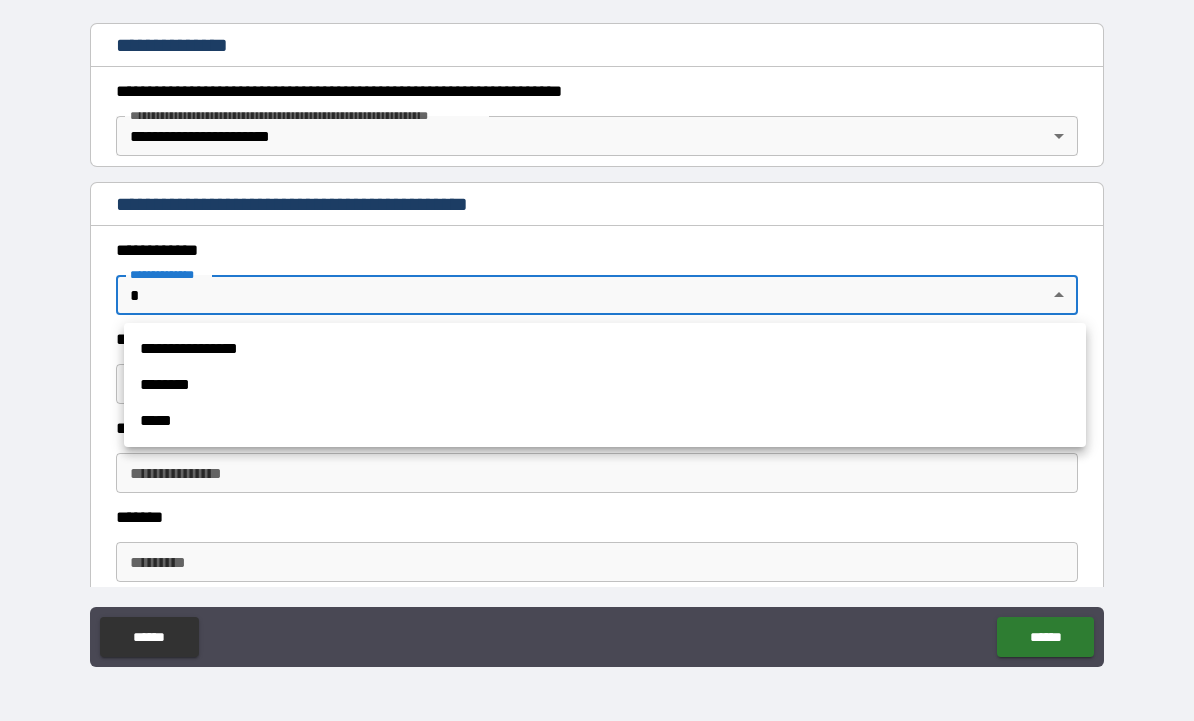 click on "**********" at bounding box center (605, 349) 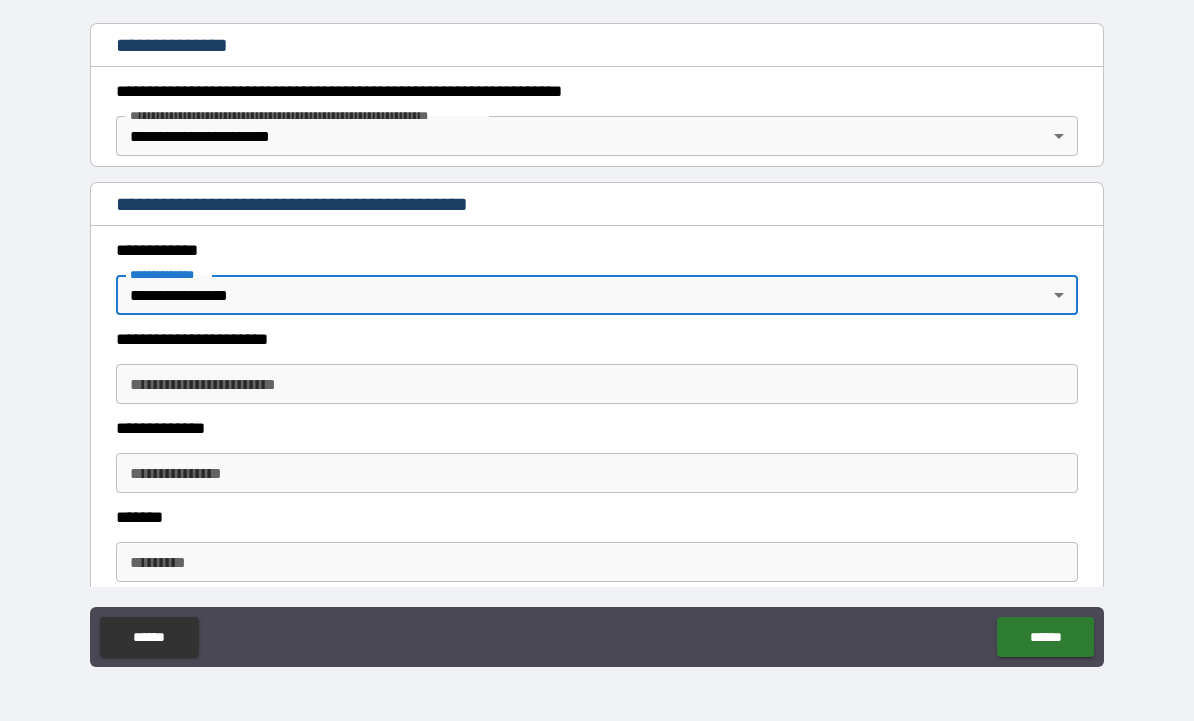 click on "**********" at bounding box center (597, 384) 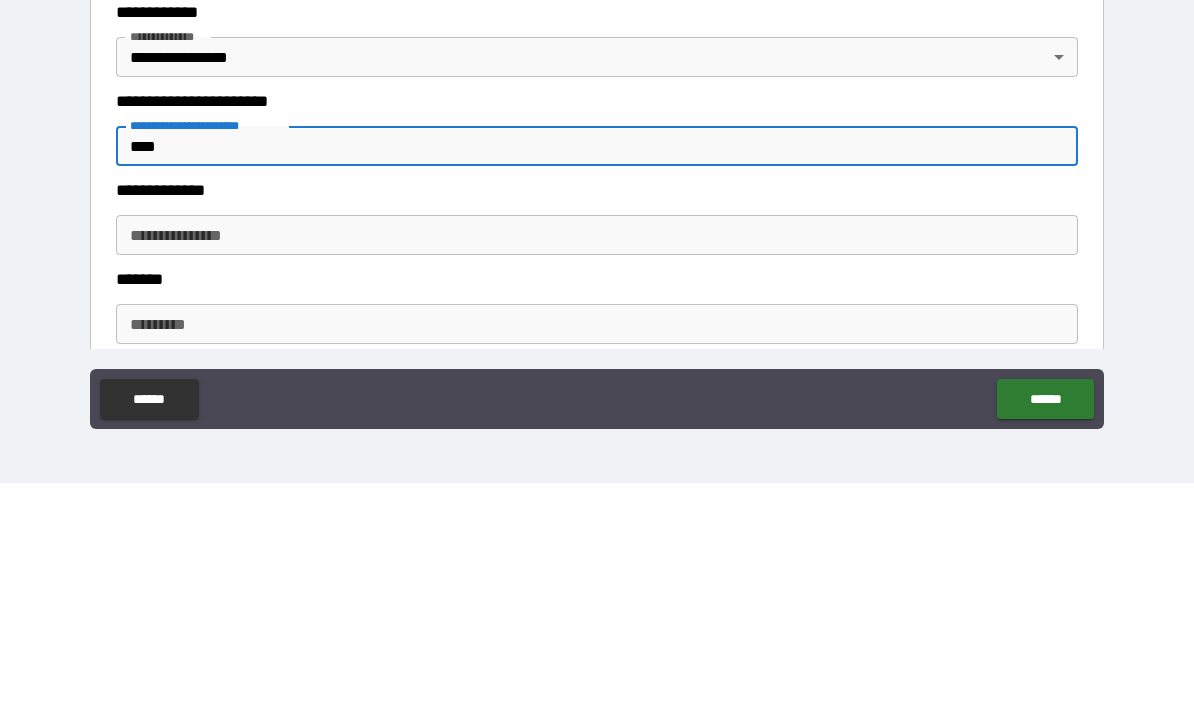 type on "****" 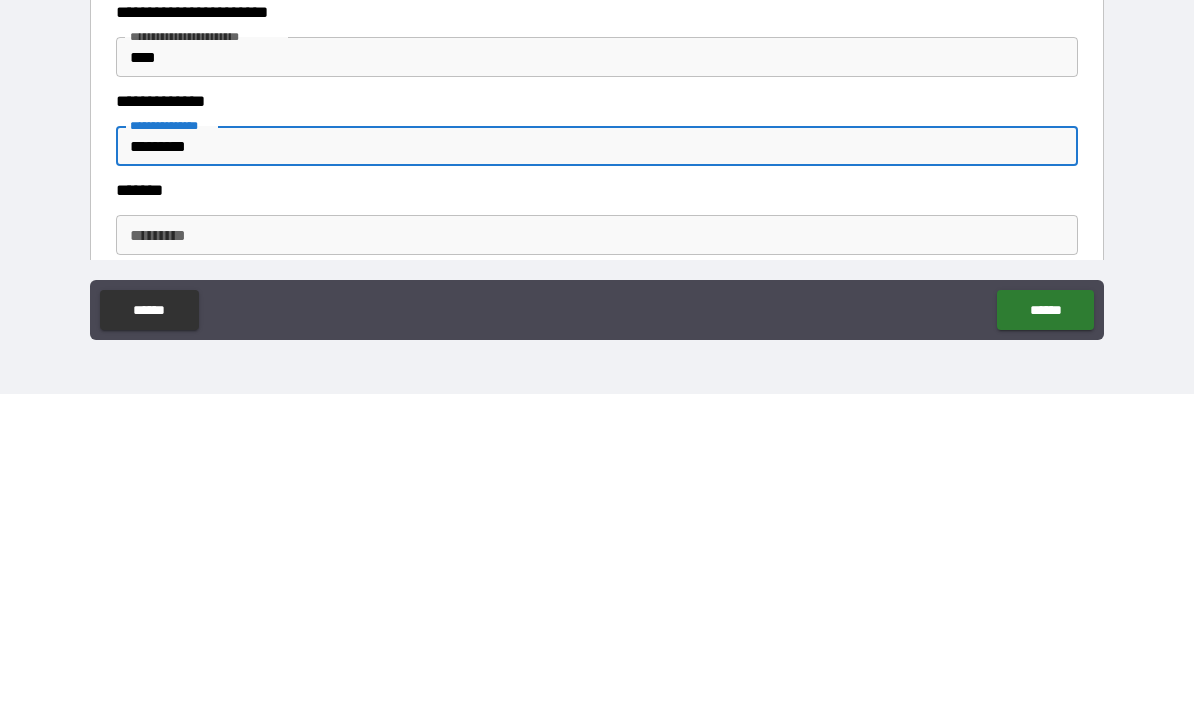 type on "*********" 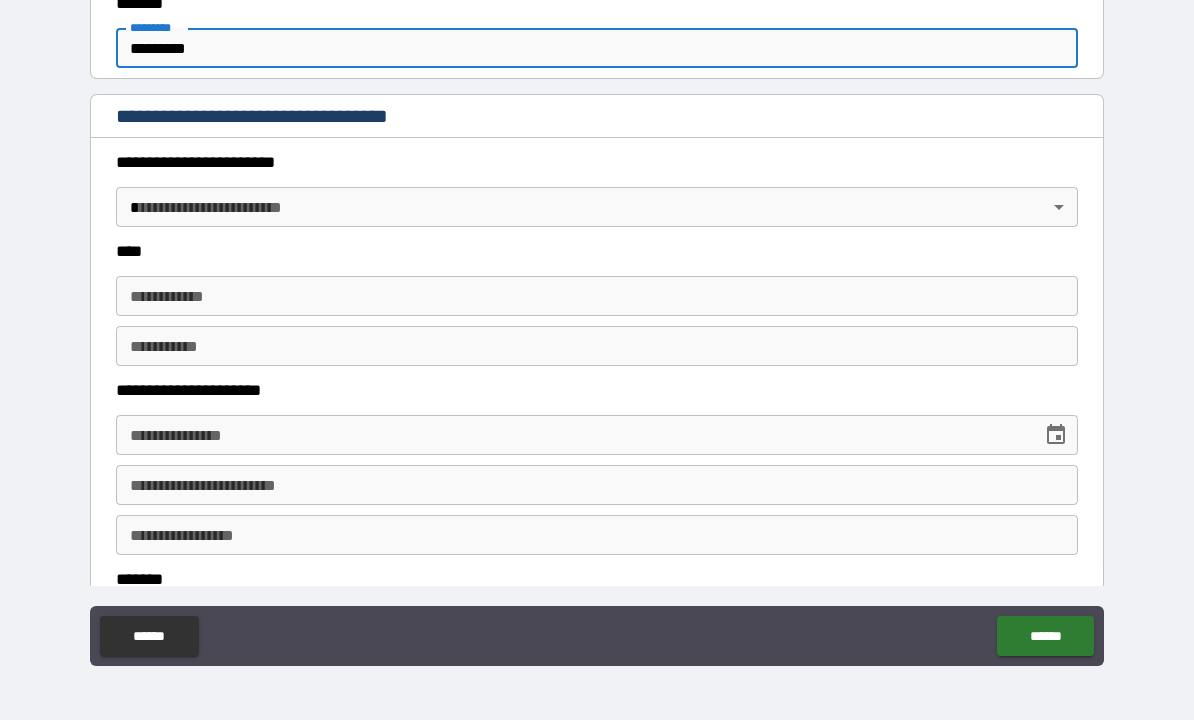 scroll, scrollTop: 803, scrollLeft: 0, axis: vertical 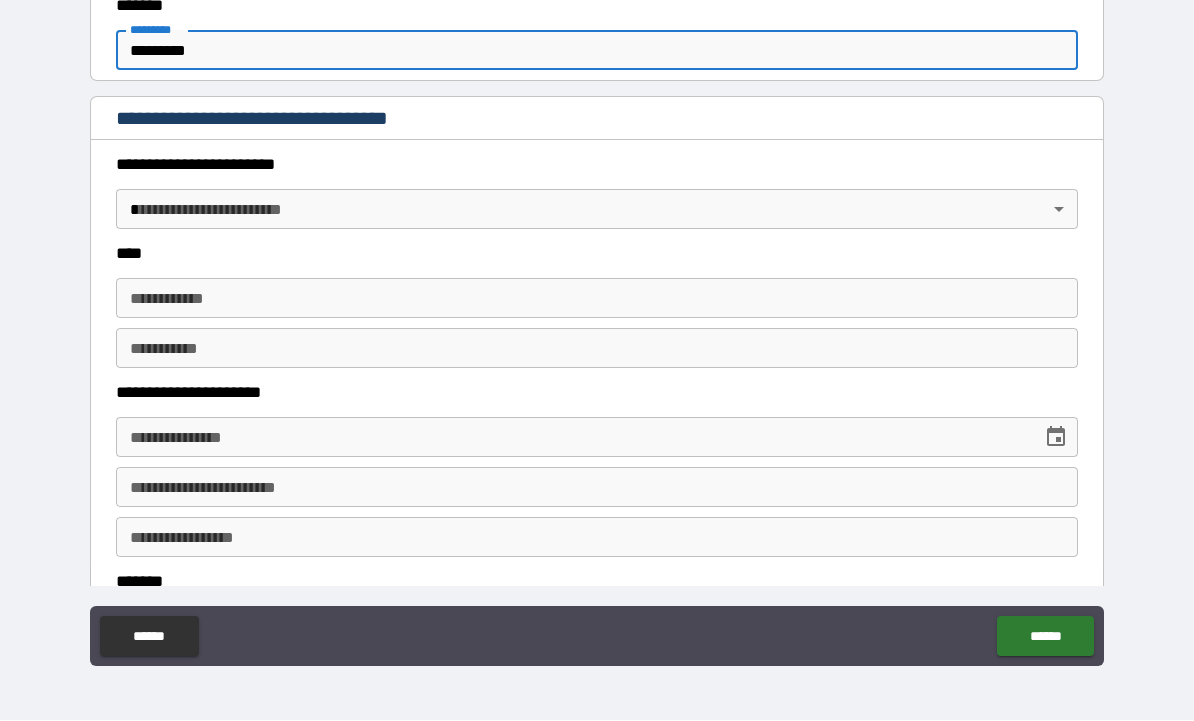 type on "*********" 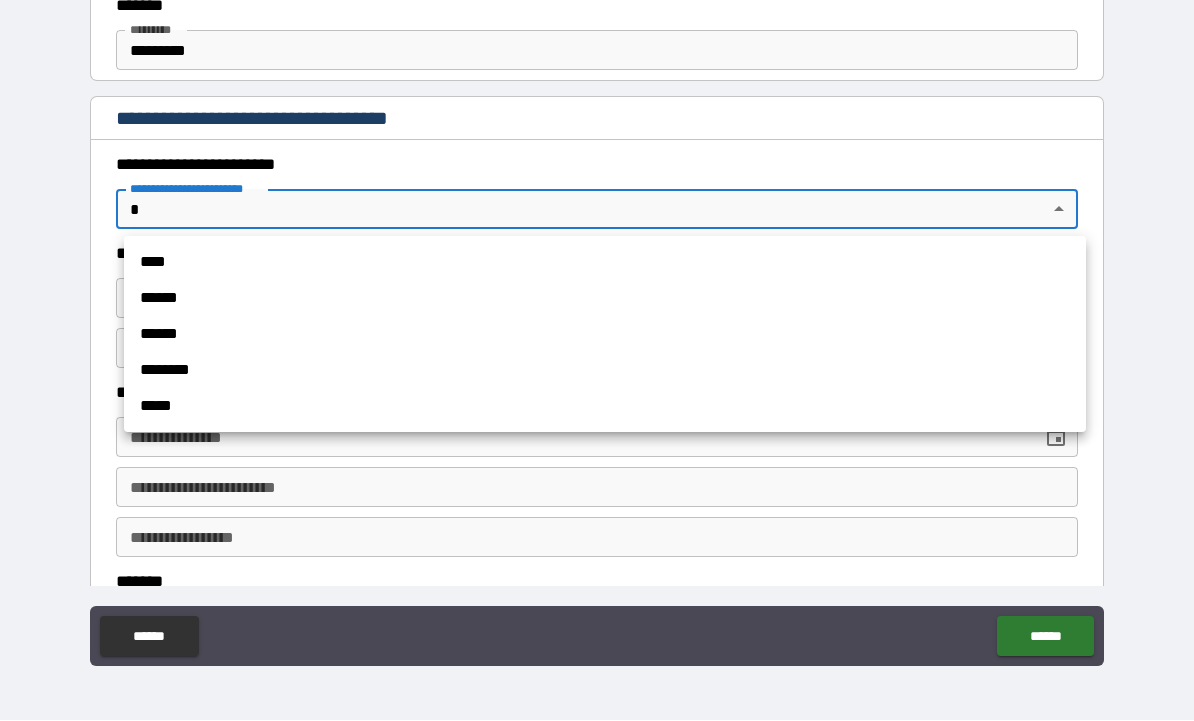 click on "****" at bounding box center [605, 263] 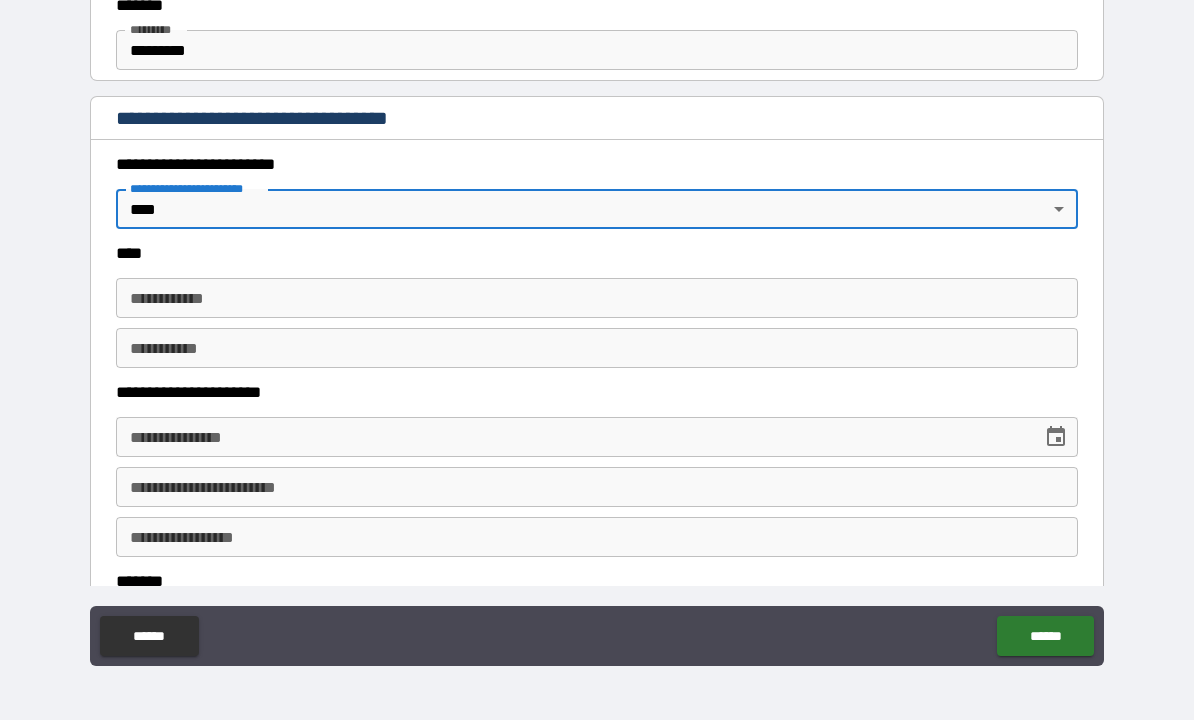 click on "**********" at bounding box center (597, 299) 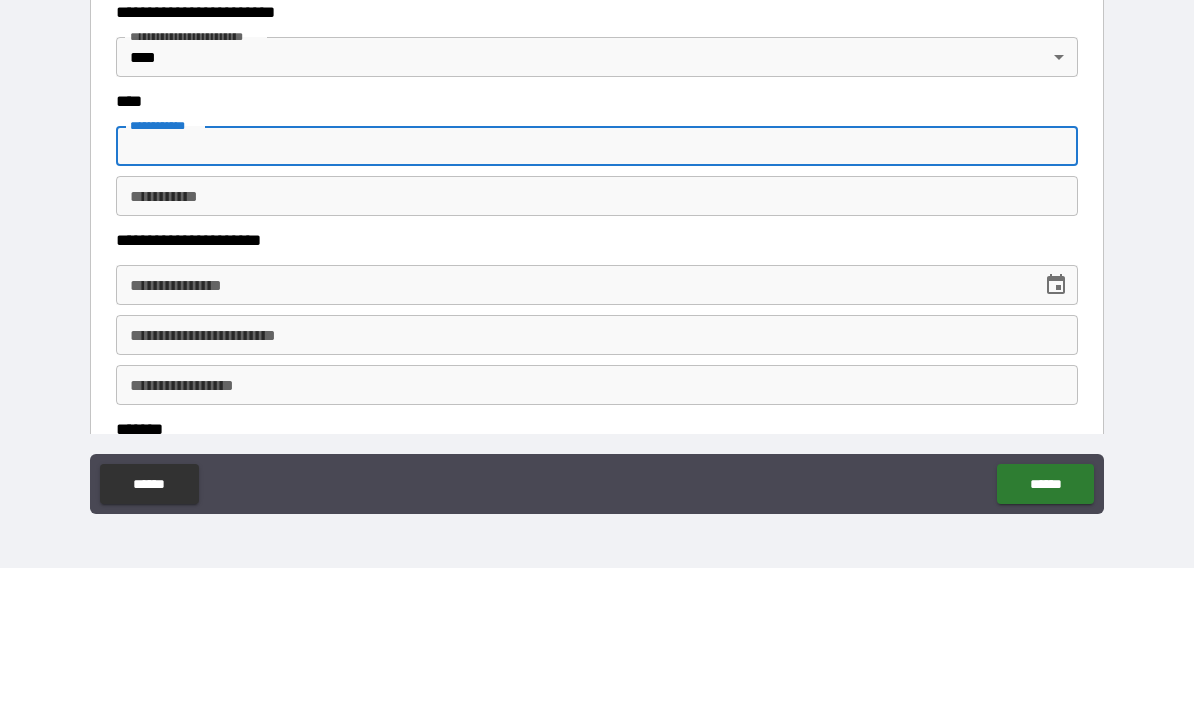 type on "*****" 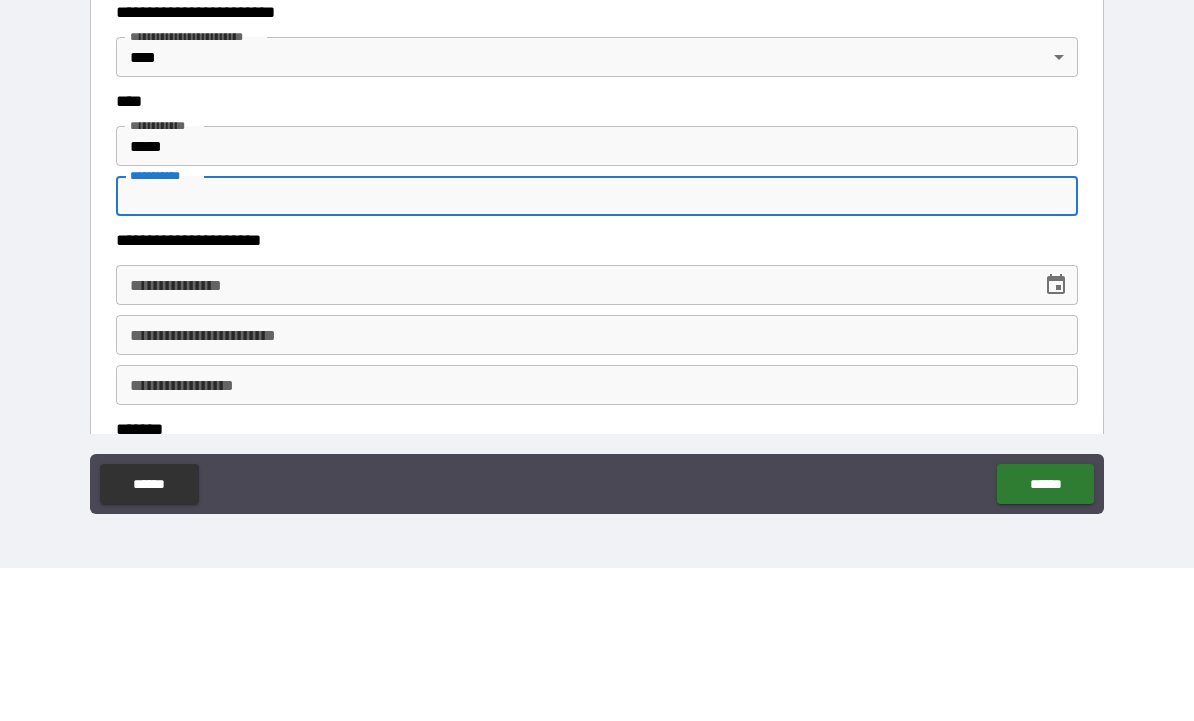 type on "*******" 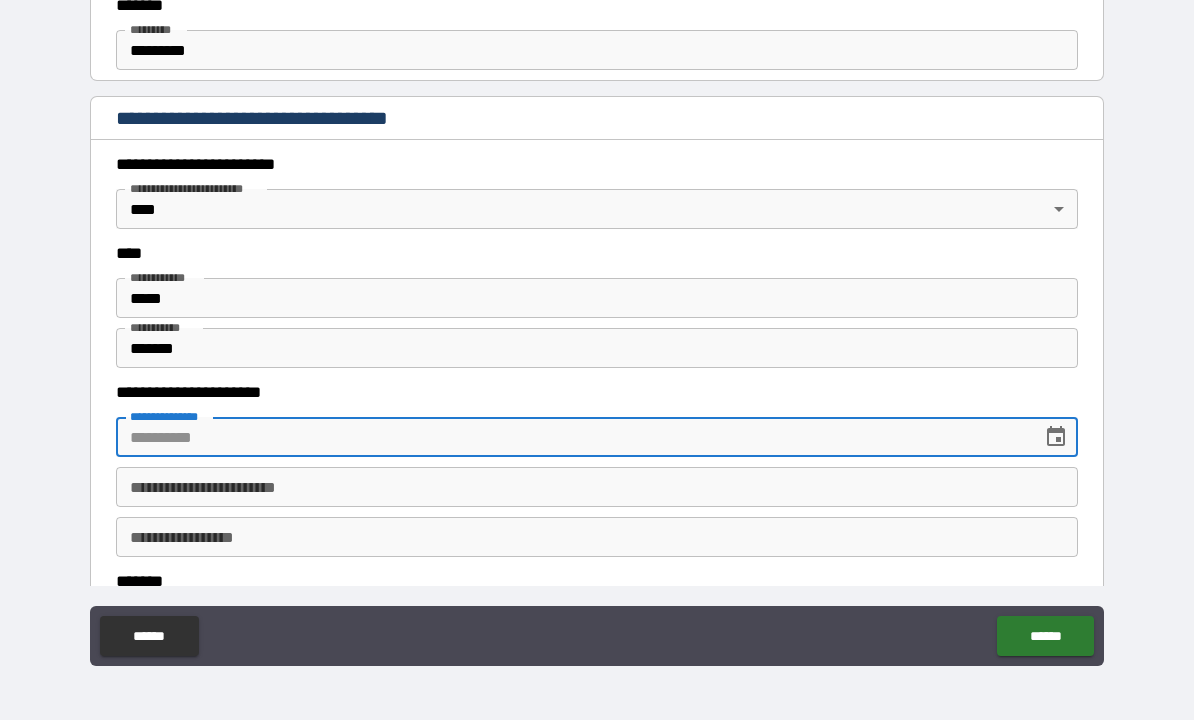 click on "**********" at bounding box center [572, 438] 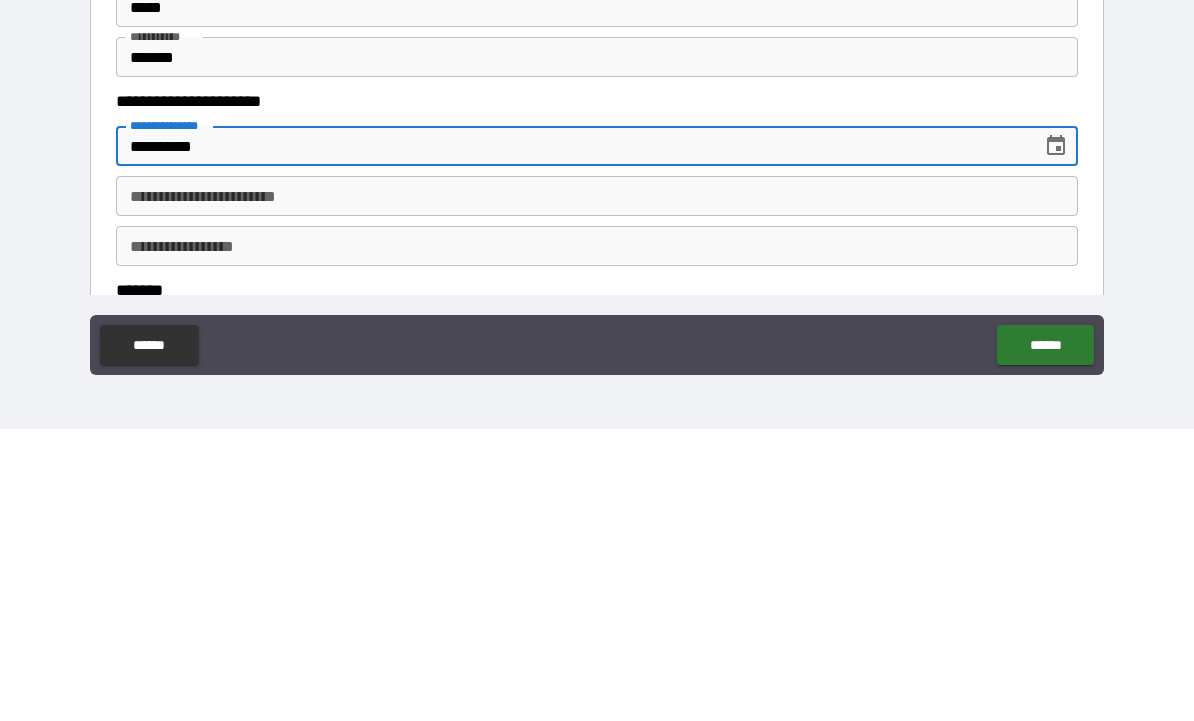type on "**********" 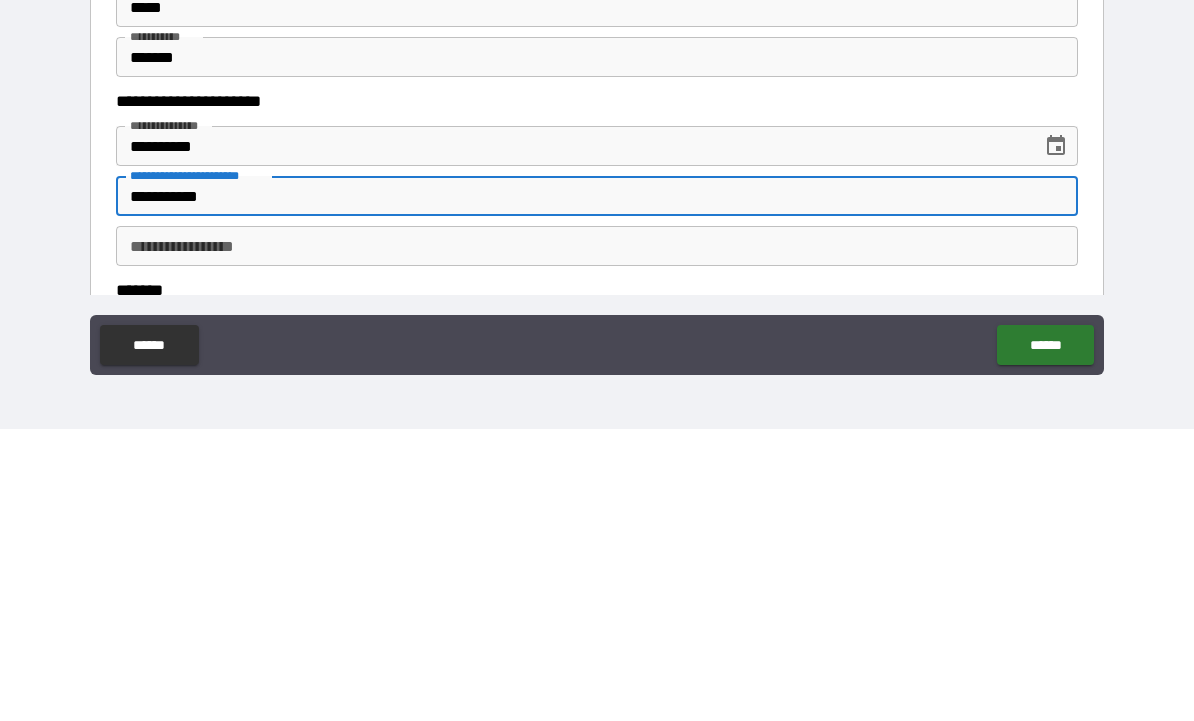 type on "**********" 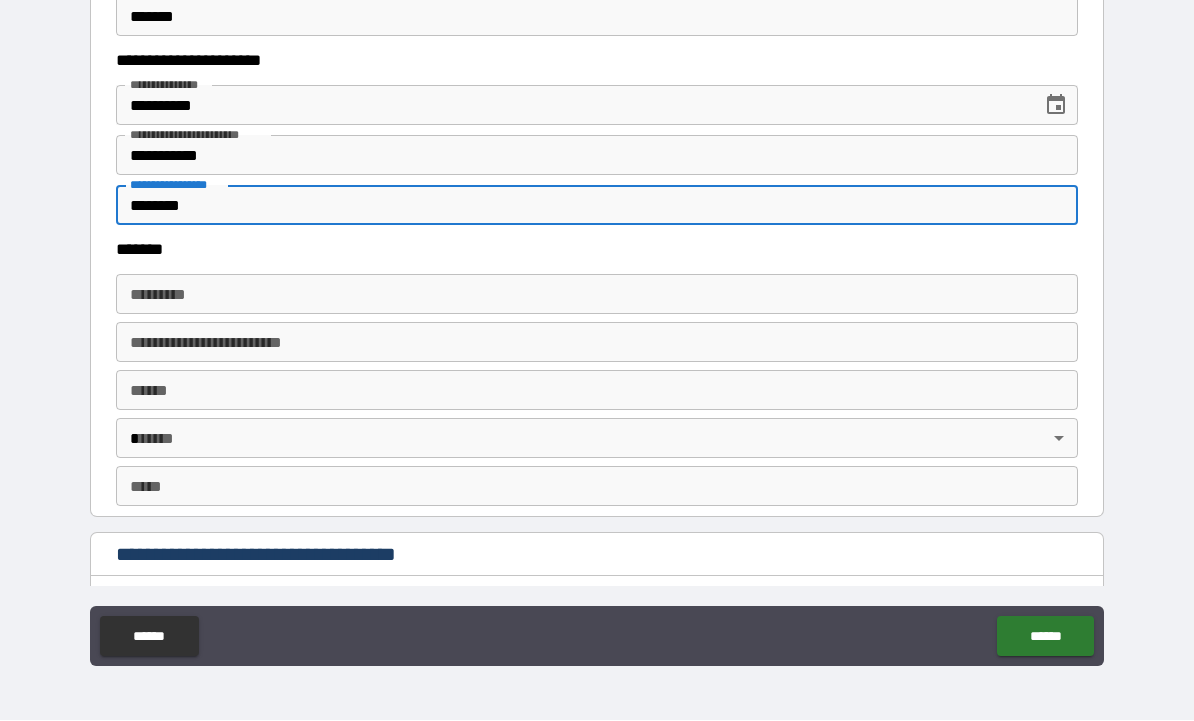 scroll, scrollTop: 1170, scrollLeft: 0, axis: vertical 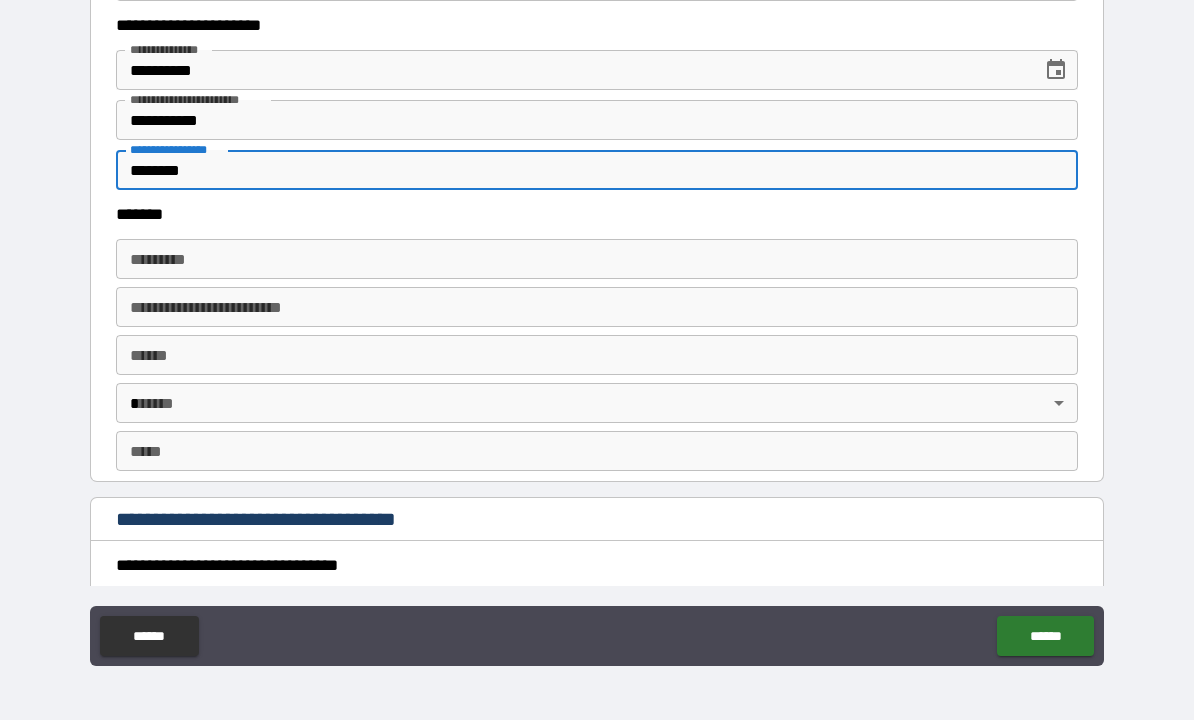 type on "********" 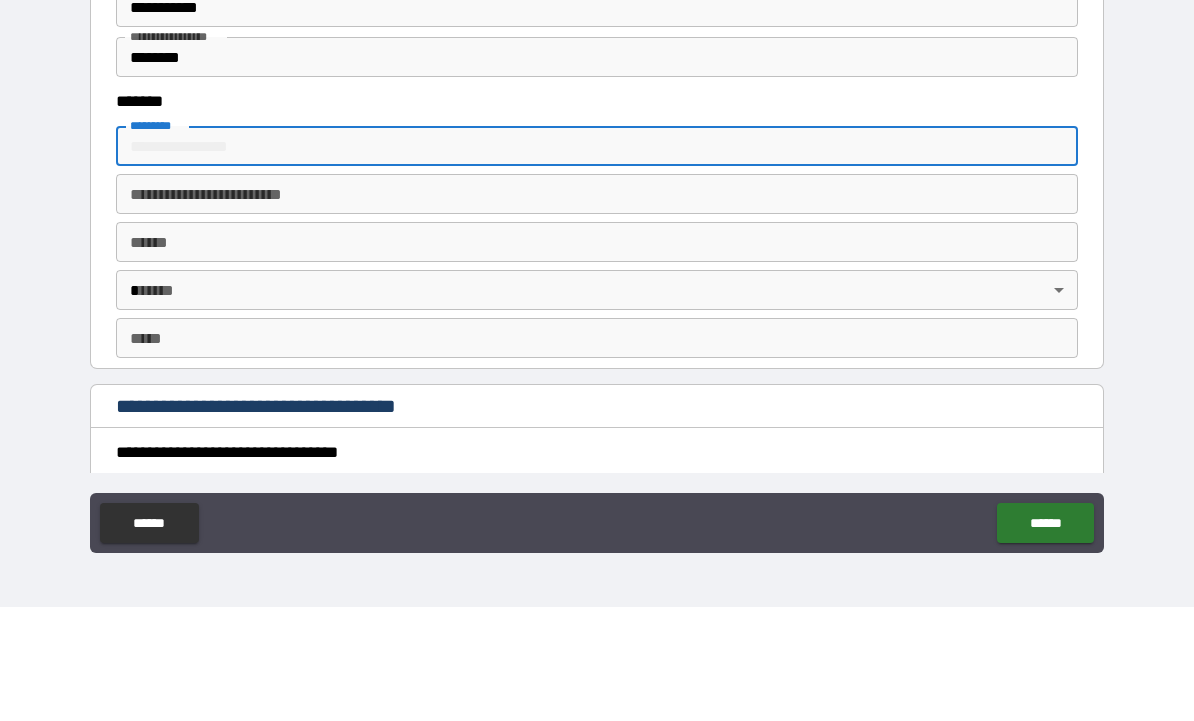 type on "***" 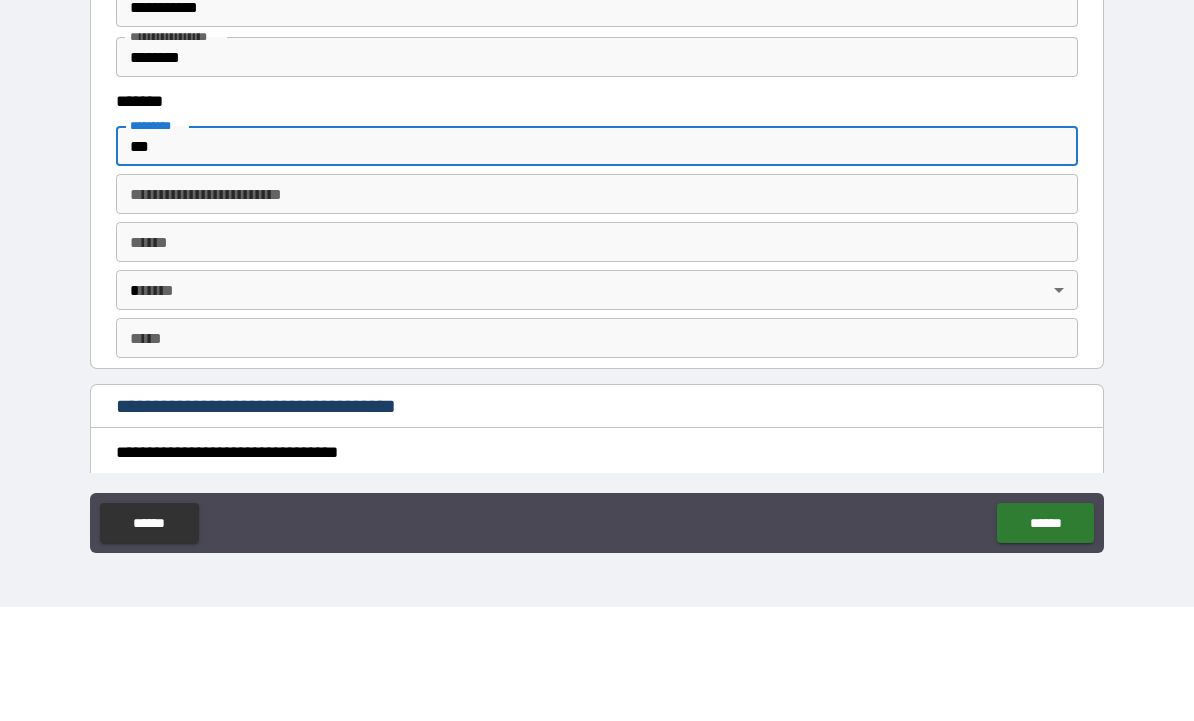 type on "**********" 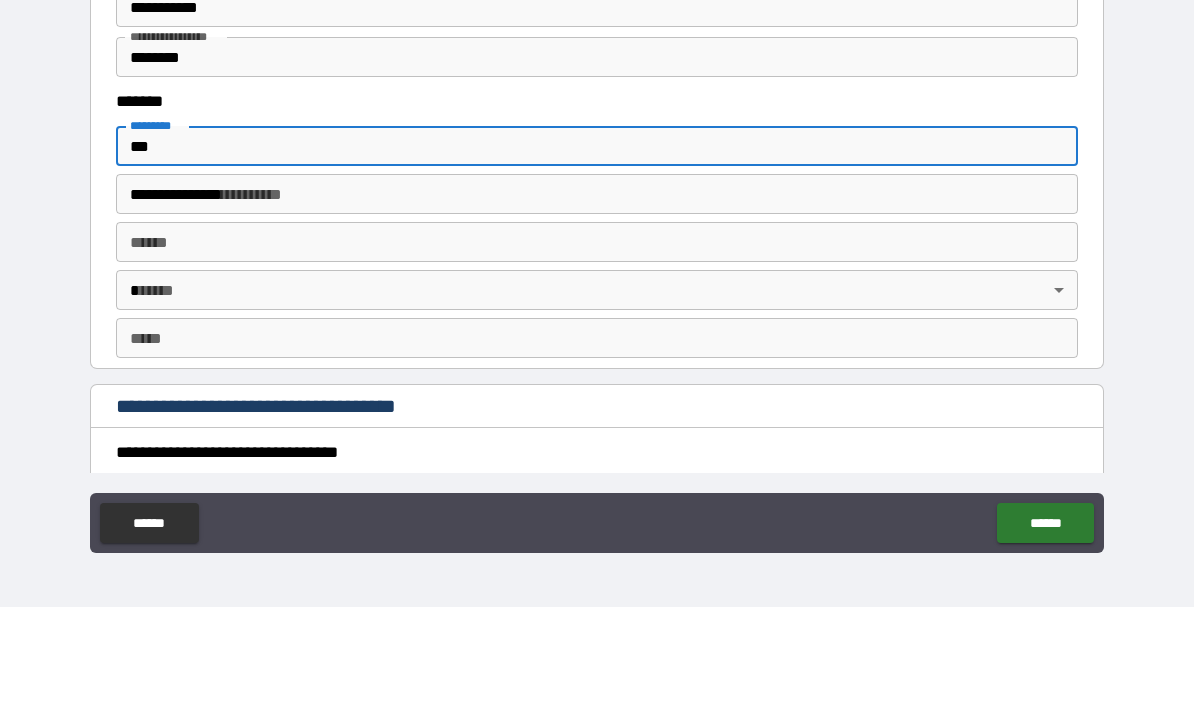 type on "*********" 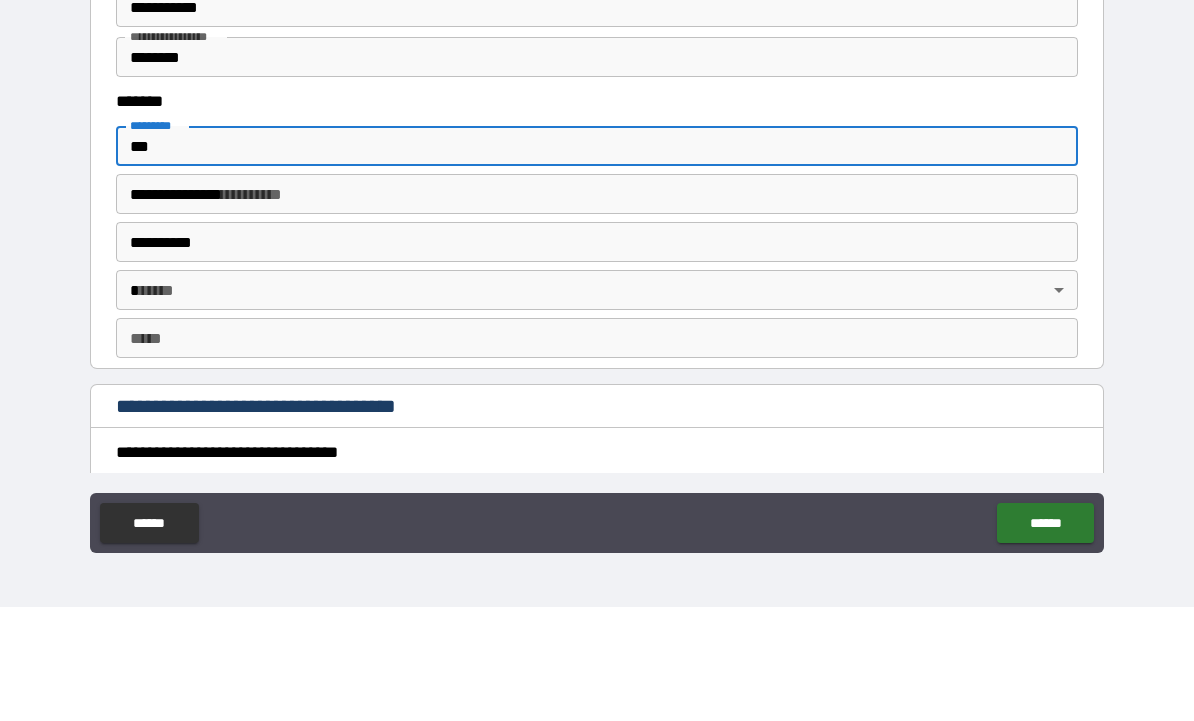 type on "**" 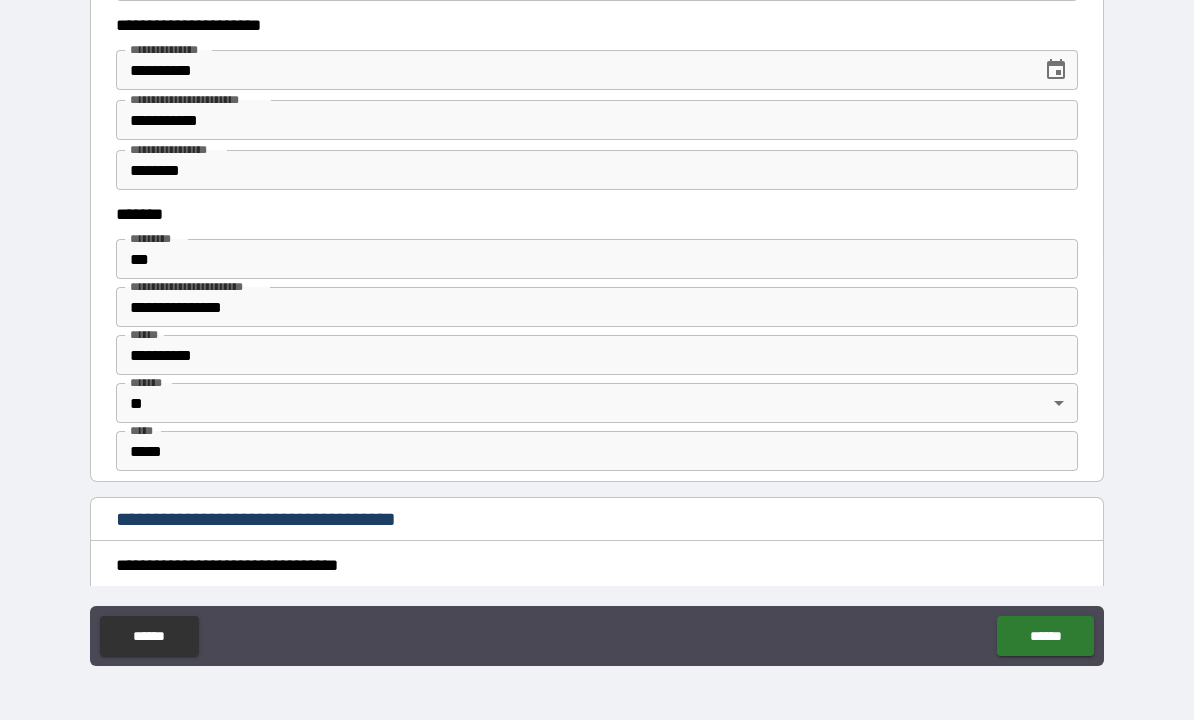 click on "**********" at bounding box center [597, 308] 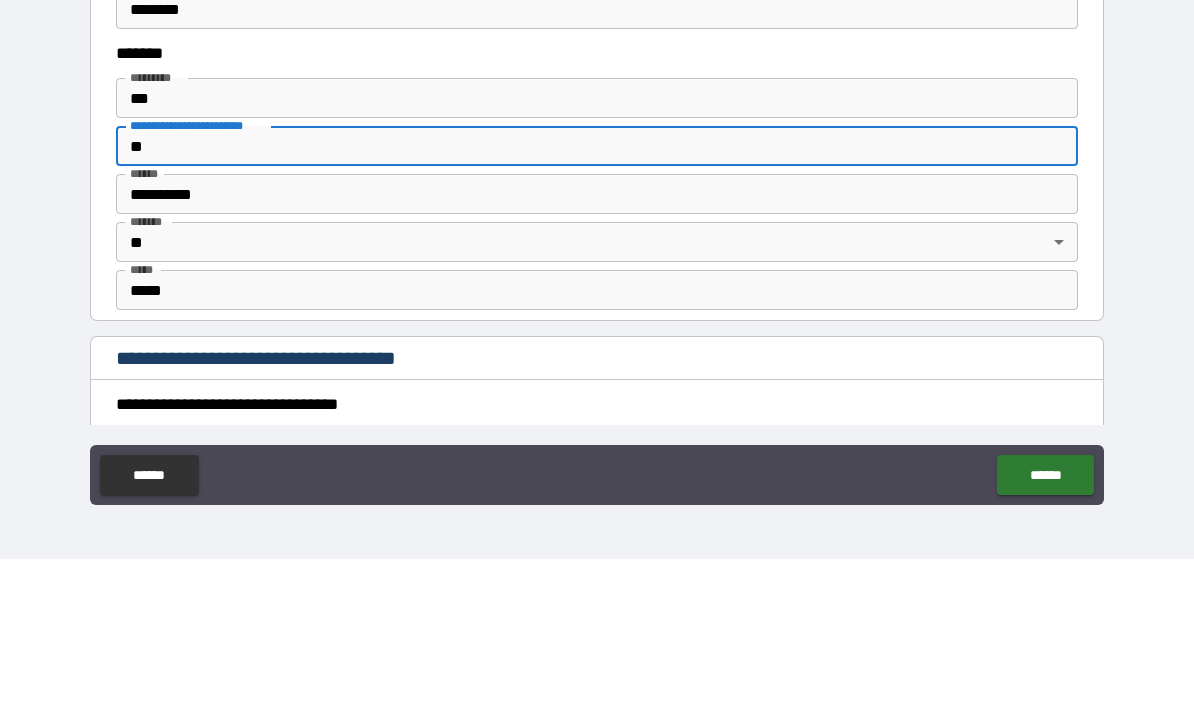 type on "*" 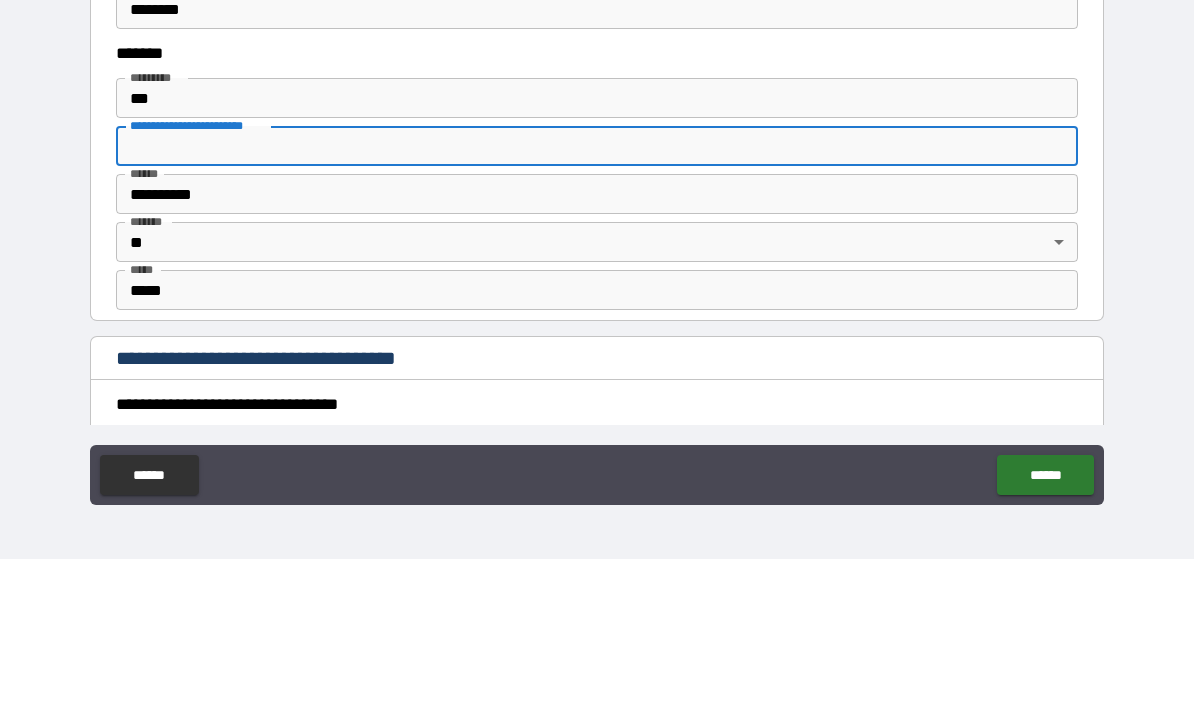type 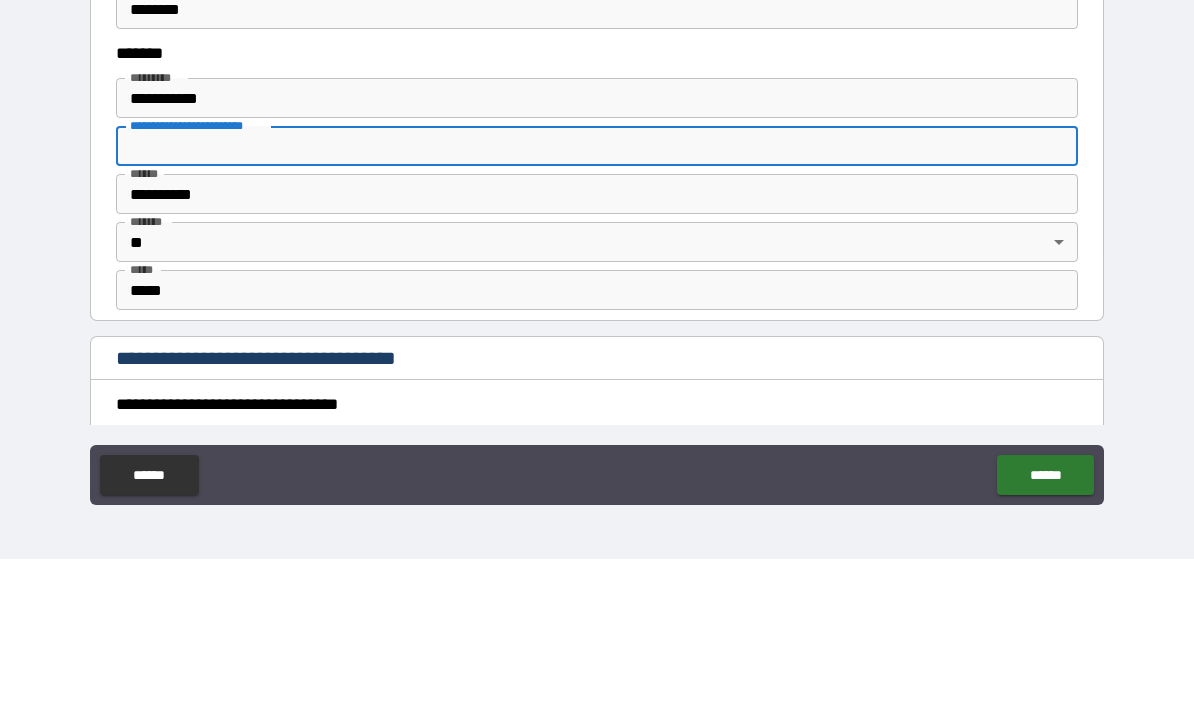 type on "**********" 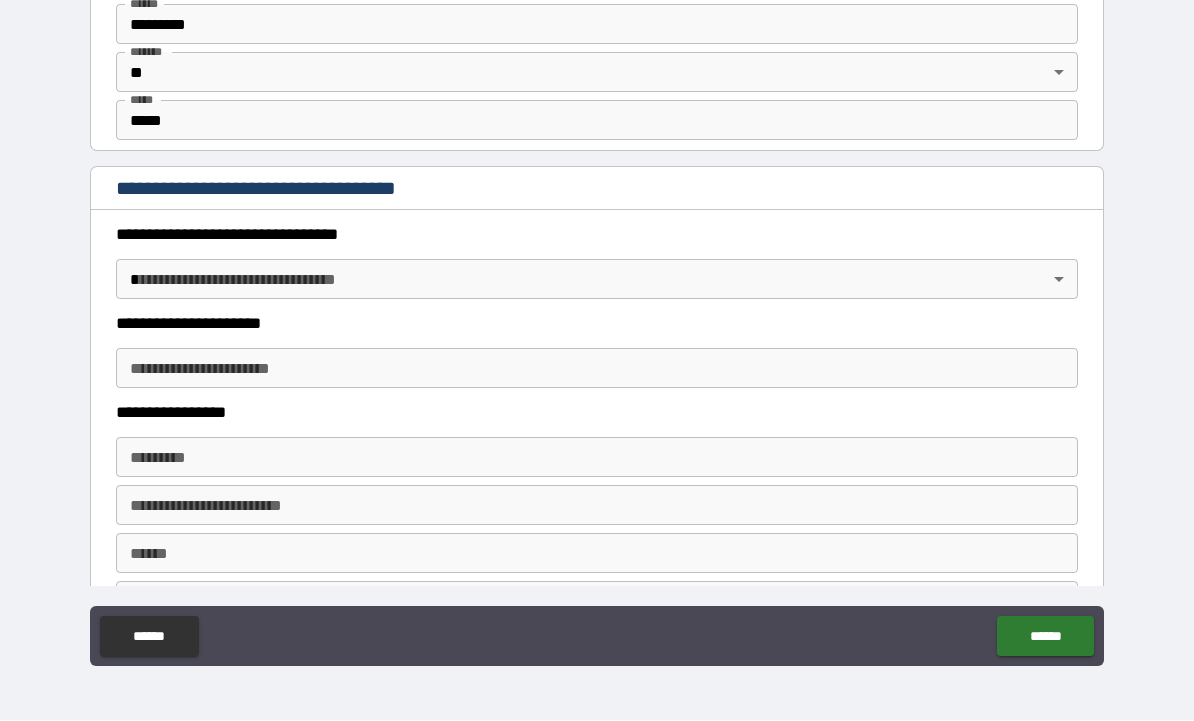 scroll, scrollTop: 1507, scrollLeft: 0, axis: vertical 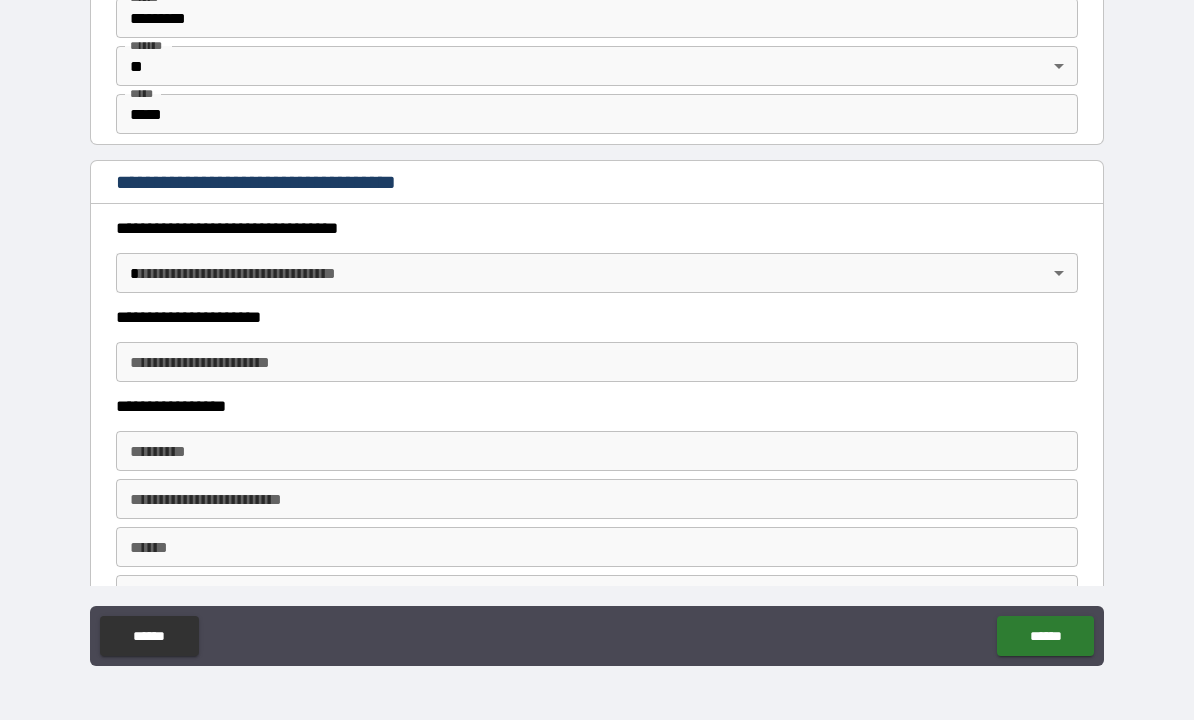 click on "**********" at bounding box center [597, 327] 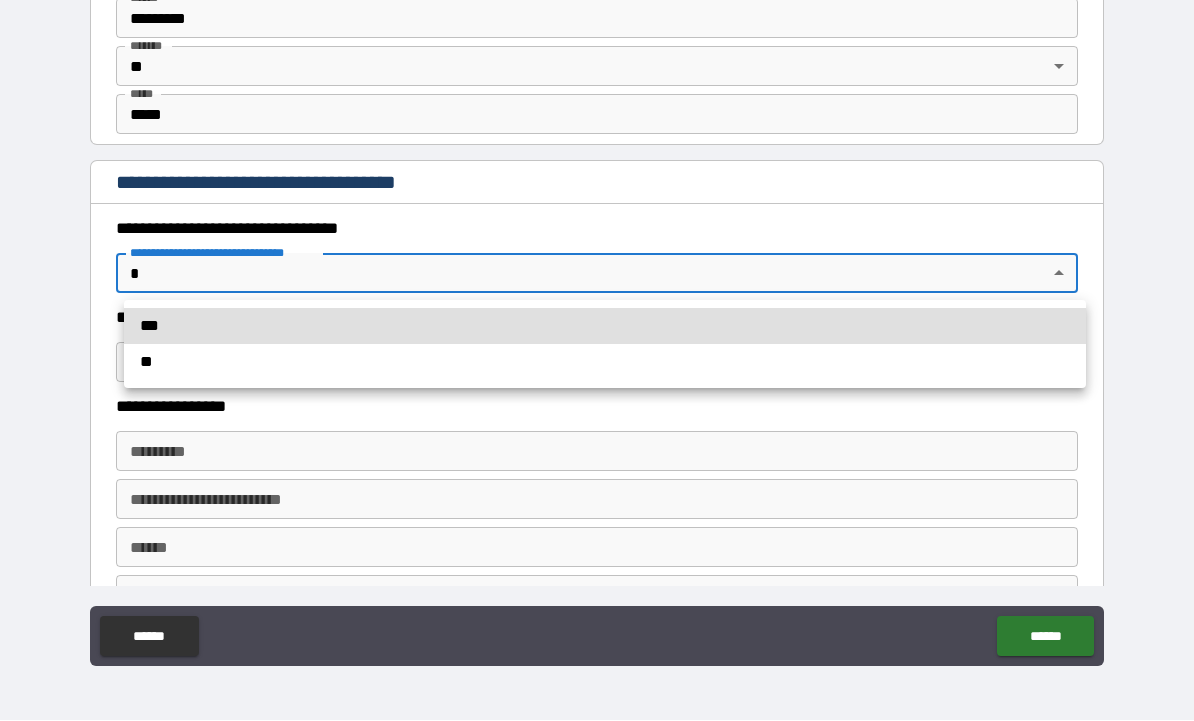 click on "***" at bounding box center (605, 327) 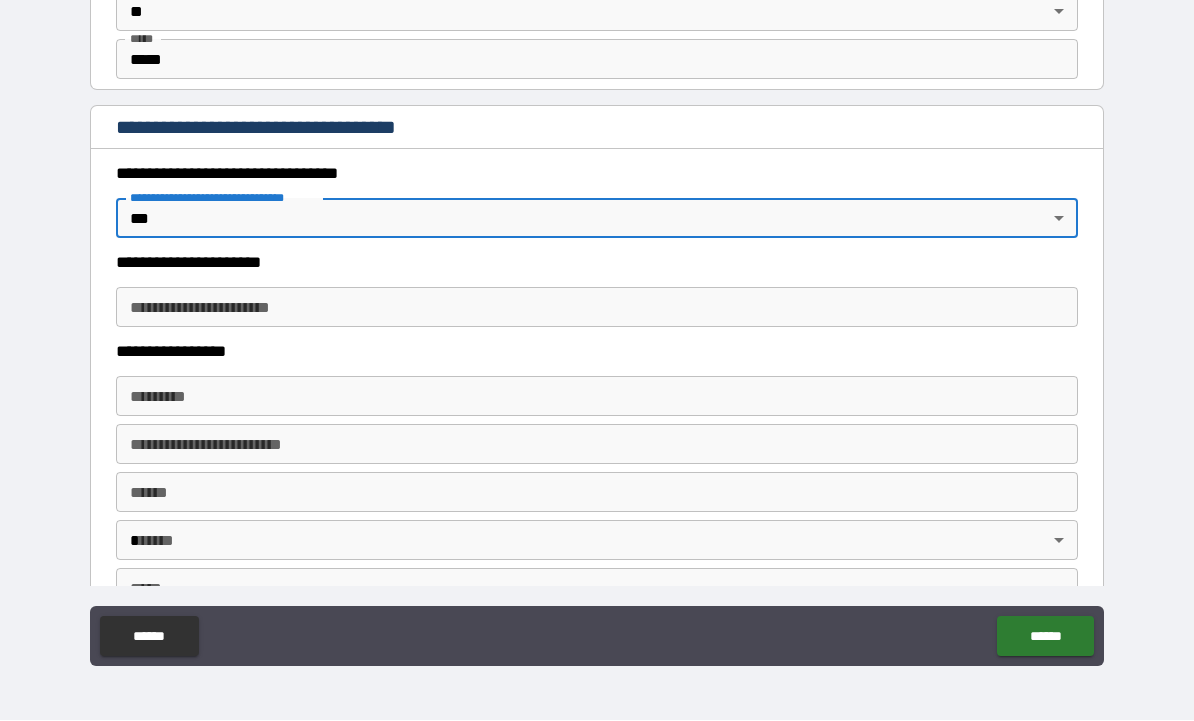 scroll, scrollTop: 1487, scrollLeft: 0, axis: vertical 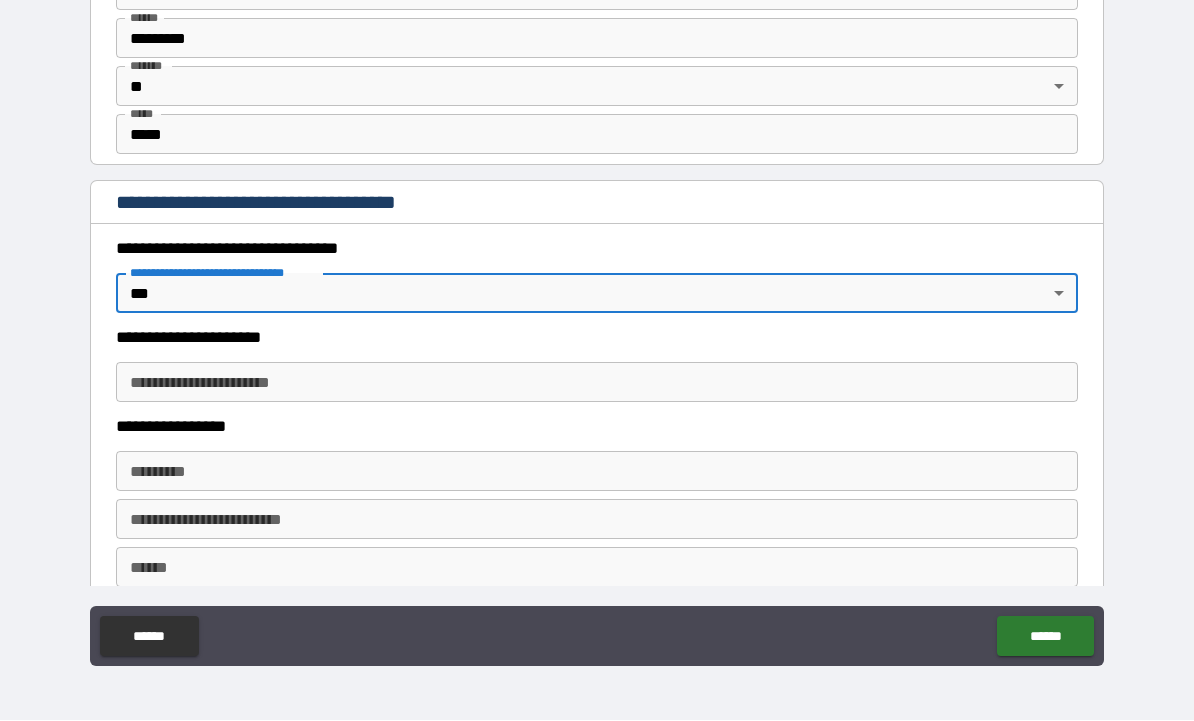 click on "**********" at bounding box center (597, 327) 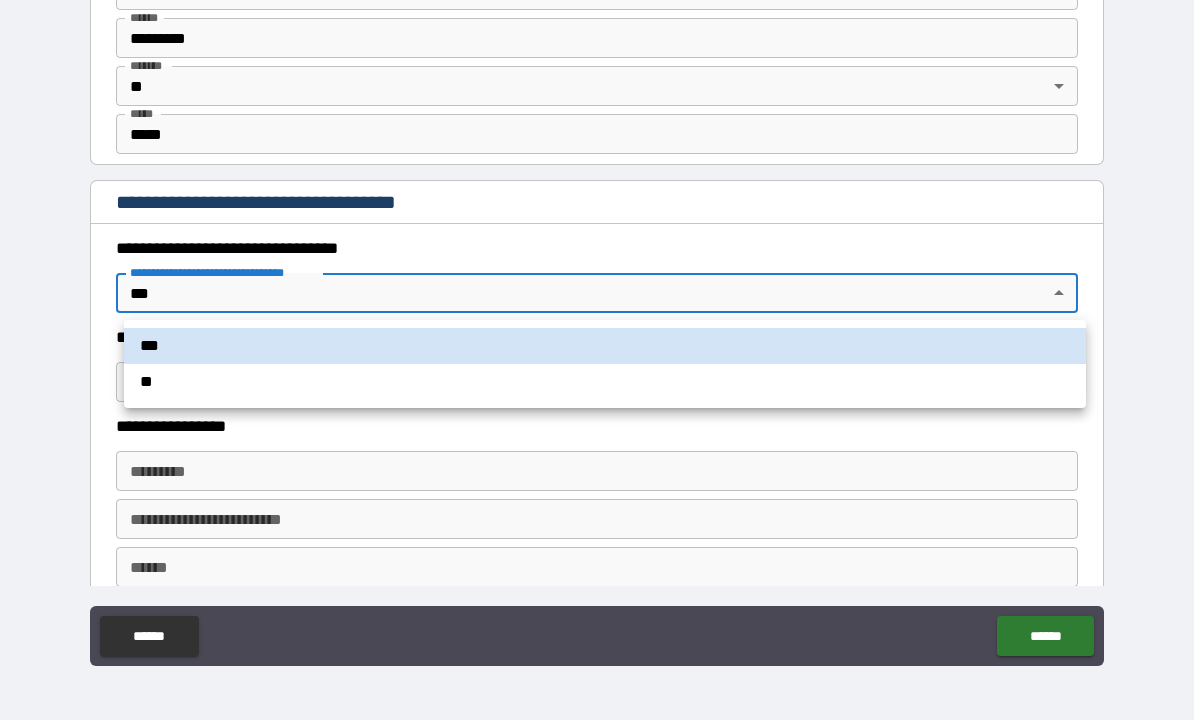 click on "**" at bounding box center (605, 383) 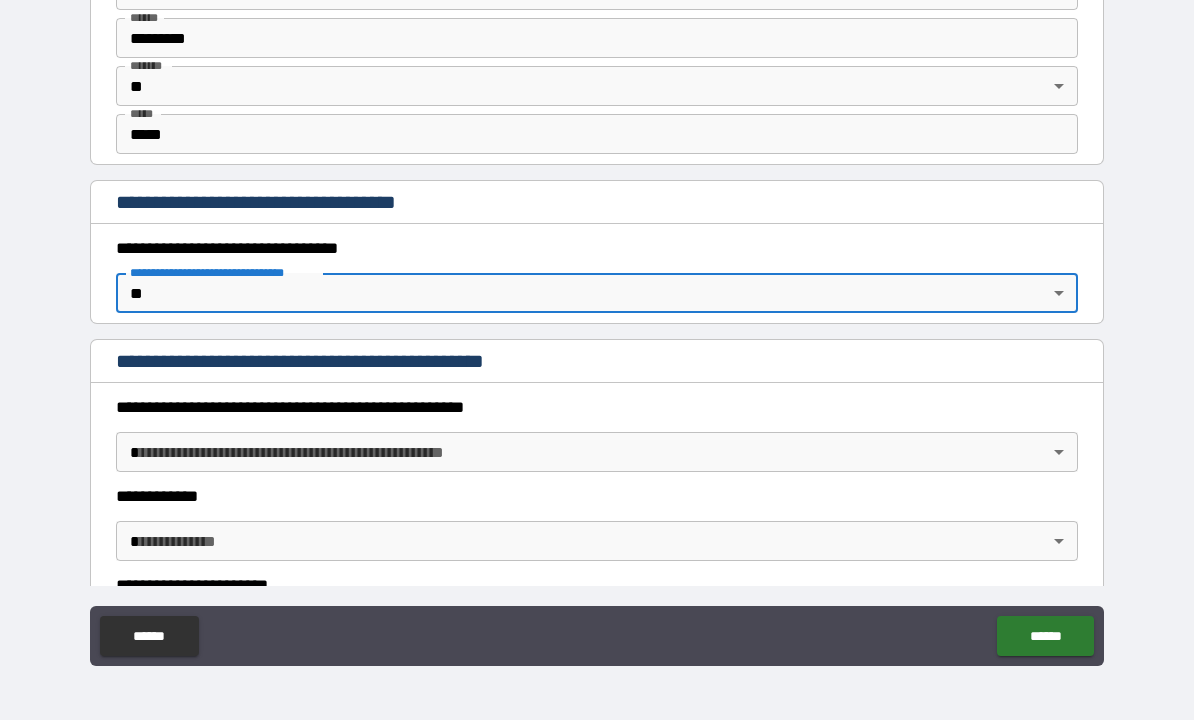 click on "**********" at bounding box center (597, 327) 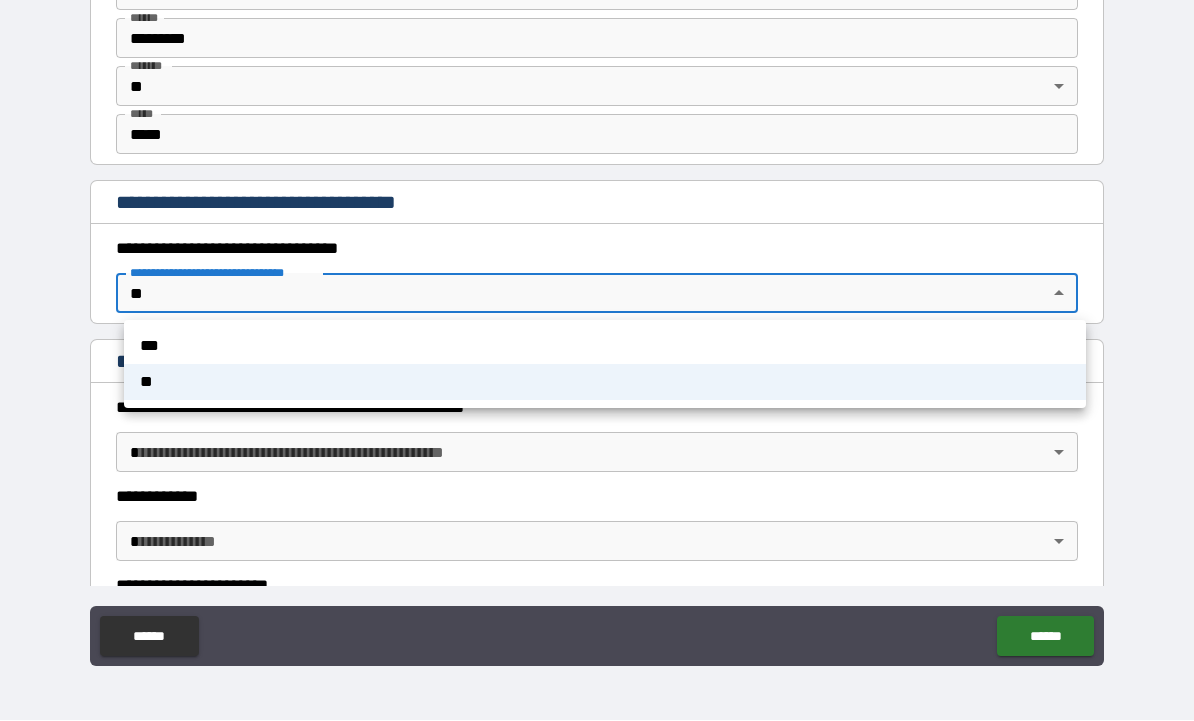 click on "***" at bounding box center (605, 347) 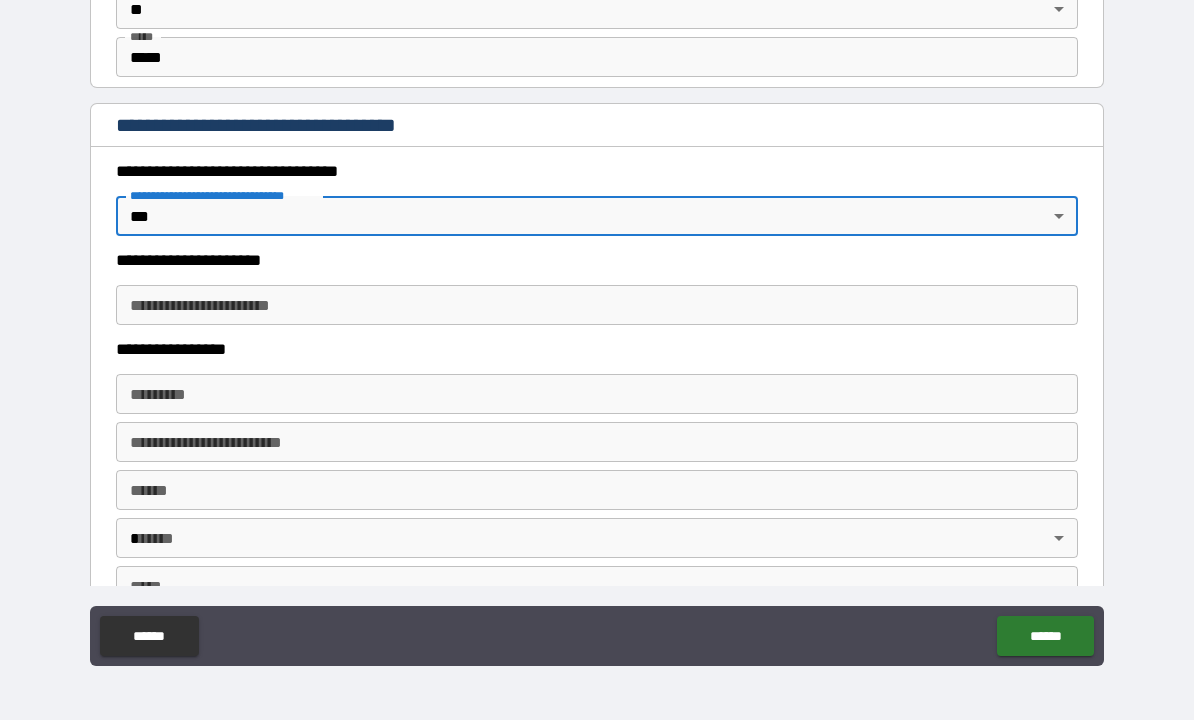 scroll, scrollTop: 1478, scrollLeft: 0, axis: vertical 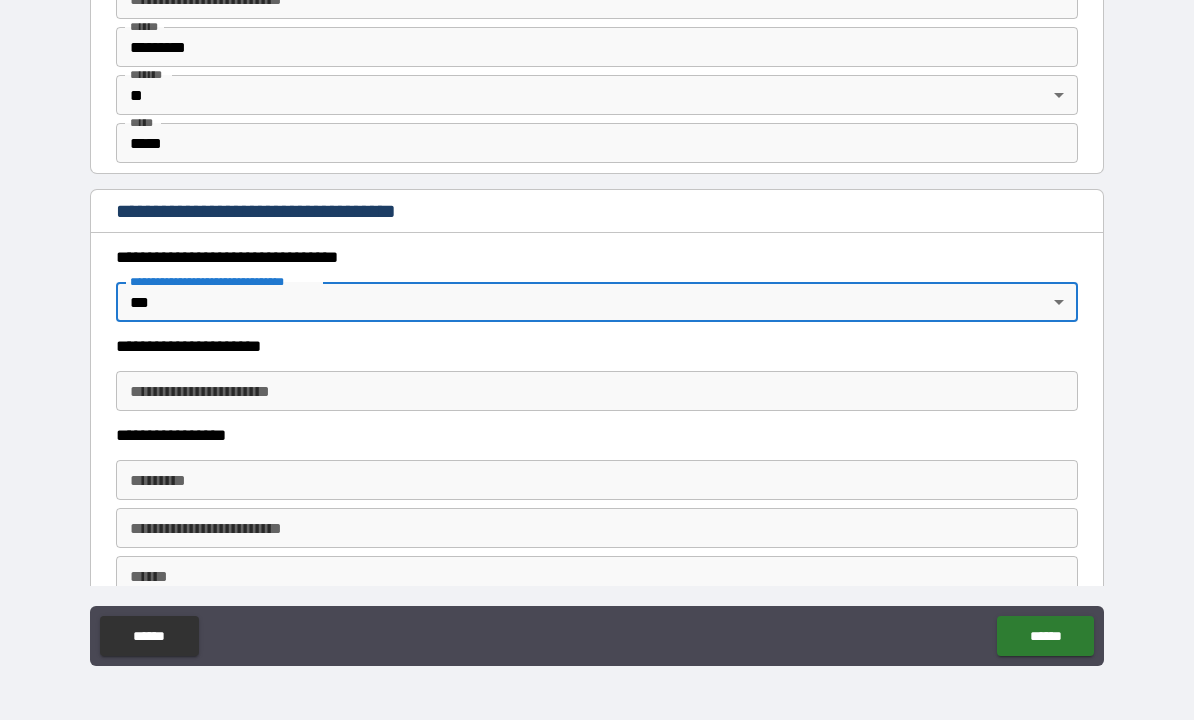 click on "**********" at bounding box center [597, 327] 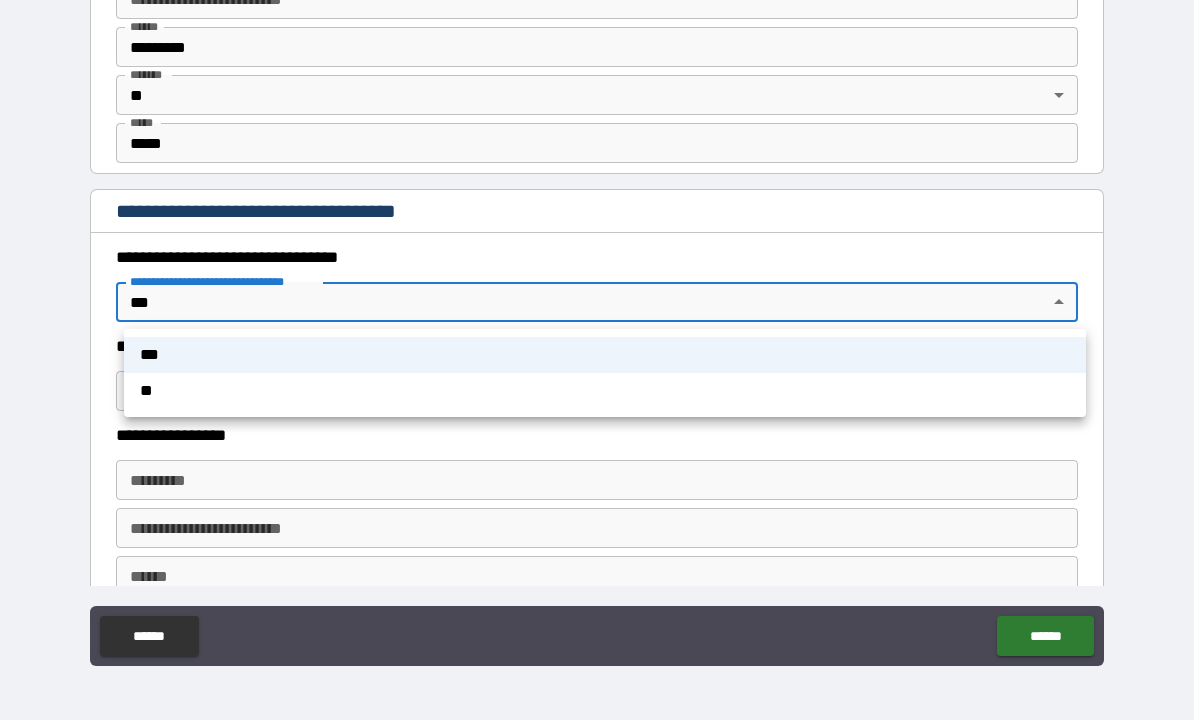 click on "**" at bounding box center [605, 392] 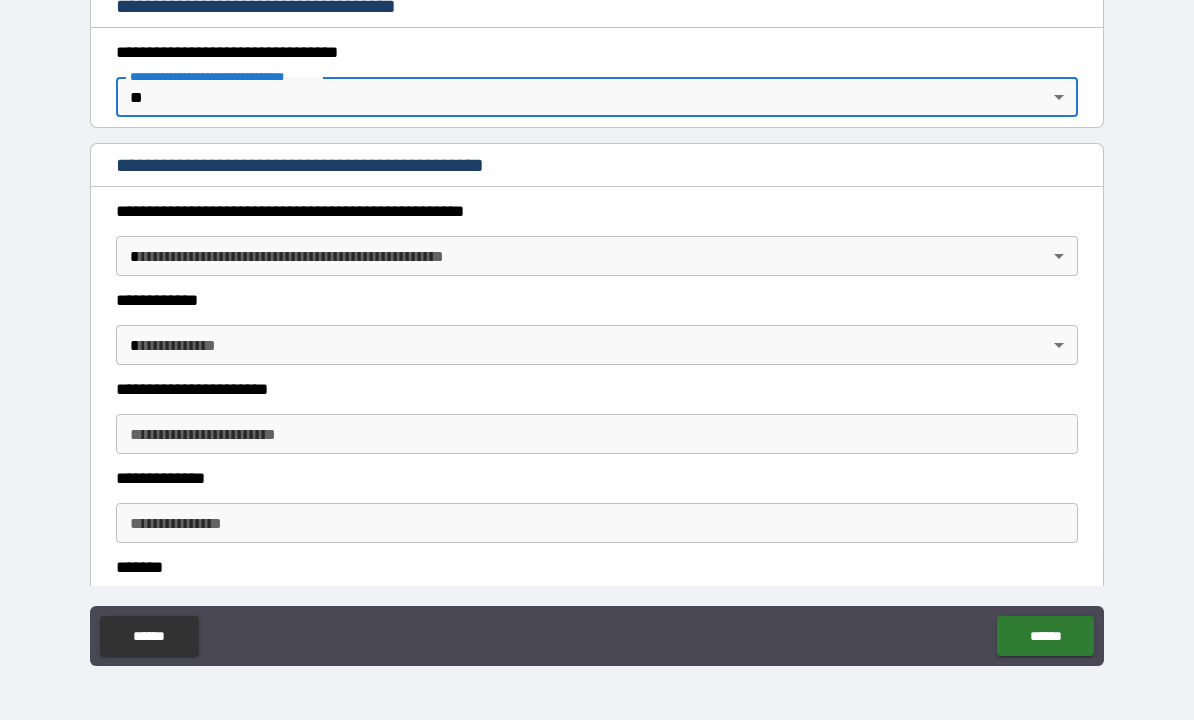scroll, scrollTop: 1644, scrollLeft: 0, axis: vertical 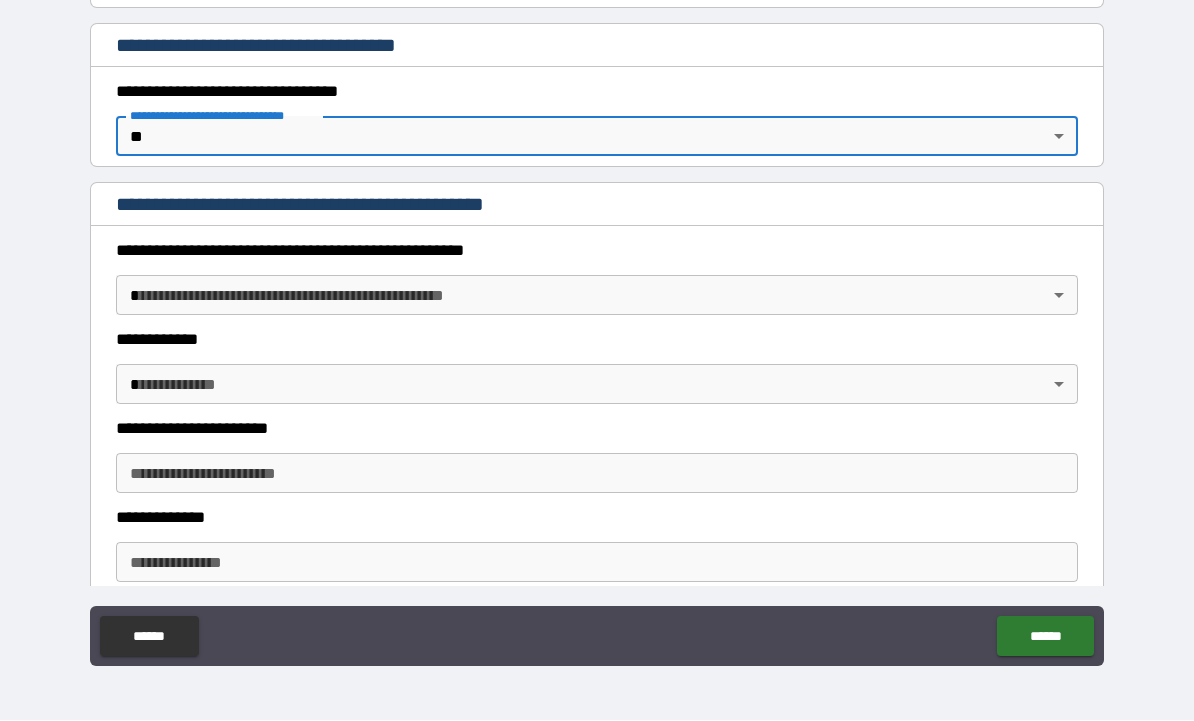 click on "**********" at bounding box center [597, 327] 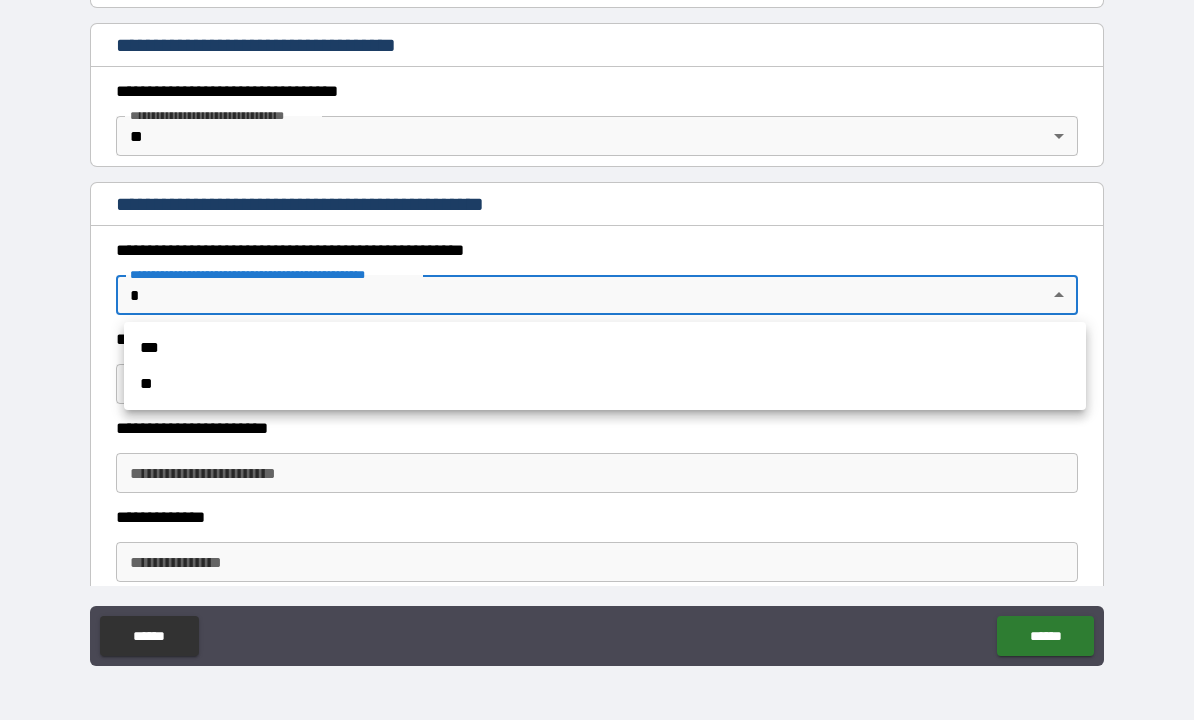 click on "**" at bounding box center (605, 385) 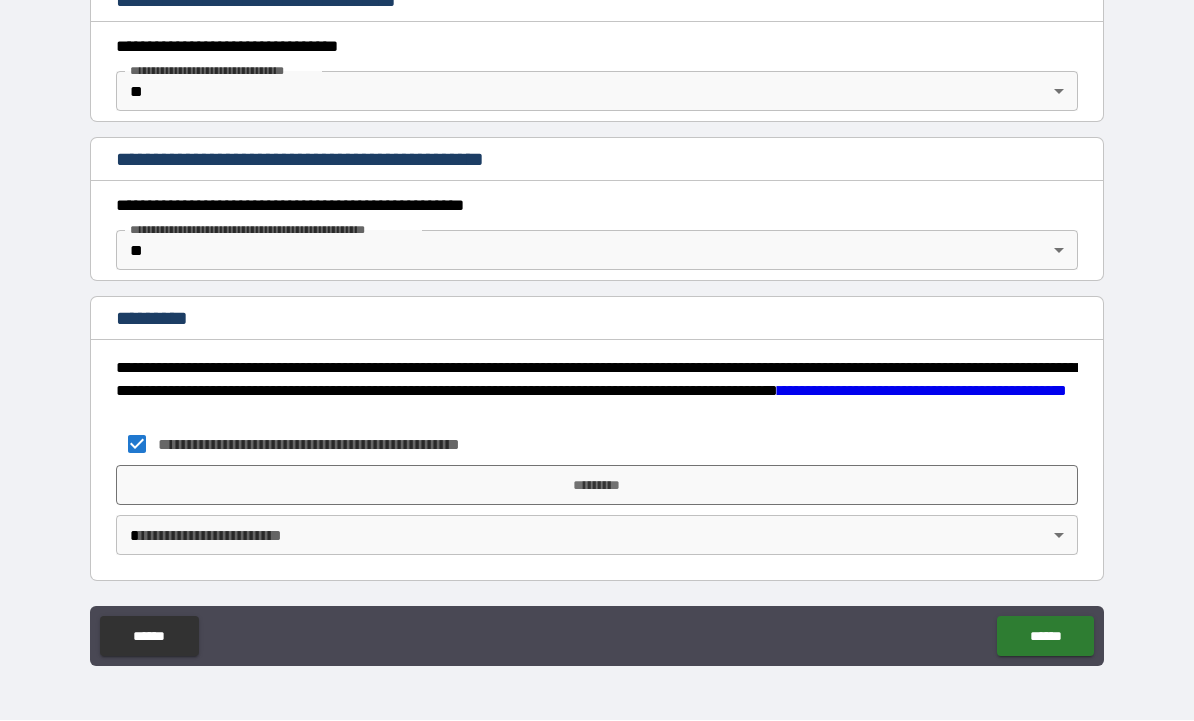 scroll, scrollTop: 1689, scrollLeft: 0, axis: vertical 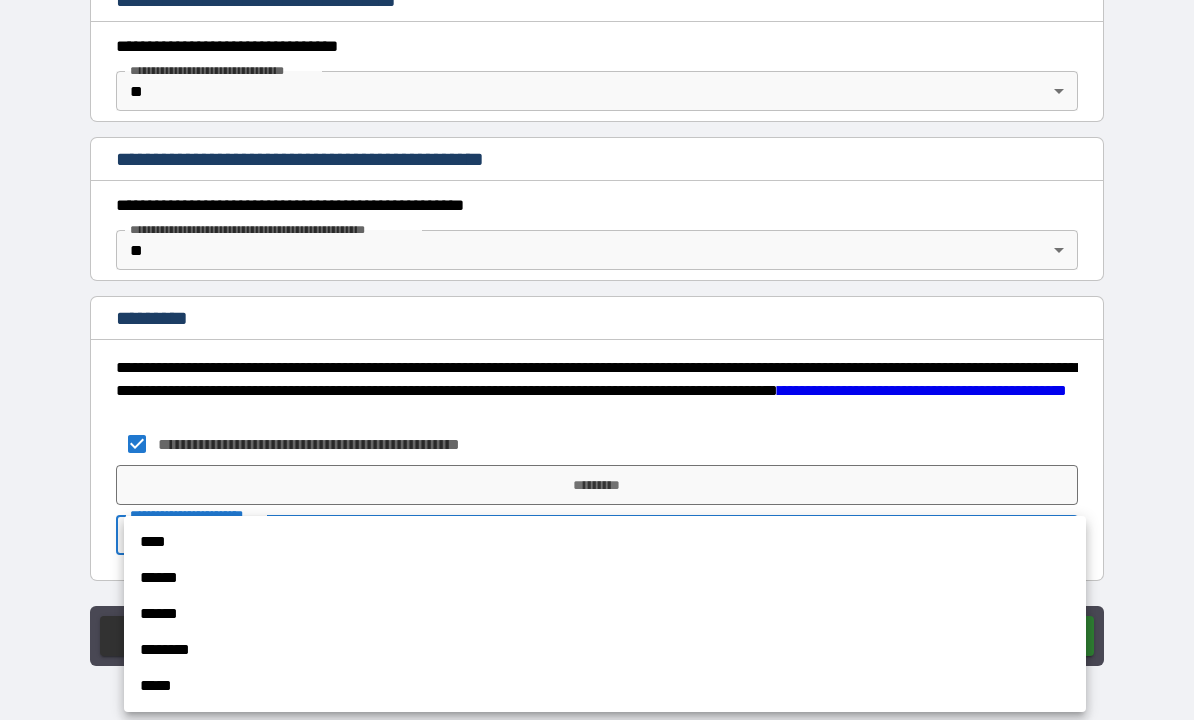 click on "****" at bounding box center (605, 543) 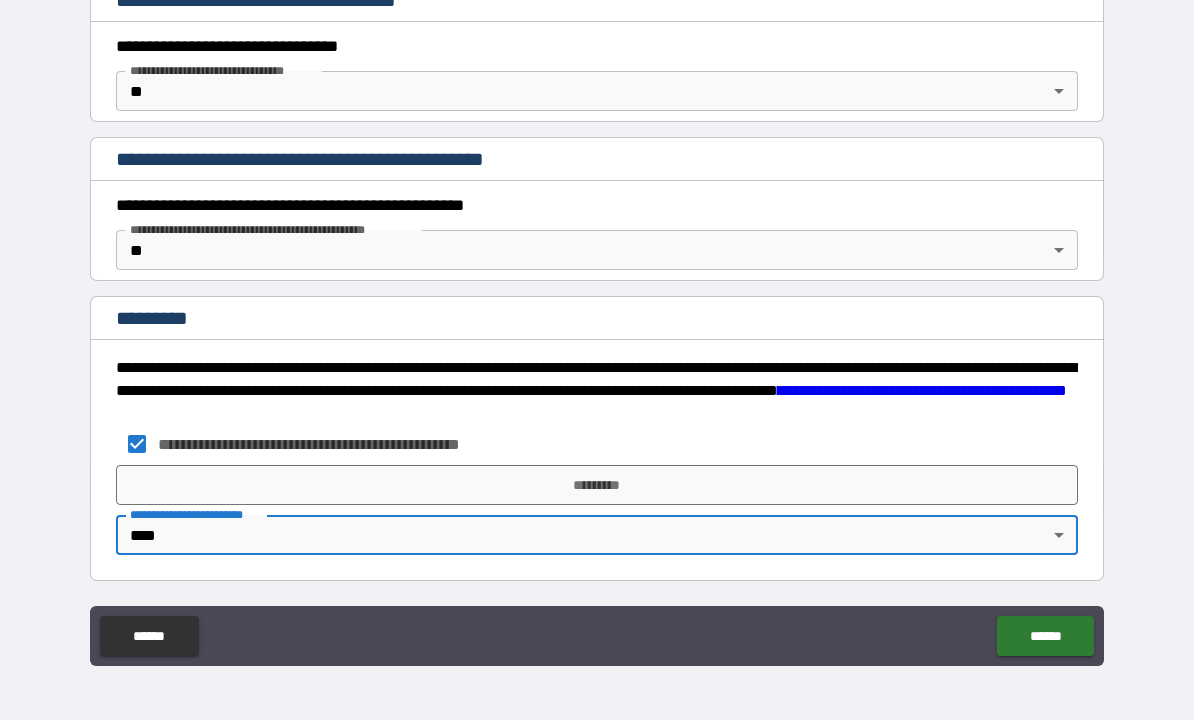 click on "*********" at bounding box center [597, 486] 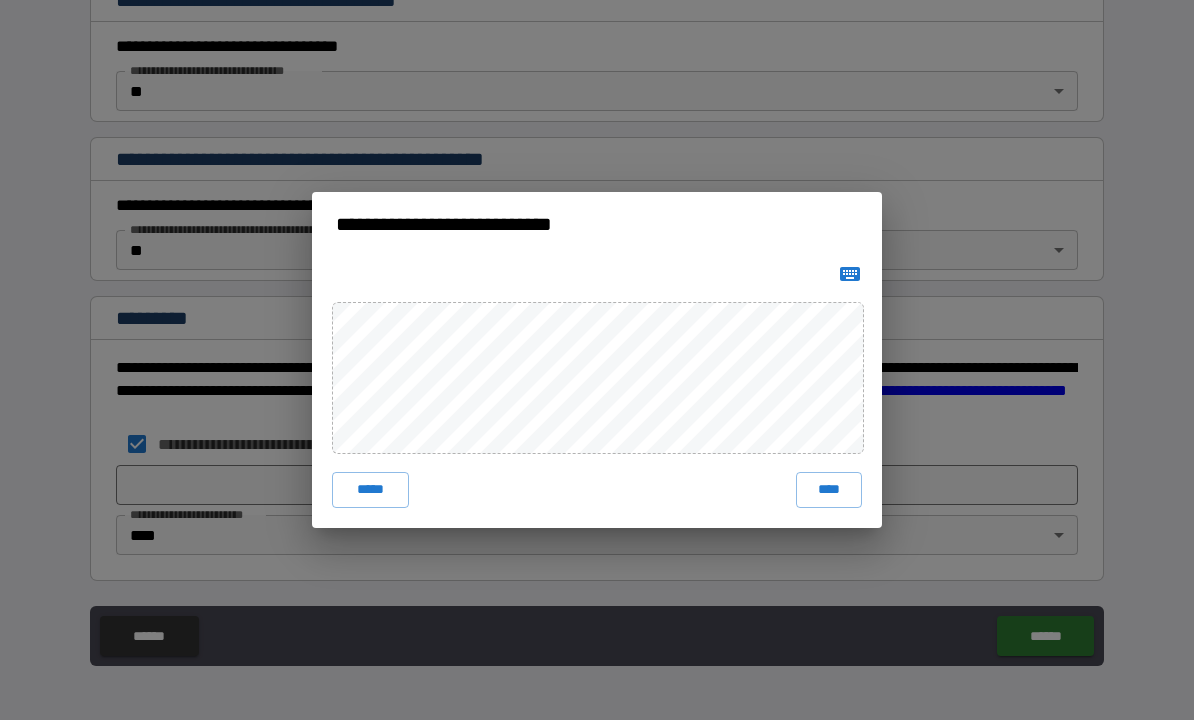 click on "*****" at bounding box center (370, 491) 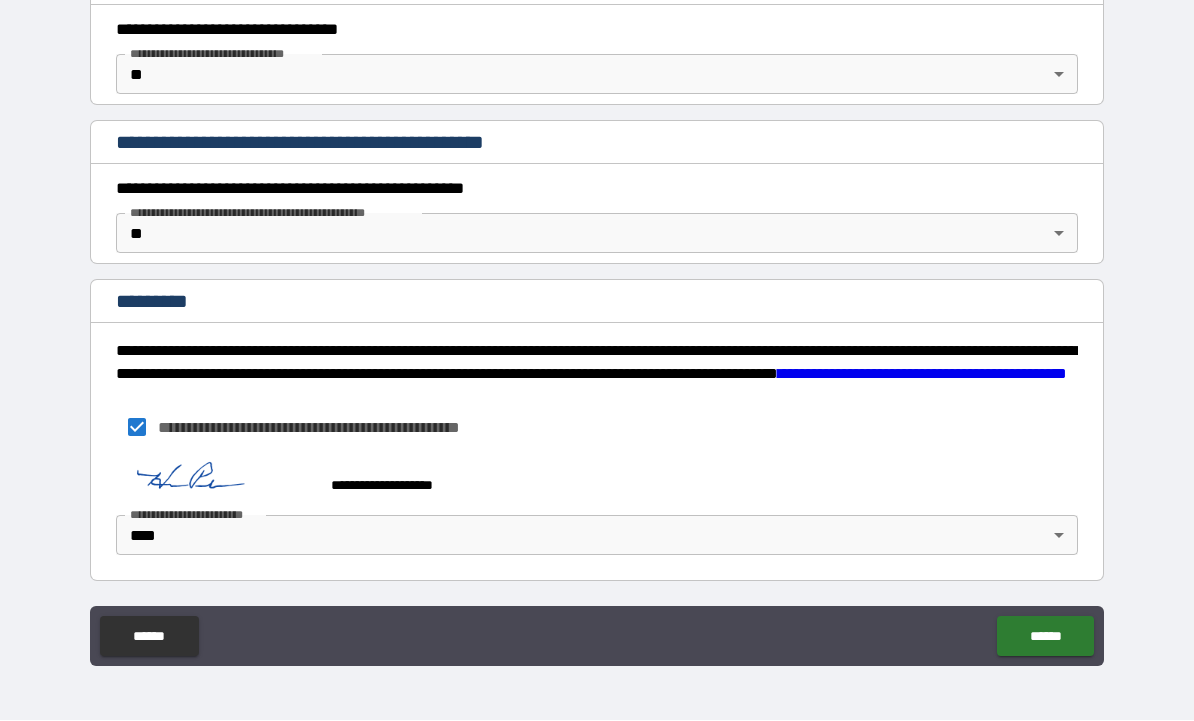 scroll, scrollTop: 1706, scrollLeft: 0, axis: vertical 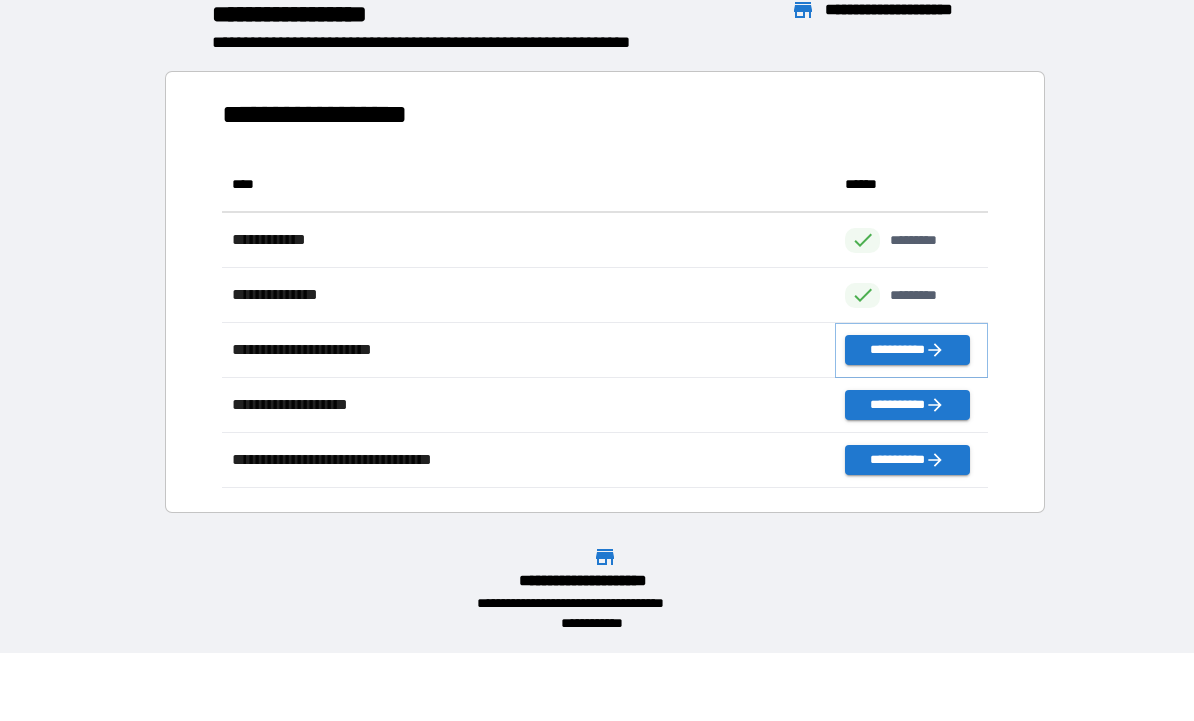 click on "**********" at bounding box center [907, 351] 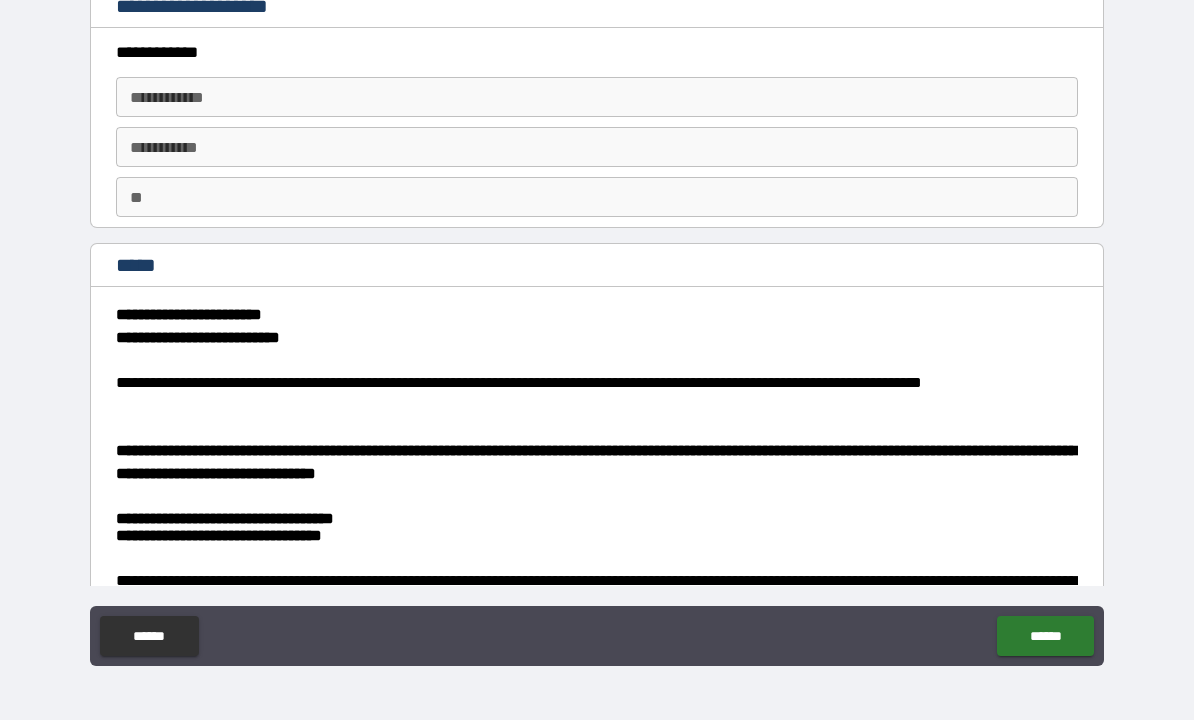 type on "*" 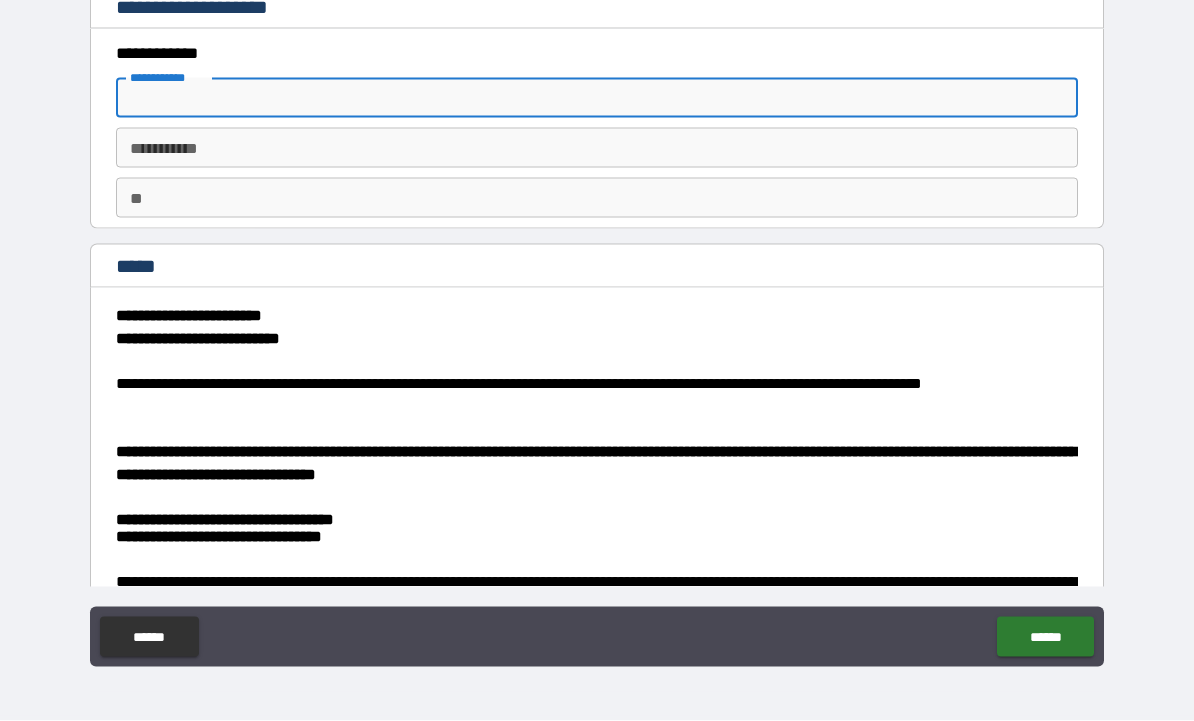 type on "*****" 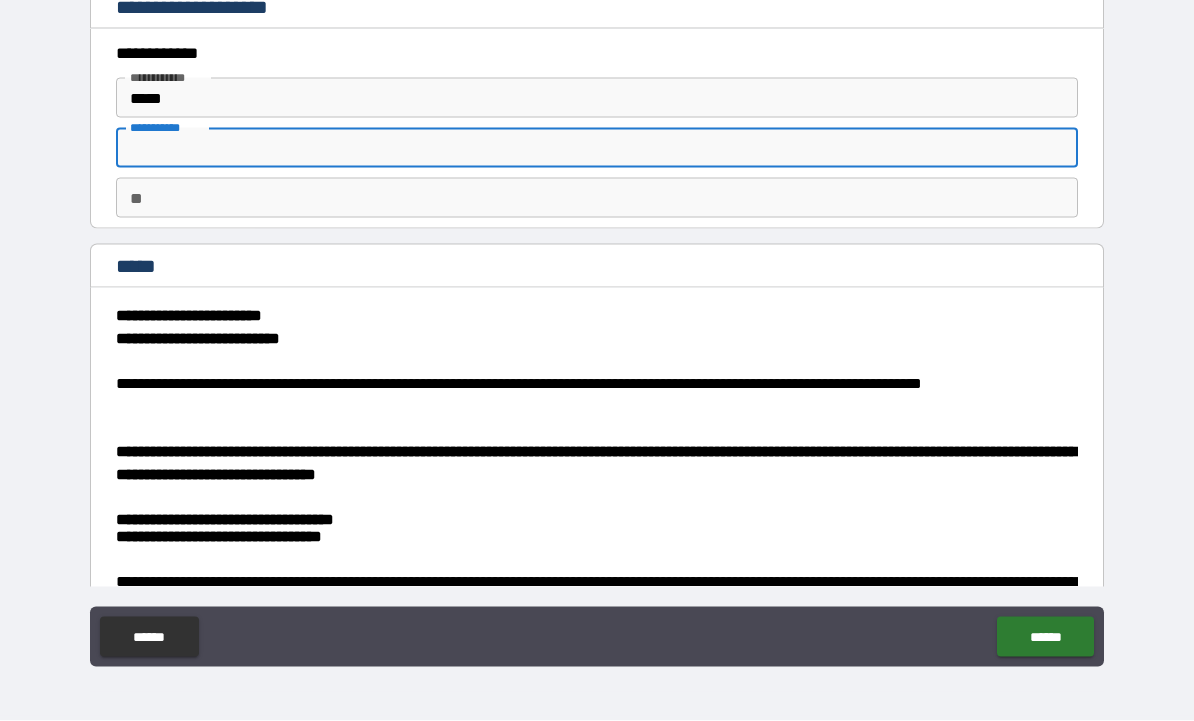 type on "*" 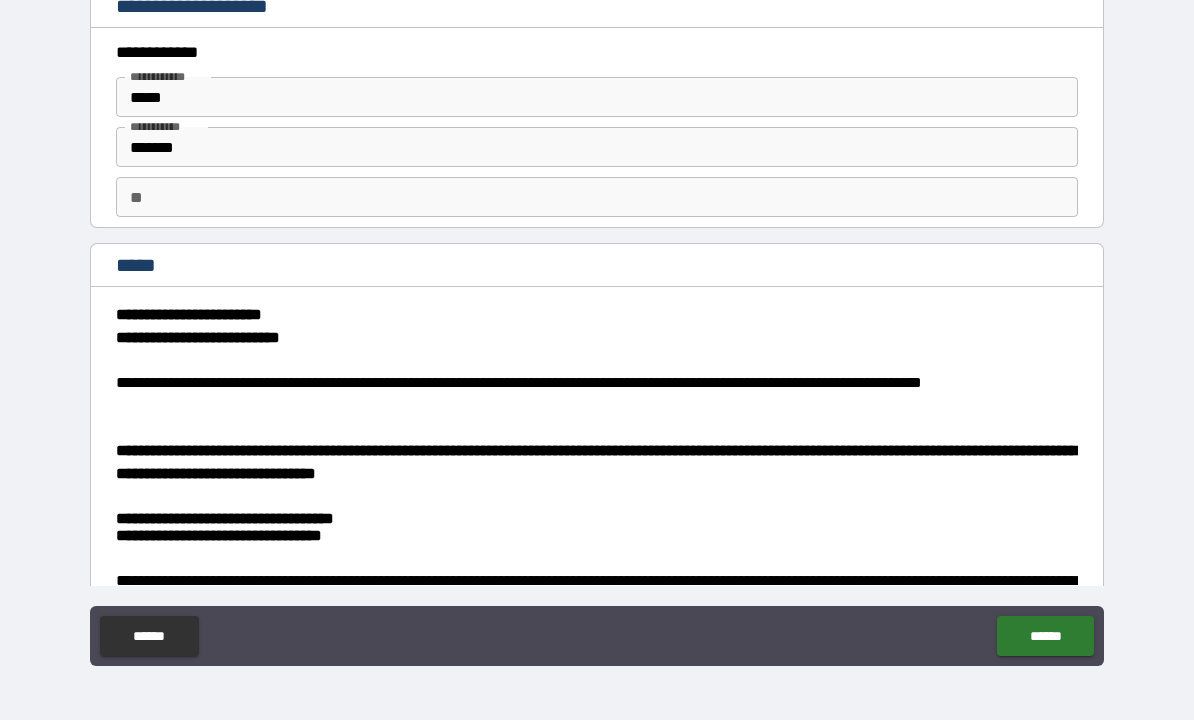 type on "*" 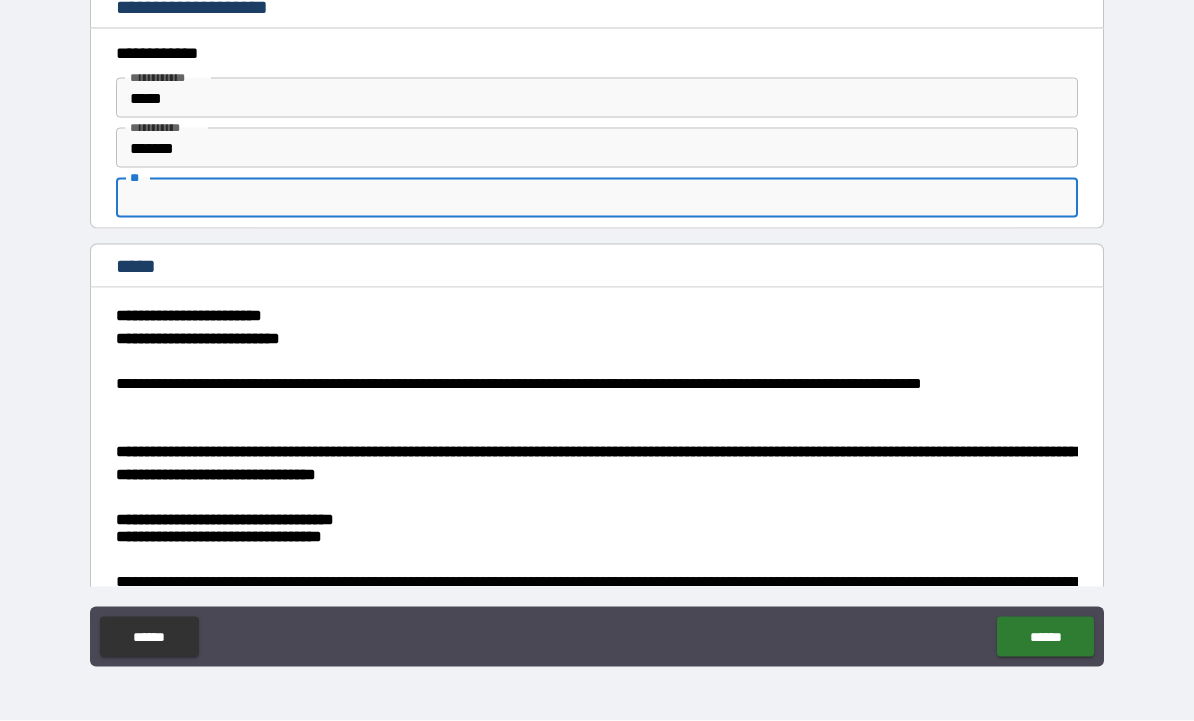 type on "*" 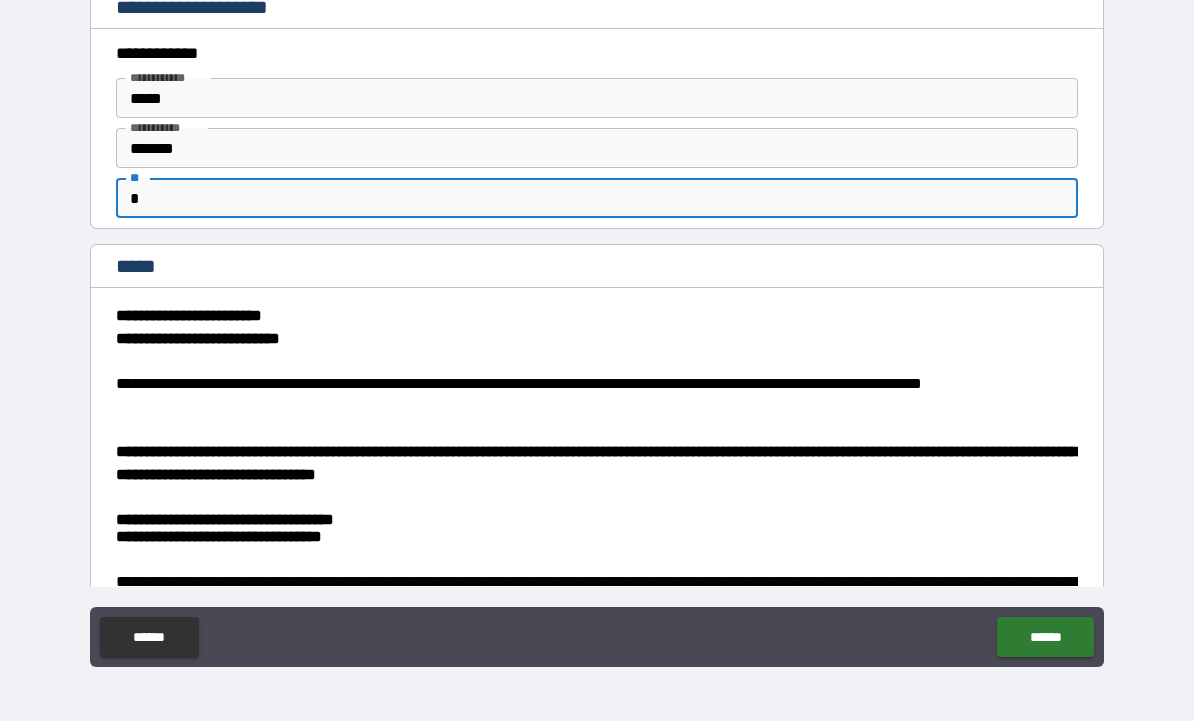 type on "*" 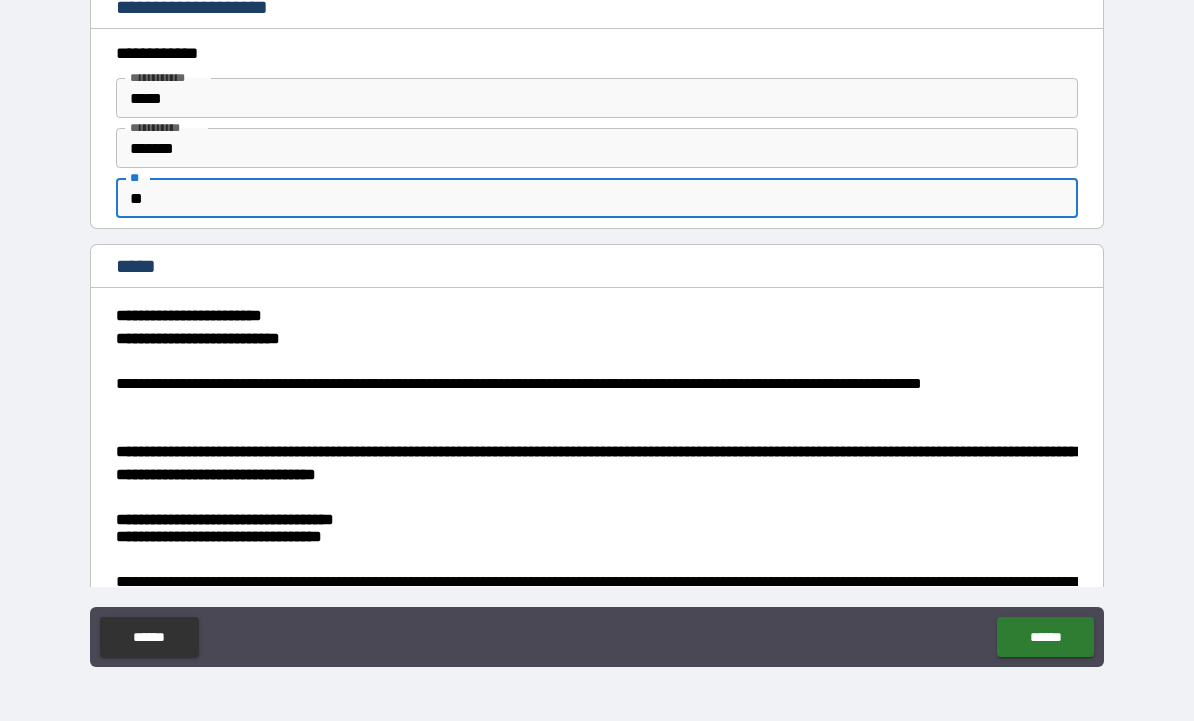 type on "*" 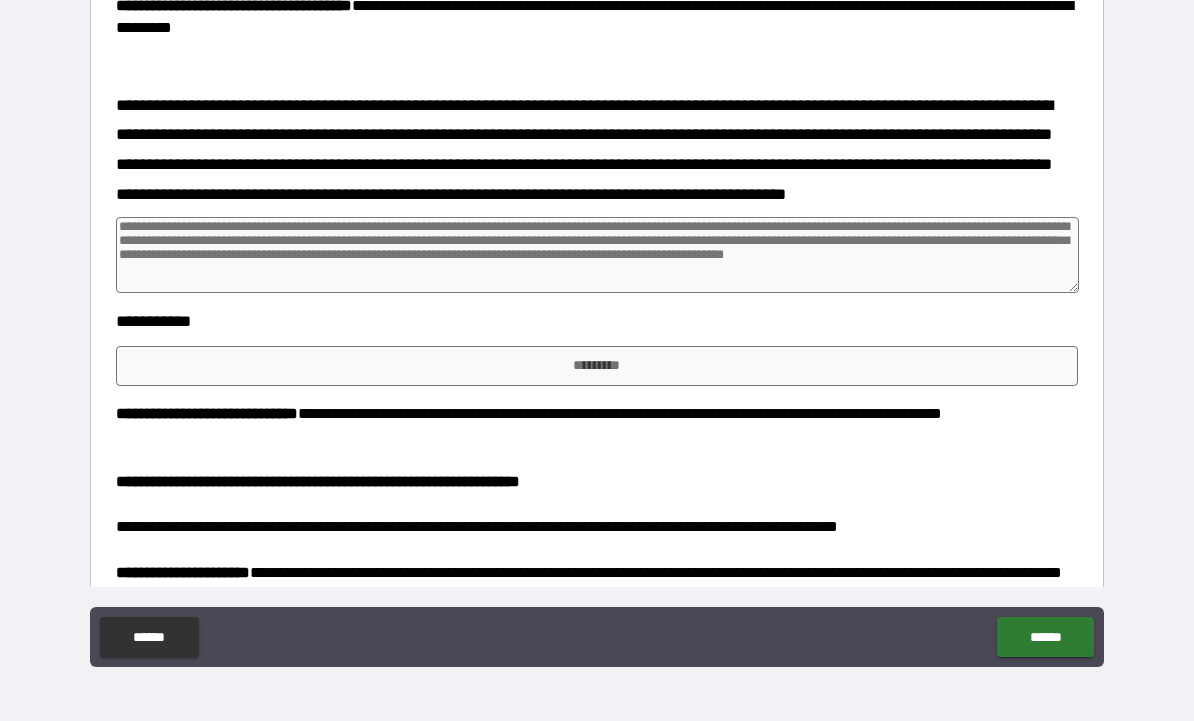 scroll, scrollTop: 1703, scrollLeft: 0, axis: vertical 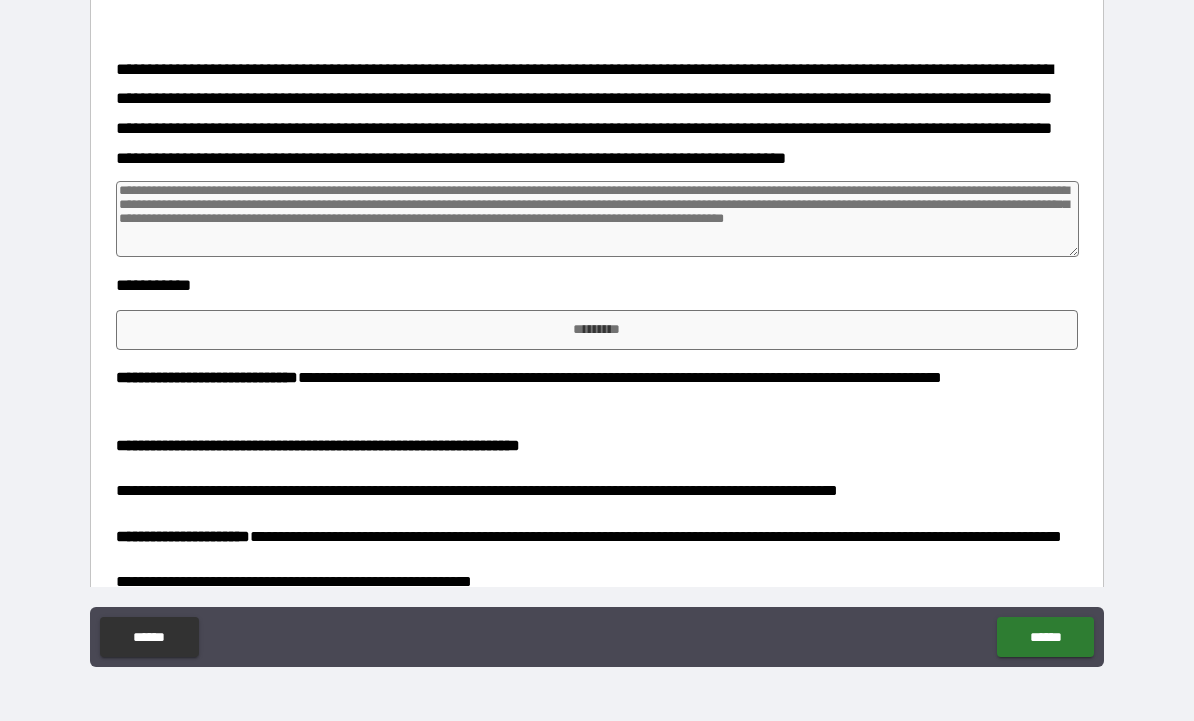 type on "**" 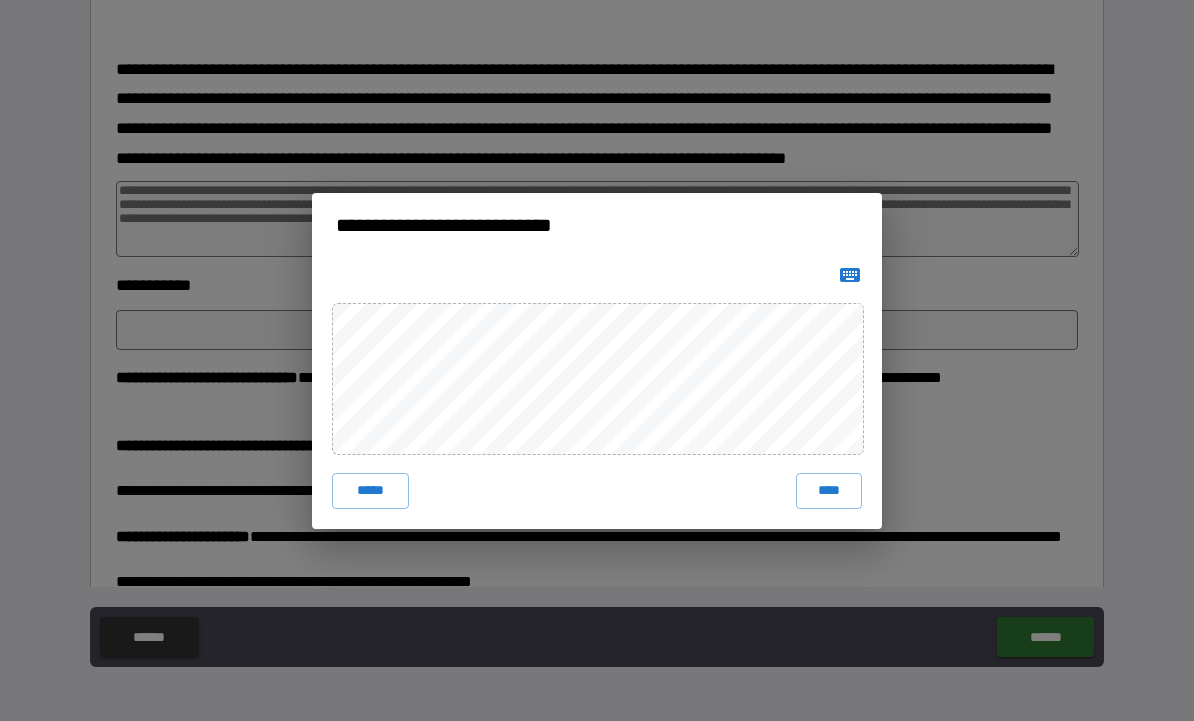 click on "****" at bounding box center (829, 491) 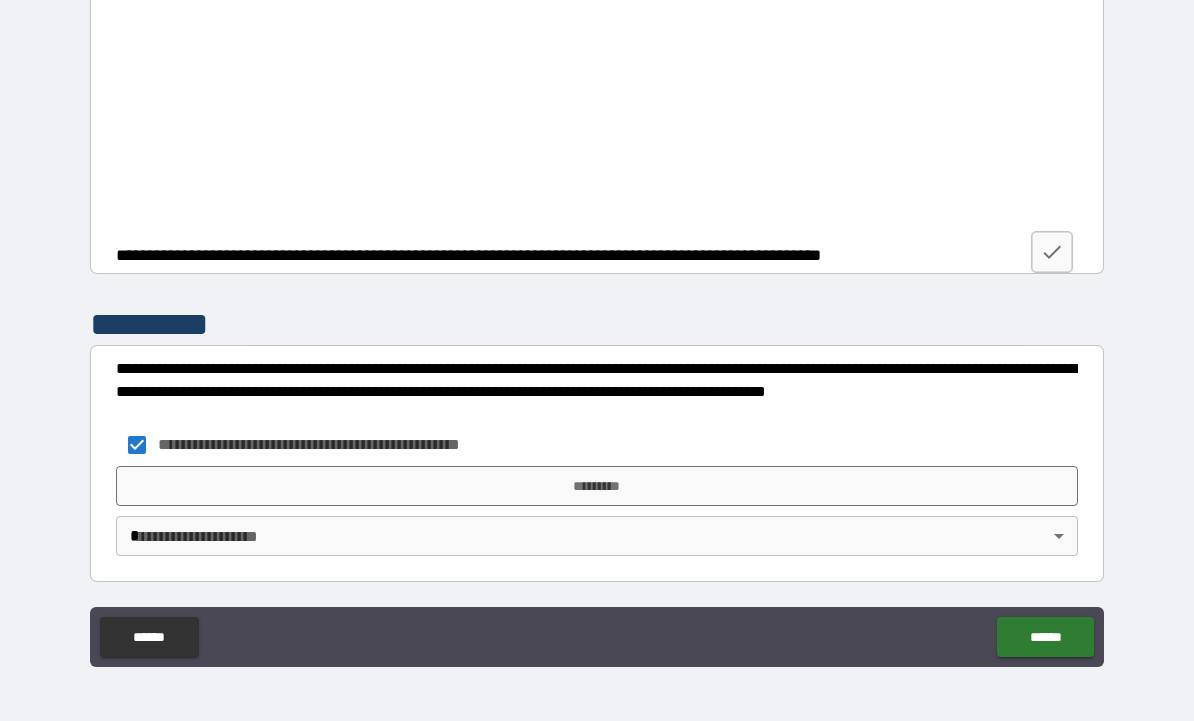 scroll, scrollTop: 5243, scrollLeft: 0, axis: vertical 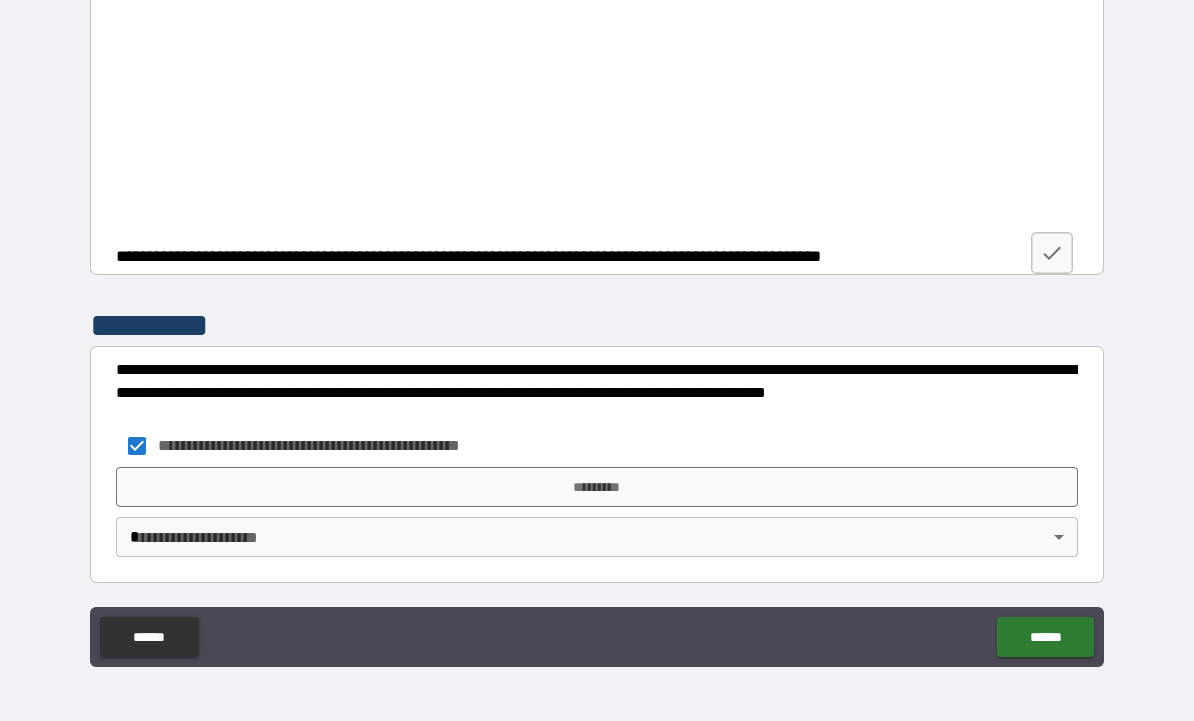 click on "*********" at bounding box center (597, 487) 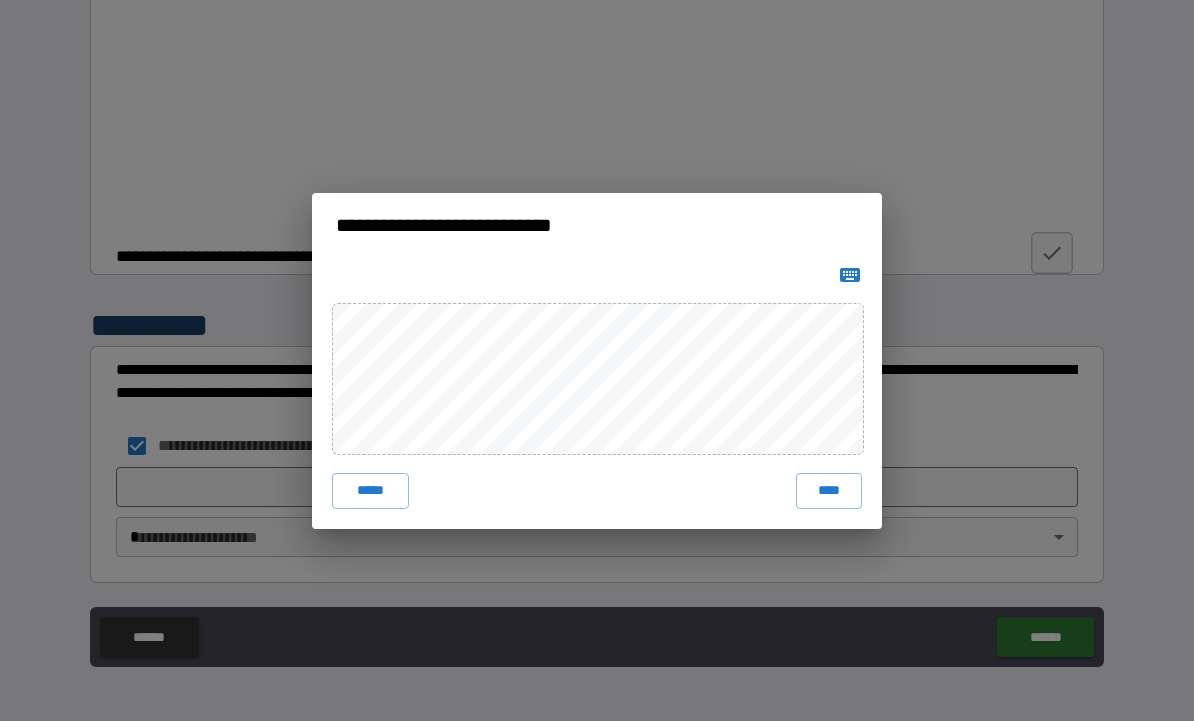 click on "****" at bounding box center (829, 491) 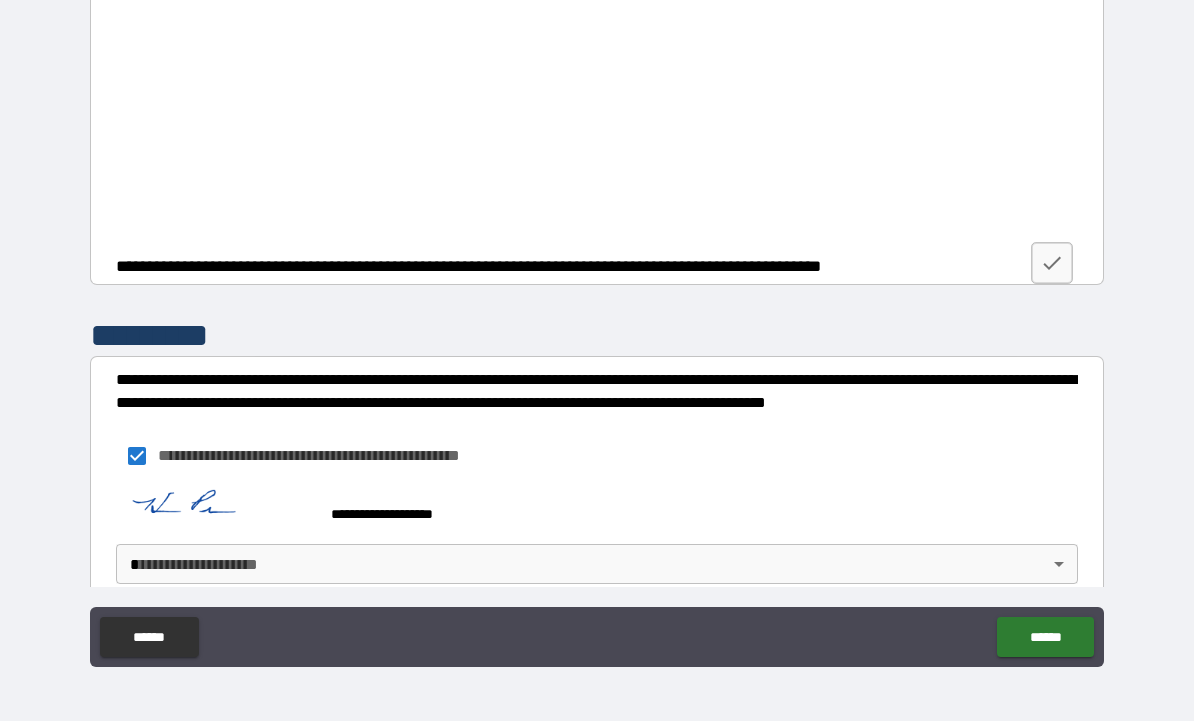click on "**********" at bounding box center (597, 327) 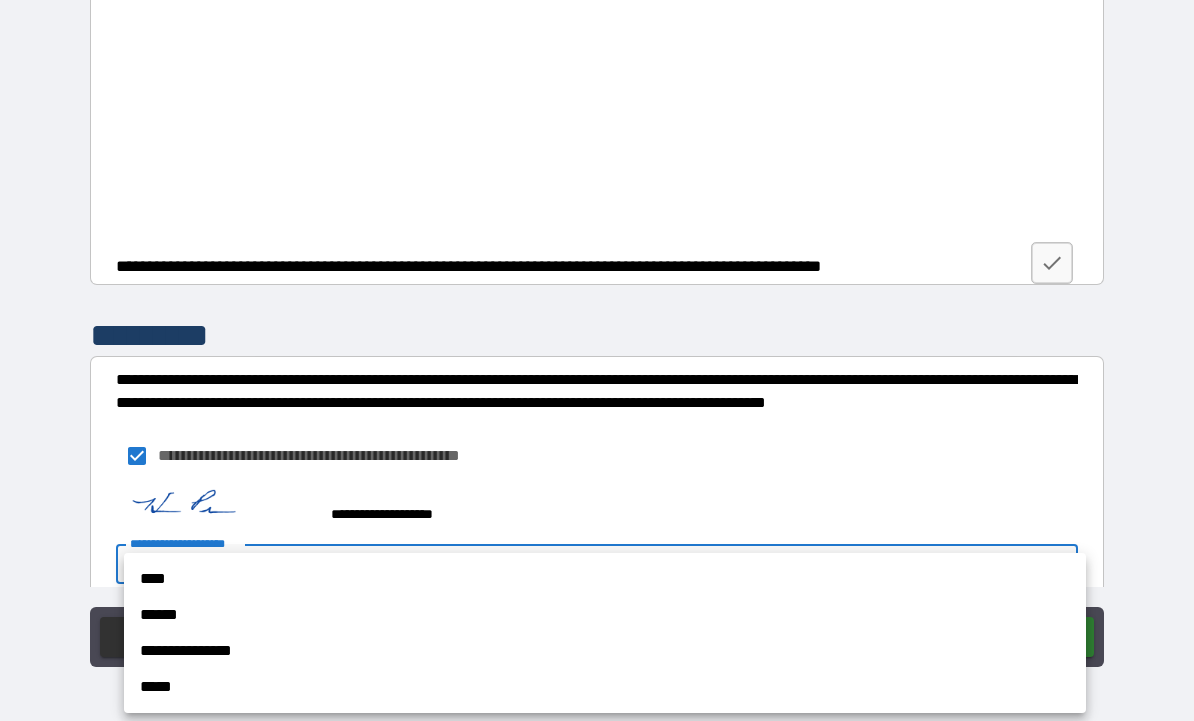 click on "****" at bounding box center [605, 579] 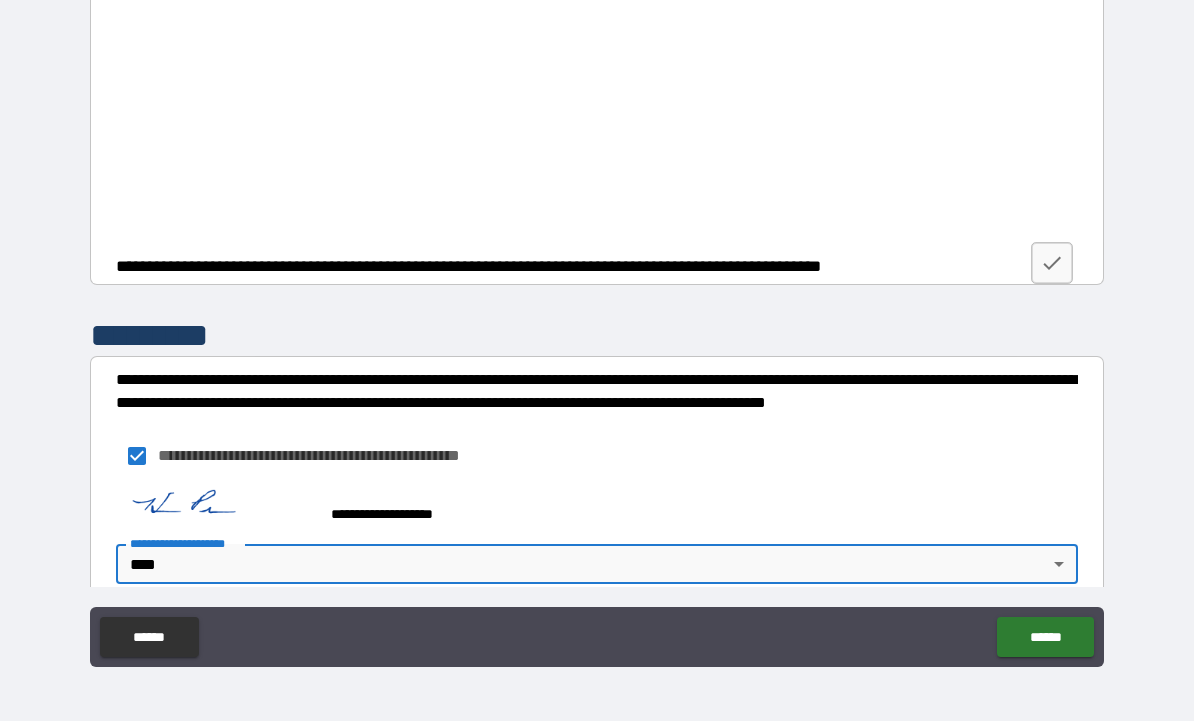 type on "*" 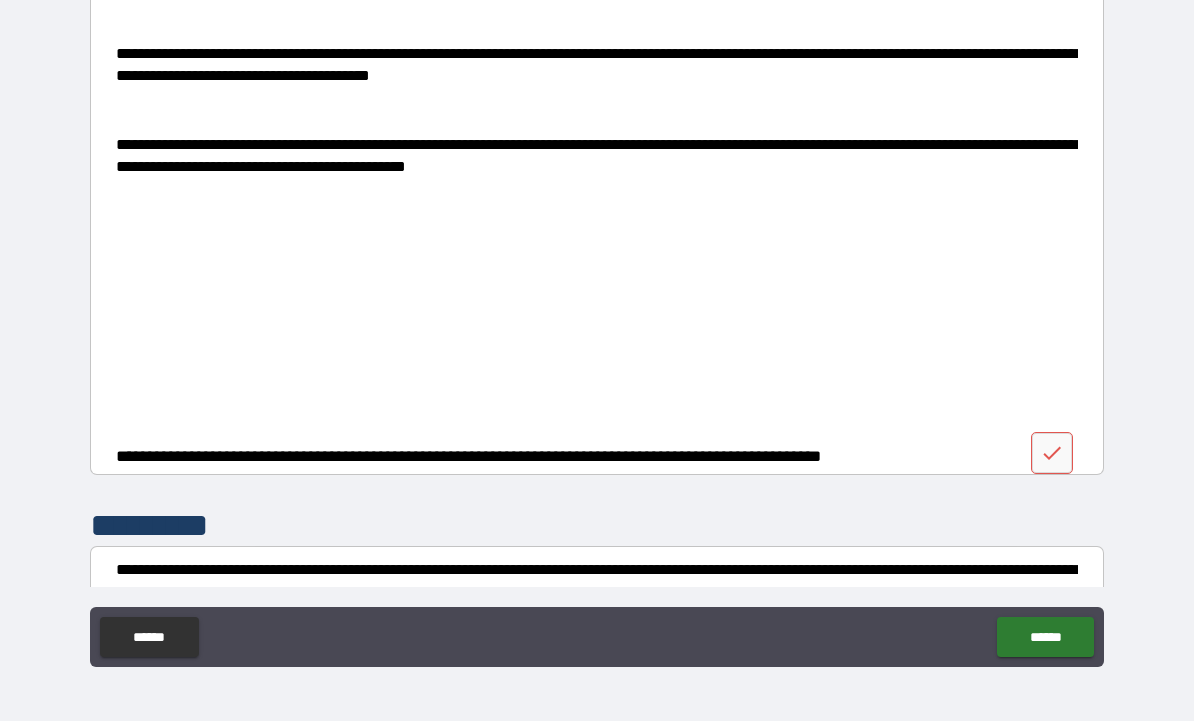 scroll, scrollTop: 5042, scrollLeft: 0, axis: vertical 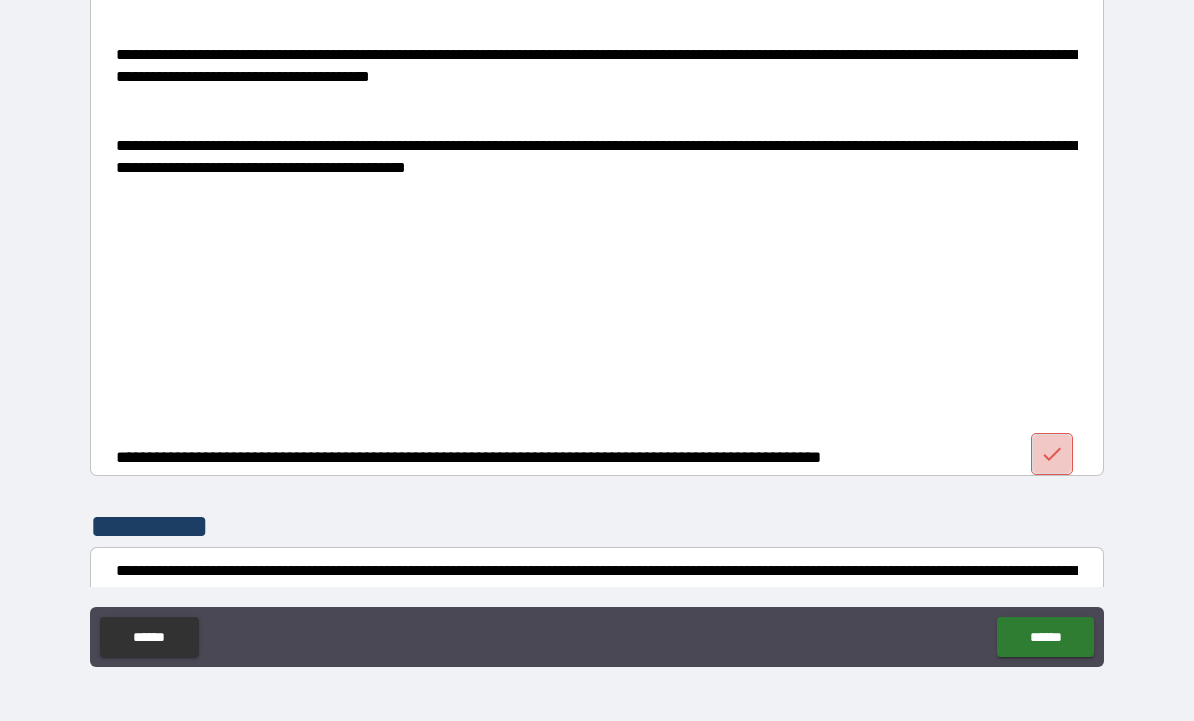 click 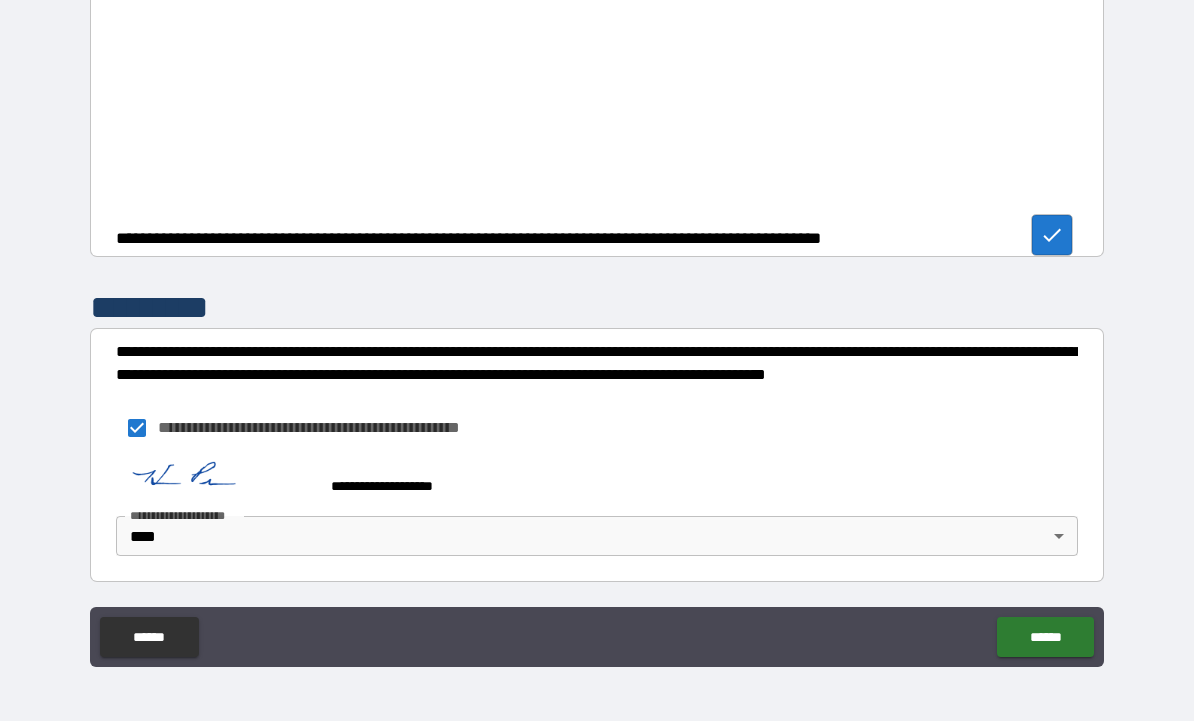 scroll, scrollTop: 5260, scrollLeft: 0, axis: vertical 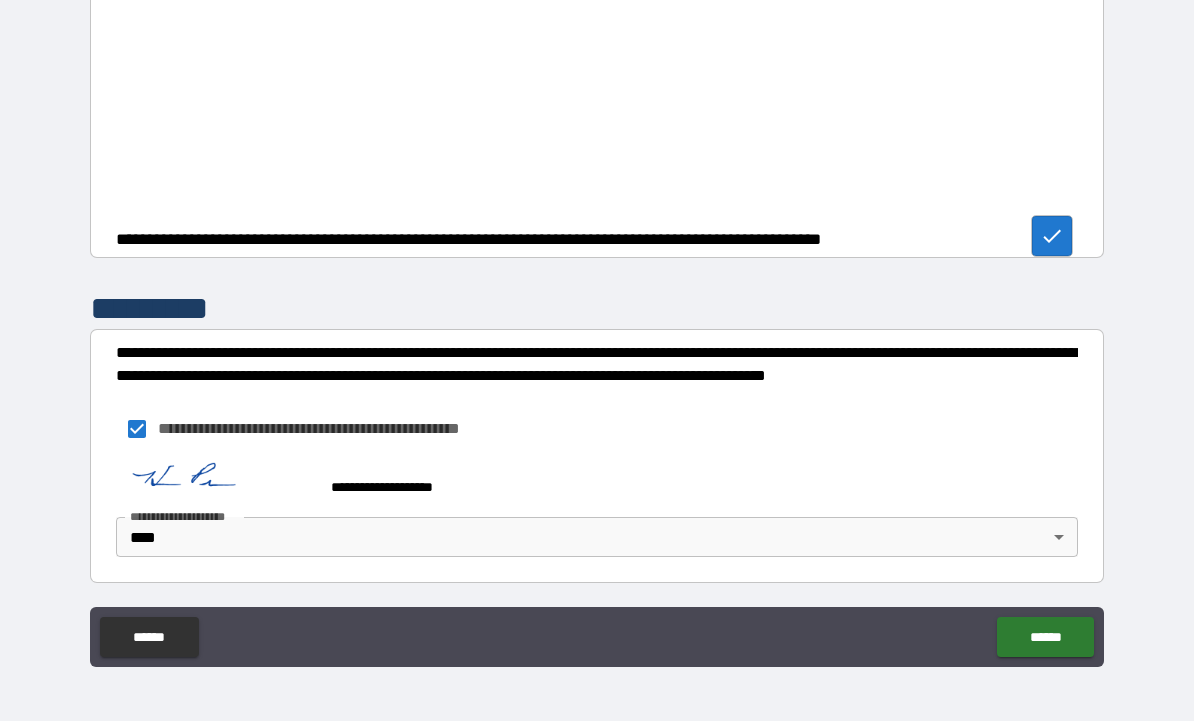 click on "******" at bounding box center (1045, 637) 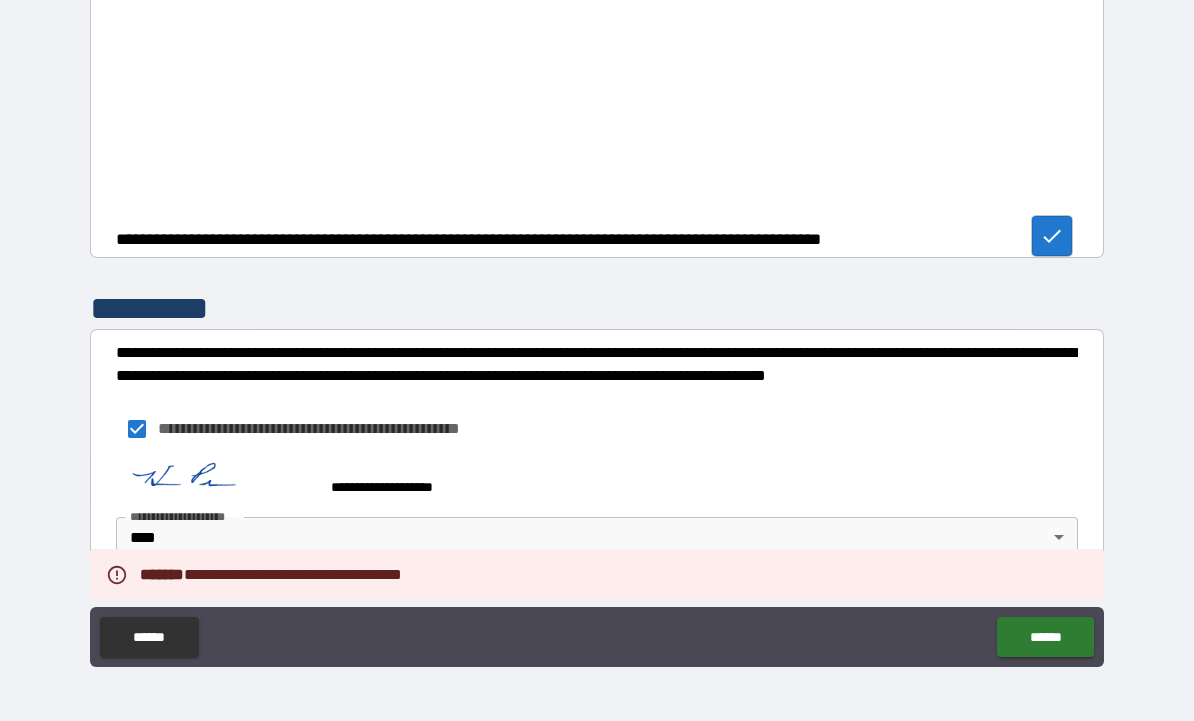 type on "*" 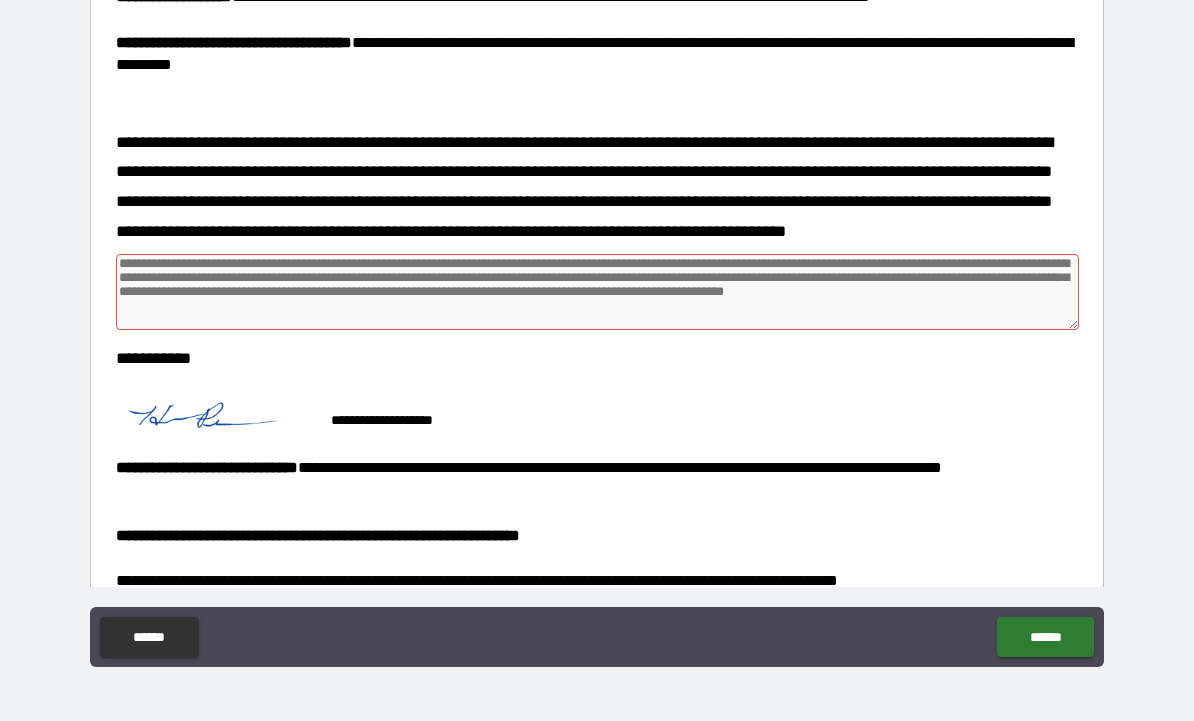 scroll, scrollTop: 1563, scrollLeft: 0, axis: vertical 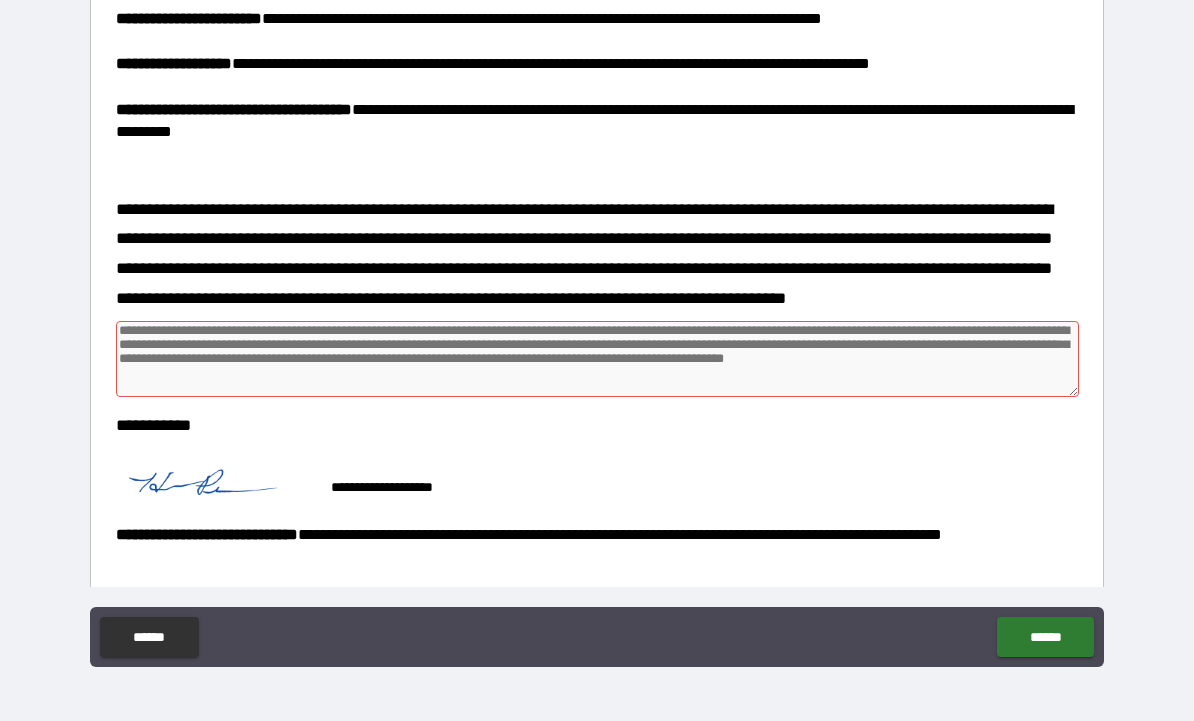 click at bounding box center [597, 359] 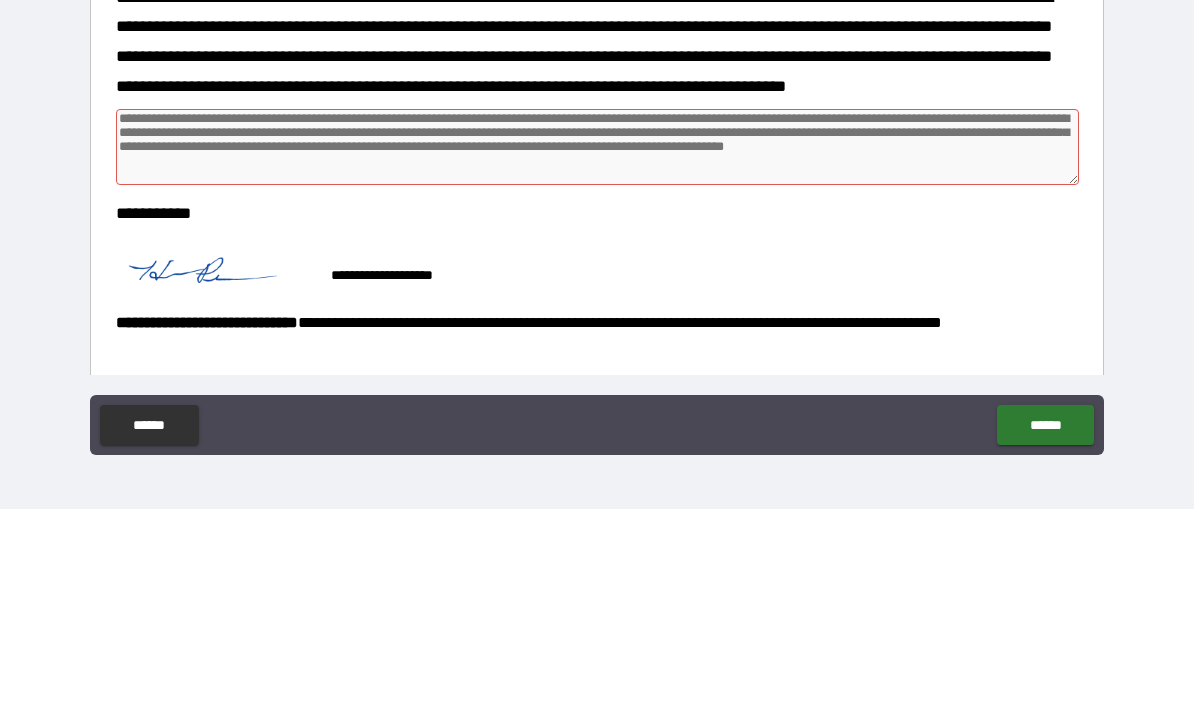 type on "*" 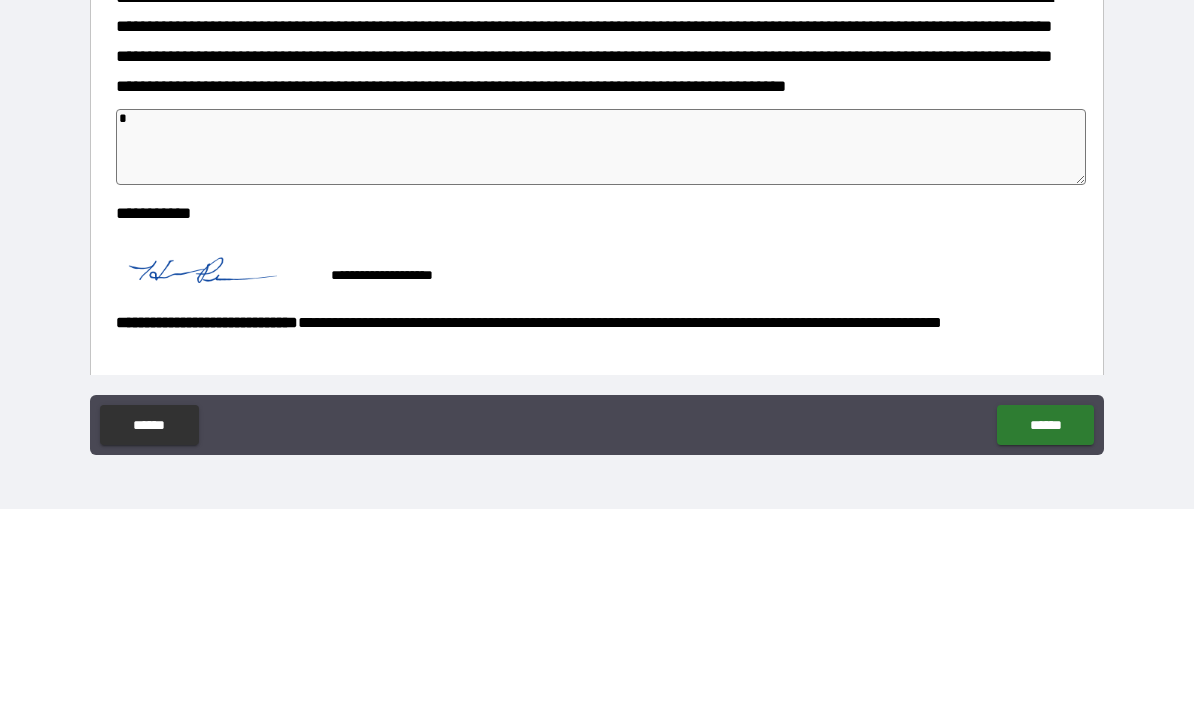 type on "*" 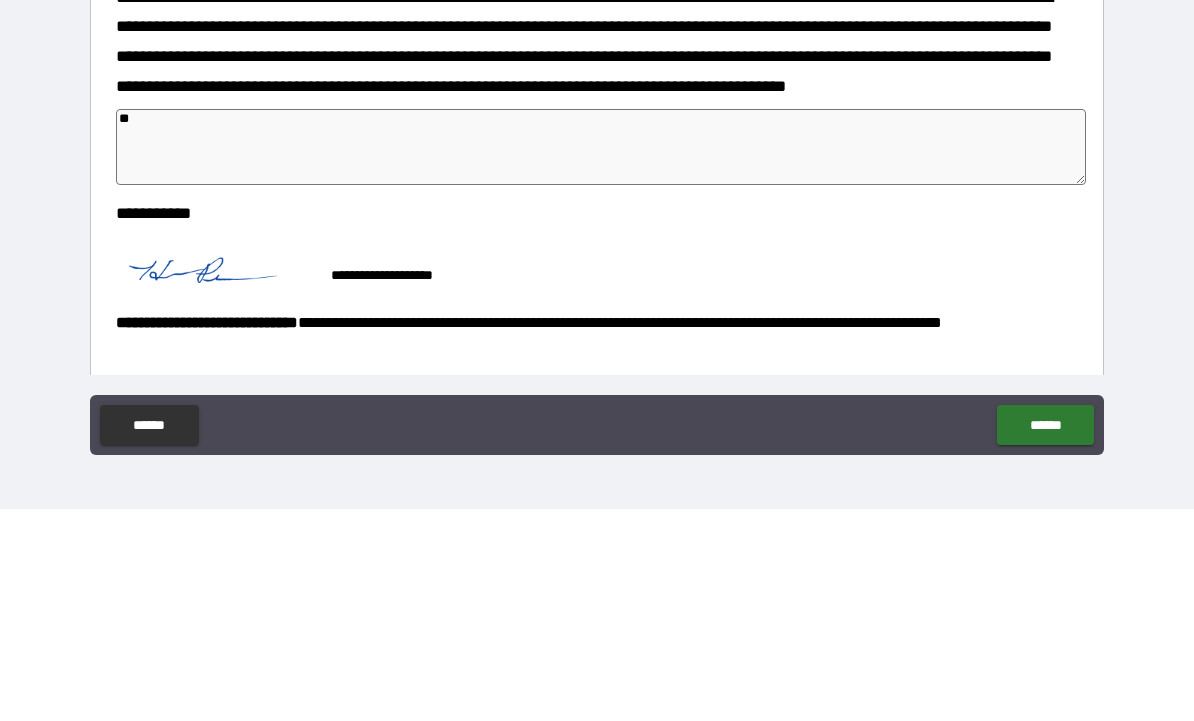 type on "*" 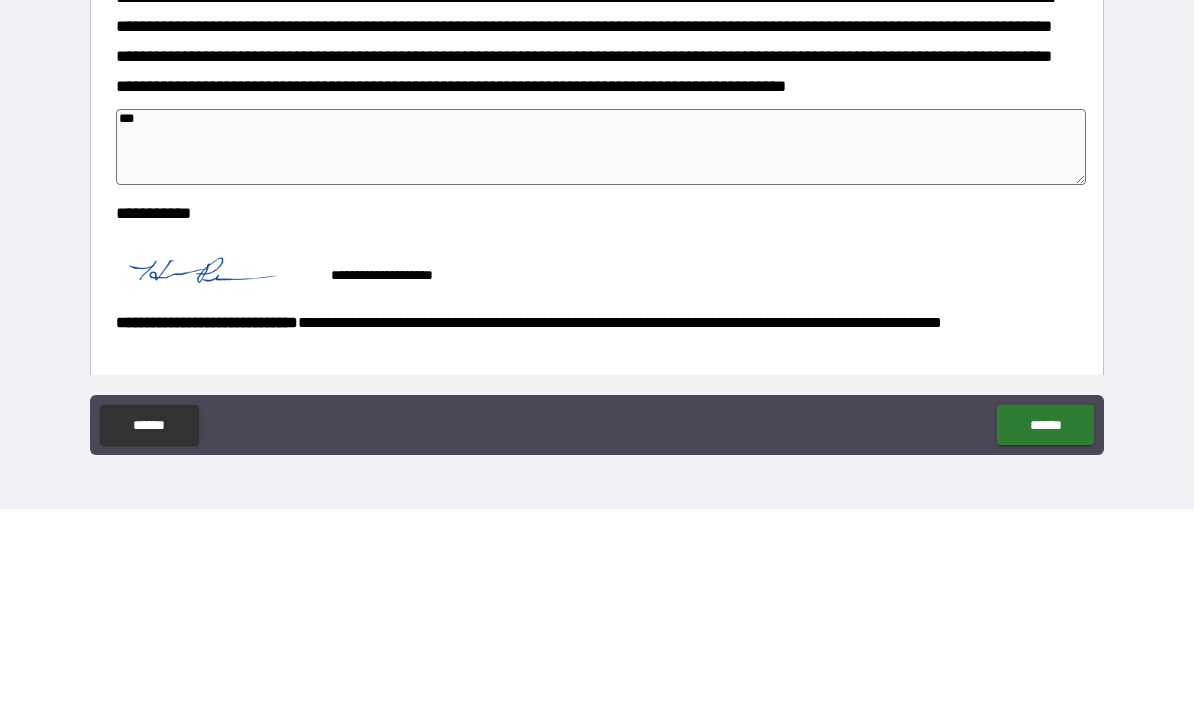 type on "****" 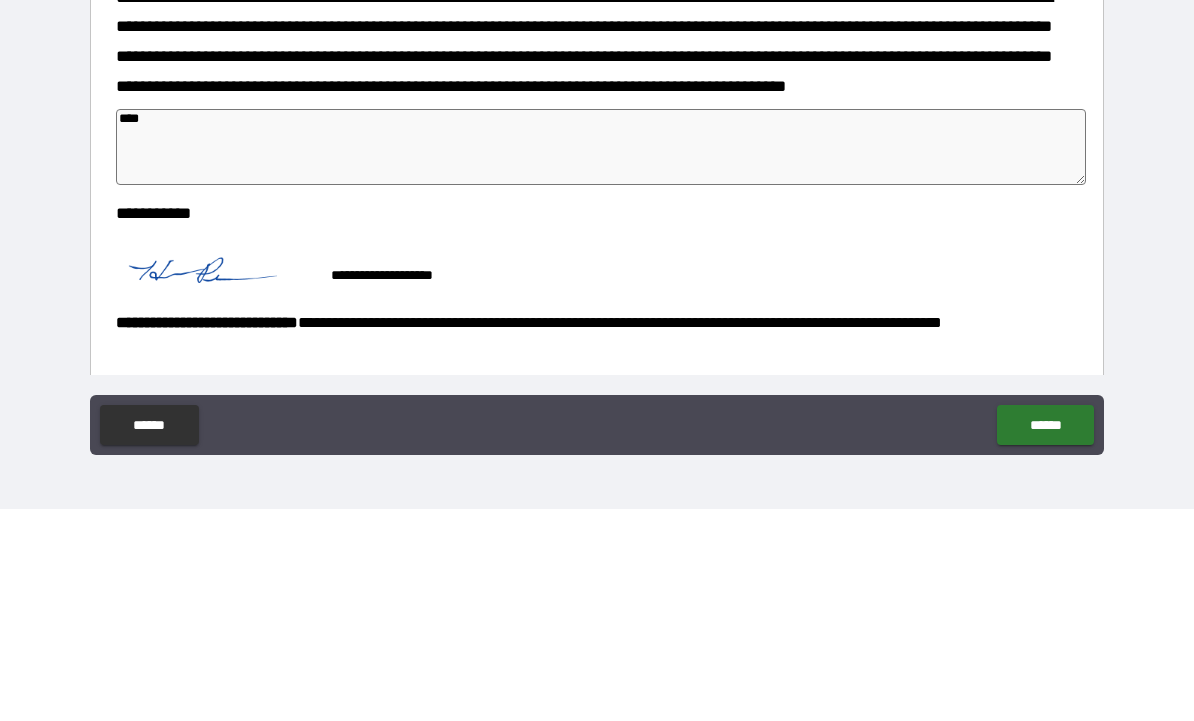 type on "*" 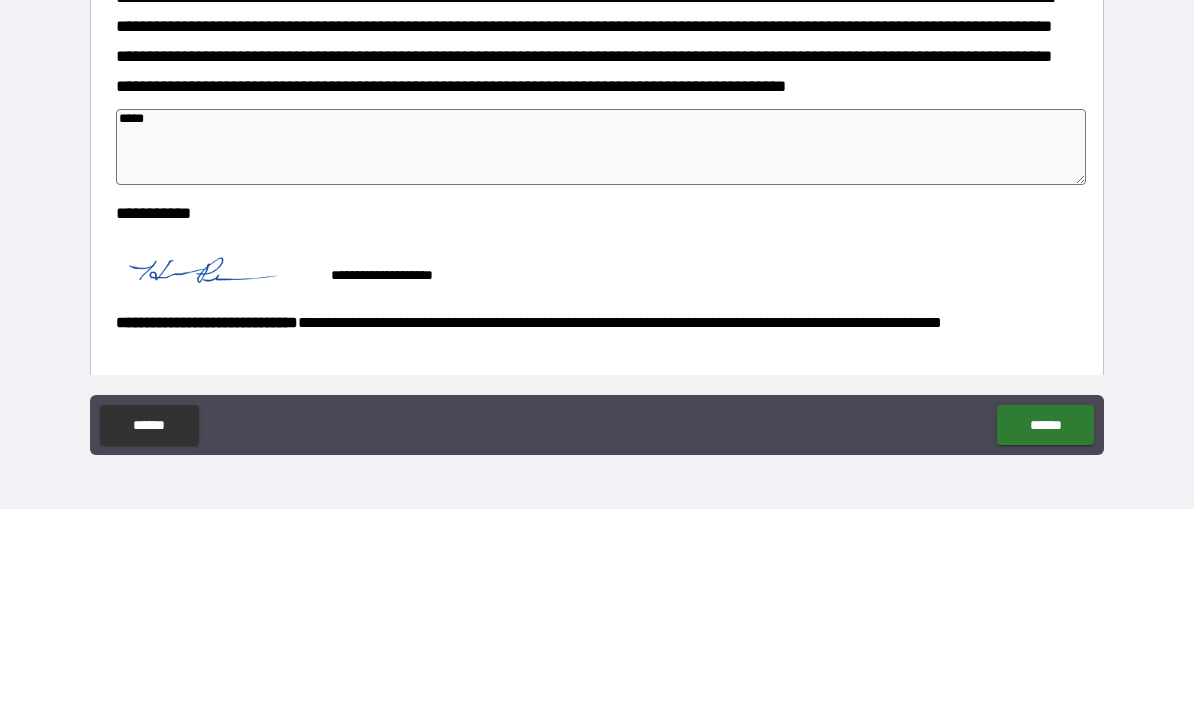 type on "*" 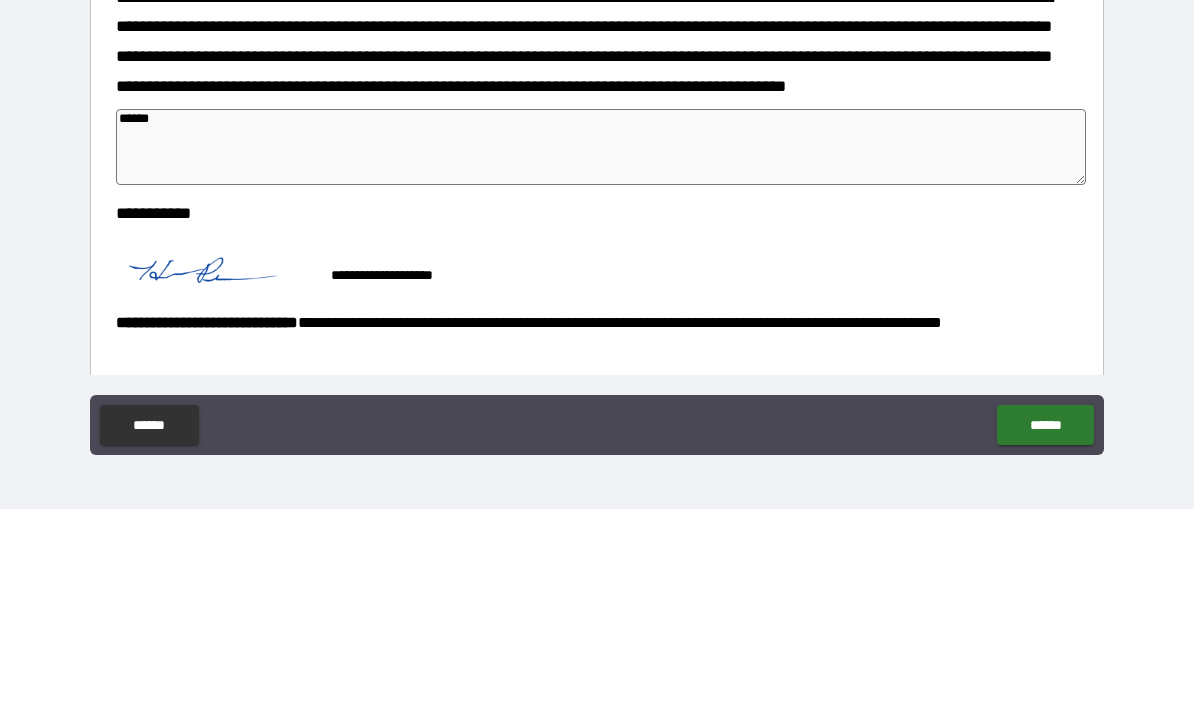 type on "*" 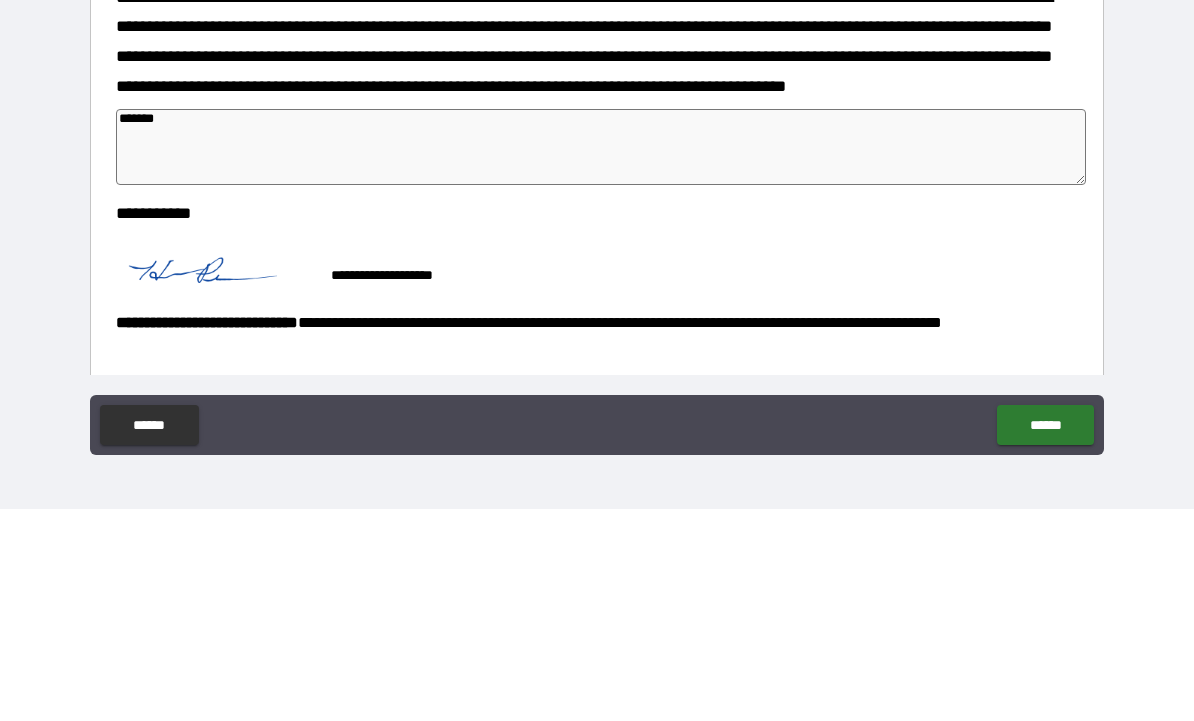 type on "*" 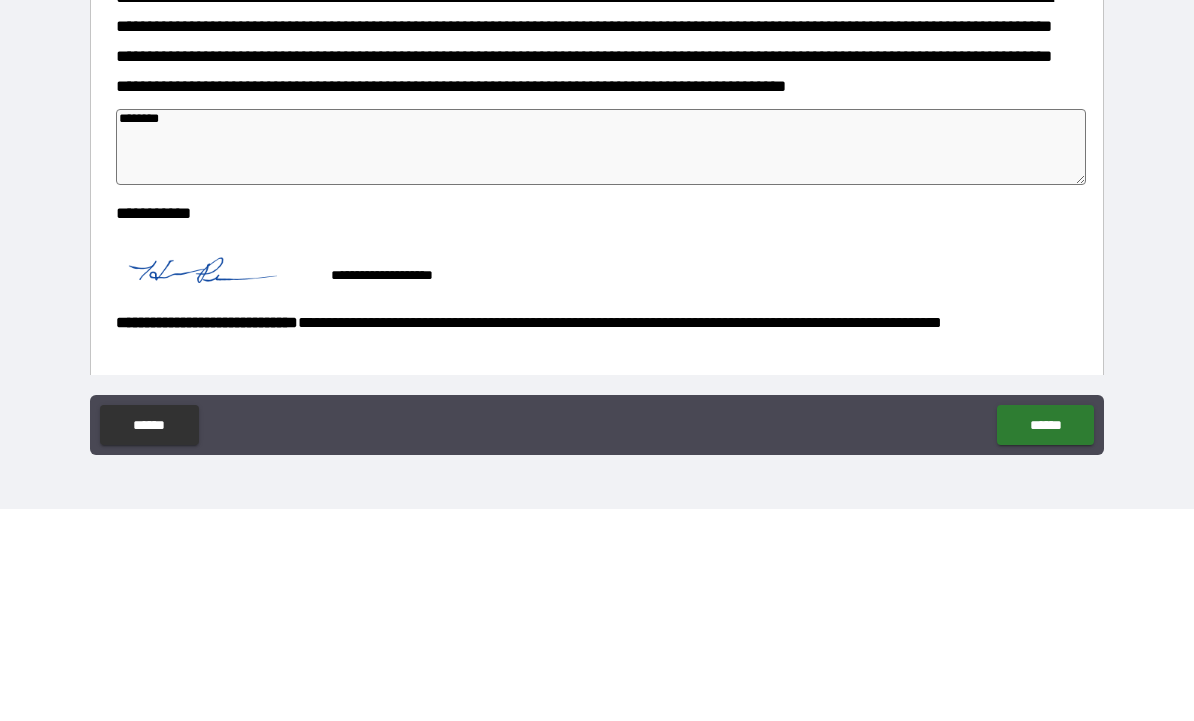 type on "*" 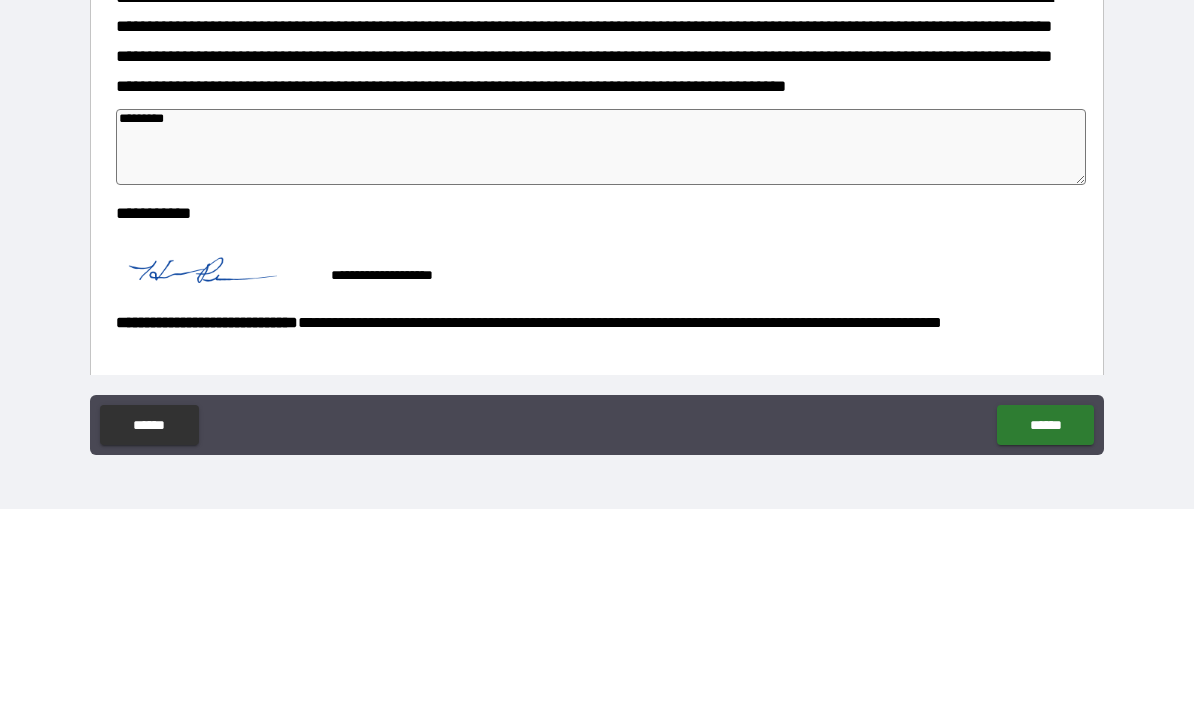 type on "*" 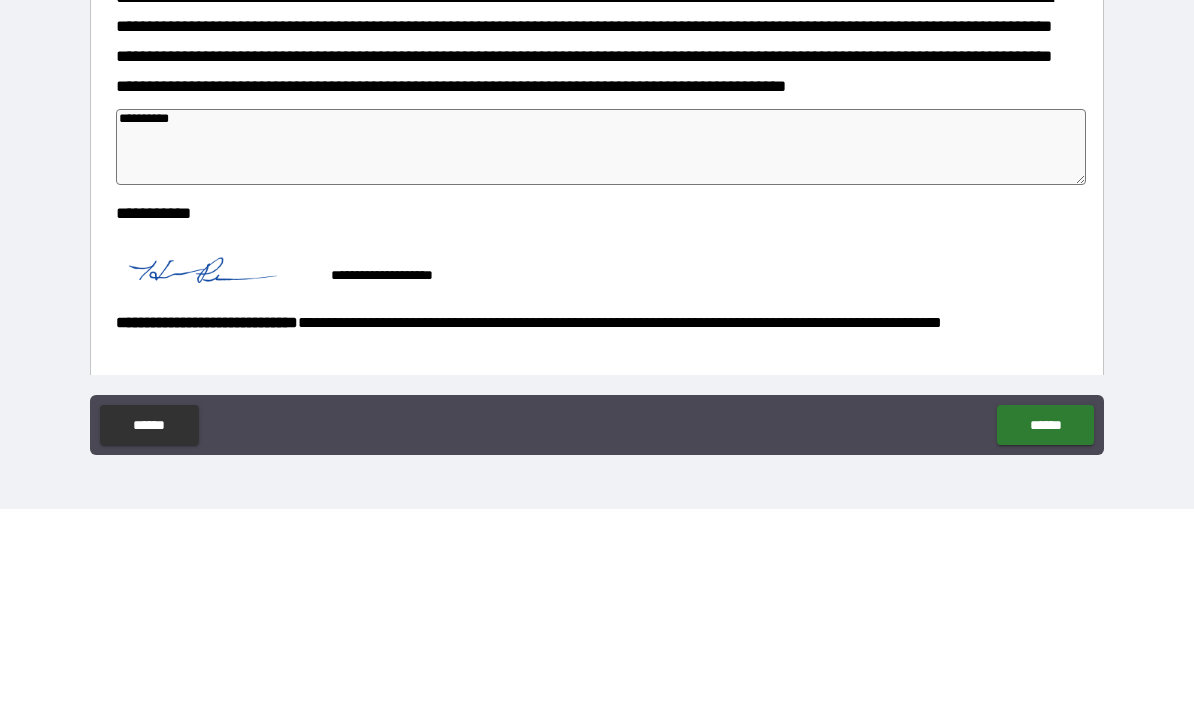 type on "**********" 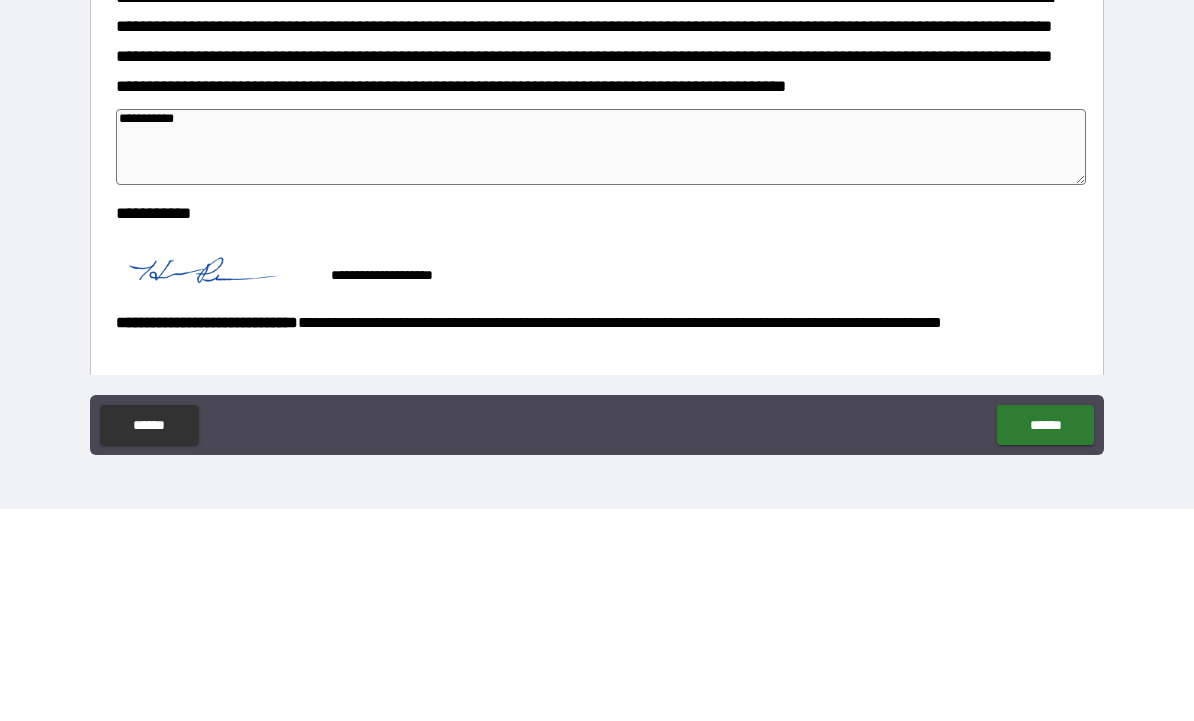 type on "*" 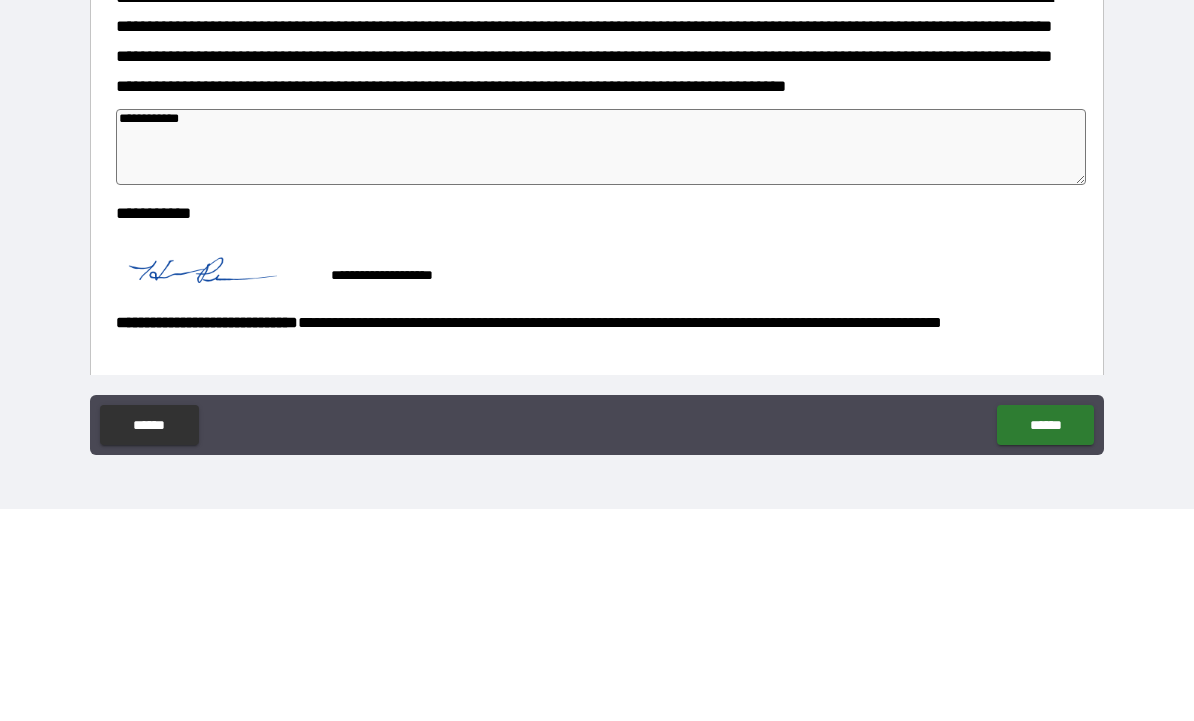 type on "*" 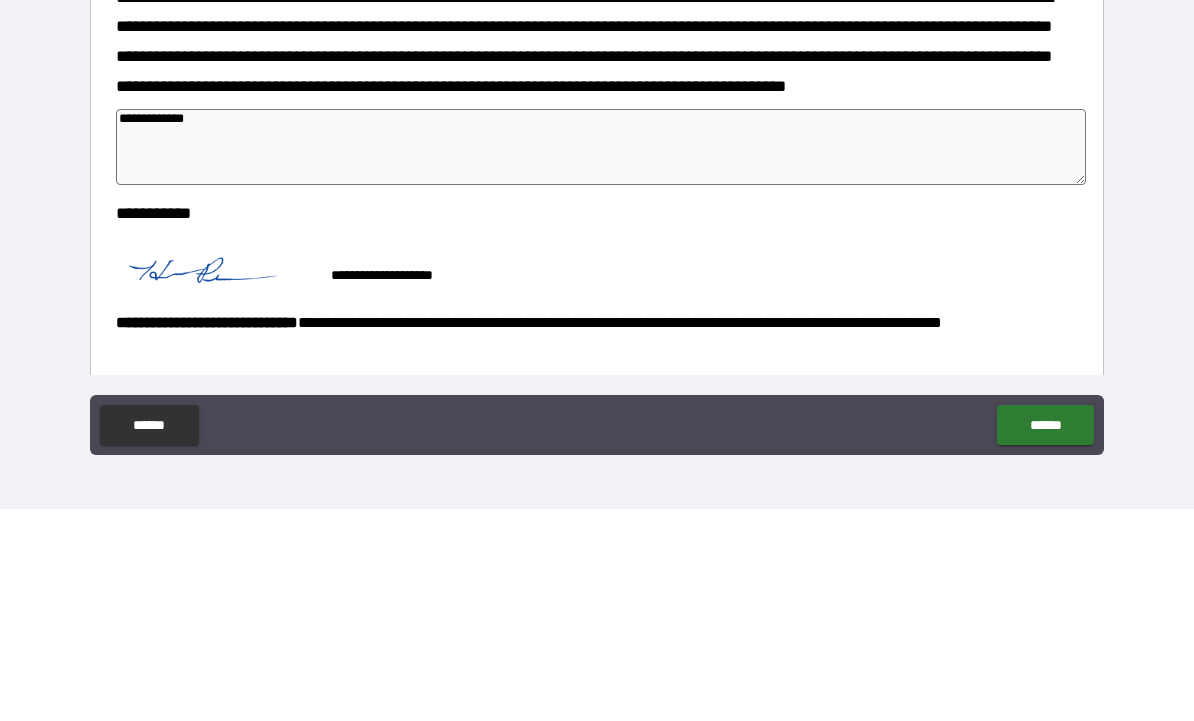 type on "*" 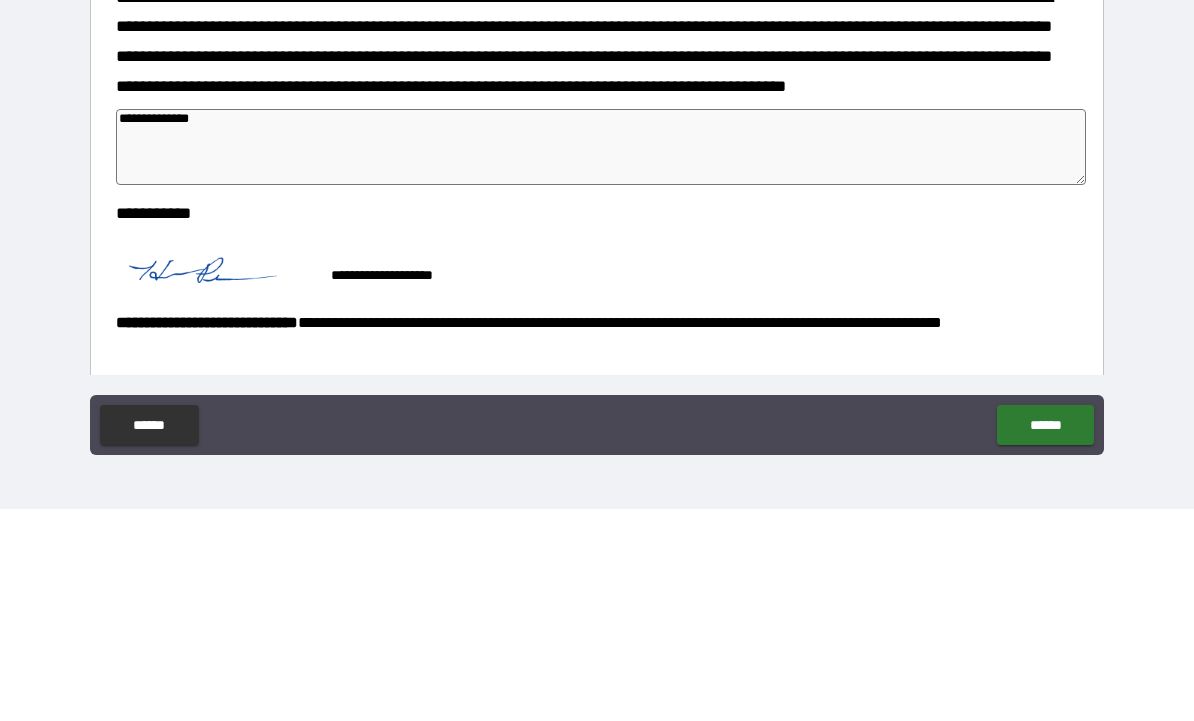 type on "*" 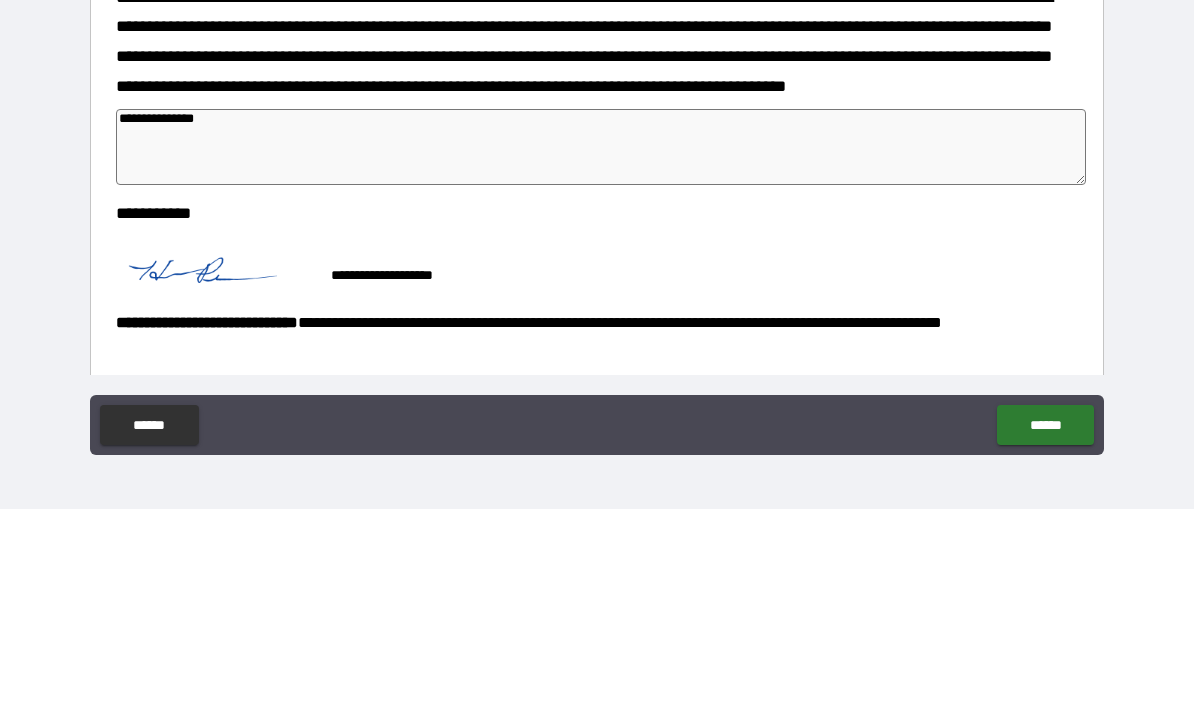 type on "*" 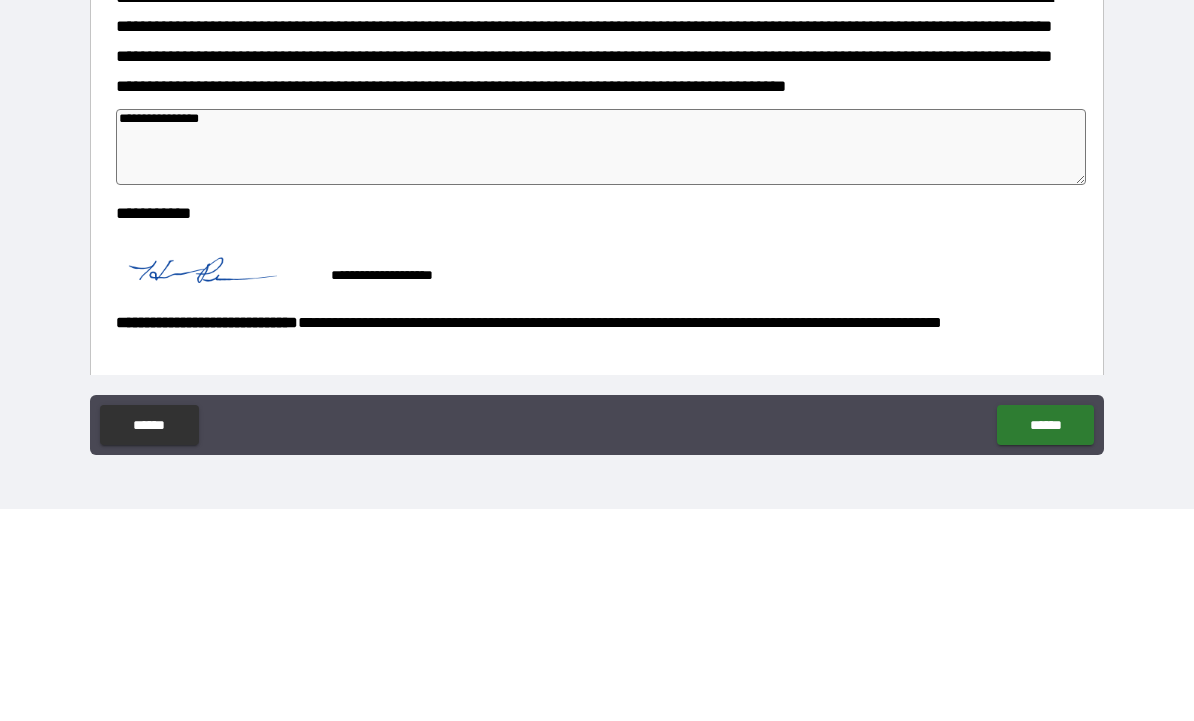 type on "*" 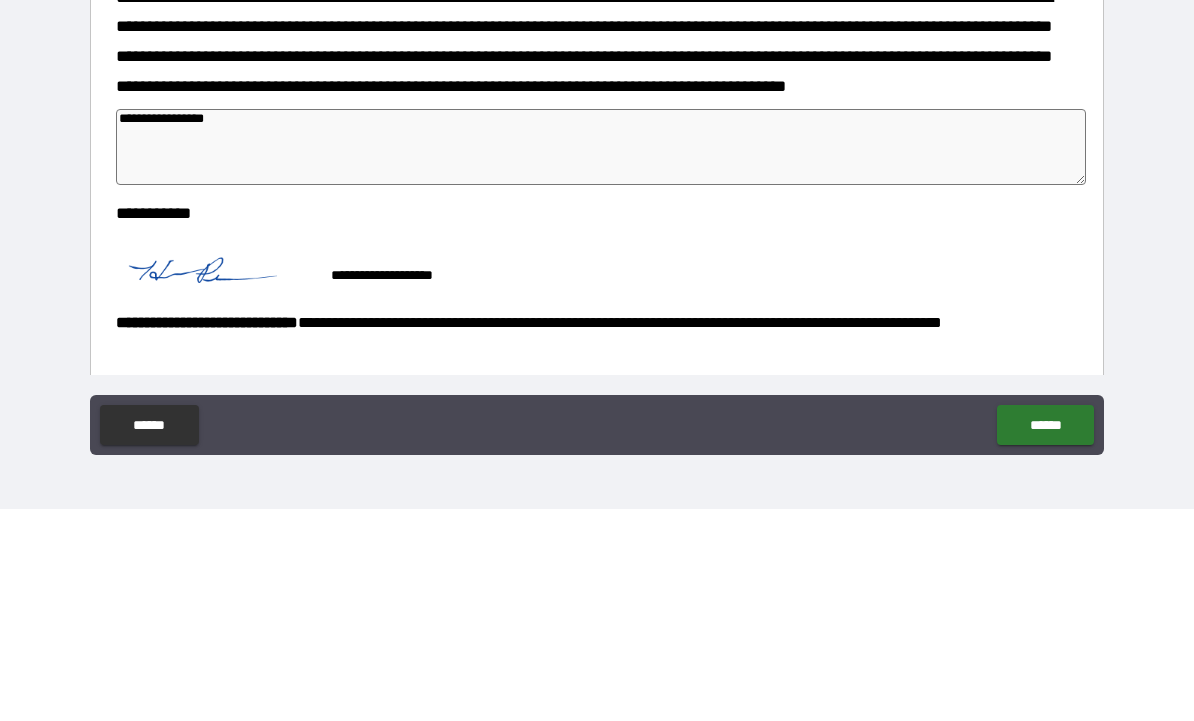 type on "*" 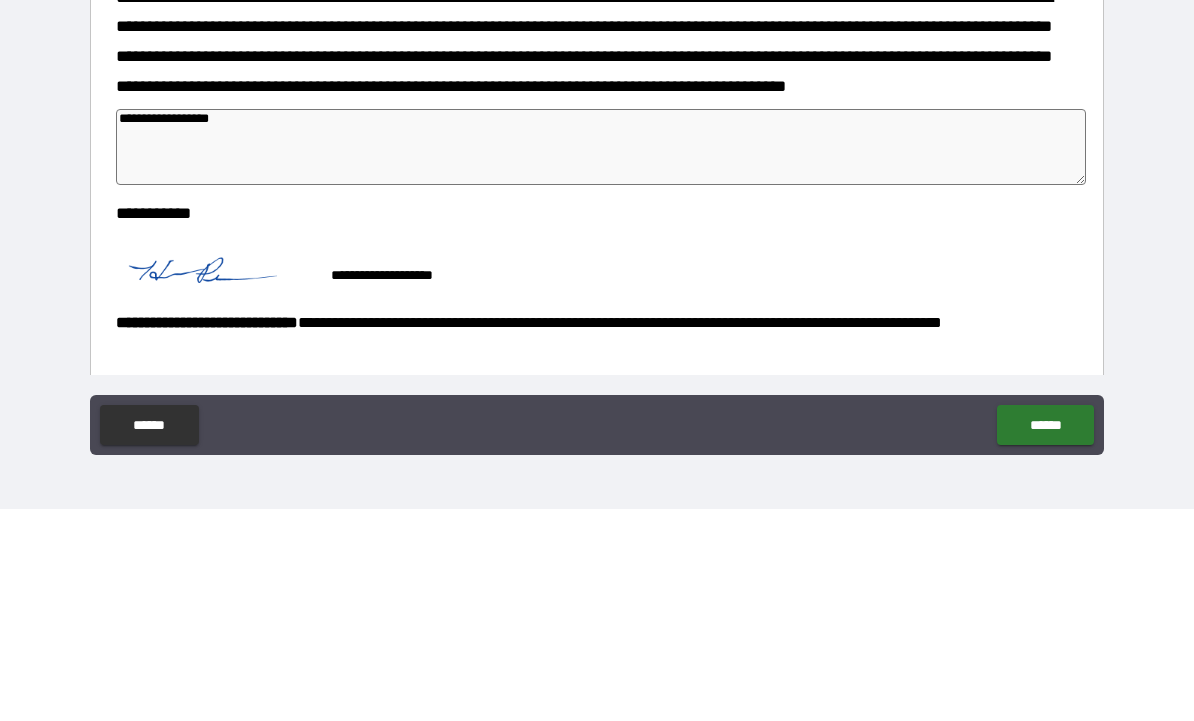 type on "*" 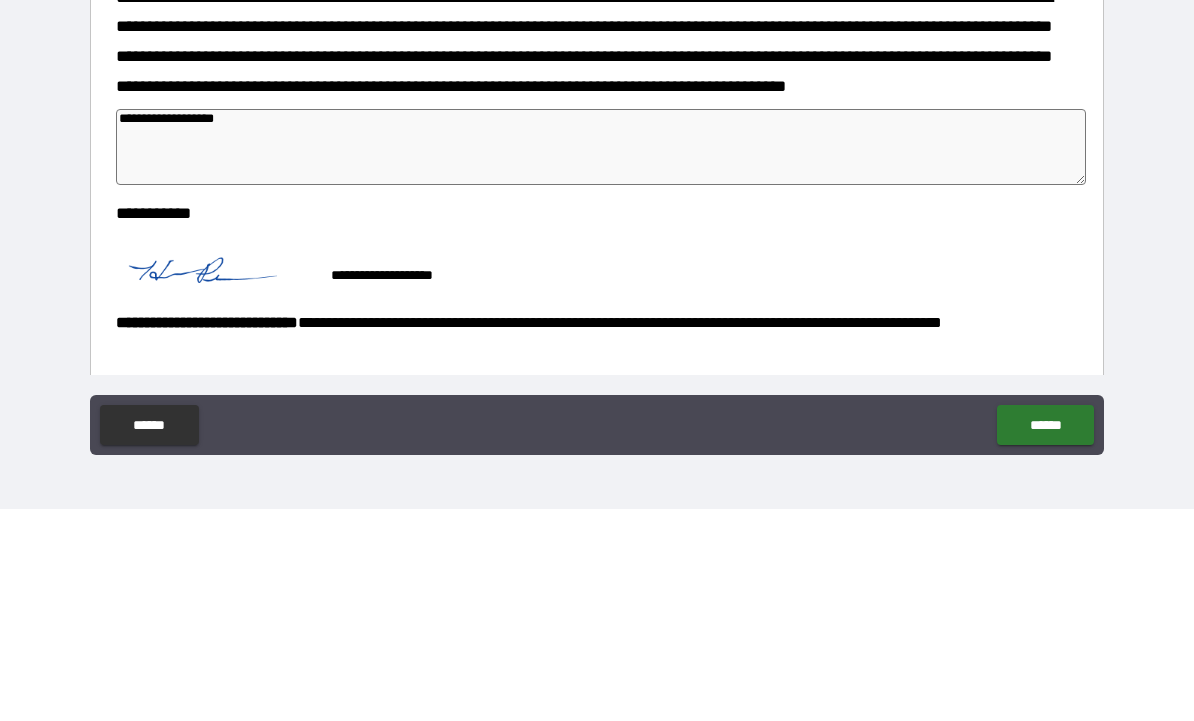 type on "*" 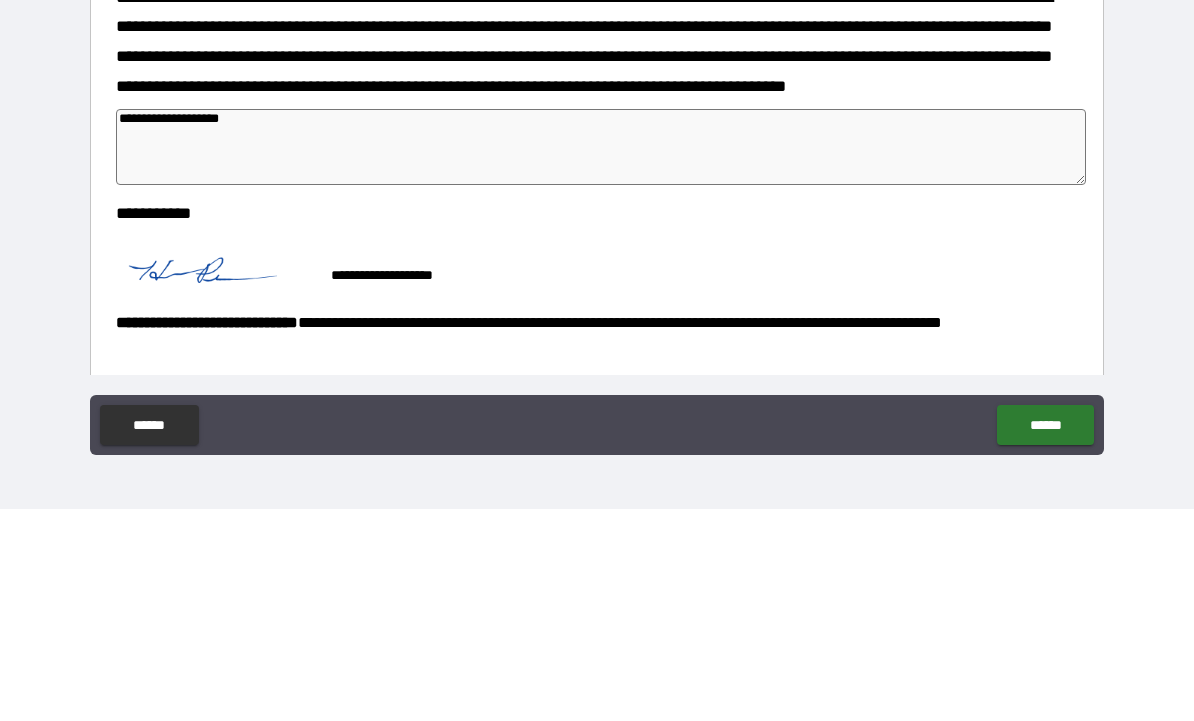 type on "*" 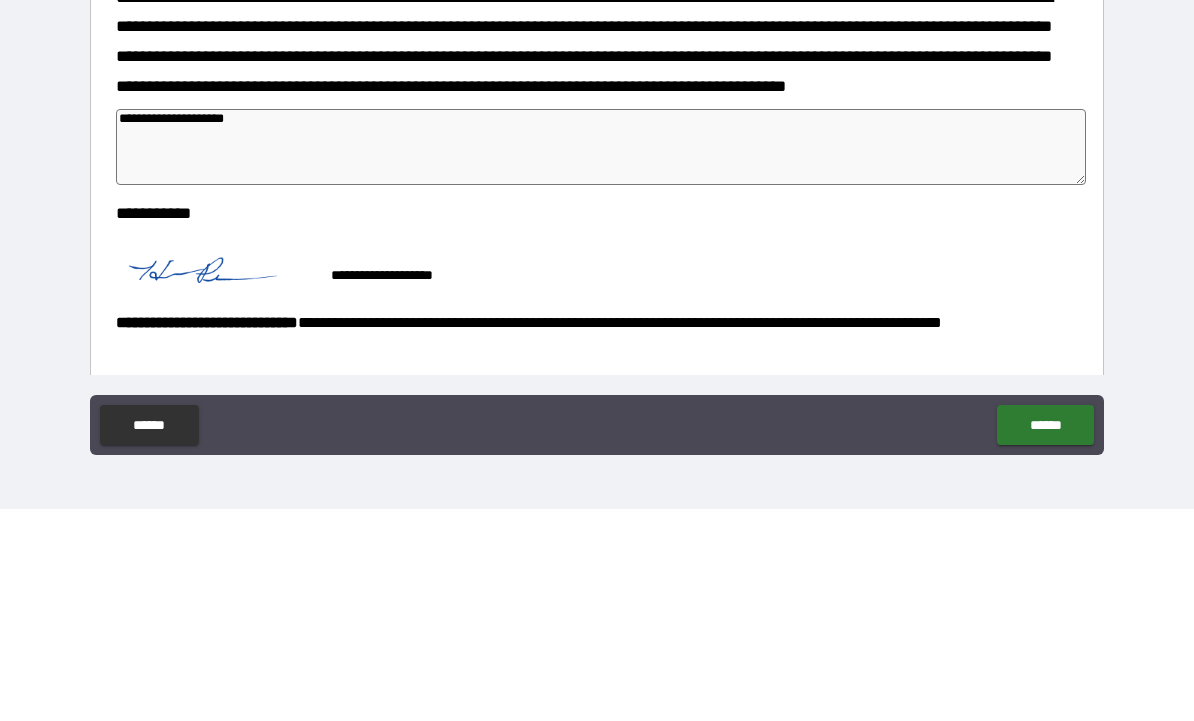 type on "*" 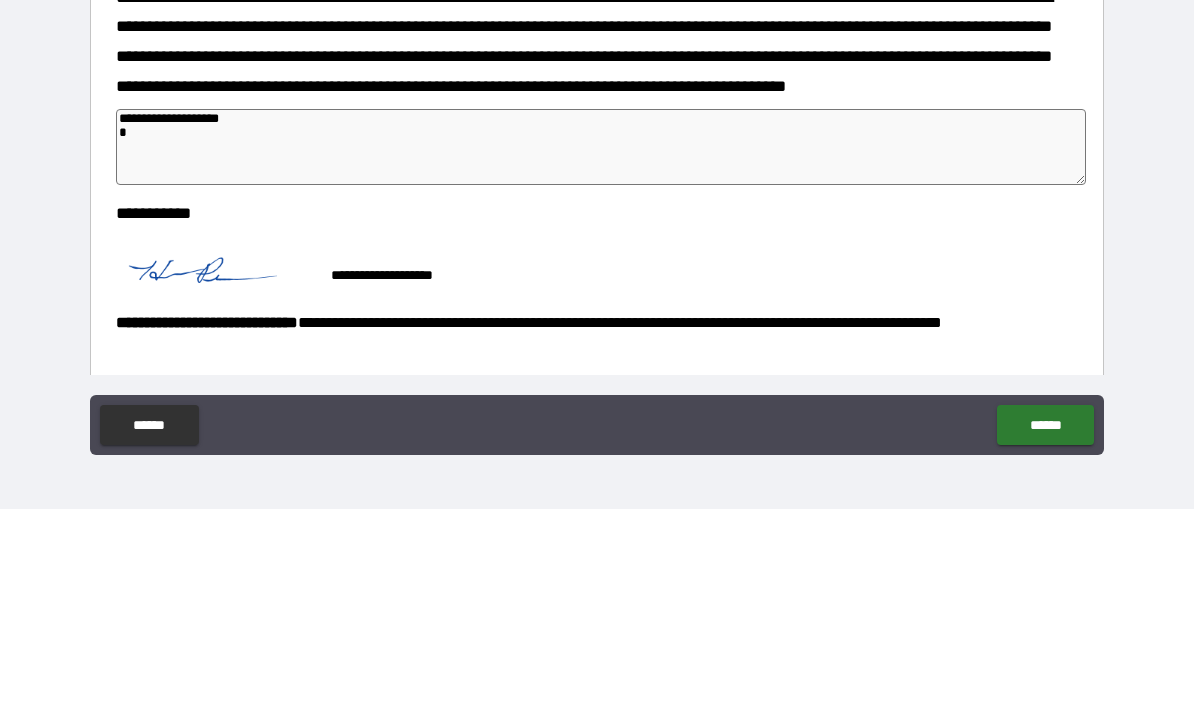 type on "*" 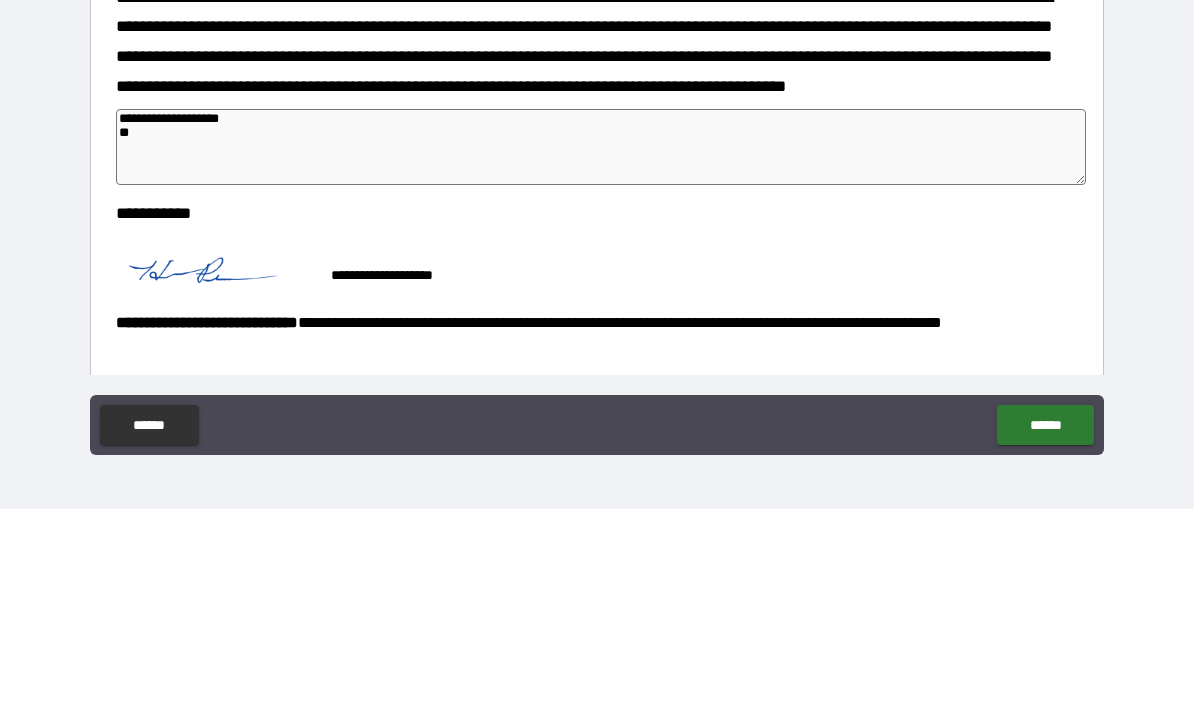 type on "*" 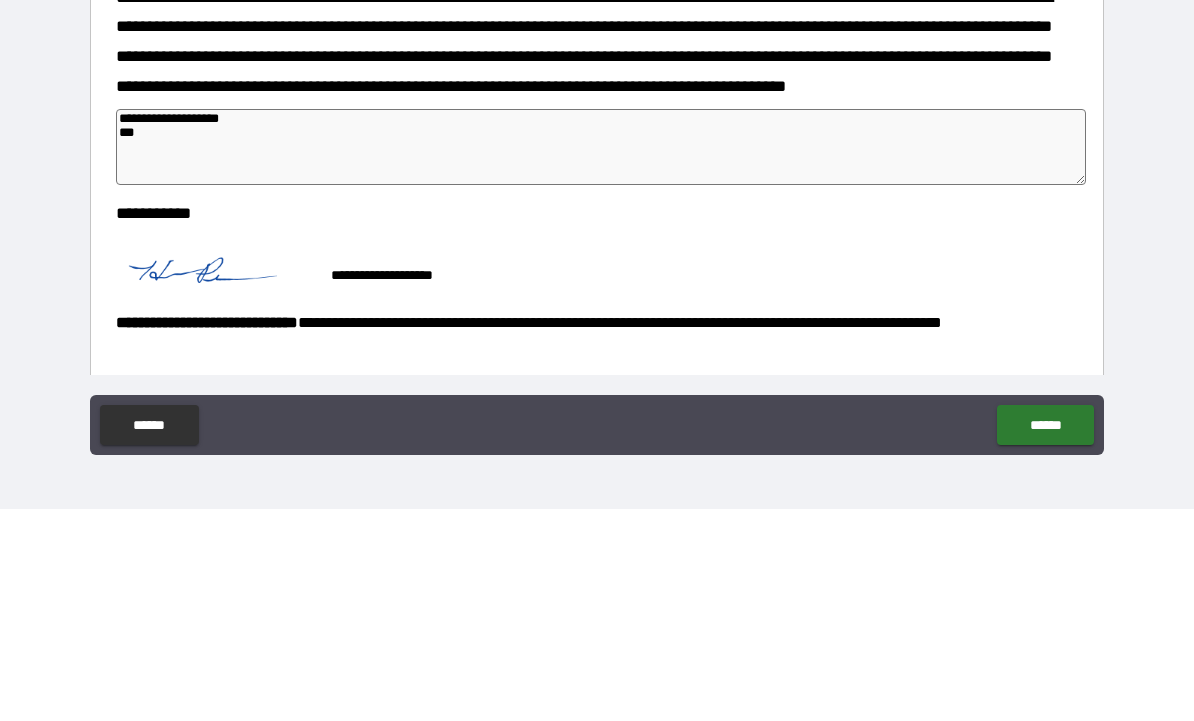 type on "*" 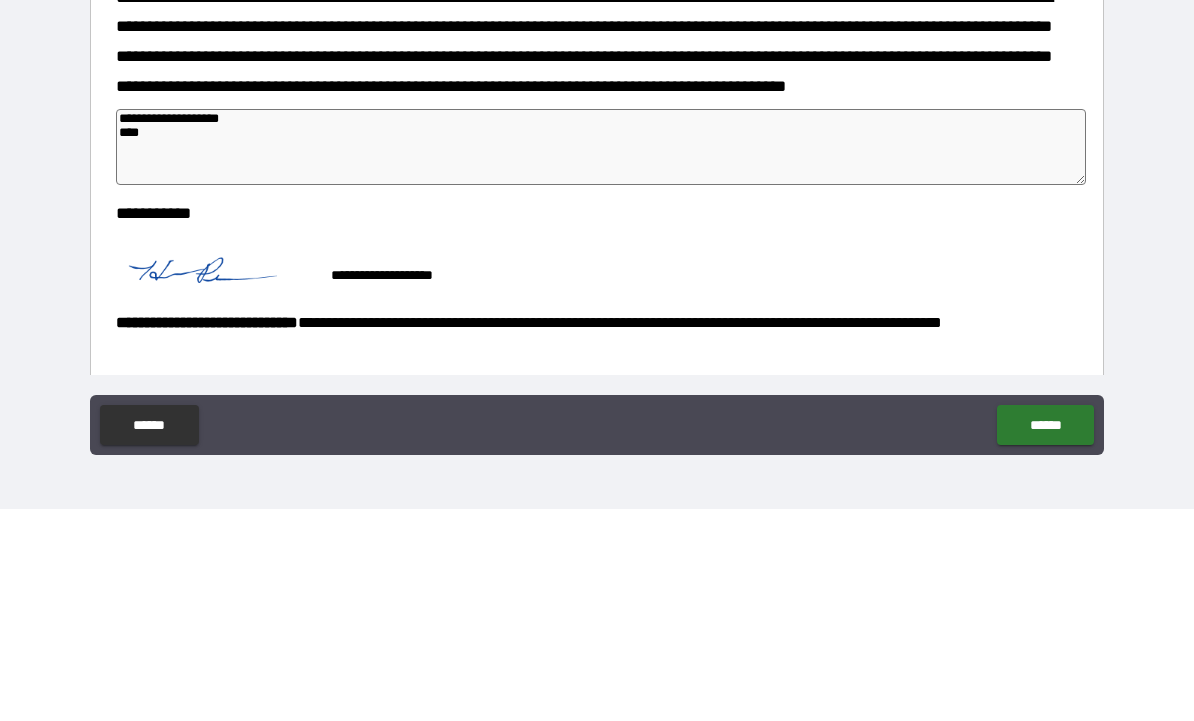 type on "*" 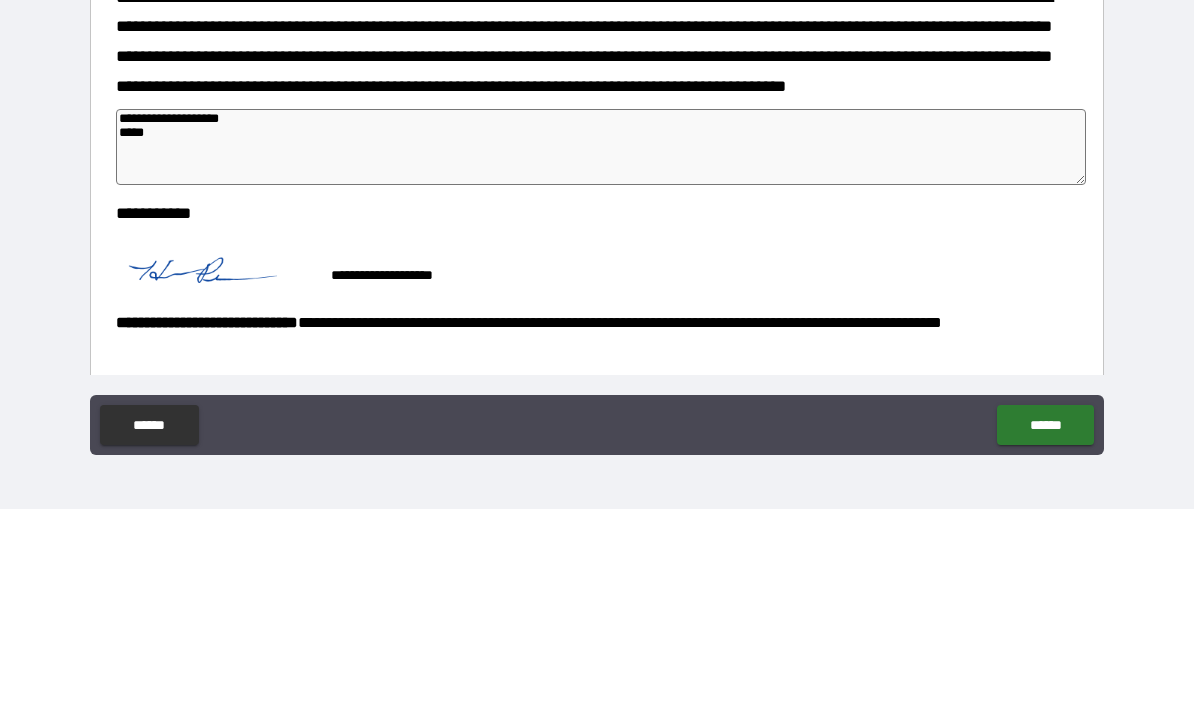 type on "**********" 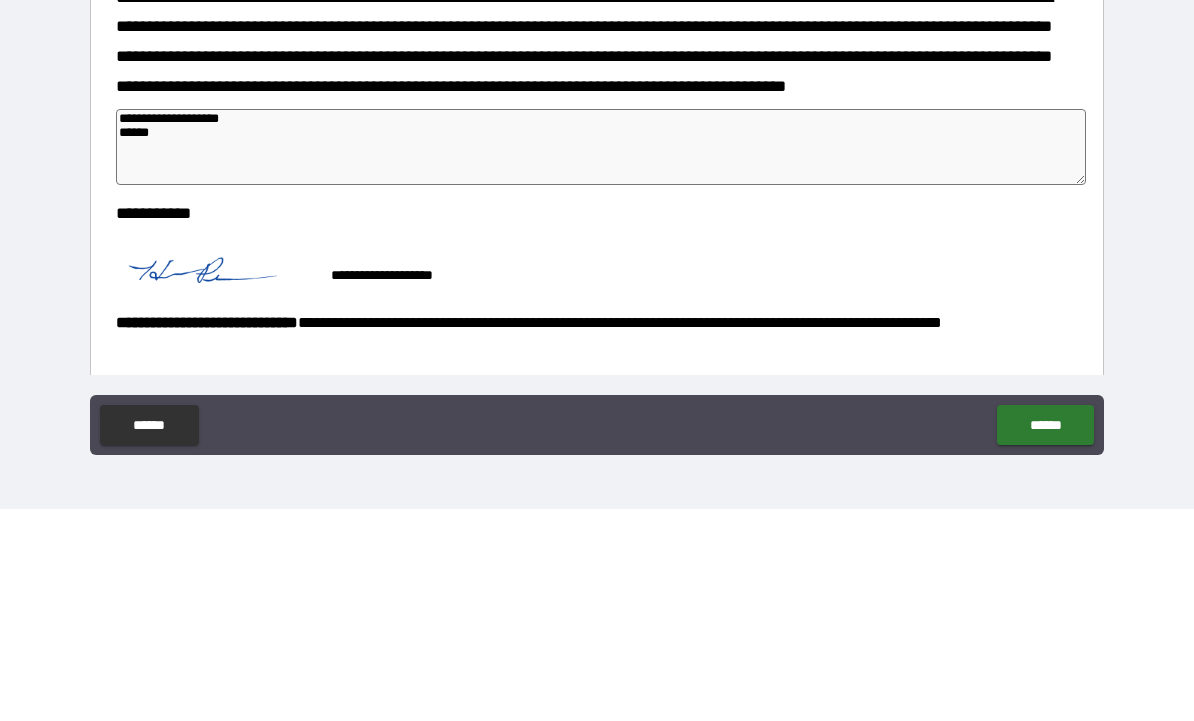 type on "*" 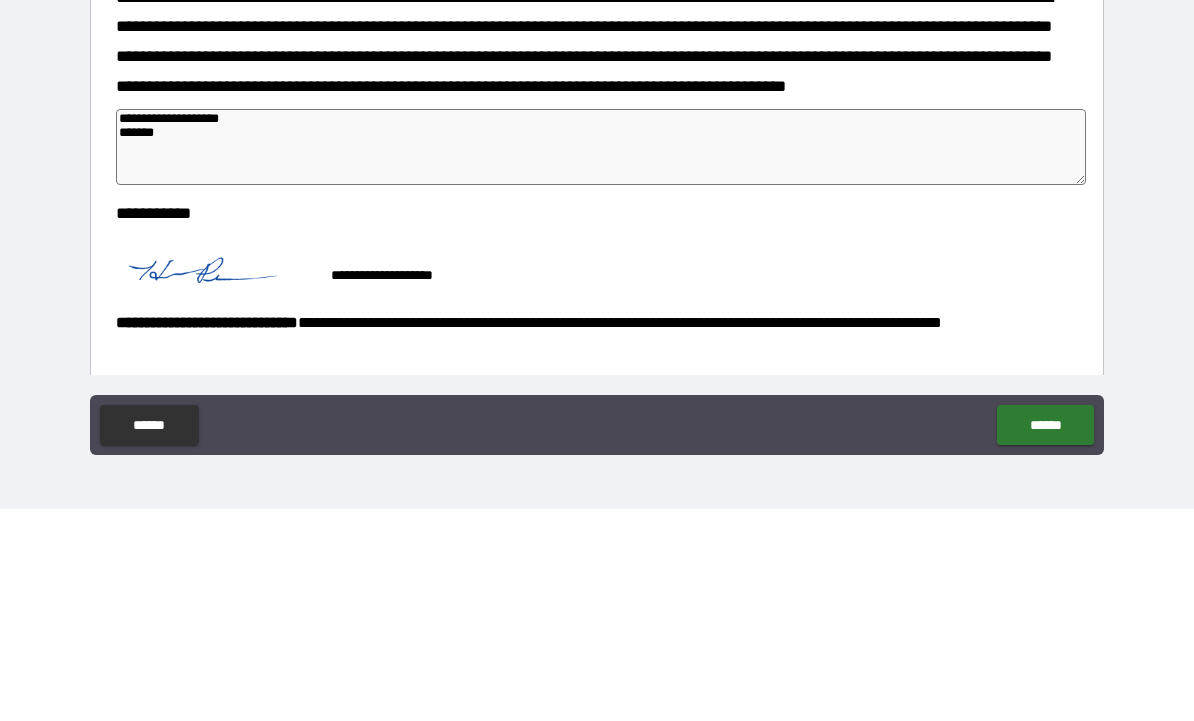 type on "*" 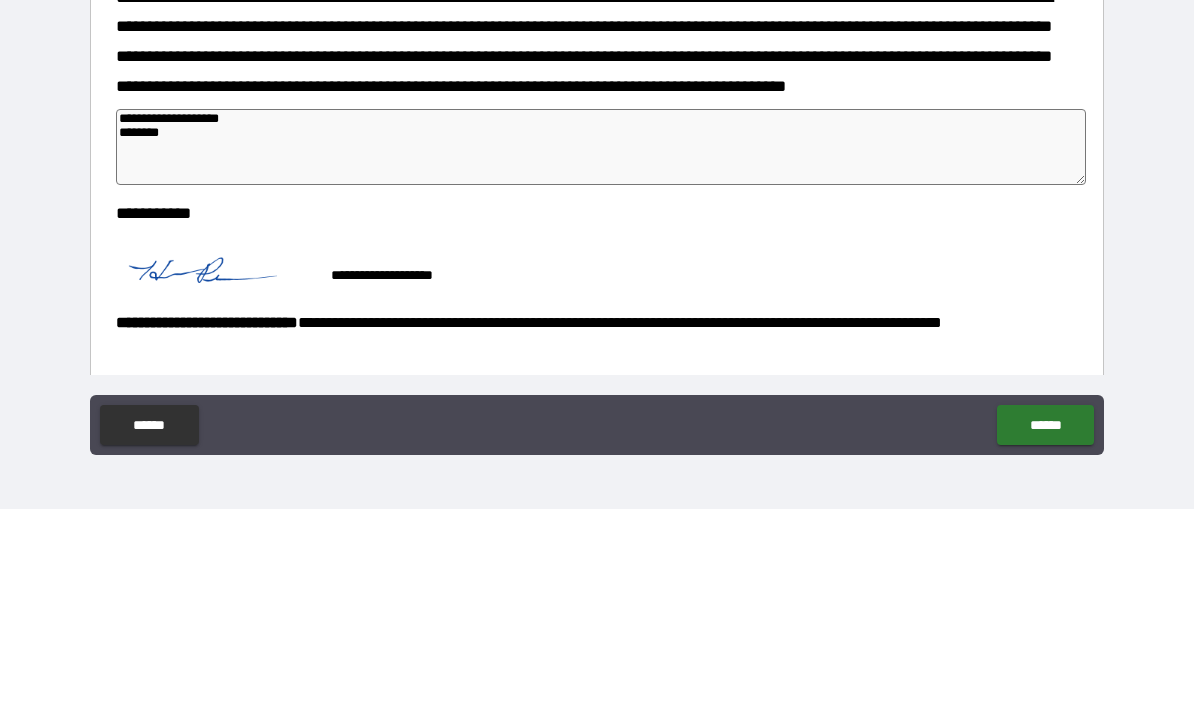 type on "*" 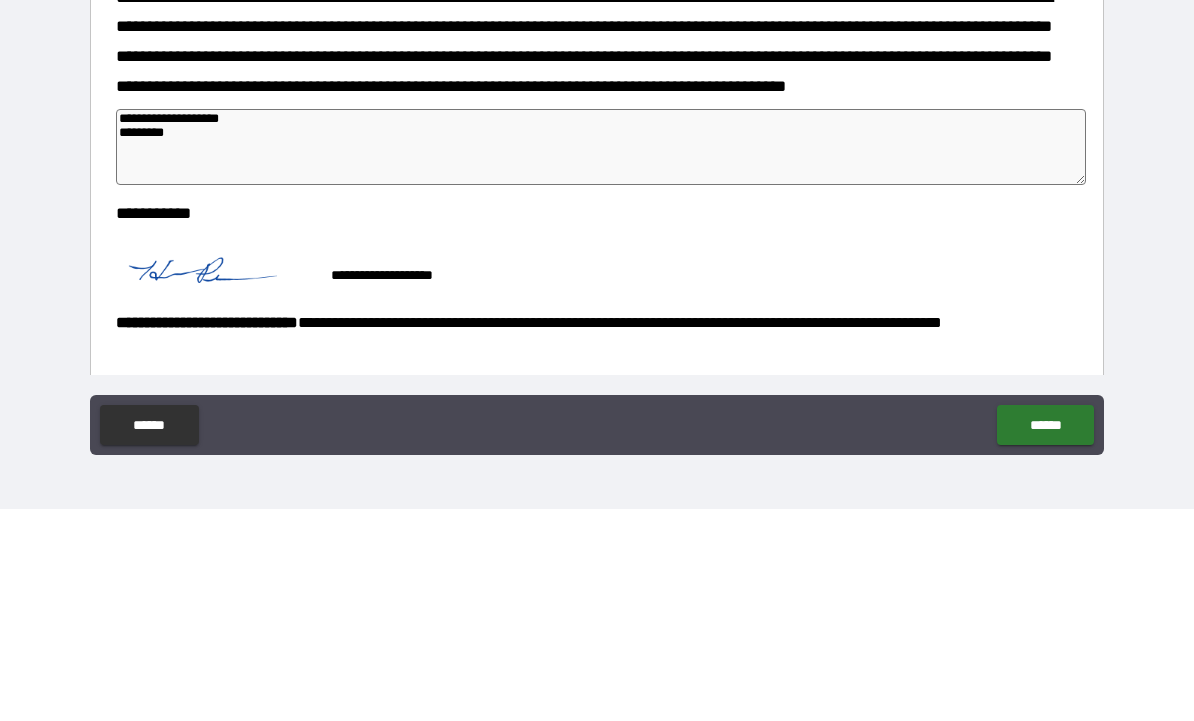 type on "*" 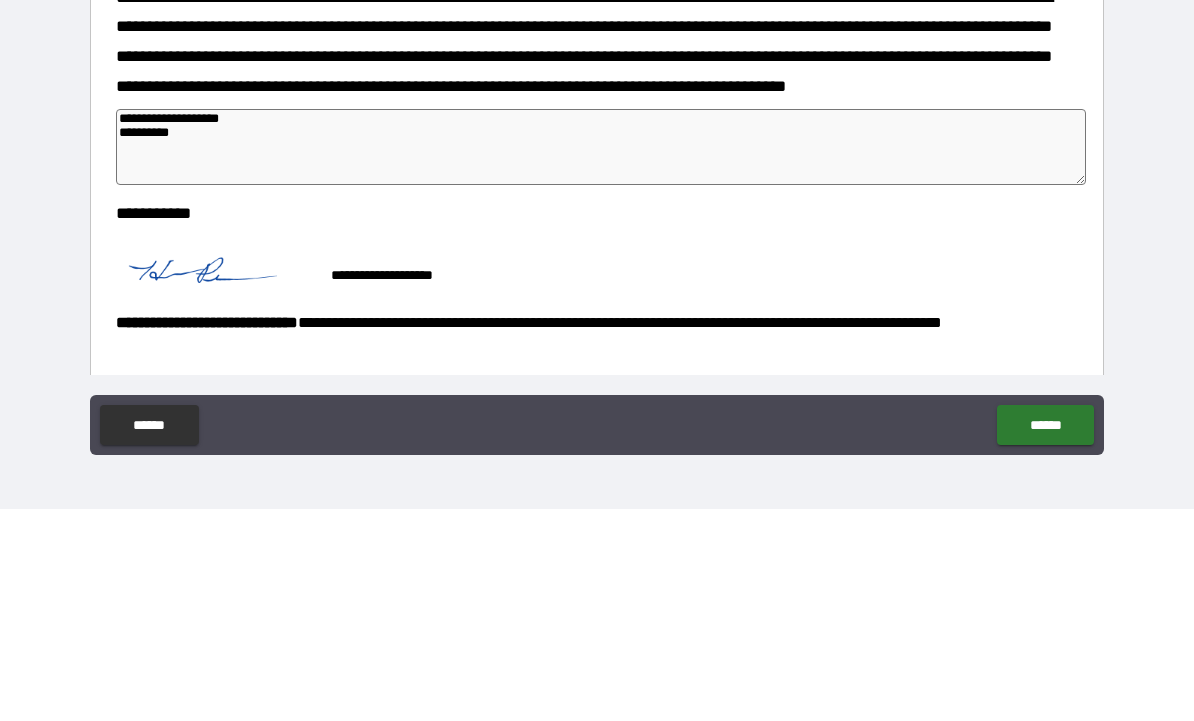 type on "*" 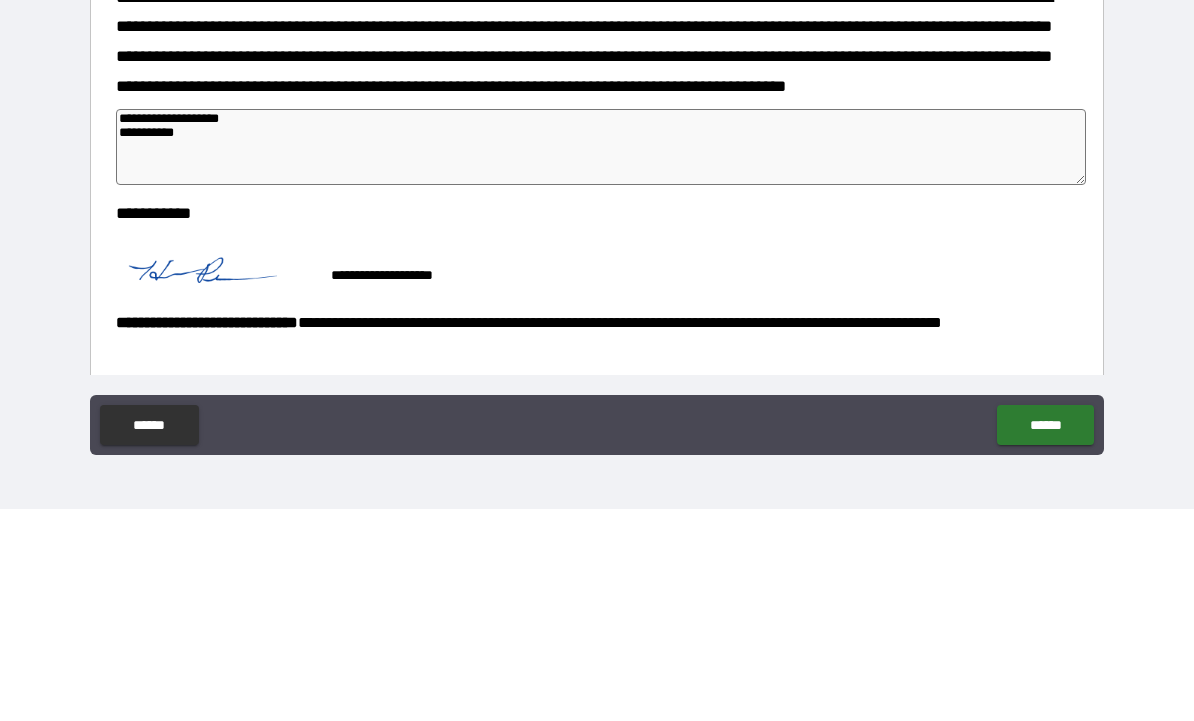 type on "*" 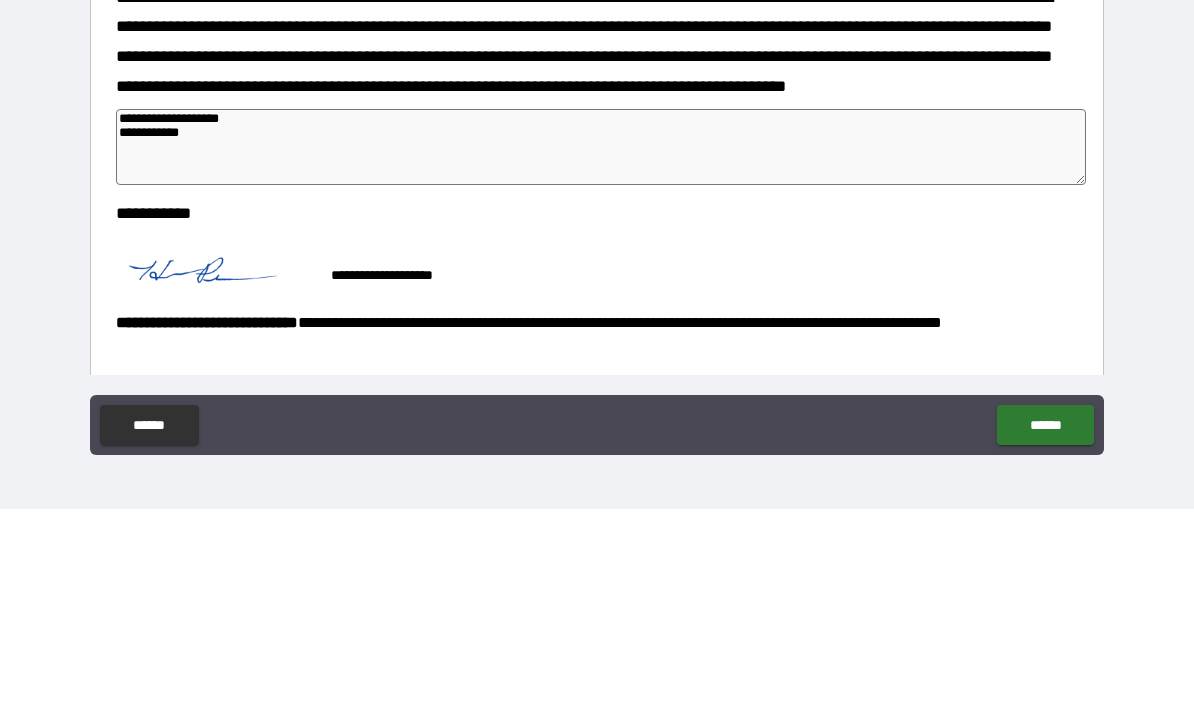 type on "*" 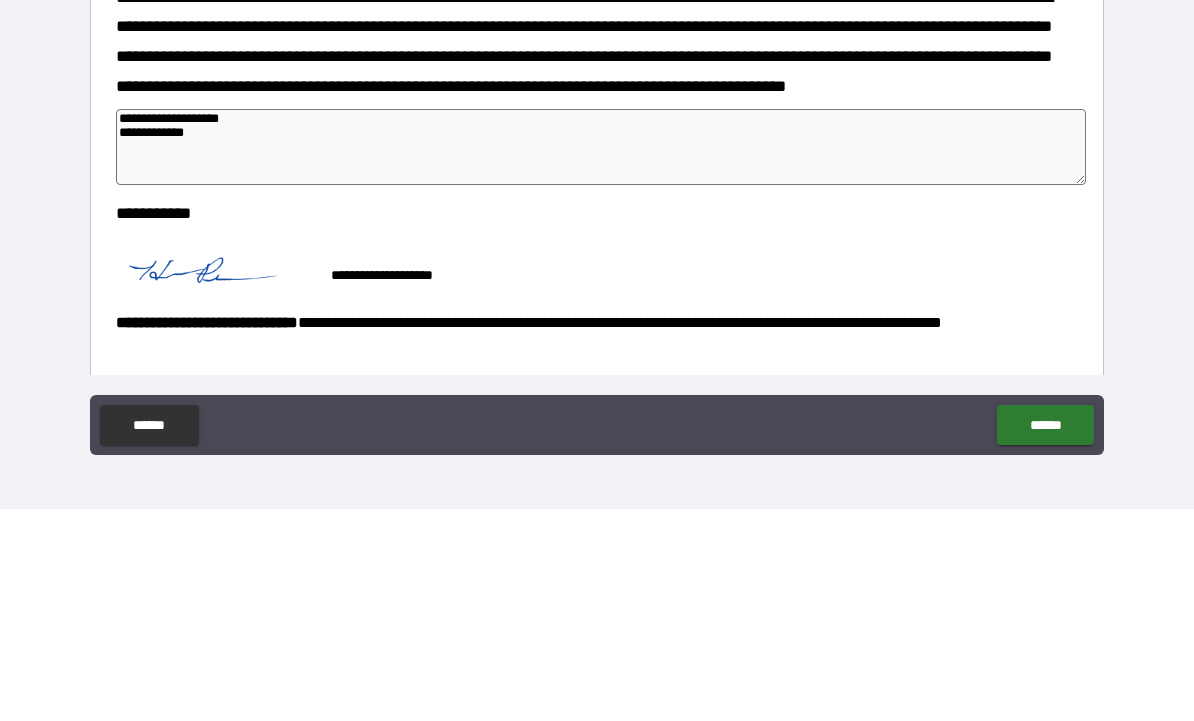 type on "*" 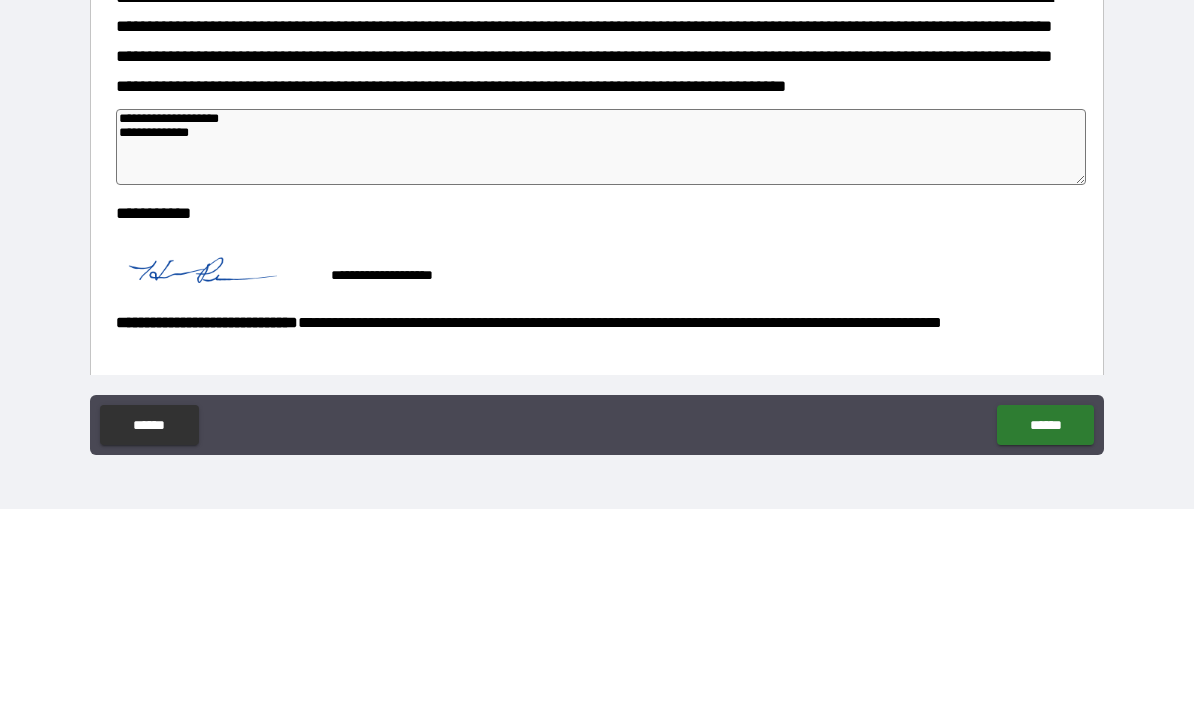 type on "*" 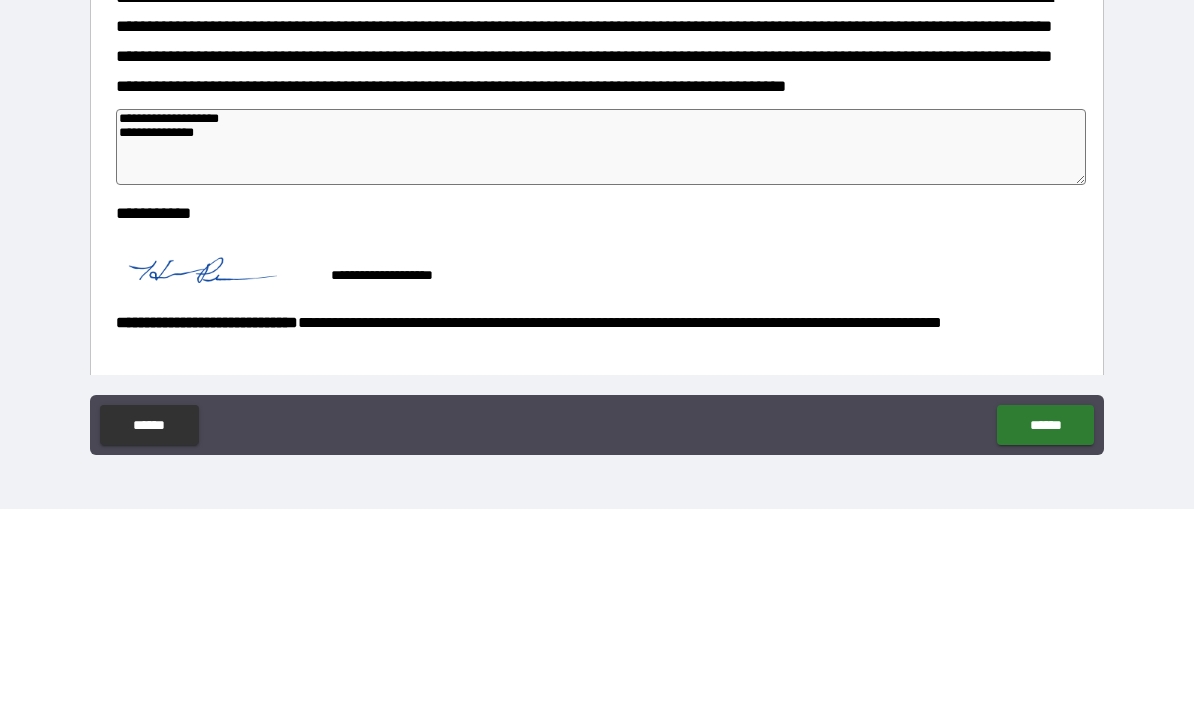 type on "*" 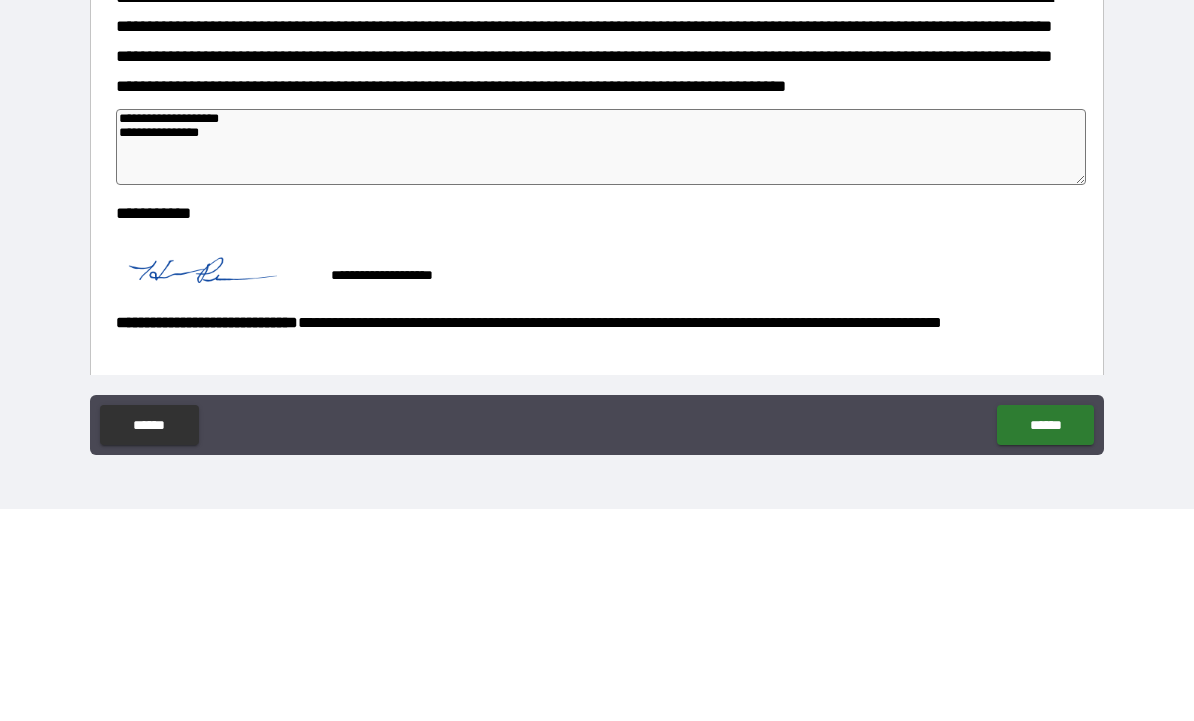 type on "*" 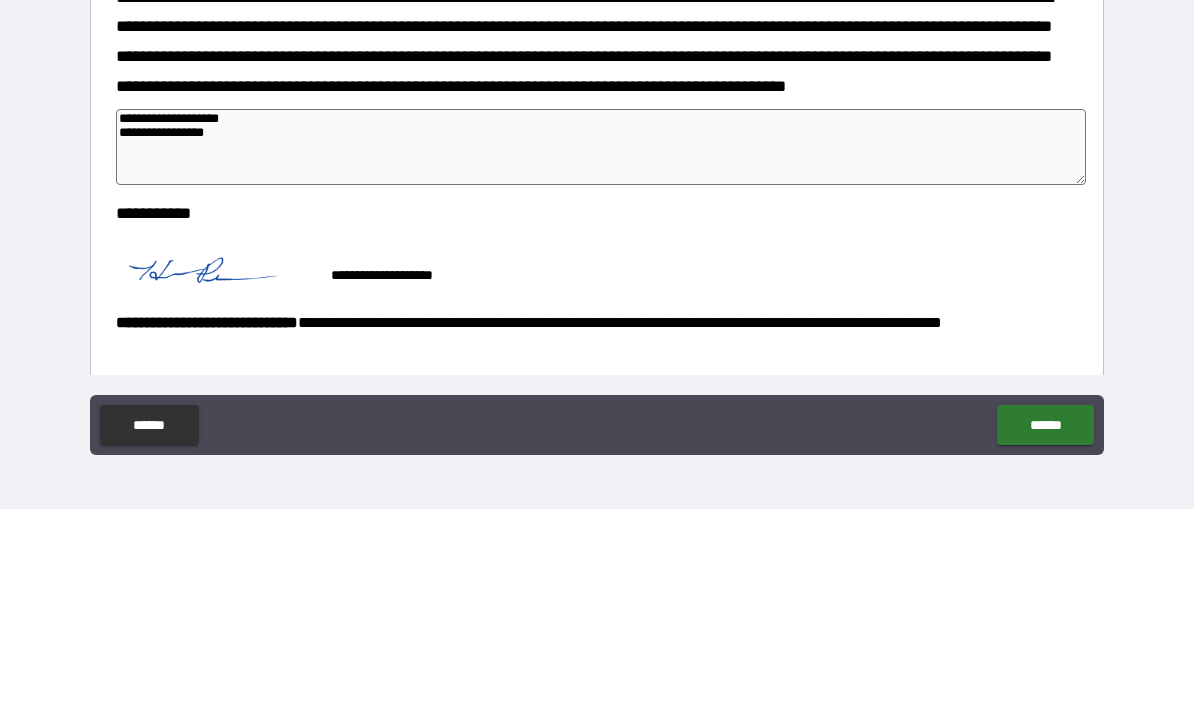 type on "*" 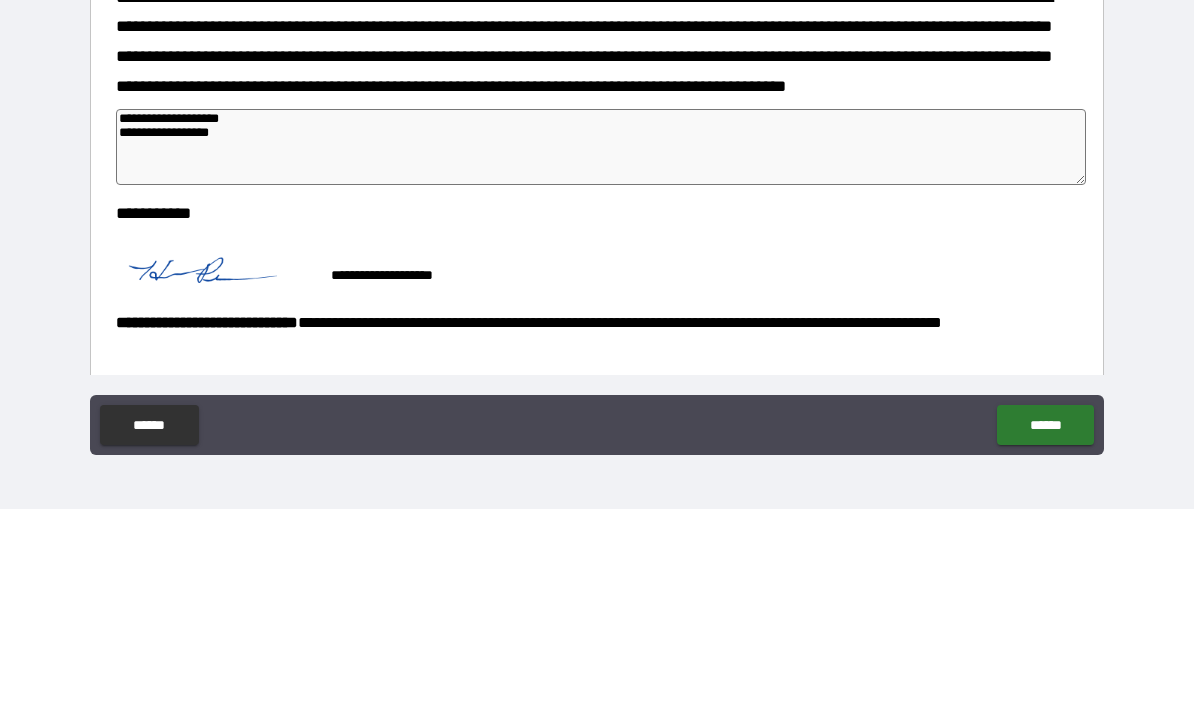 type on "**********" 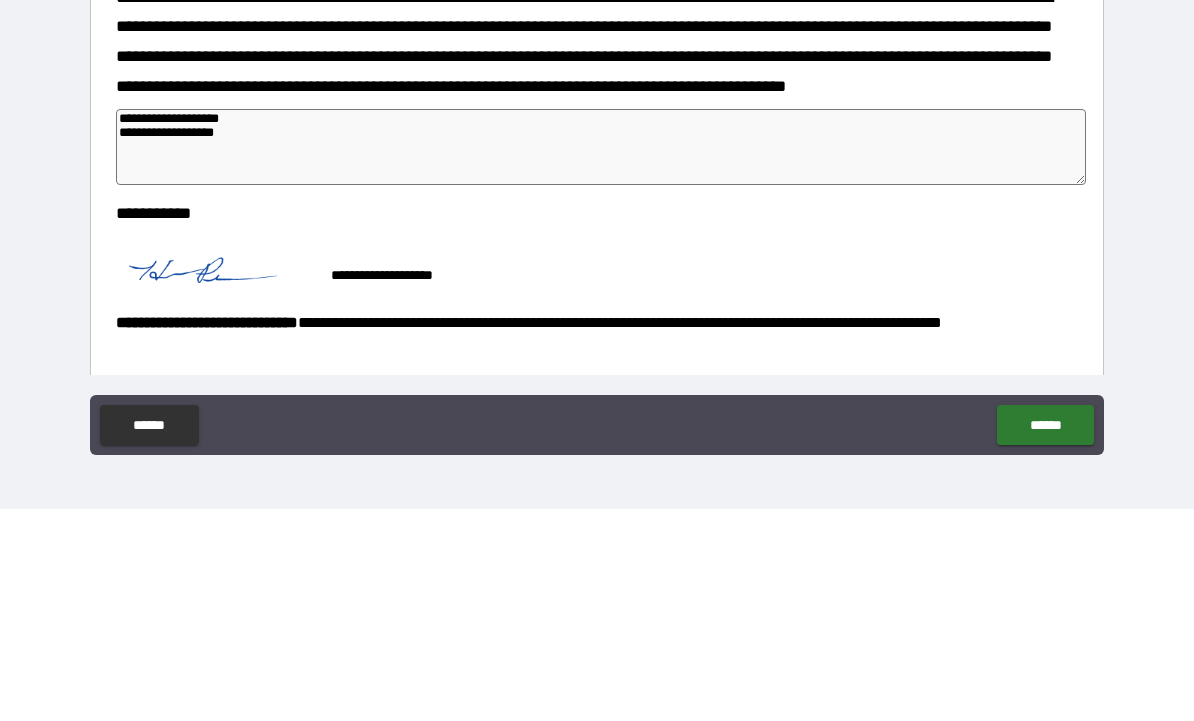 type on "**********" 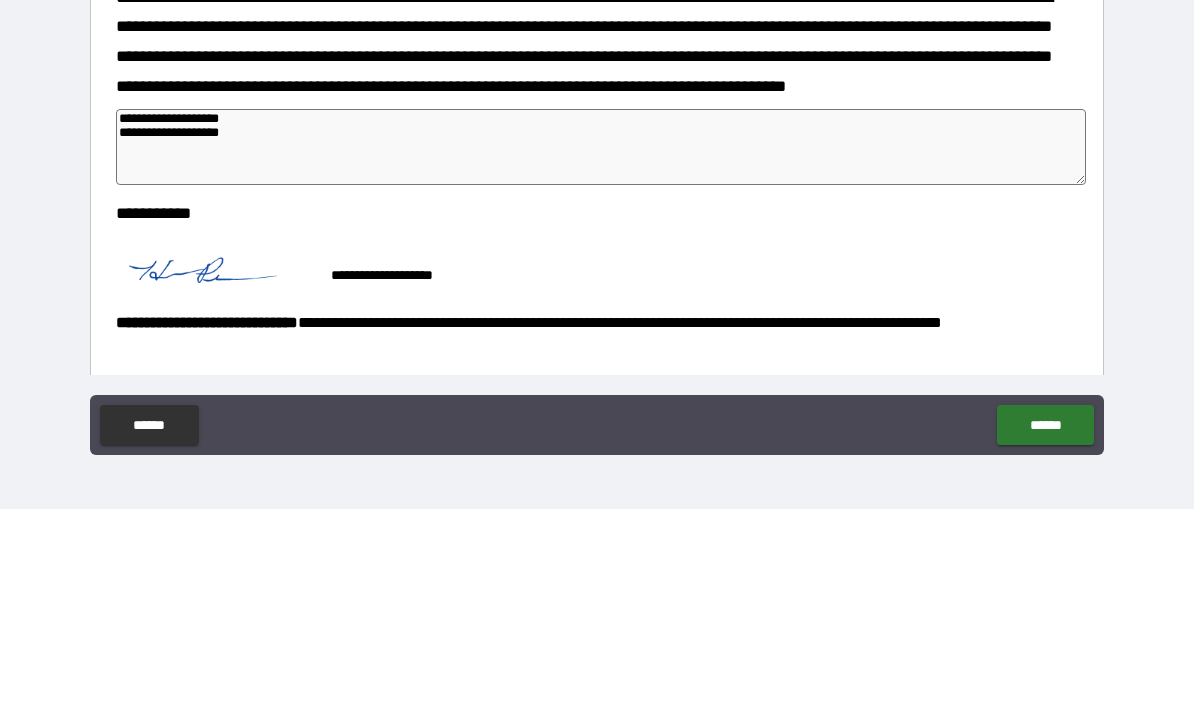 type on "*" 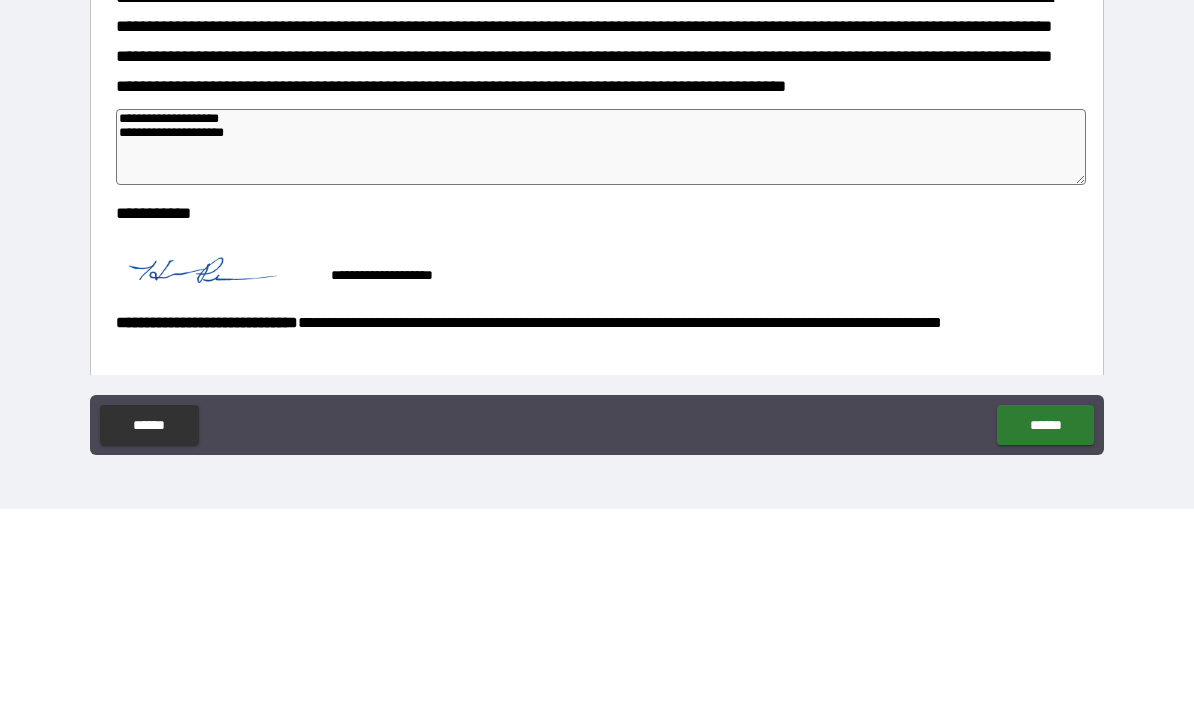 type on "*" 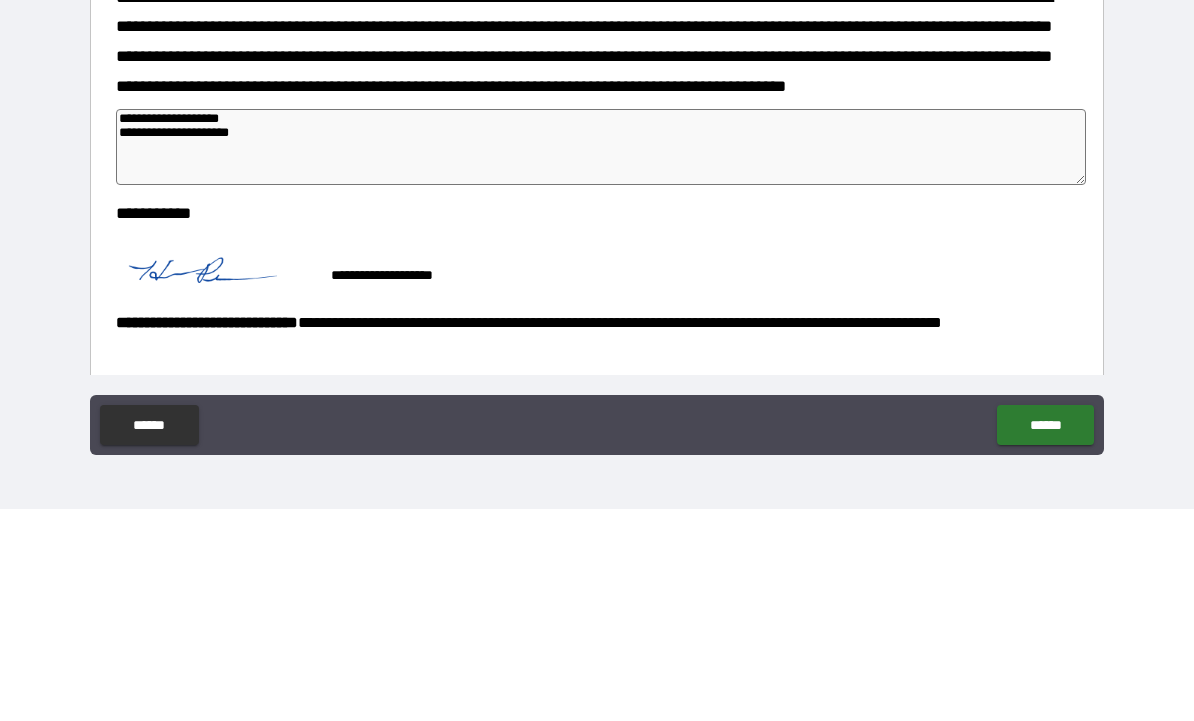 type on "*" 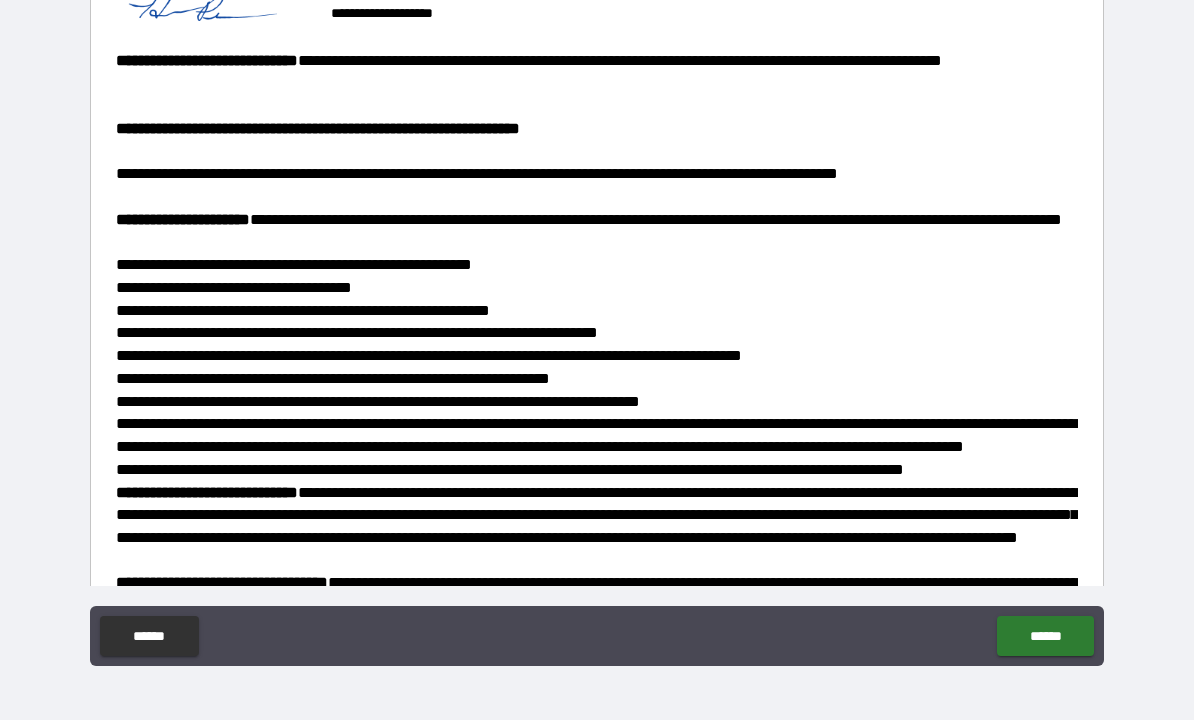 type on "**********" 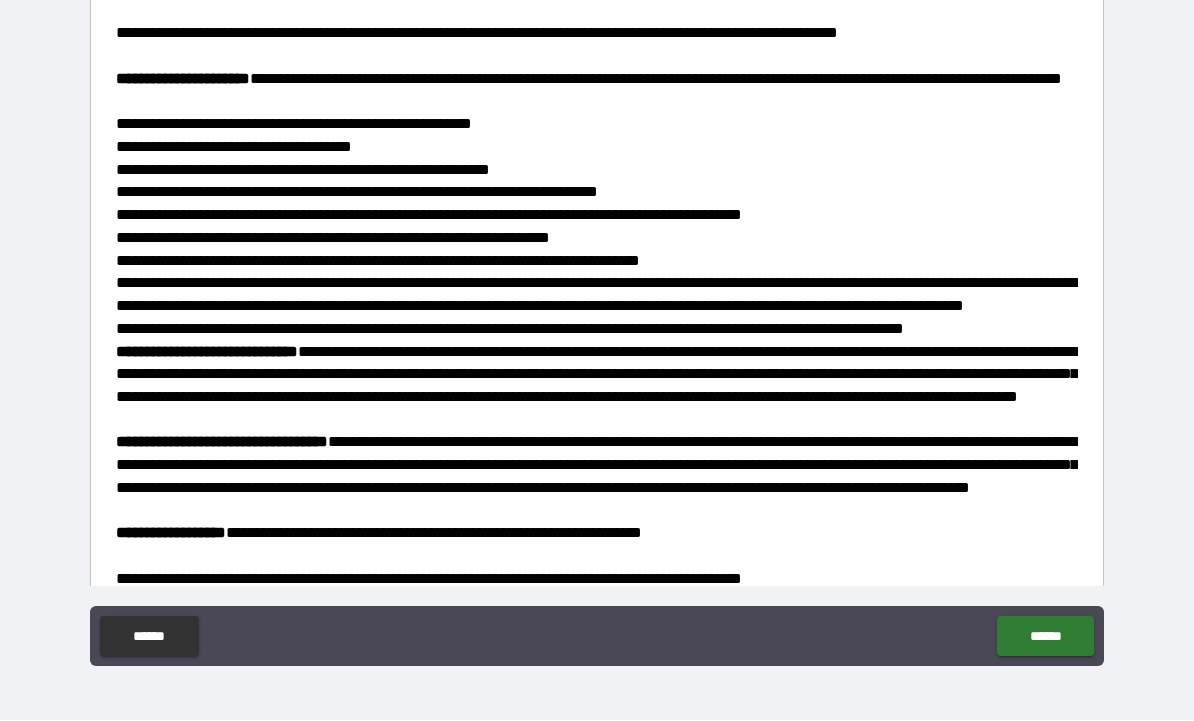 scroll, scrollTop: 2187, scrollLeft: 0, axis: vertical 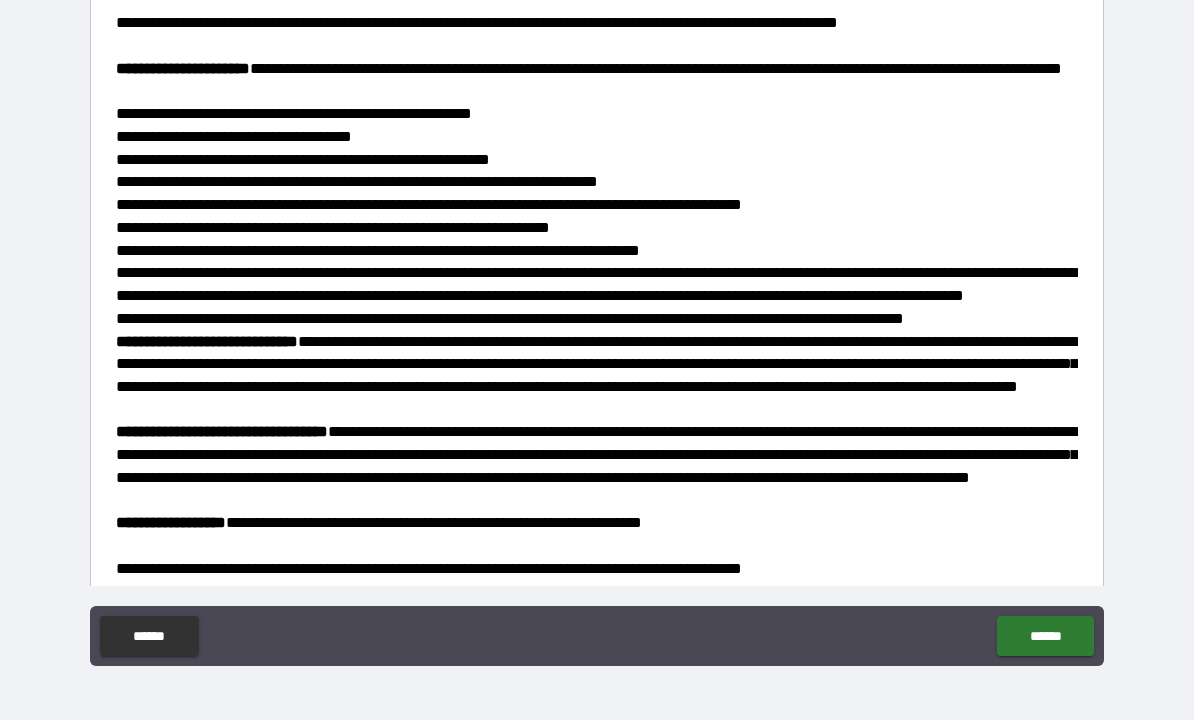click on "******" at bounding box center (1045, 637) 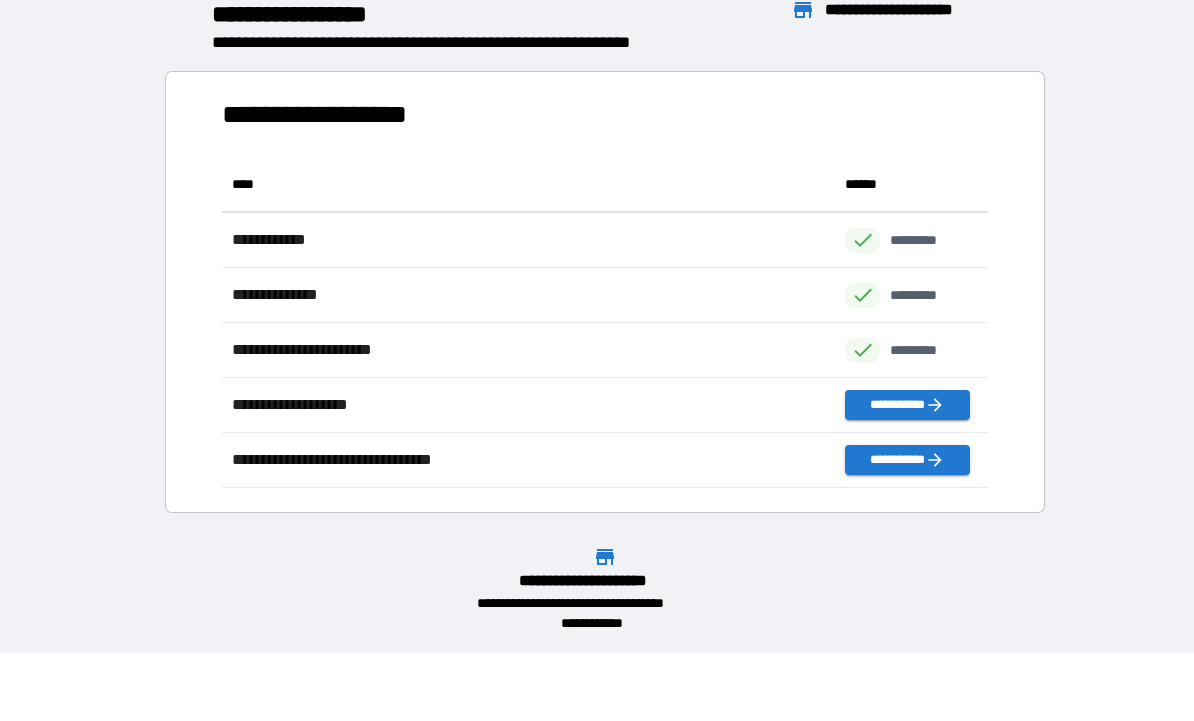 scroll, scrollTop: 331, scrollLeft: 765, axis: both 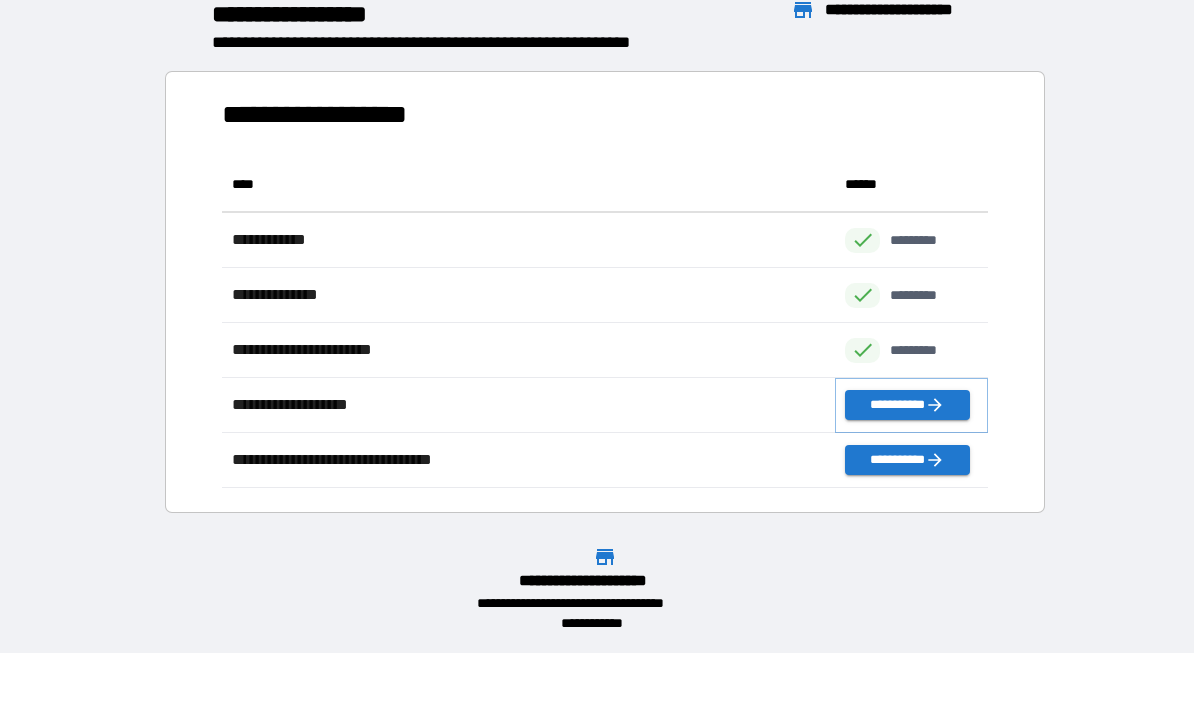 click on "**********" at bounding box center (907, 406) 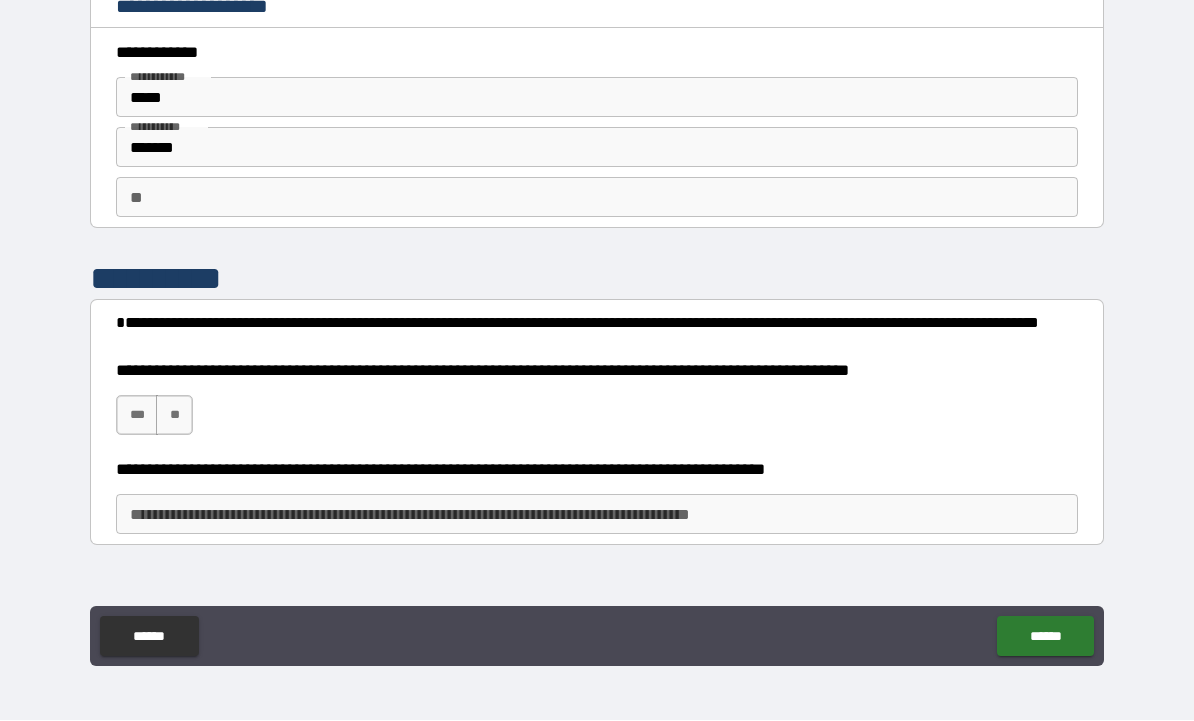 type on "*" 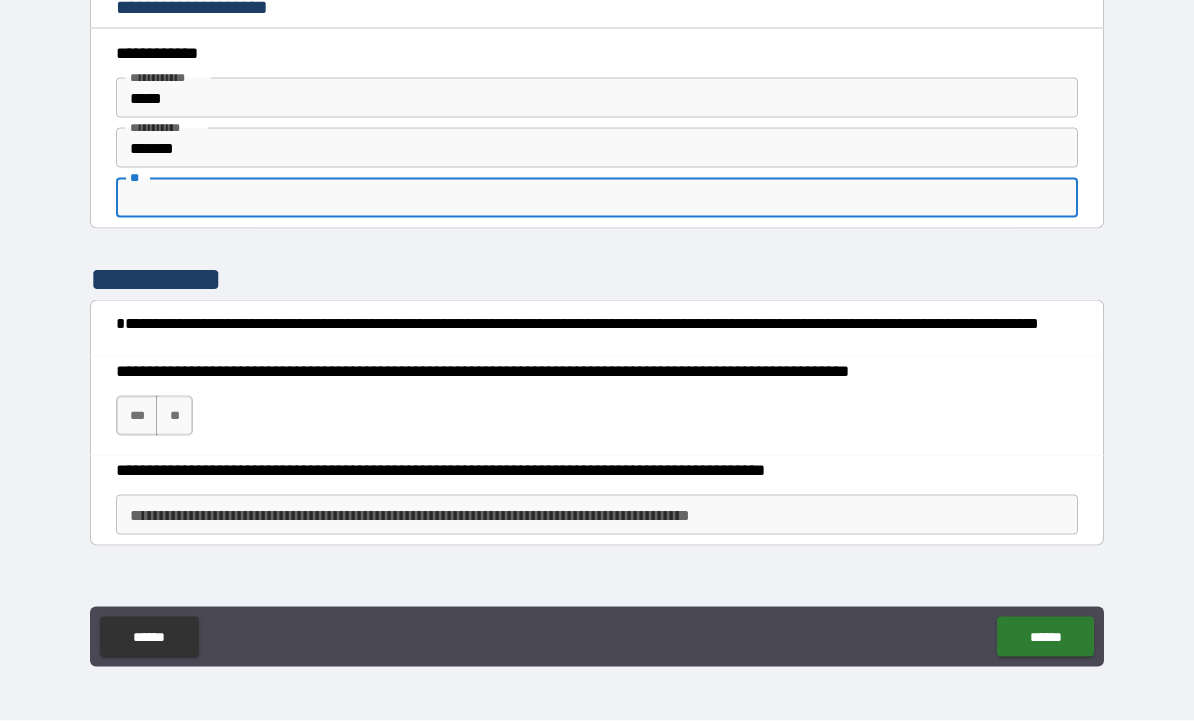 type on "*" 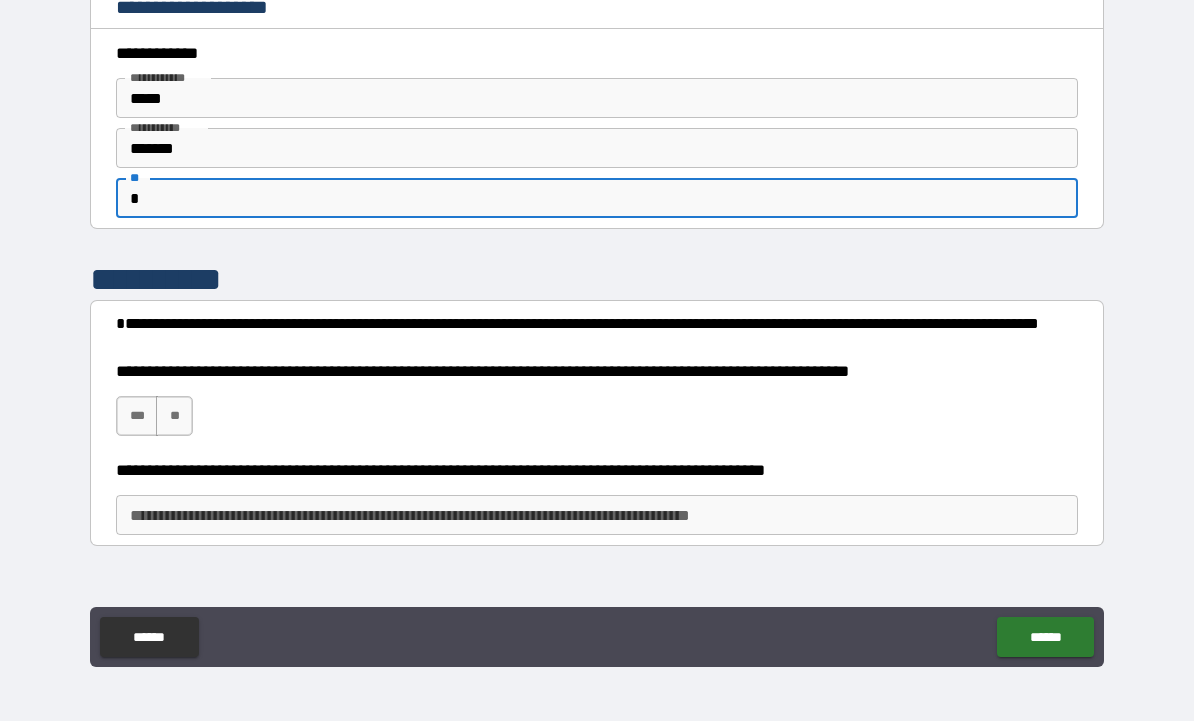 type on "*" 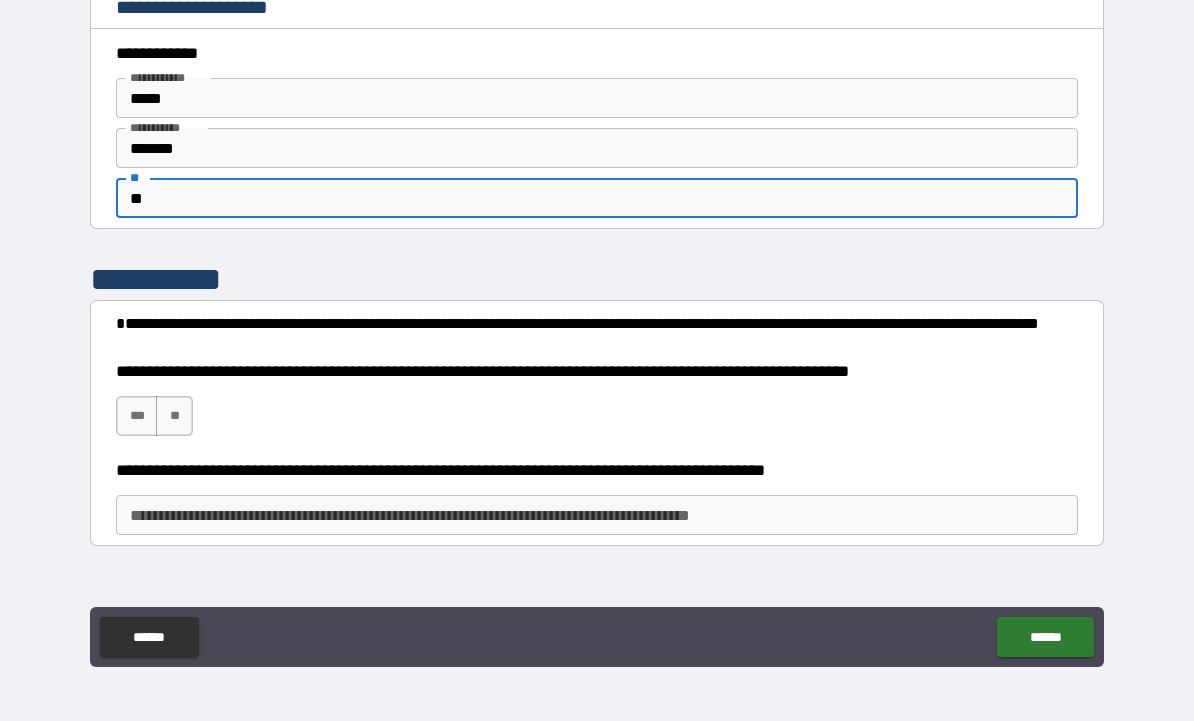 type on "*" 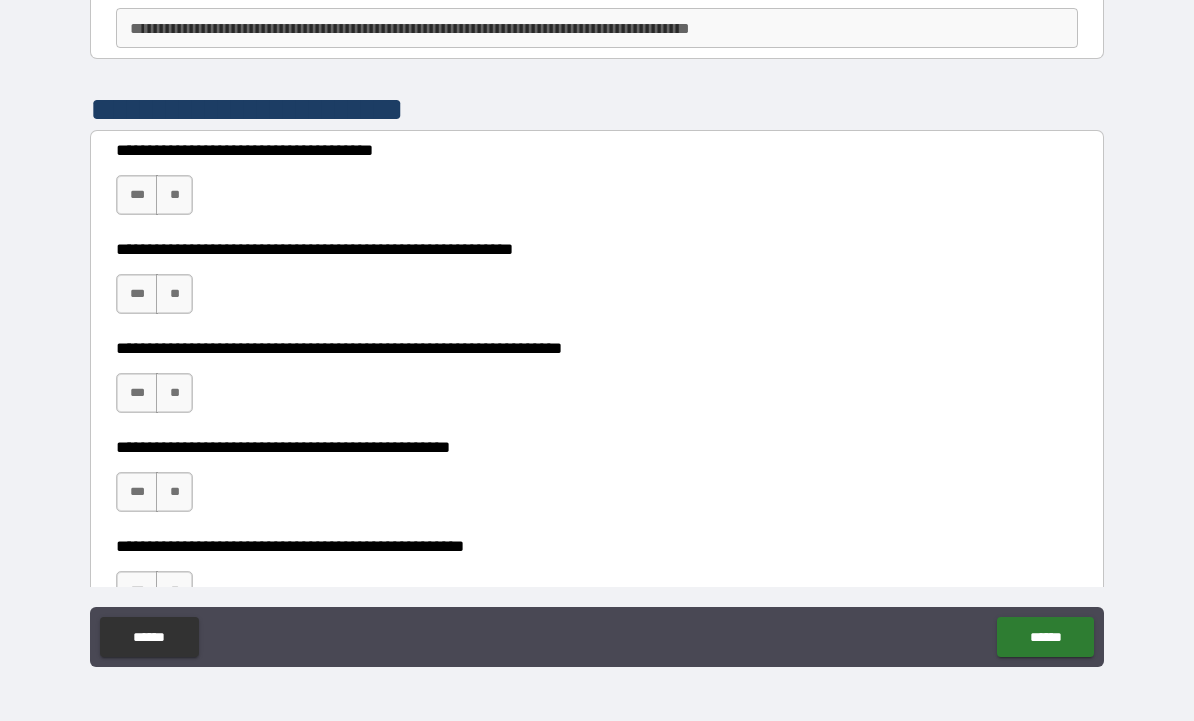 click on "**********" at bounding box center (597, 329) 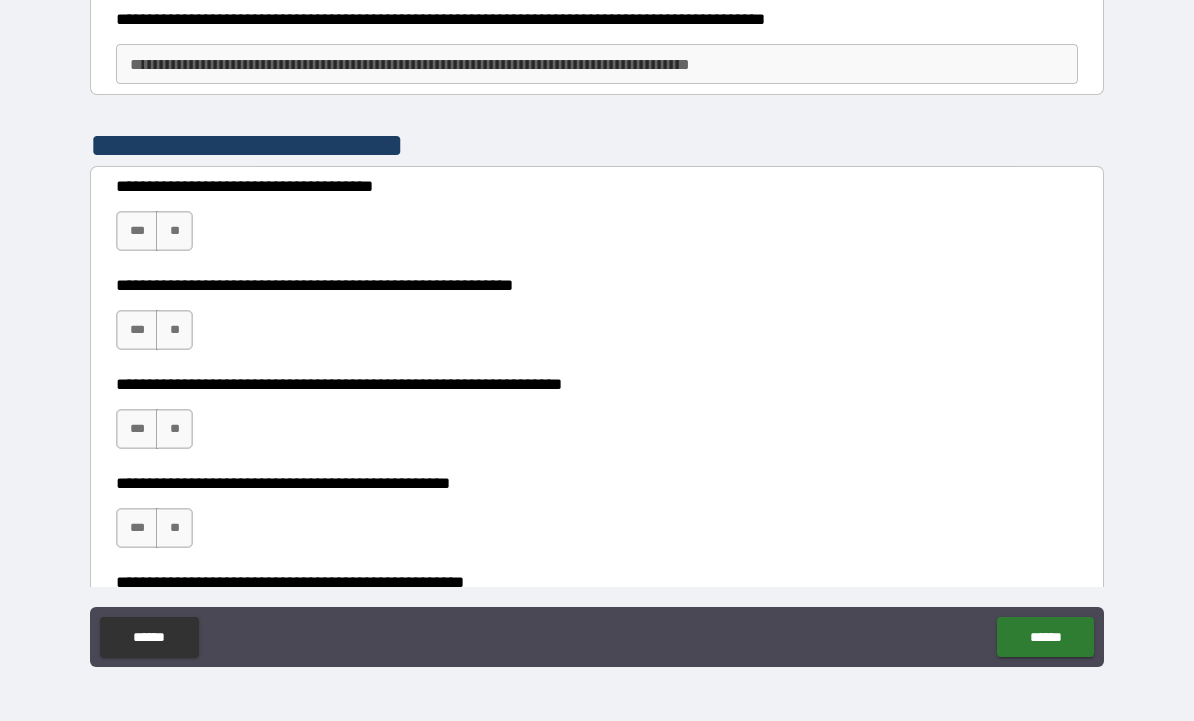 scroll, scrollTop: 450, scrollLeft: 0, axis: vertical 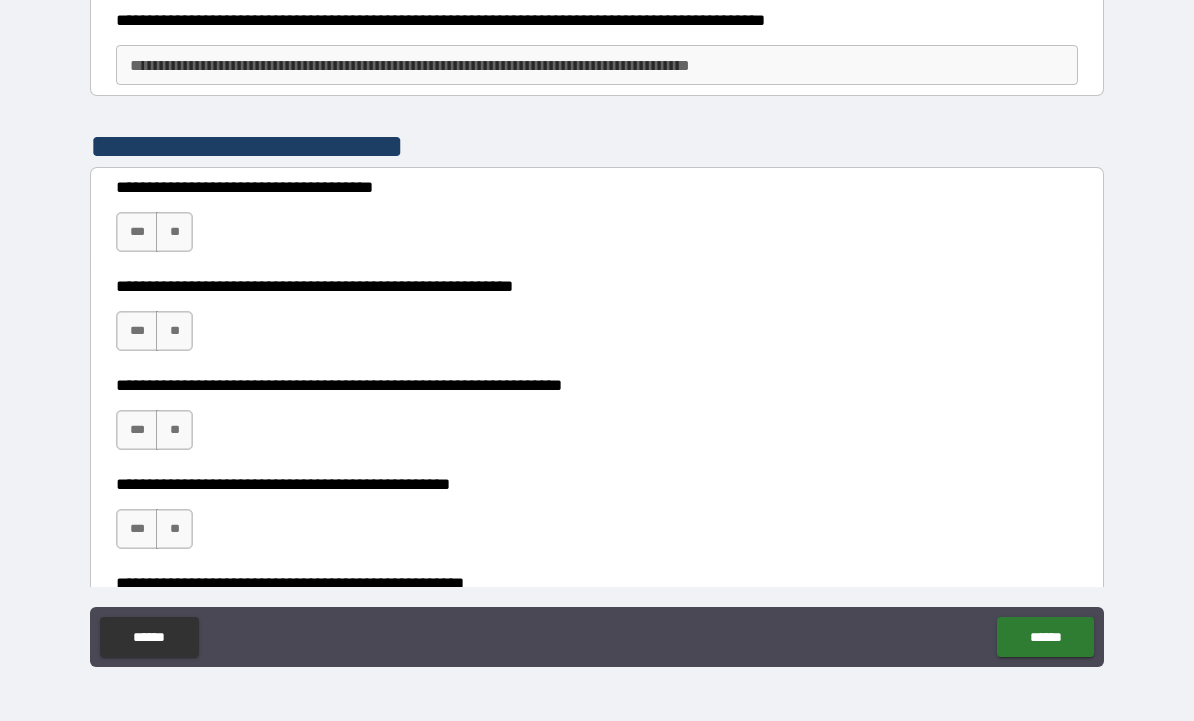 click on "**" at bounding box center (174, 232) 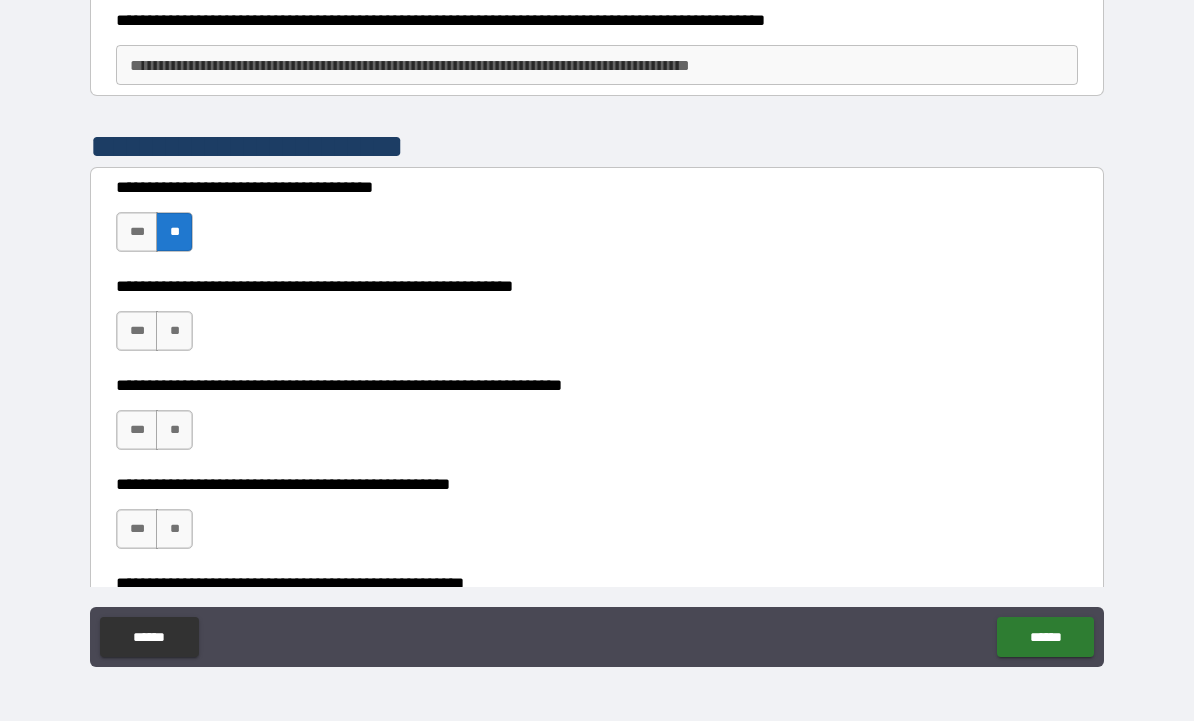 click on "***" at bounding box center [137, 331] 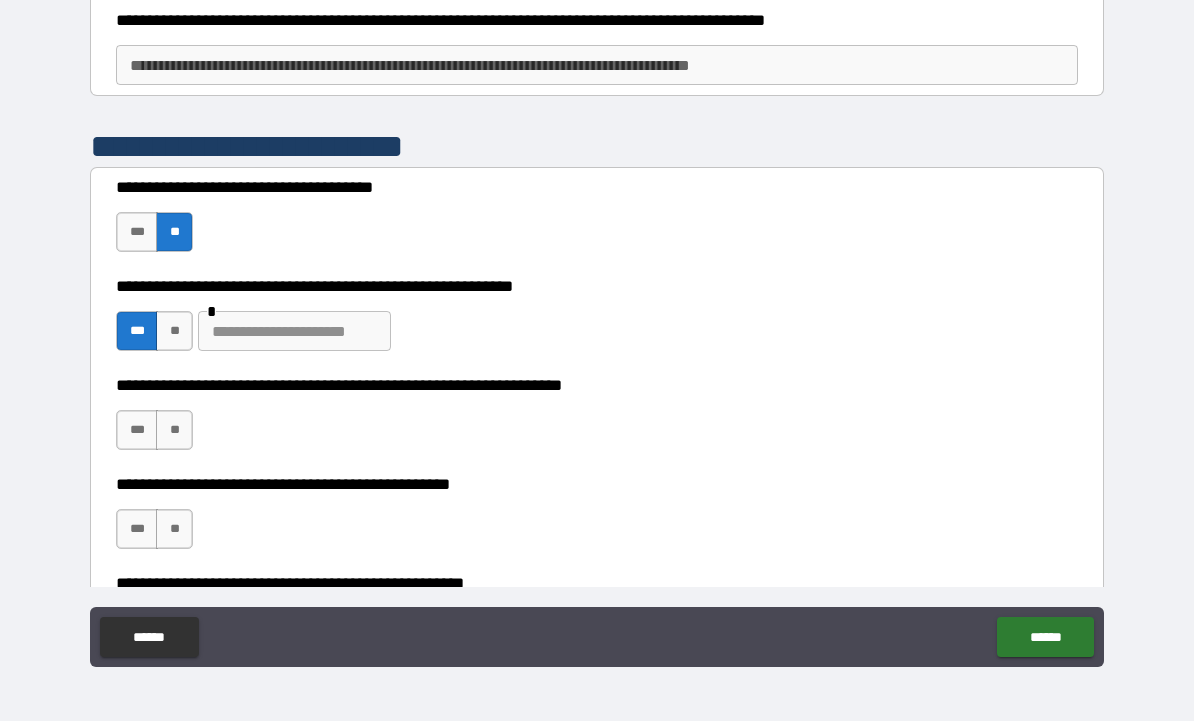 type on "*" 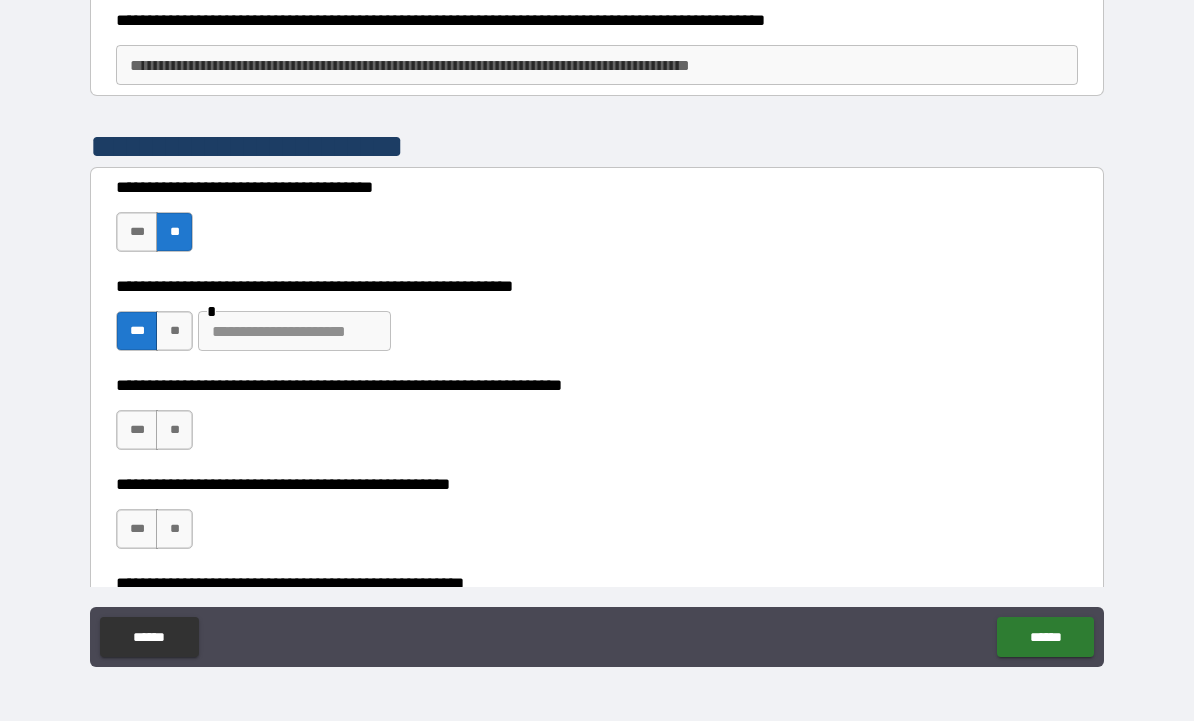 click at bounding box center [294, 331] 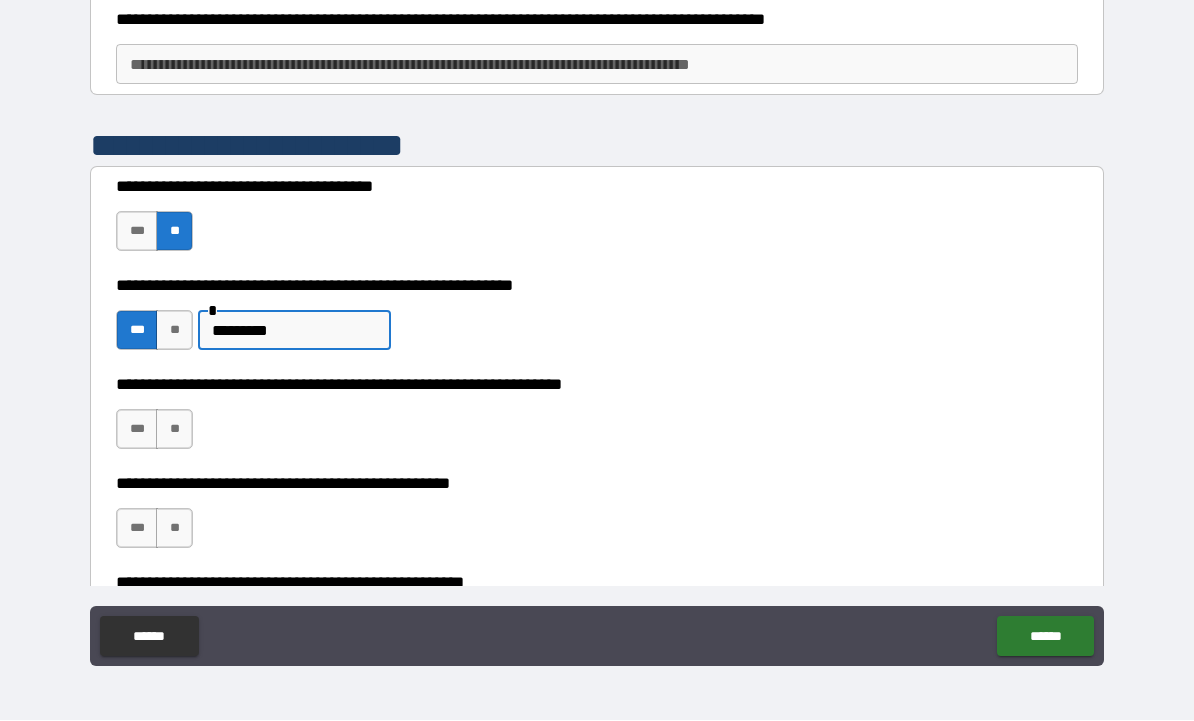 type on "*********" 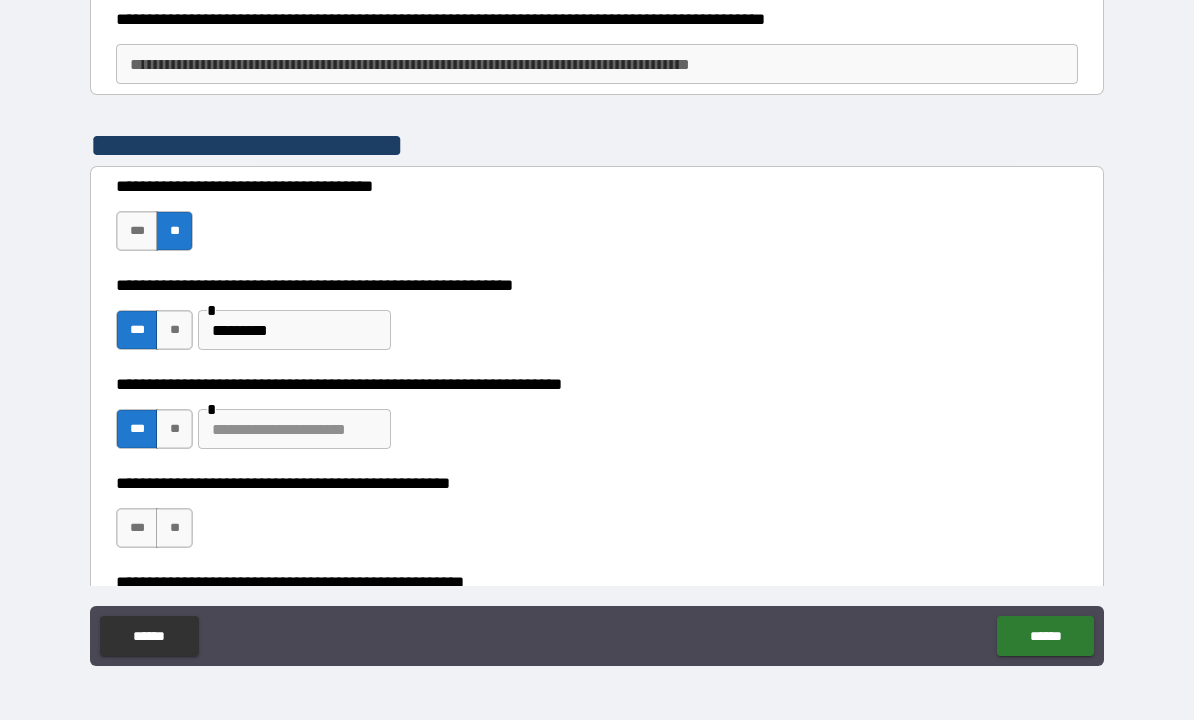 type on "*" 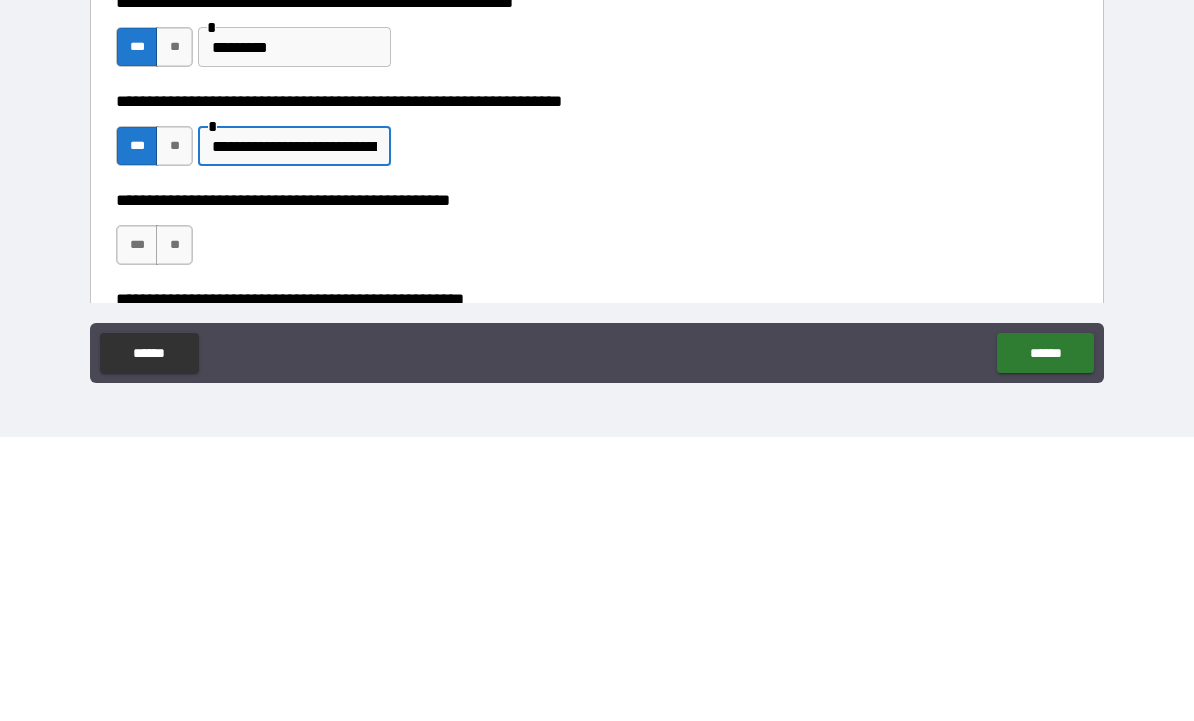 type on "**********" 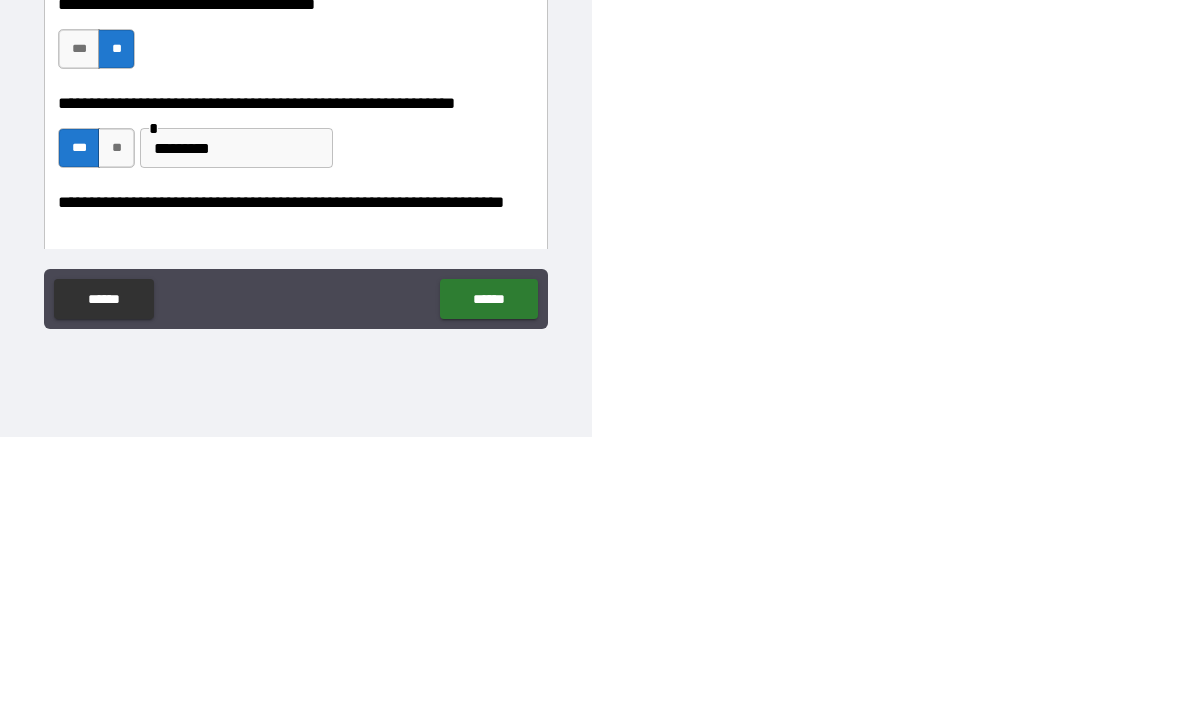type on "*" 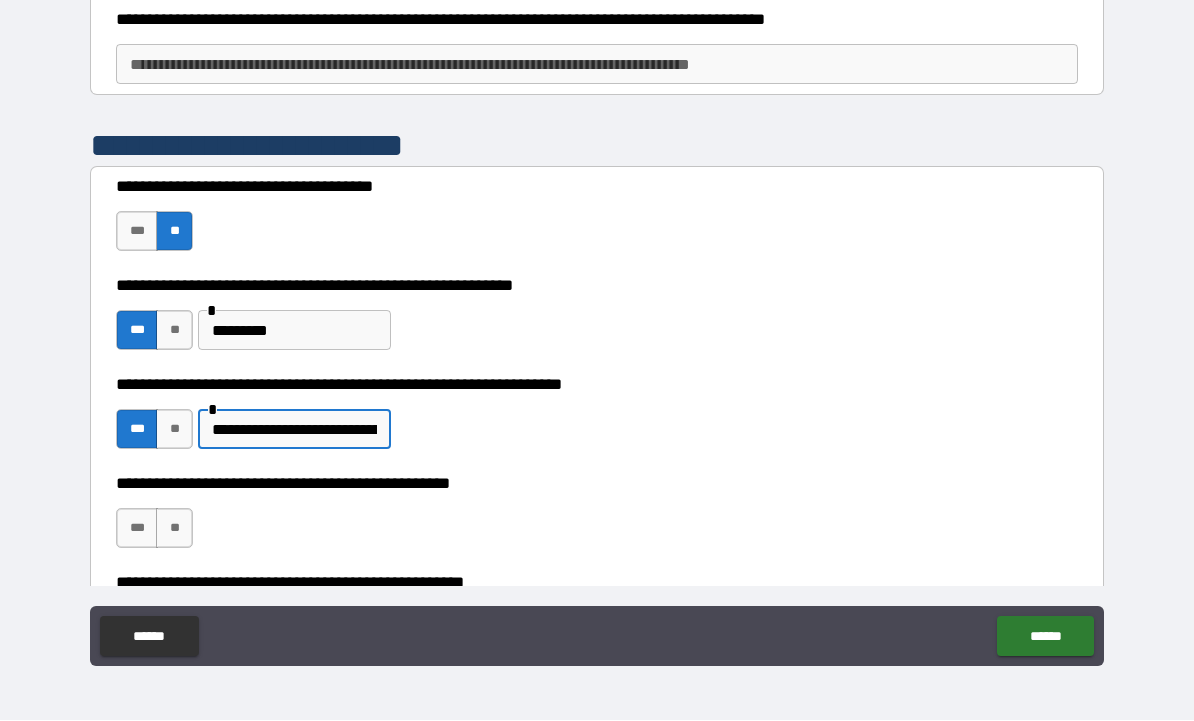 click on "**********" at bounding box center [294, 430] 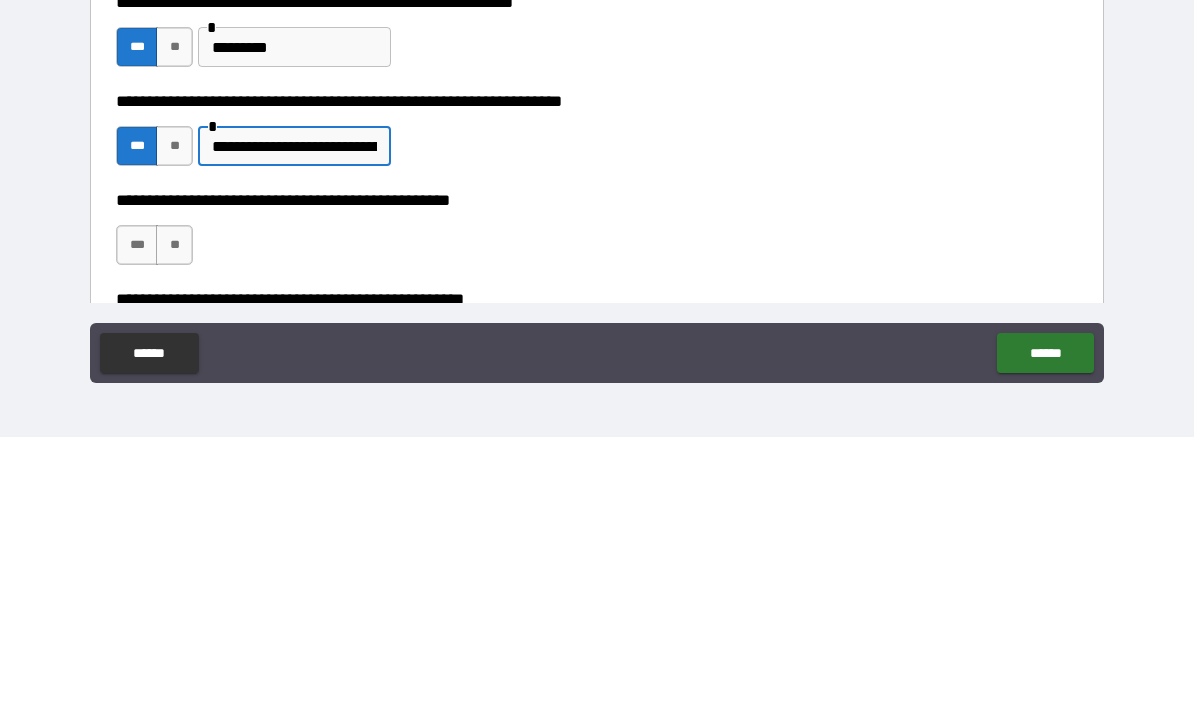 click on "**********" at bounding box center (294, 430) 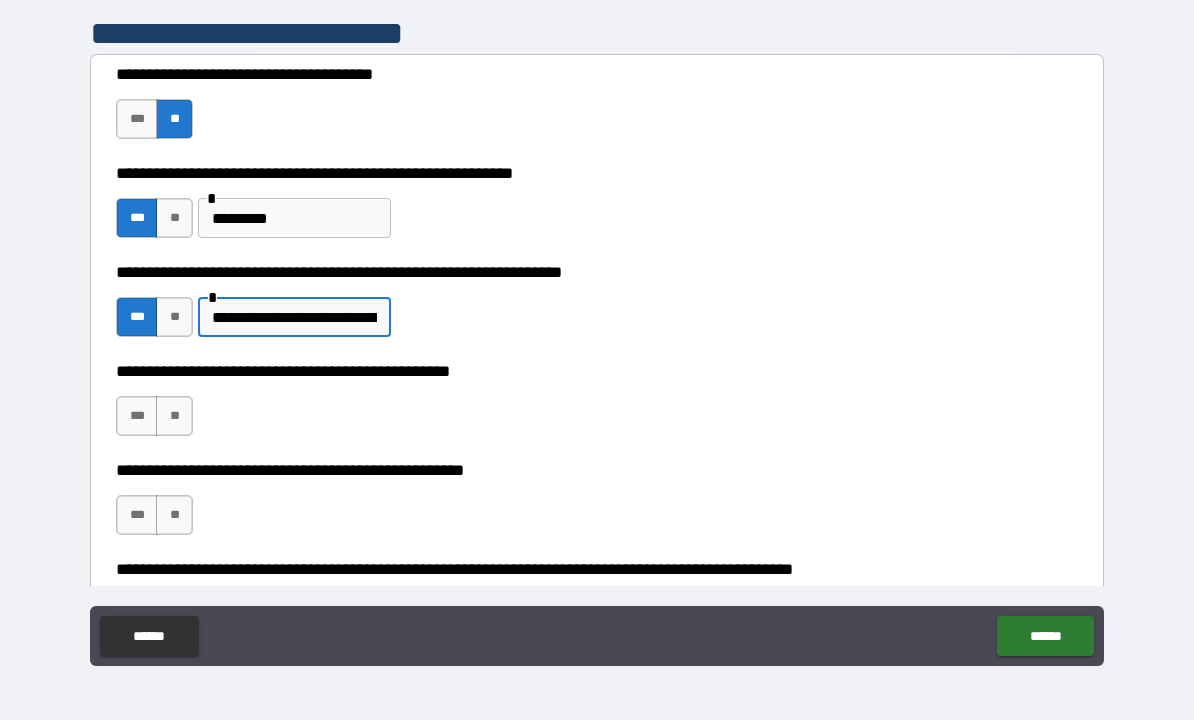 scroll, scrollTop: 565, scrollLeft: 0, axis: vertical 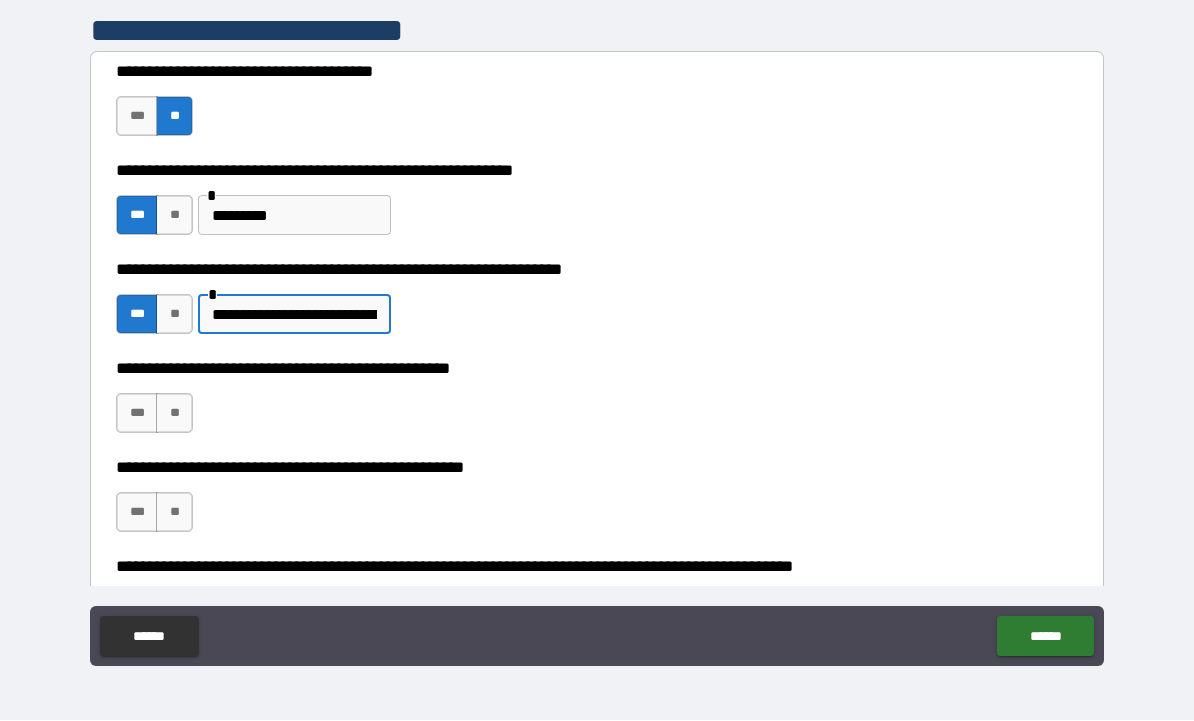 type on "**********" 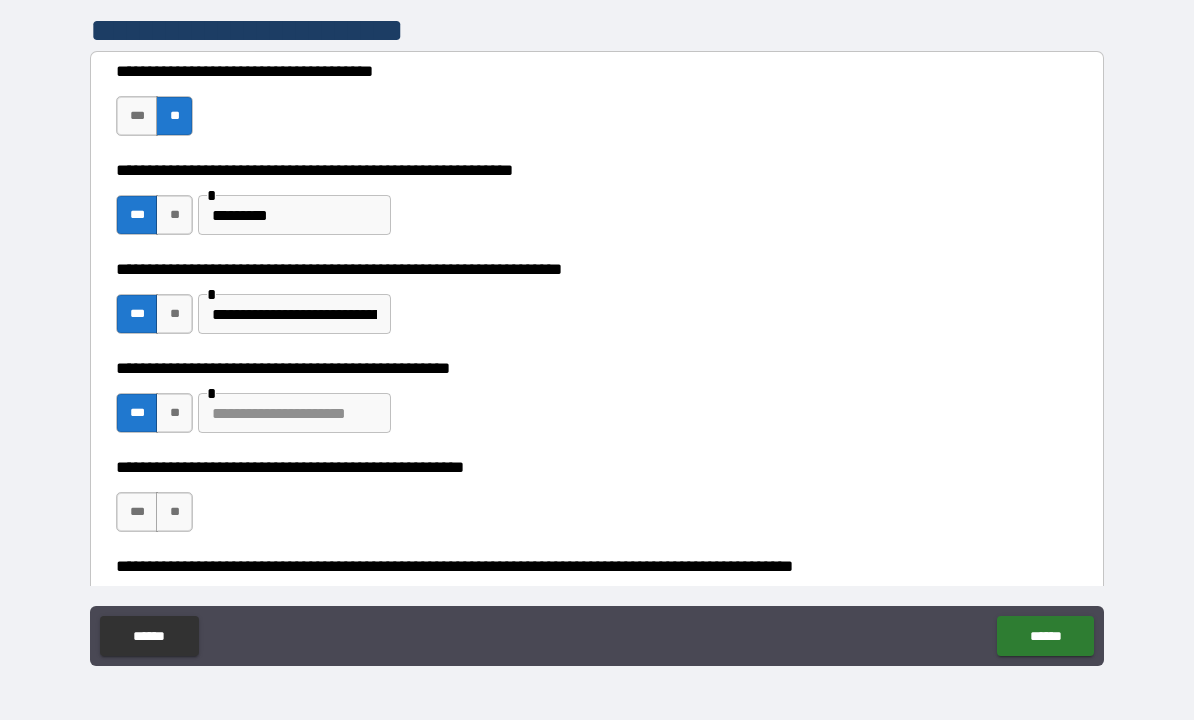 type on "*" 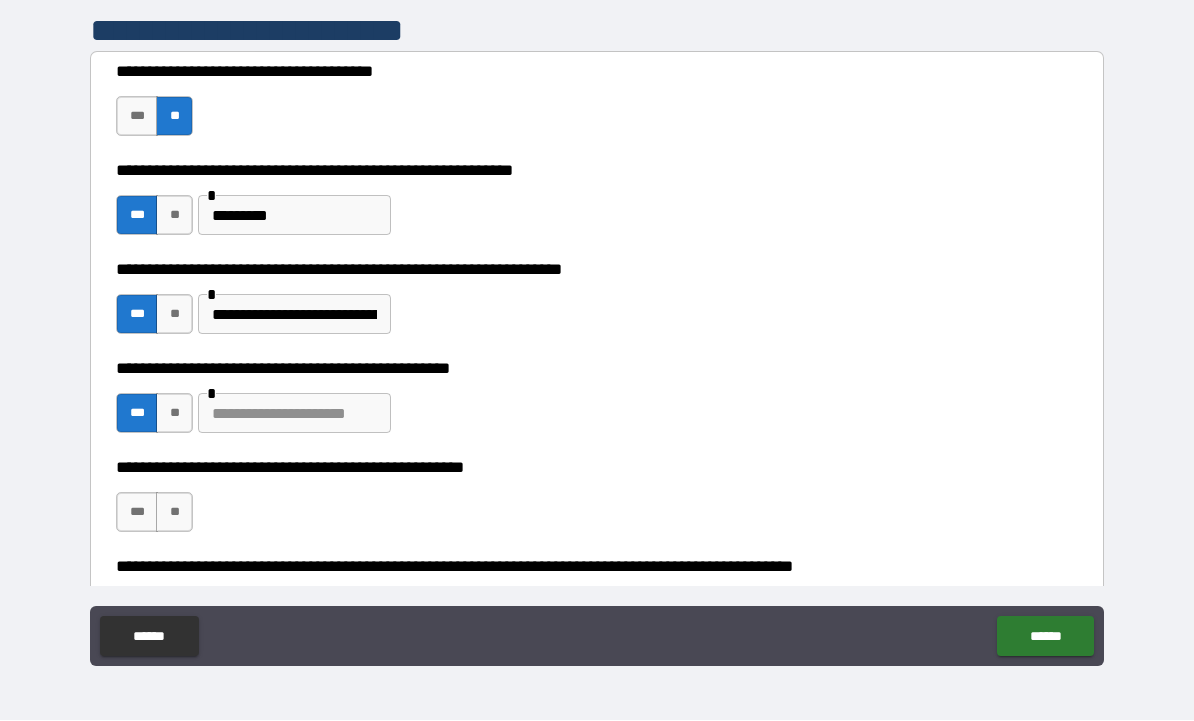 click at bounding box center [294, 414] 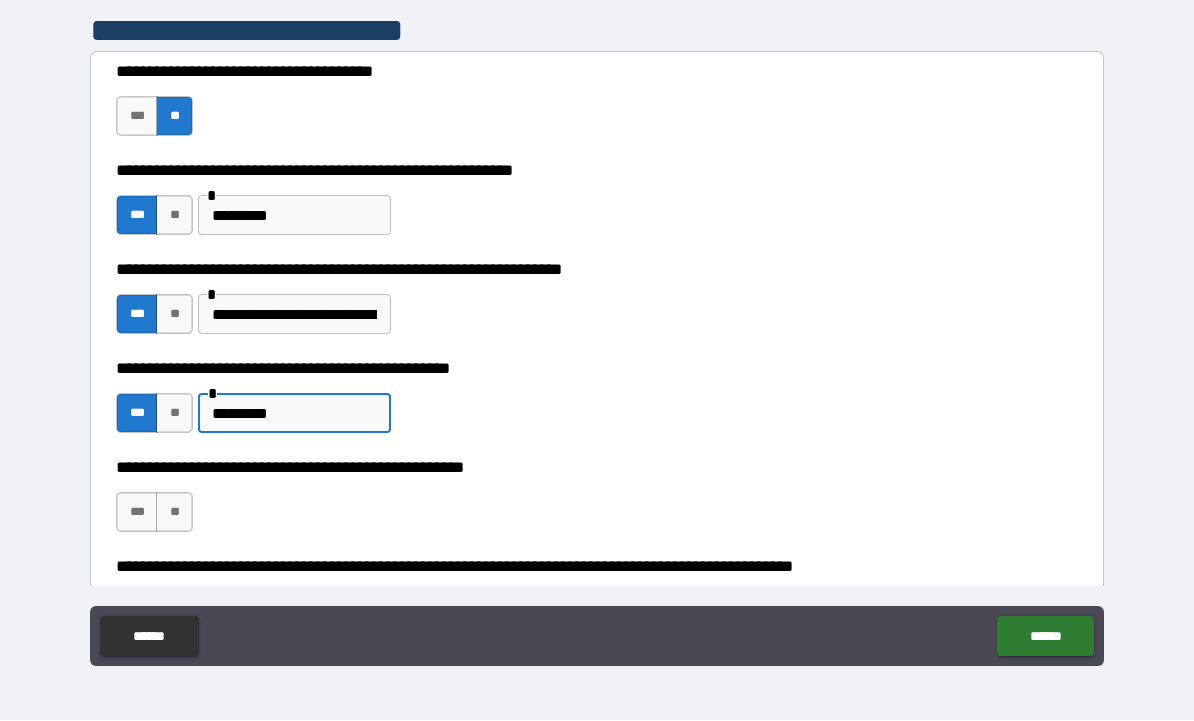 type on "*********" 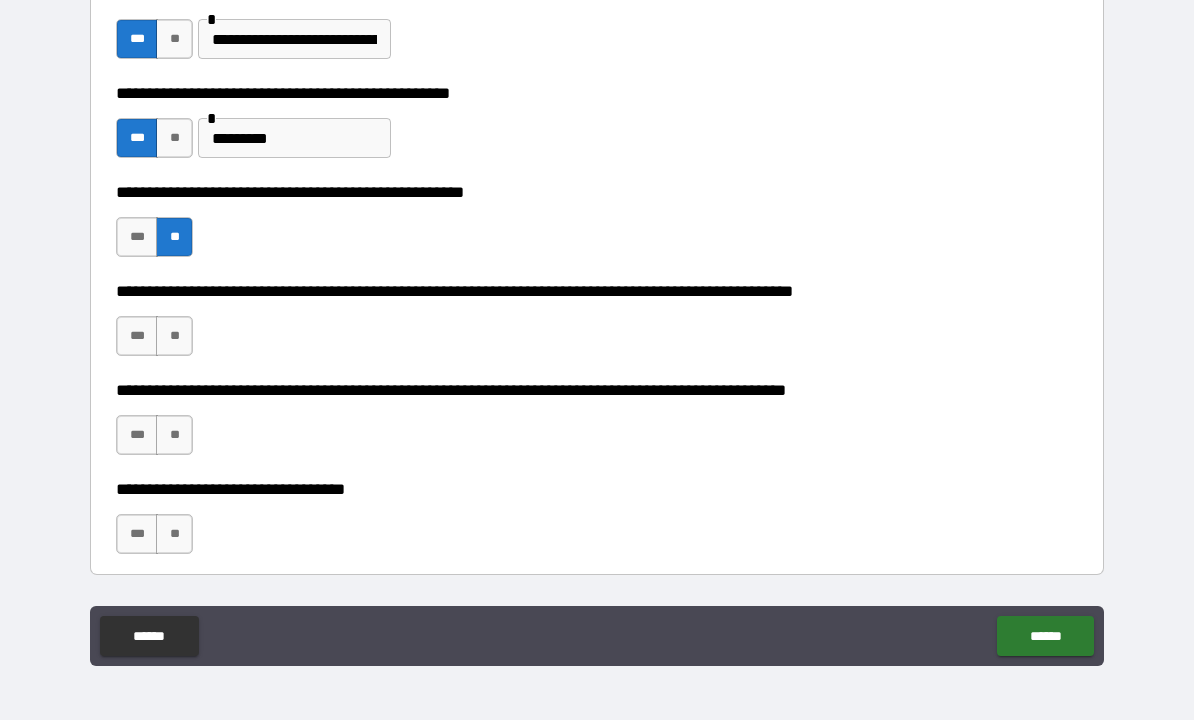 click on "**********" at bounding box center [597, 329] 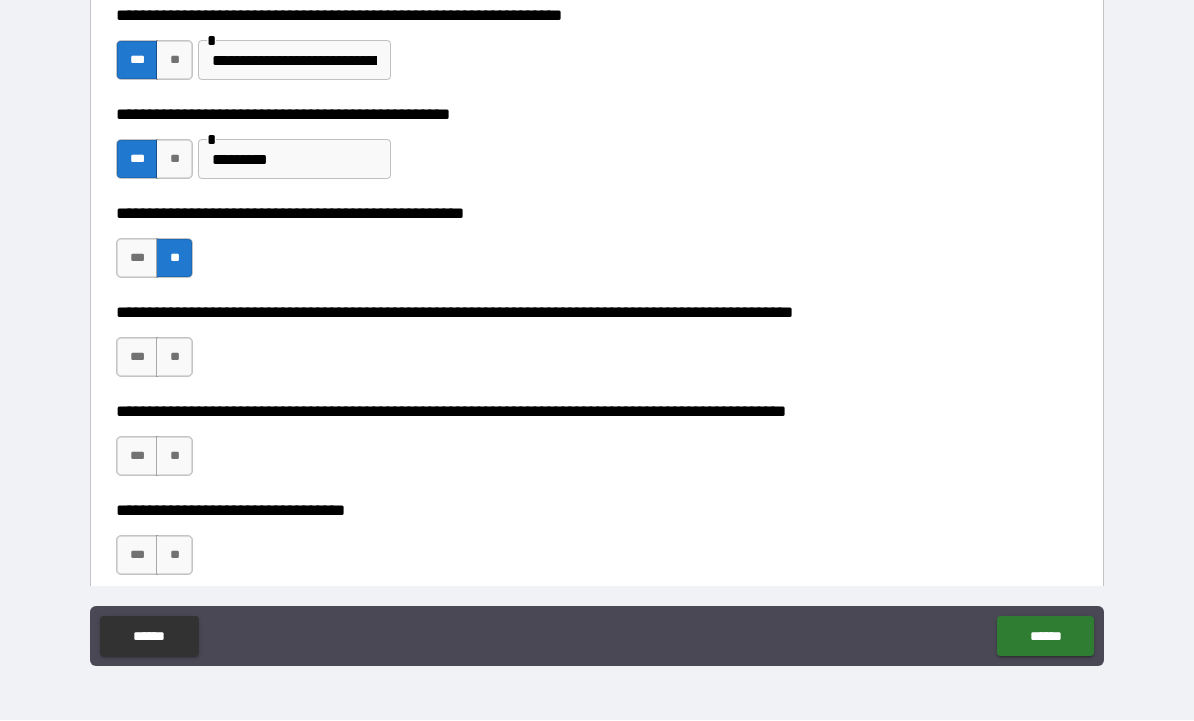 scroll, scrollTop: 816, scrollLeft: 0, axis: vertical 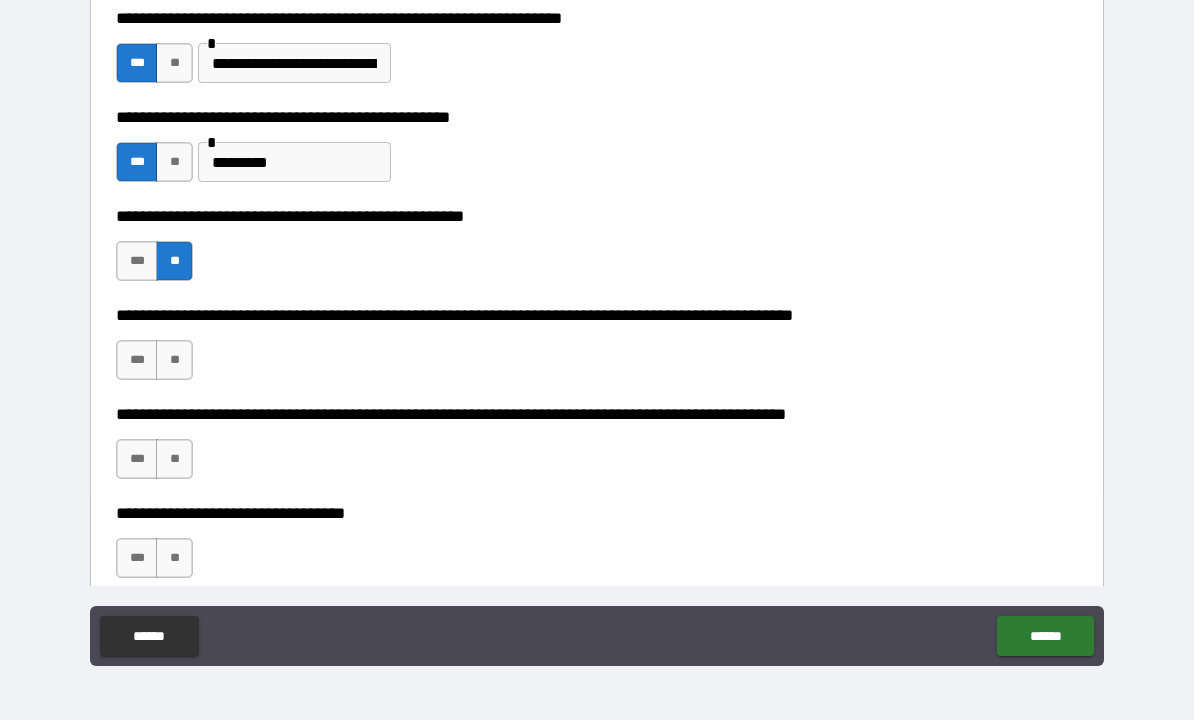 click on "***" at bounding box center [137, 361] 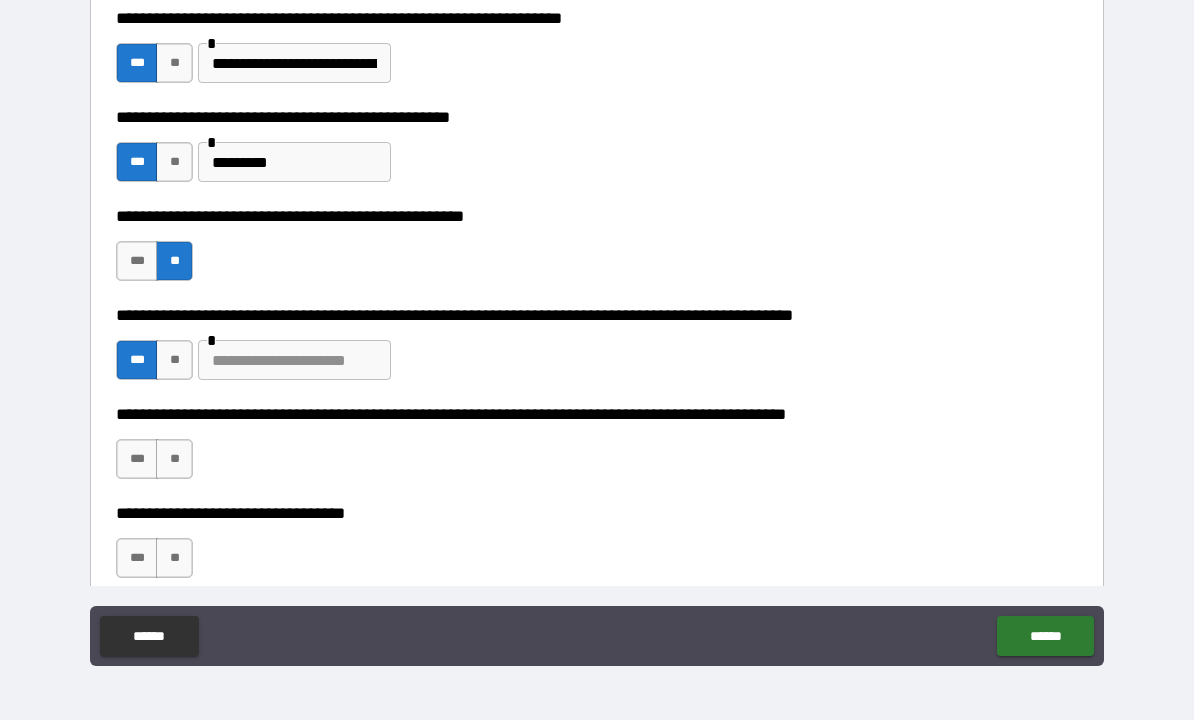 click at bounding box center [294, 361] 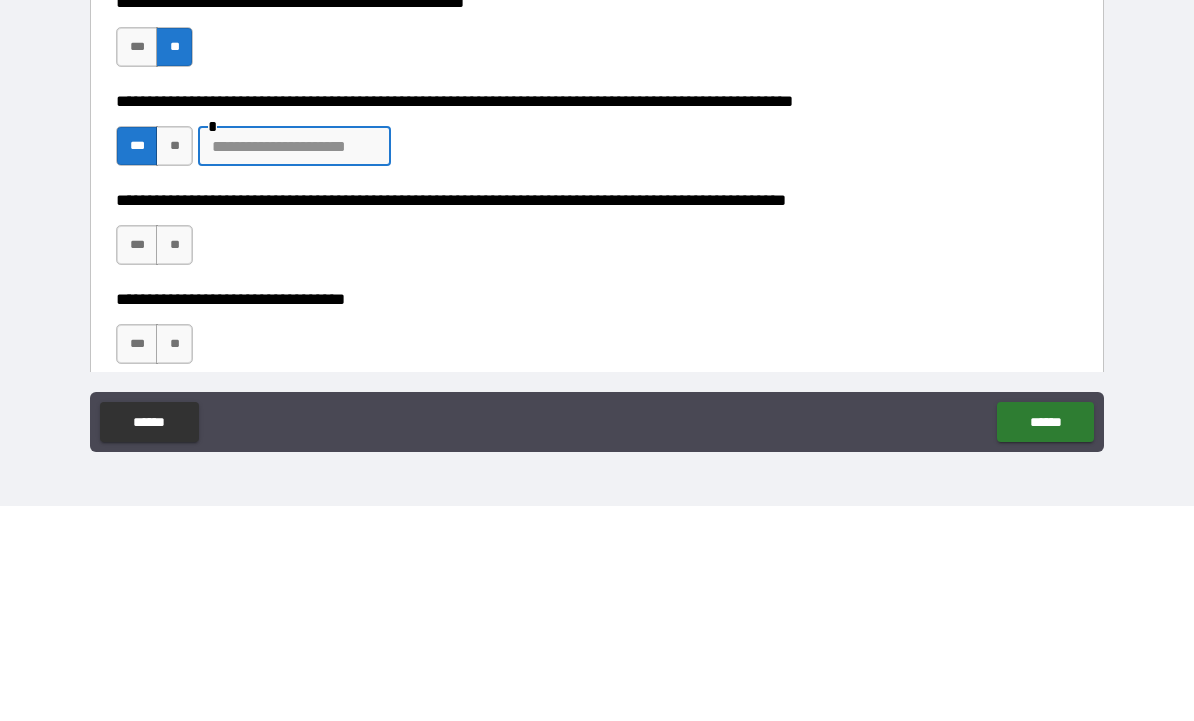 click on "**" at bounding box center (174, 361) 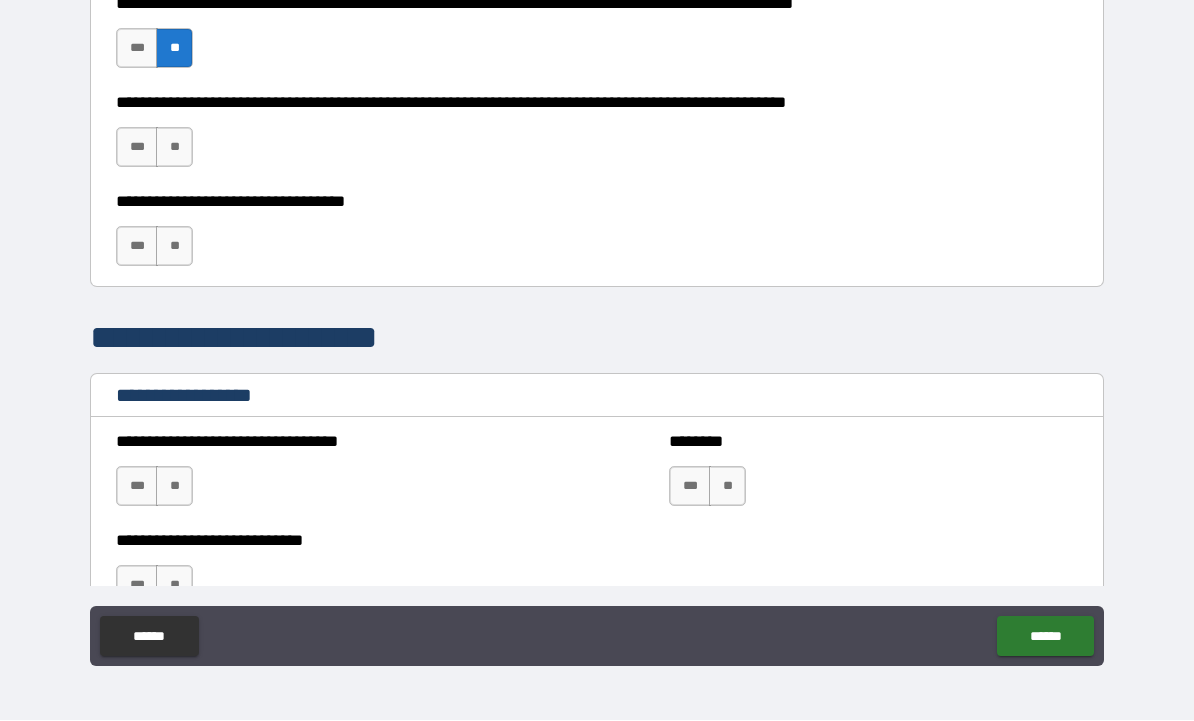 click on "**********" at bounding box center [597, 329] 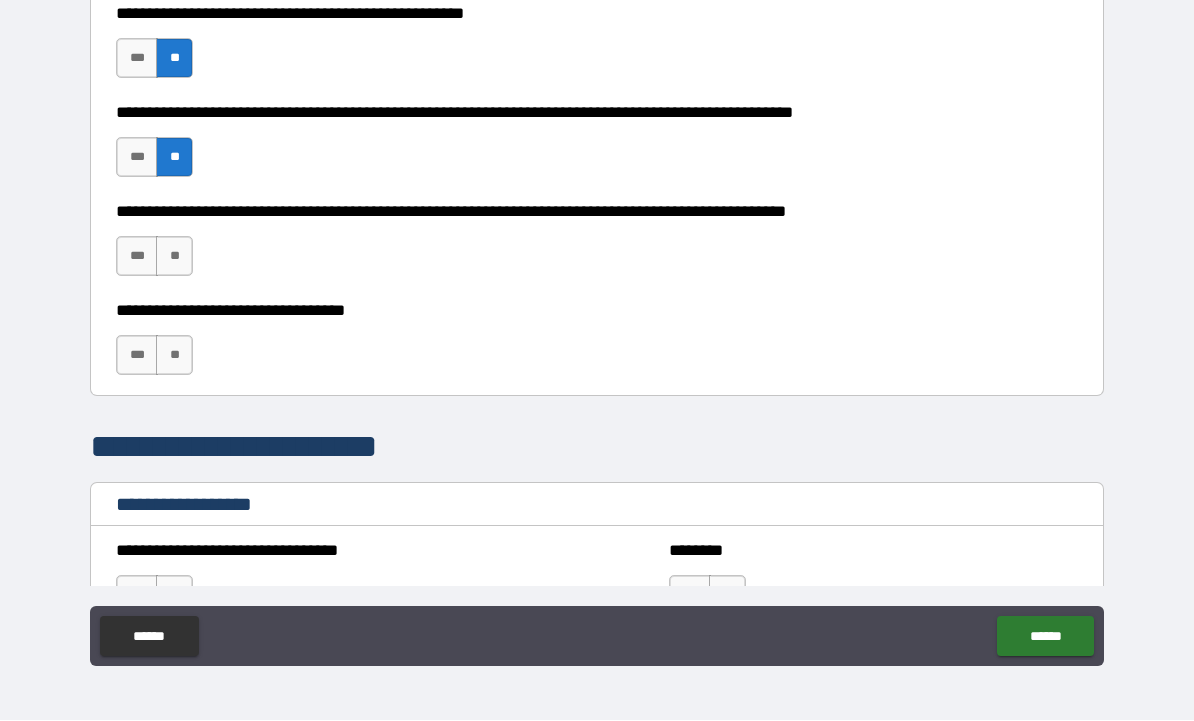 scroll, scrollTop: 1017, scrollLeft: 0, axis: vertical 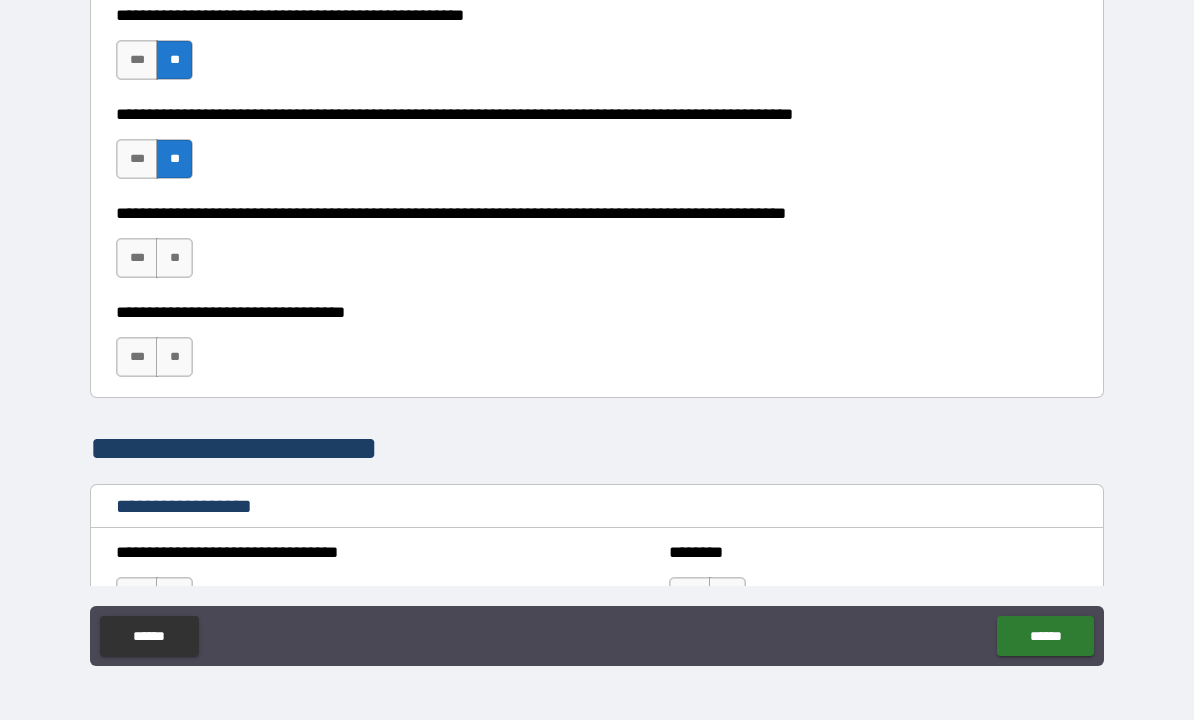 click on "**" at bounding box center (174, 259) 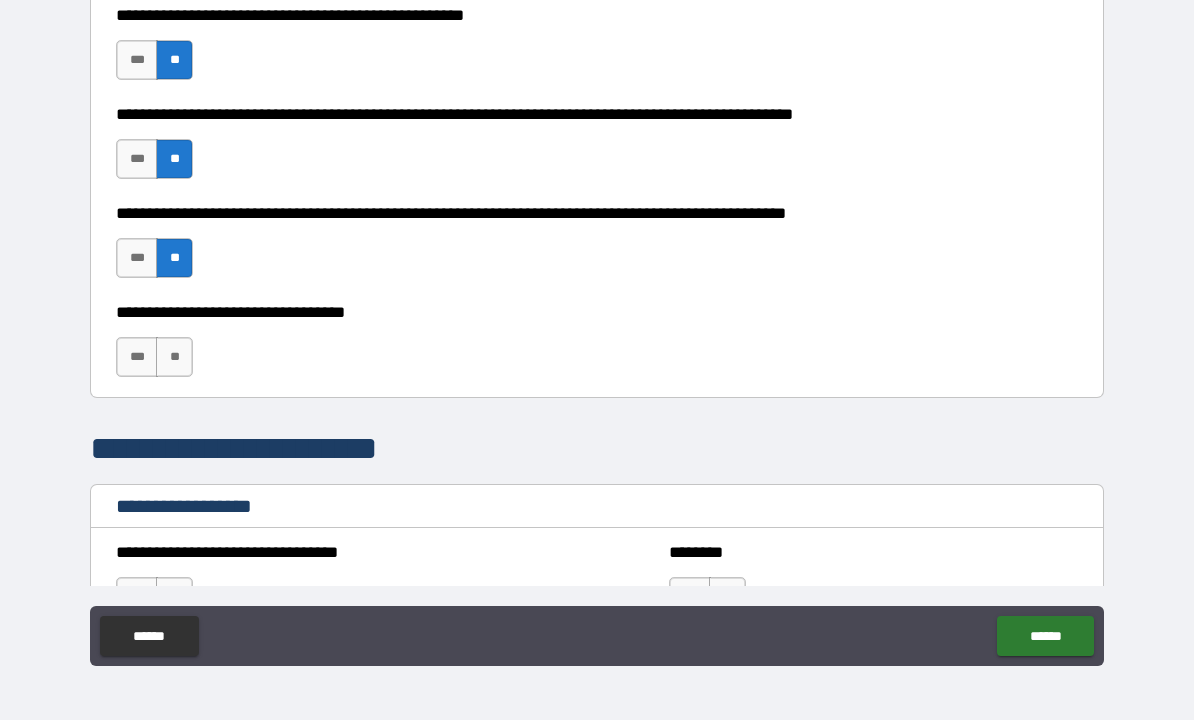 click on "**" at bounding box center (174, 358) 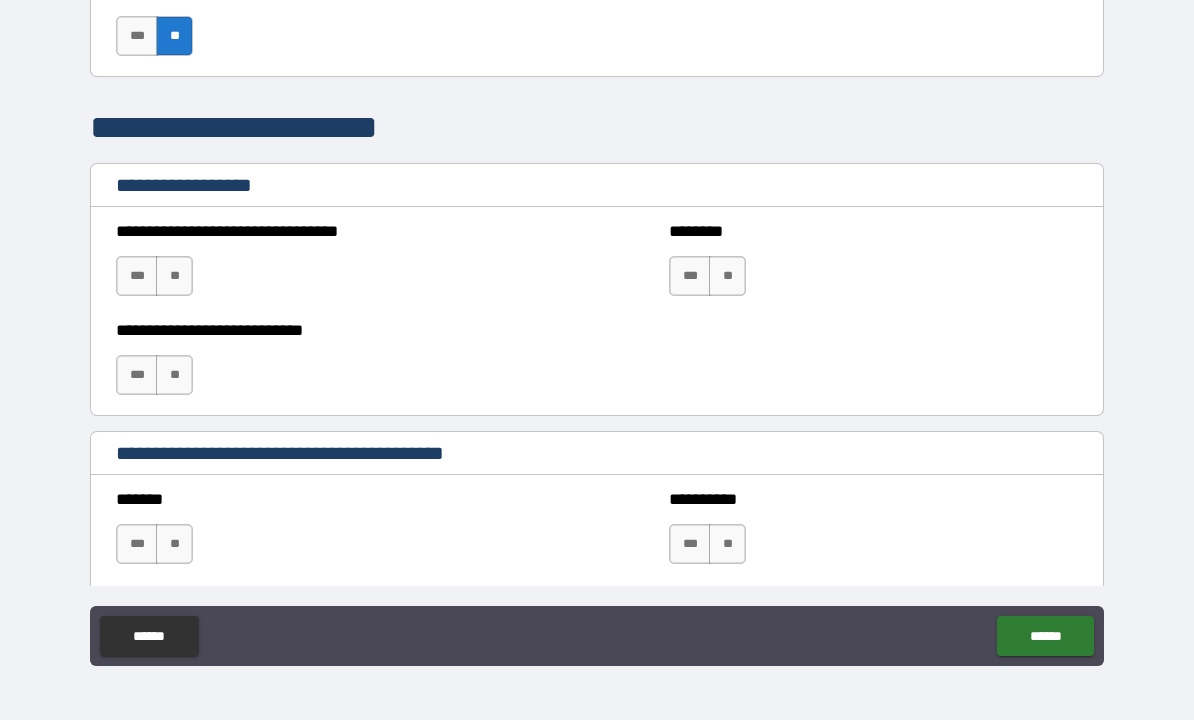 scroll, scrollTop: 1409, scrollLeft: 0, axis: vertical 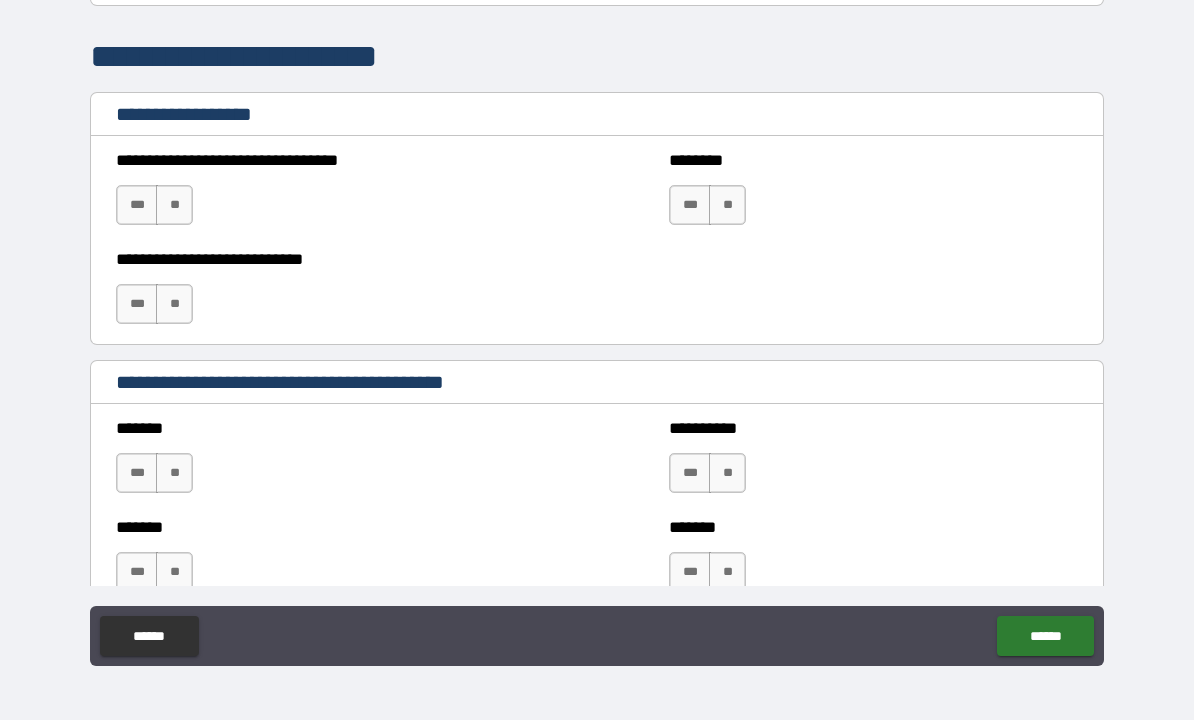 click on "**" at bounding box center (174, 206) 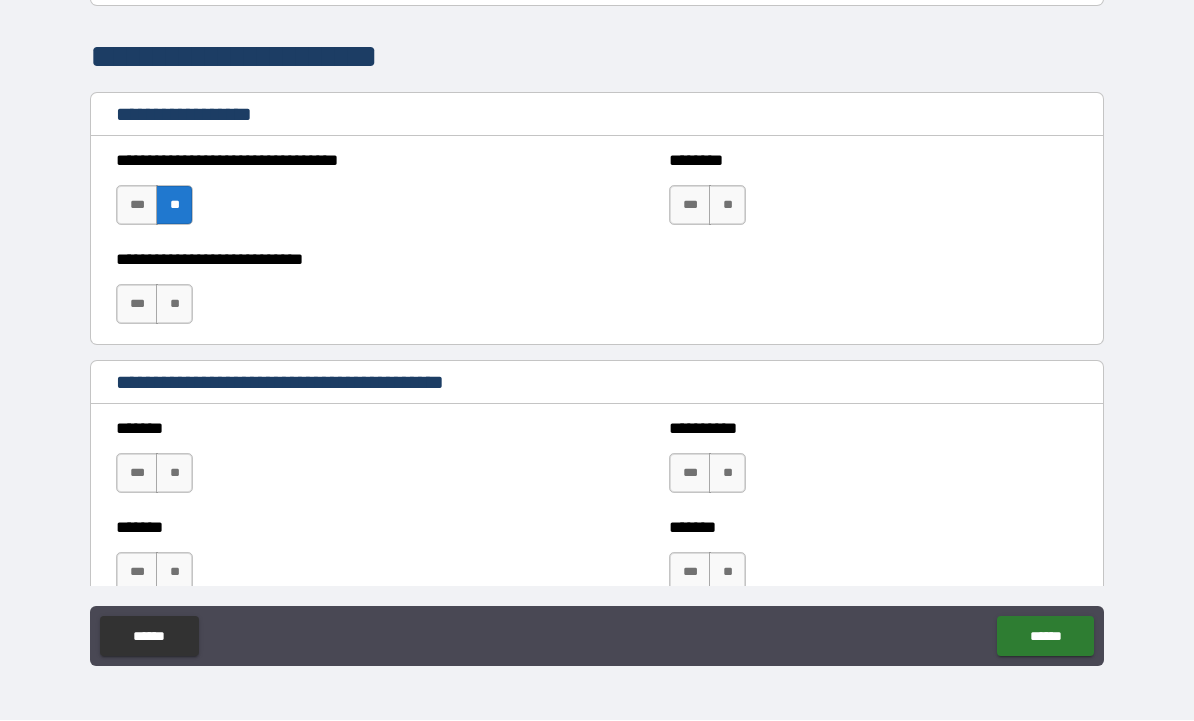 click on "**" at bounding box center [174, 305] 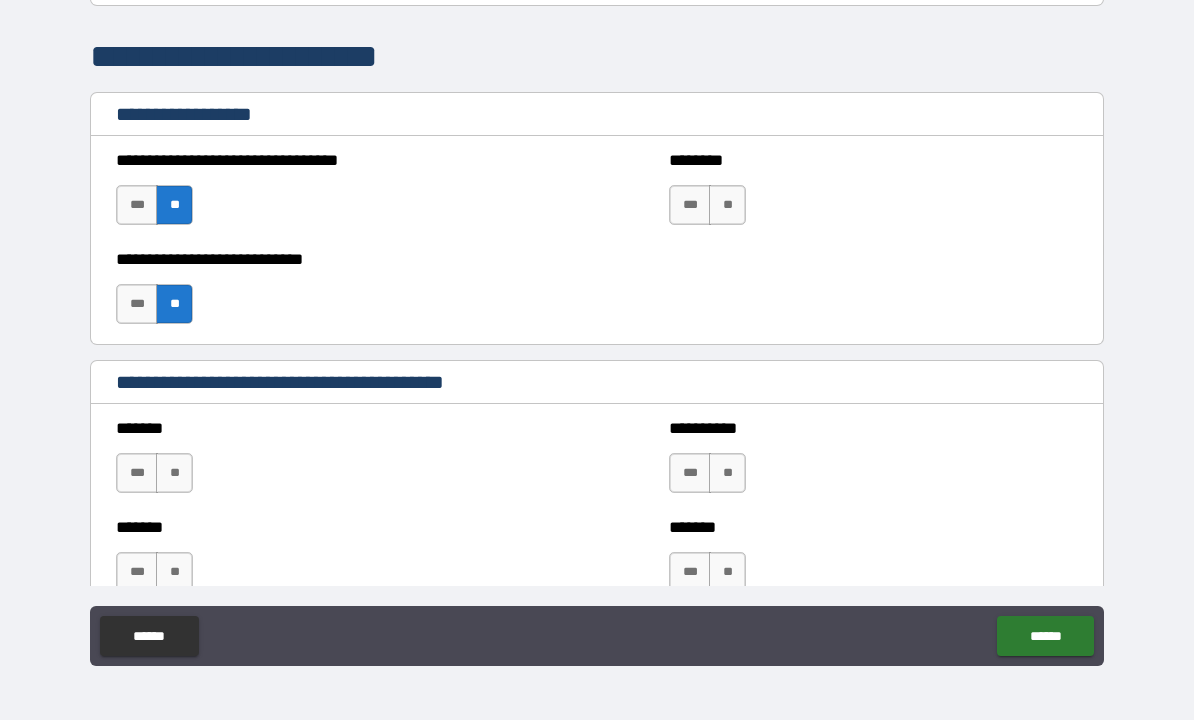 click on "**" at bounding box center [727, 206] 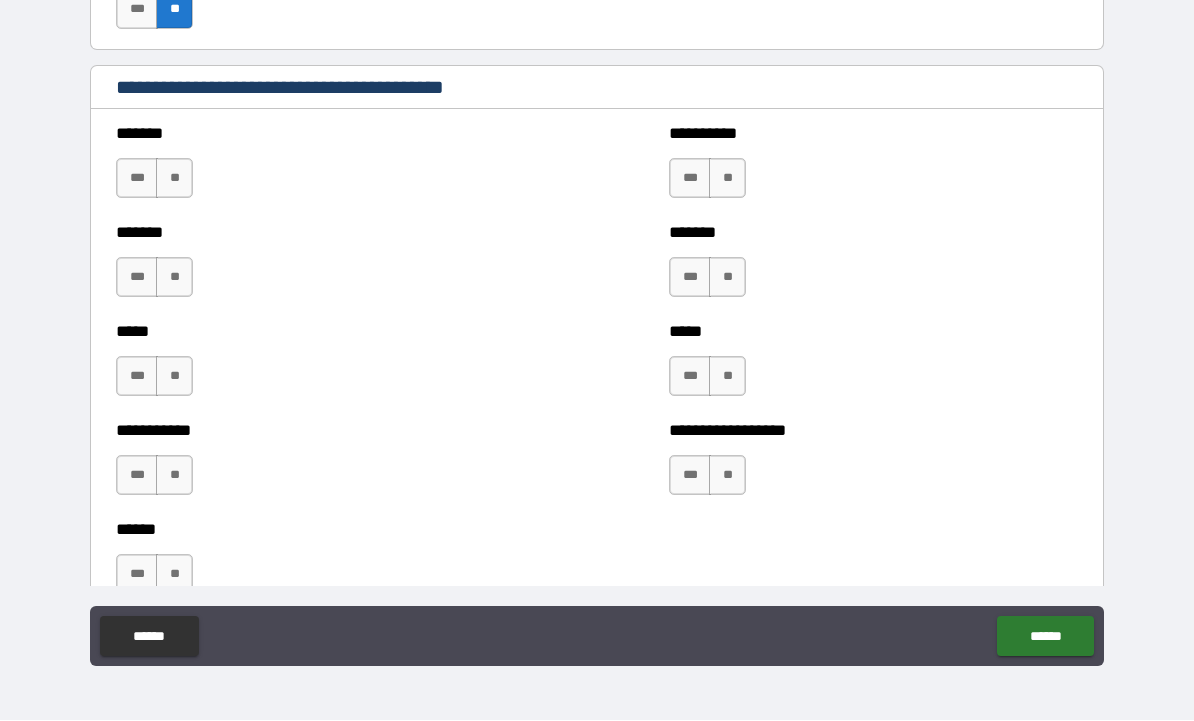 click on "**********" at bounding box center [597, 329] 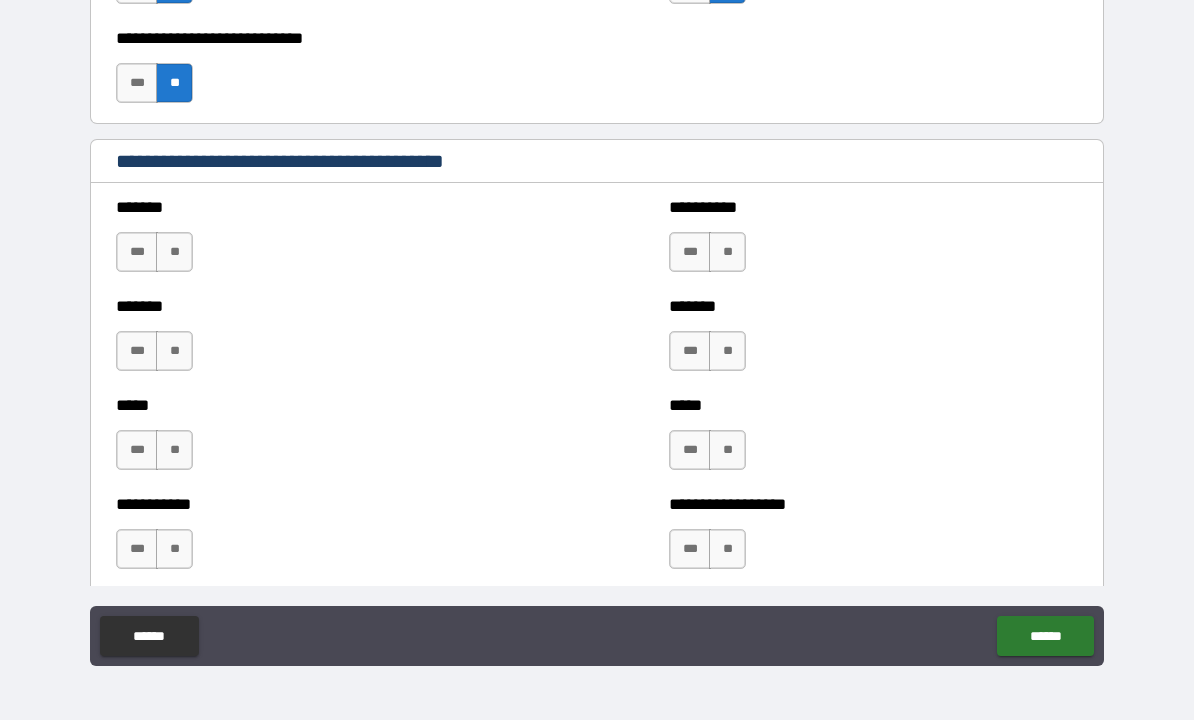scroll, scrollTop: 1624, scrollLeft: 0, axis: vertical 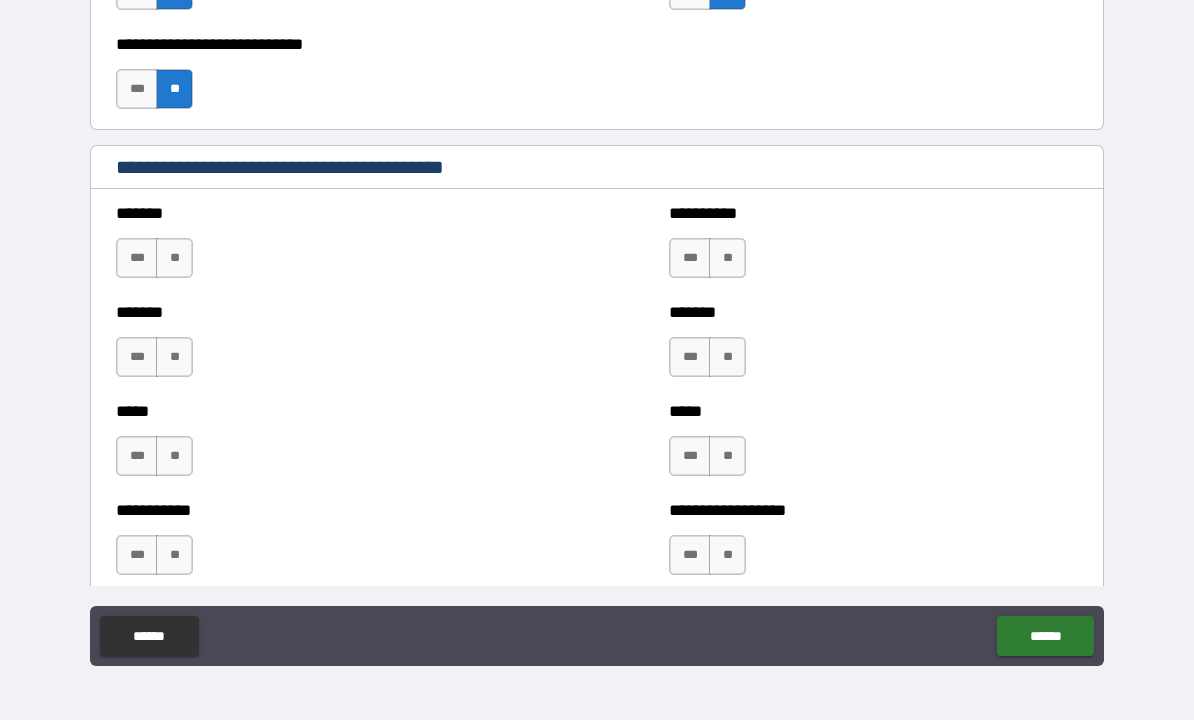 click on "**" at bounding box center [174, 259] 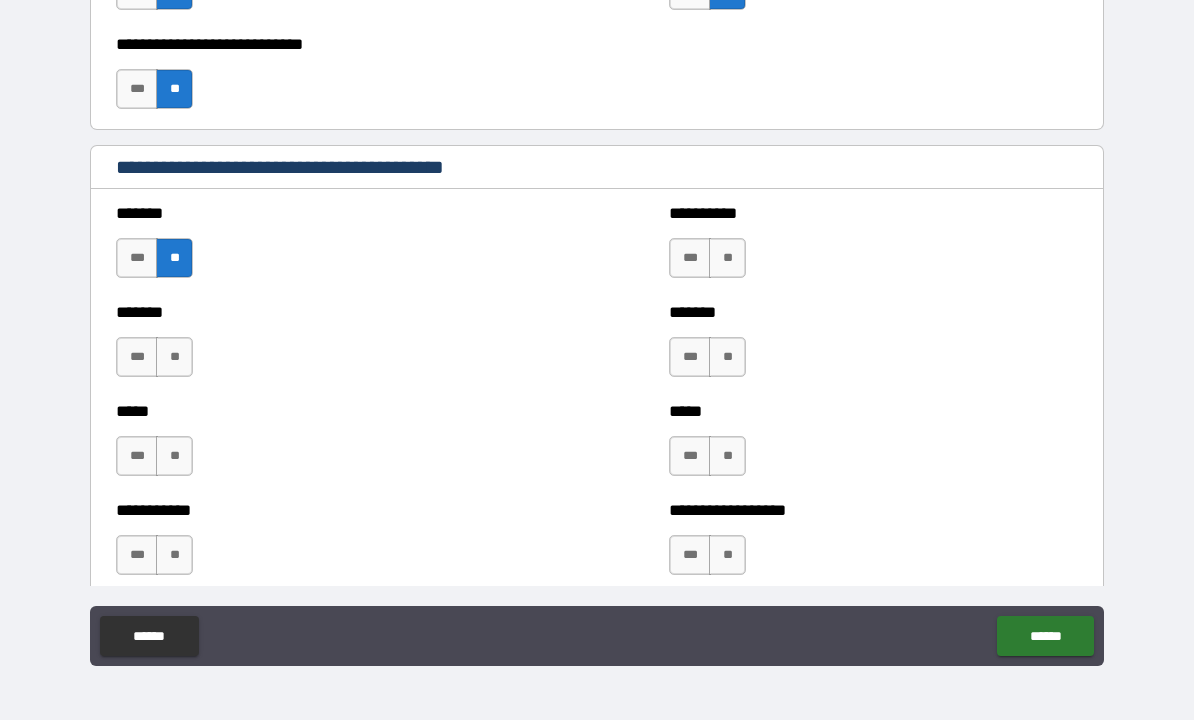 click on "**" at bounding box center [174, 358] 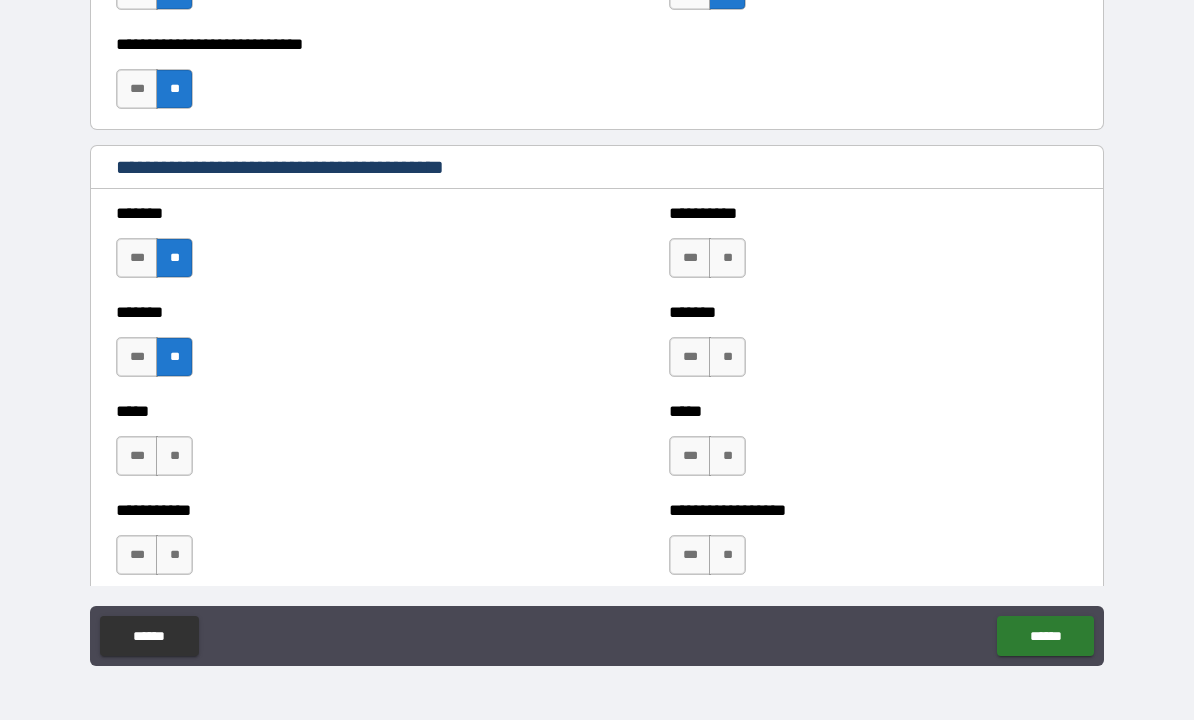 click on "***" at bounding box center (690, 259) 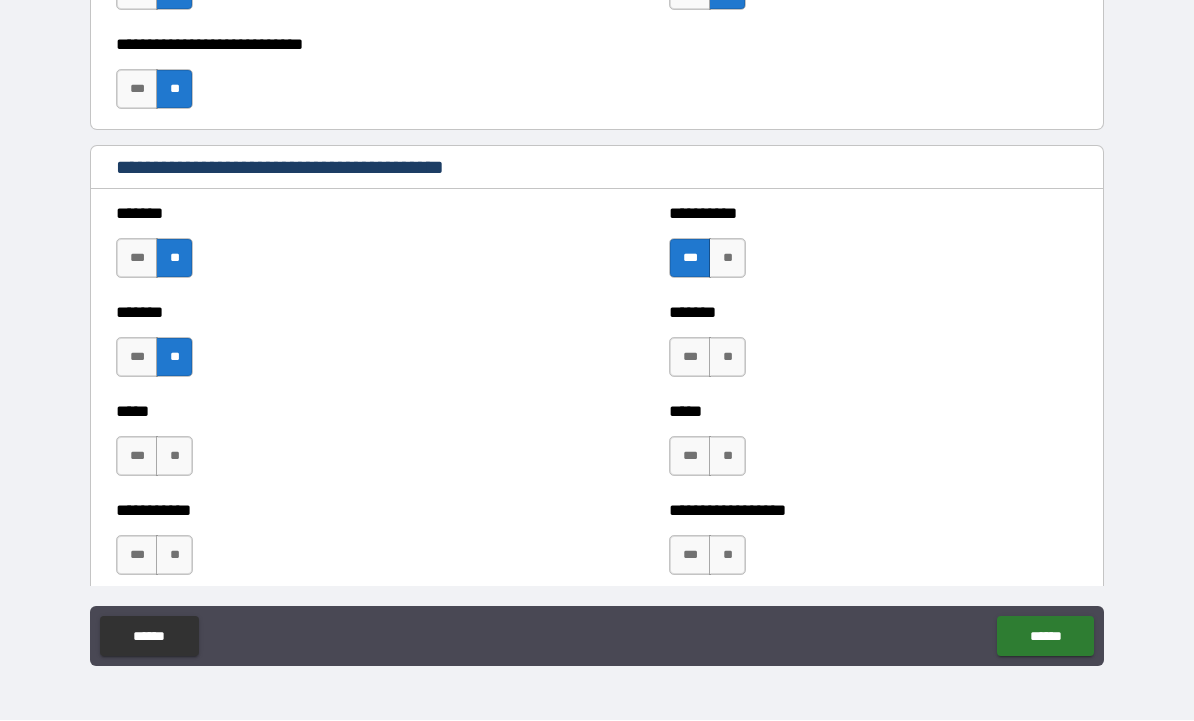 click on "**" at bounding box center (727, 358) 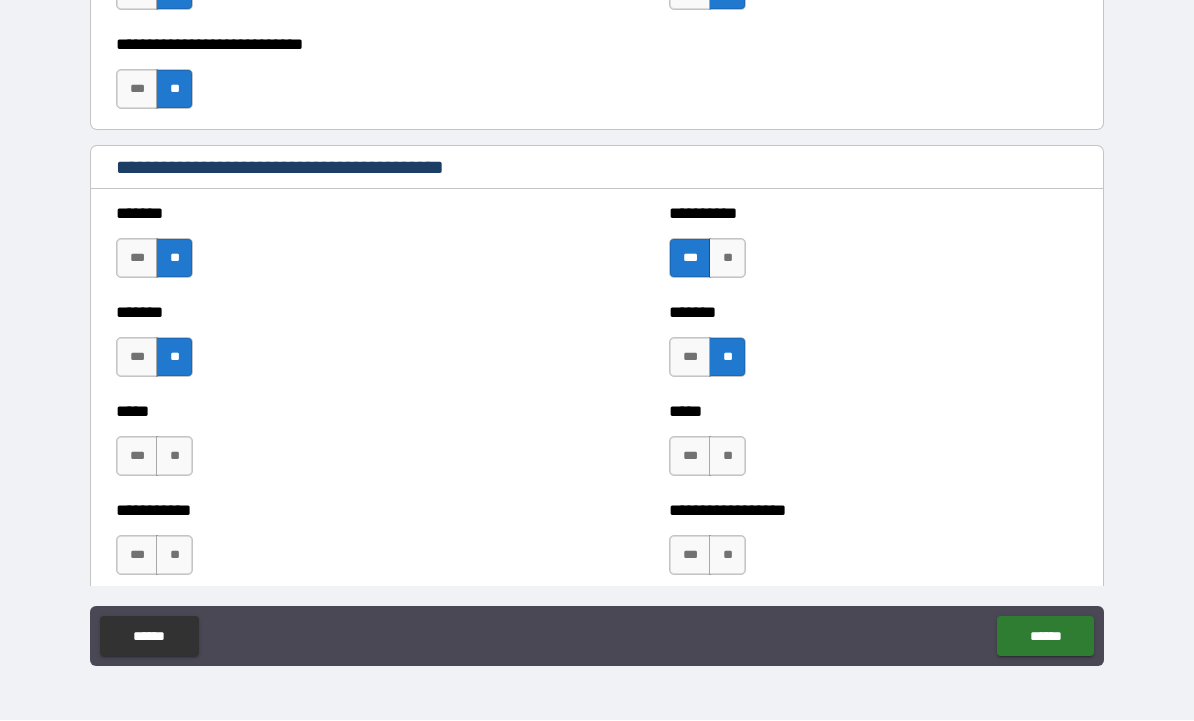click on "**" at bounding box center [727, 457] 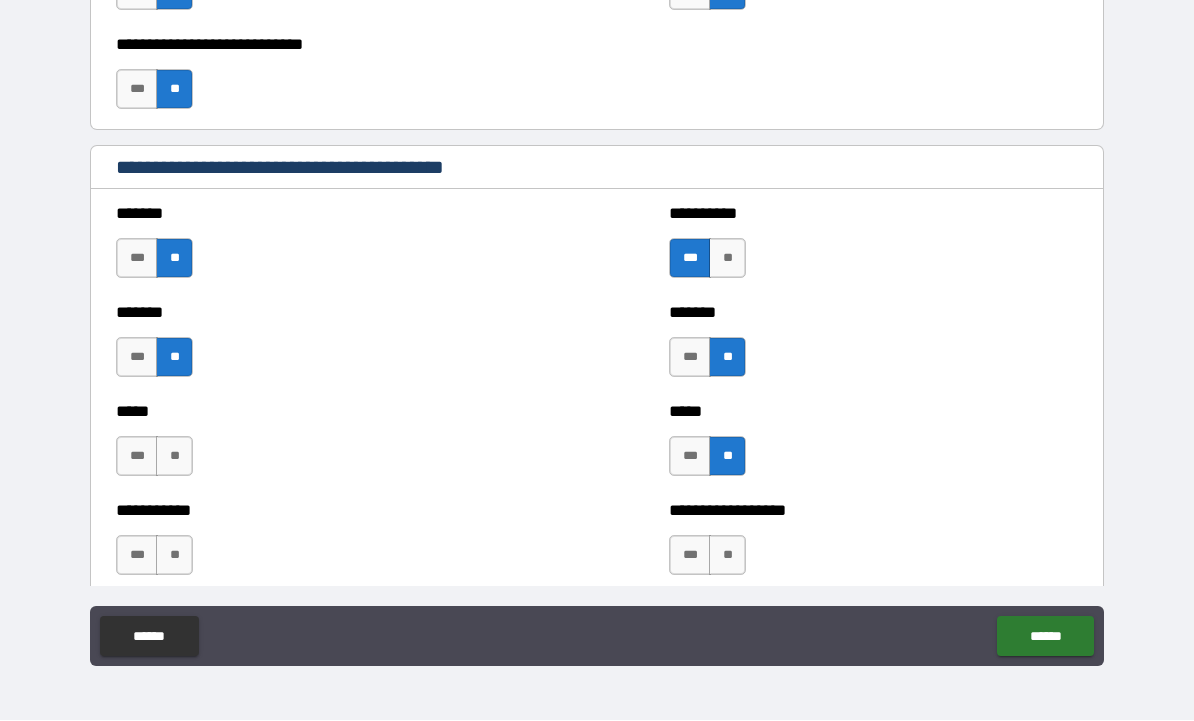 click on "**" at bounding box center [727, 556] 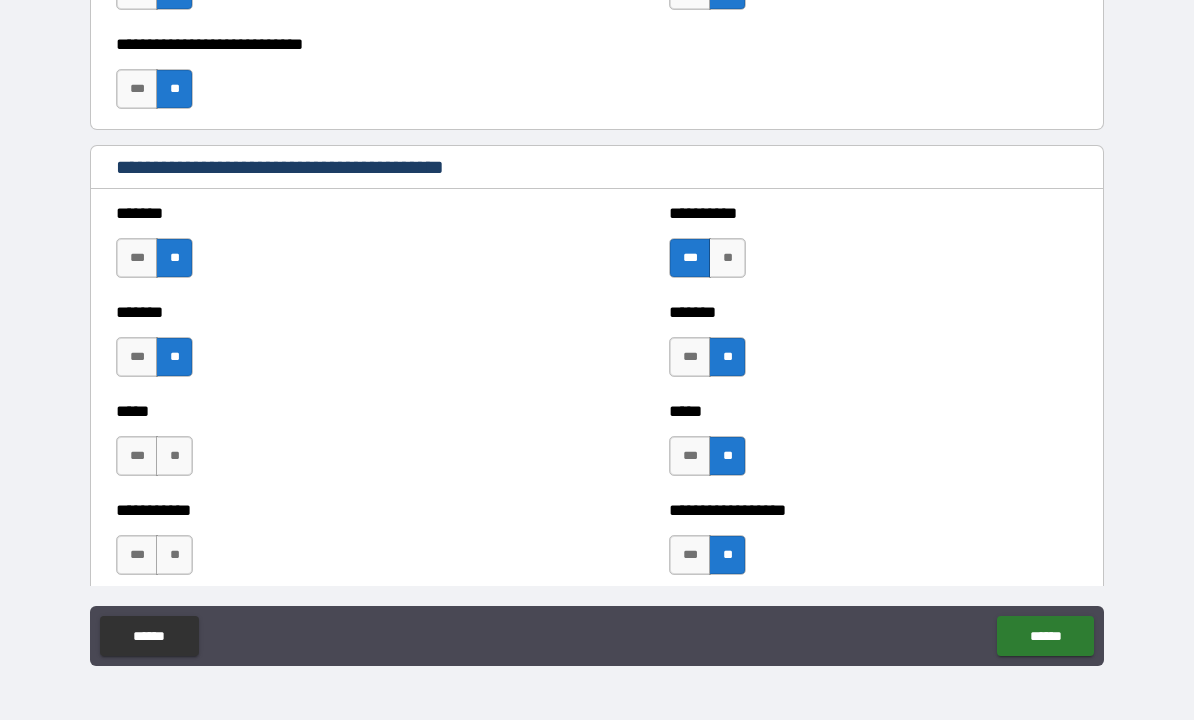 scroll, scrollTop: 1619, scrollLeft: 0, axis: vertical 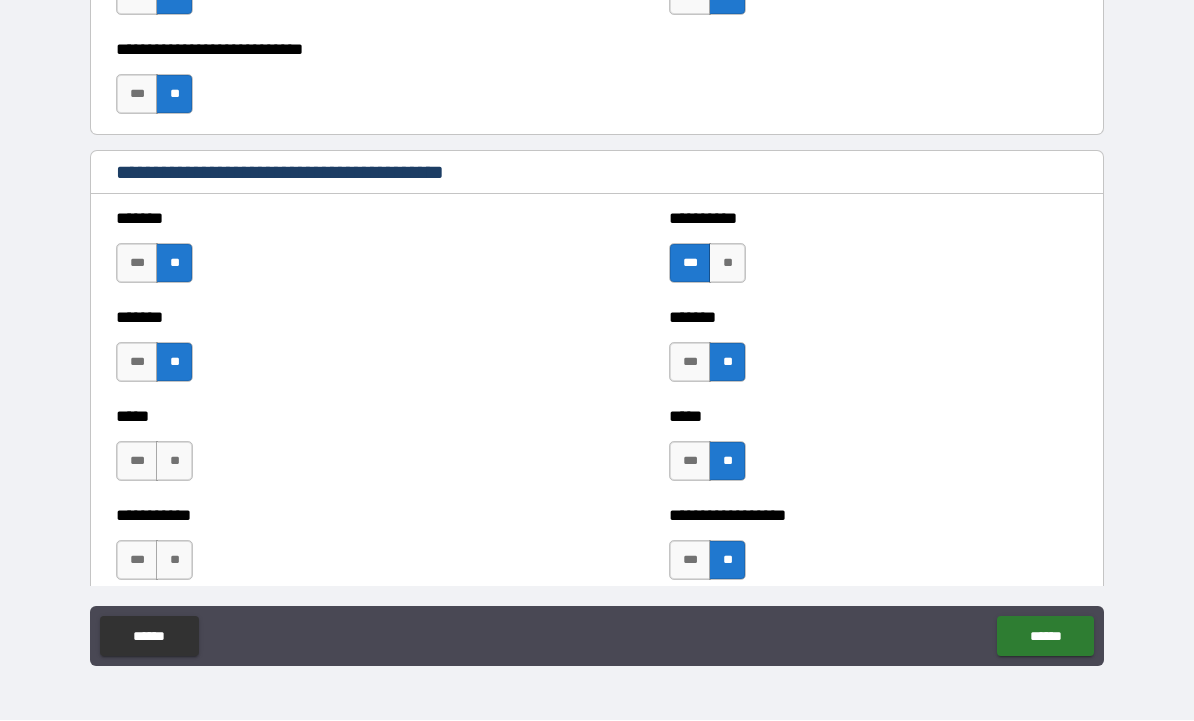 click on "***" at bounding box center [137, 462] 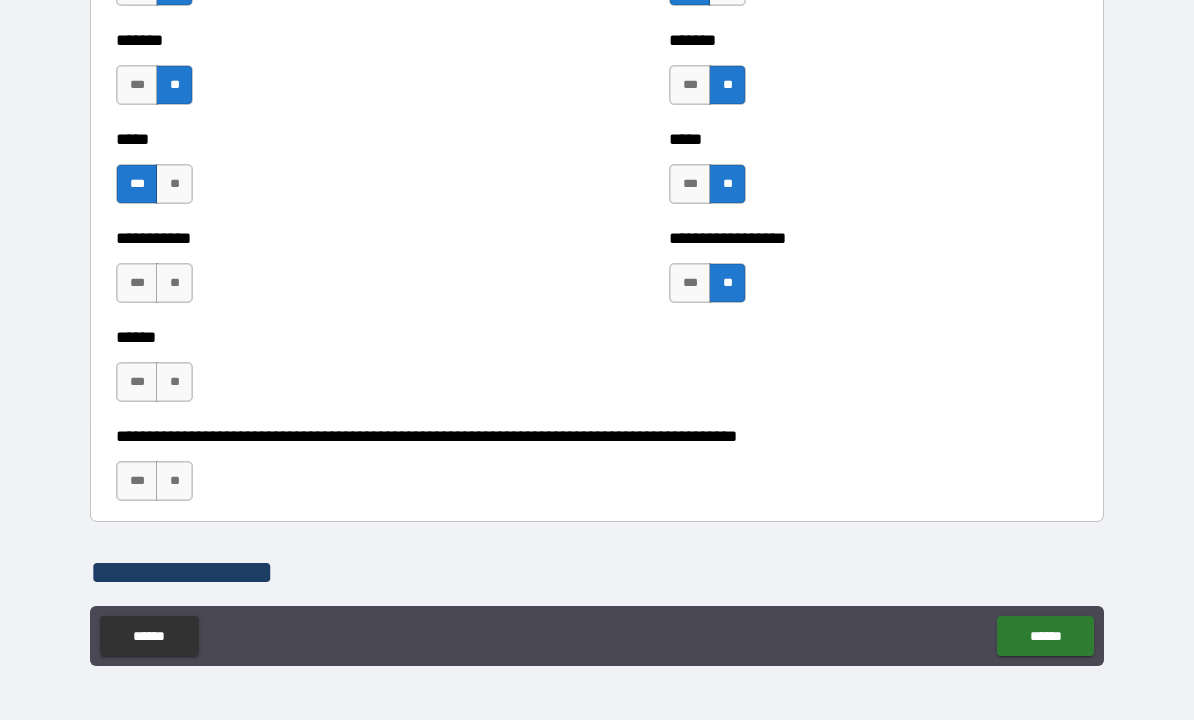 scroll, scrollTop: 1895, scrollLeft: 0, axis: vertical 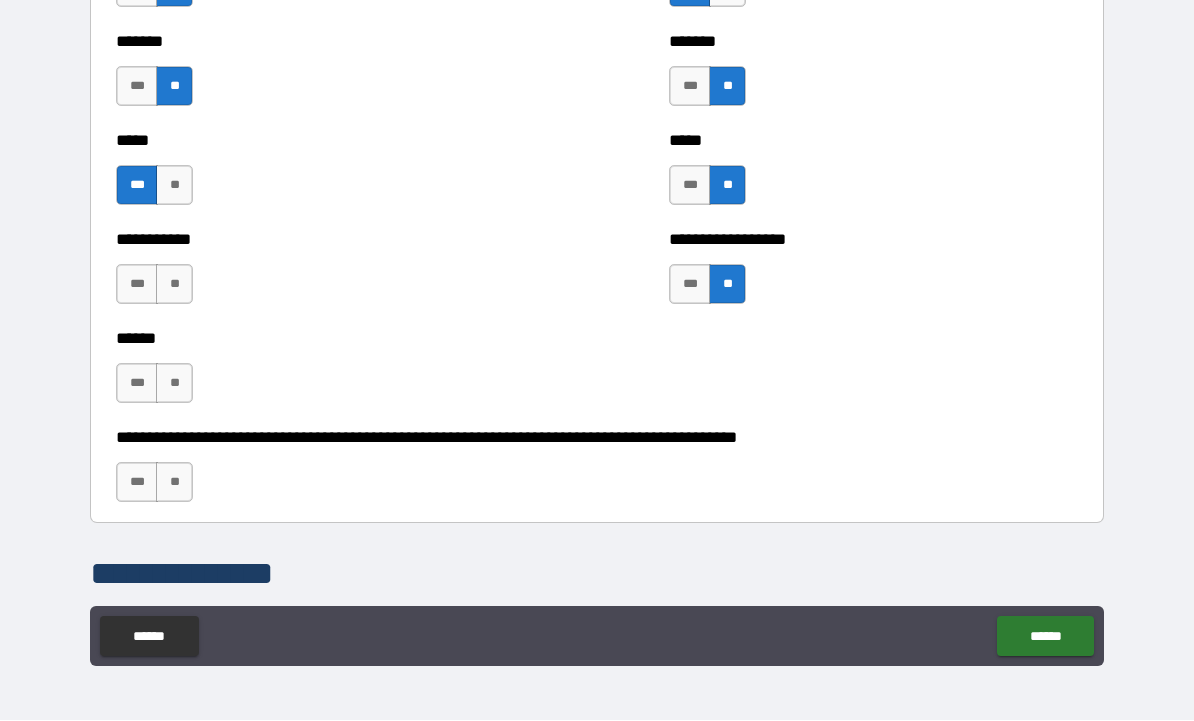 click on "***" at bounding box center [137, 186] 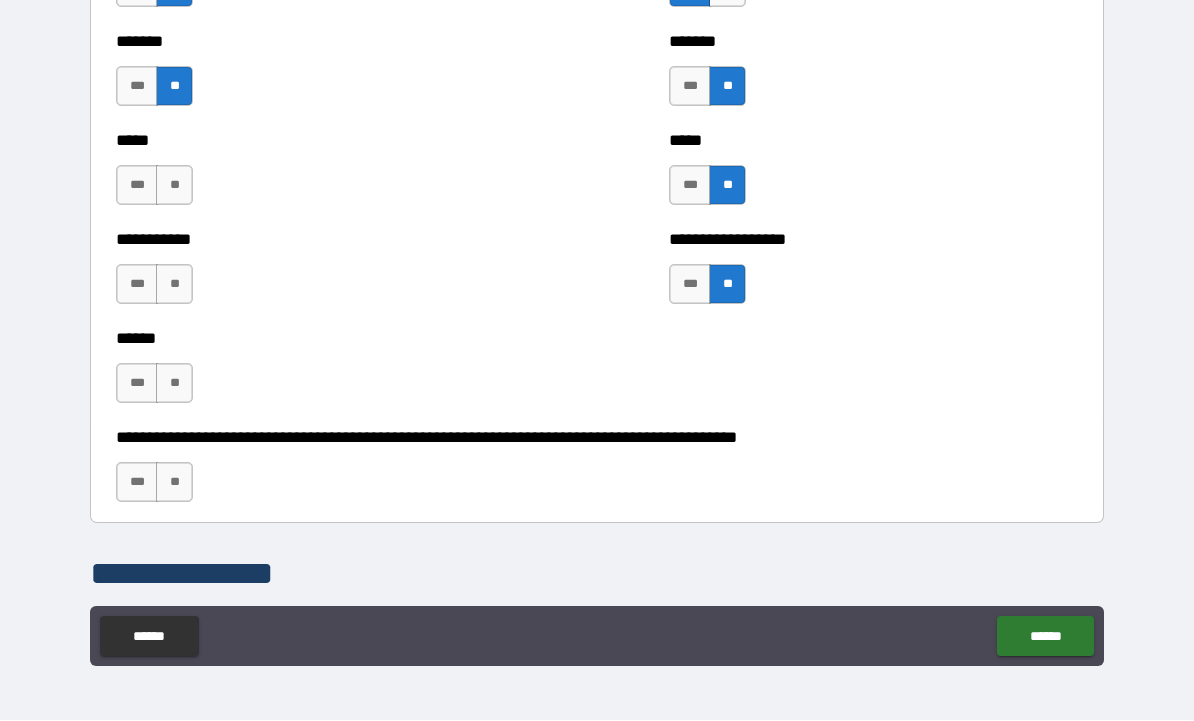click on "***" at bounding box center [137, 186] 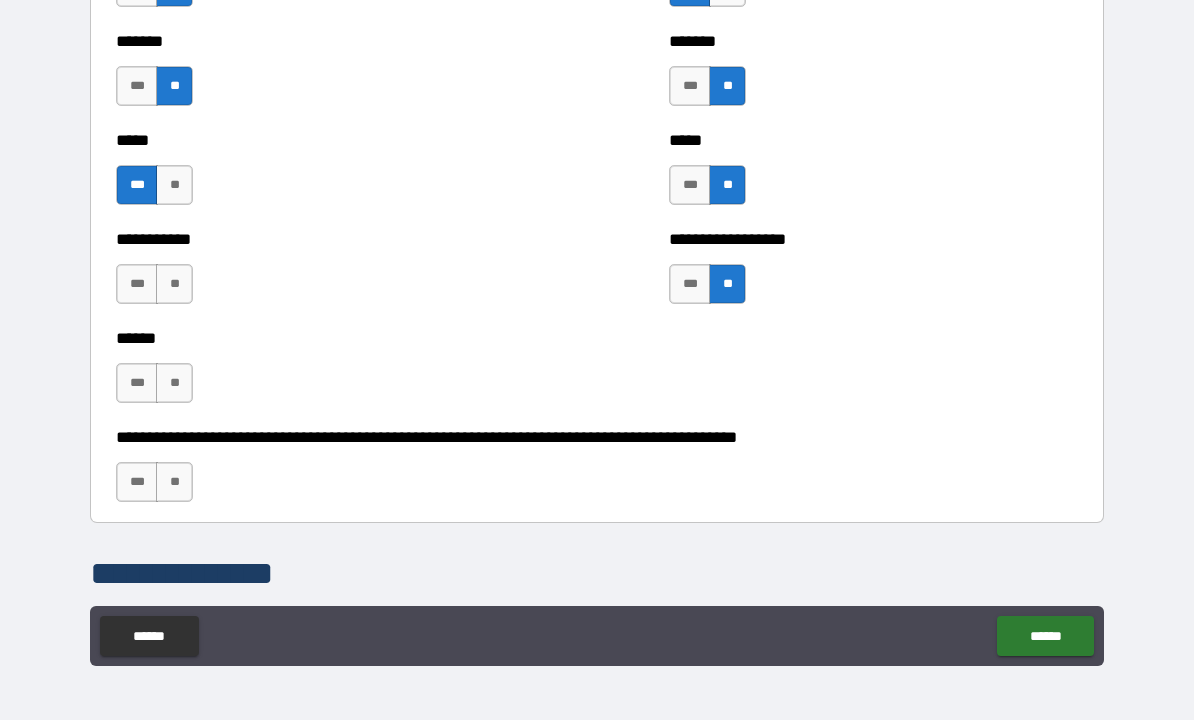 click on "***** *** **" at bounding box center [320, 176] 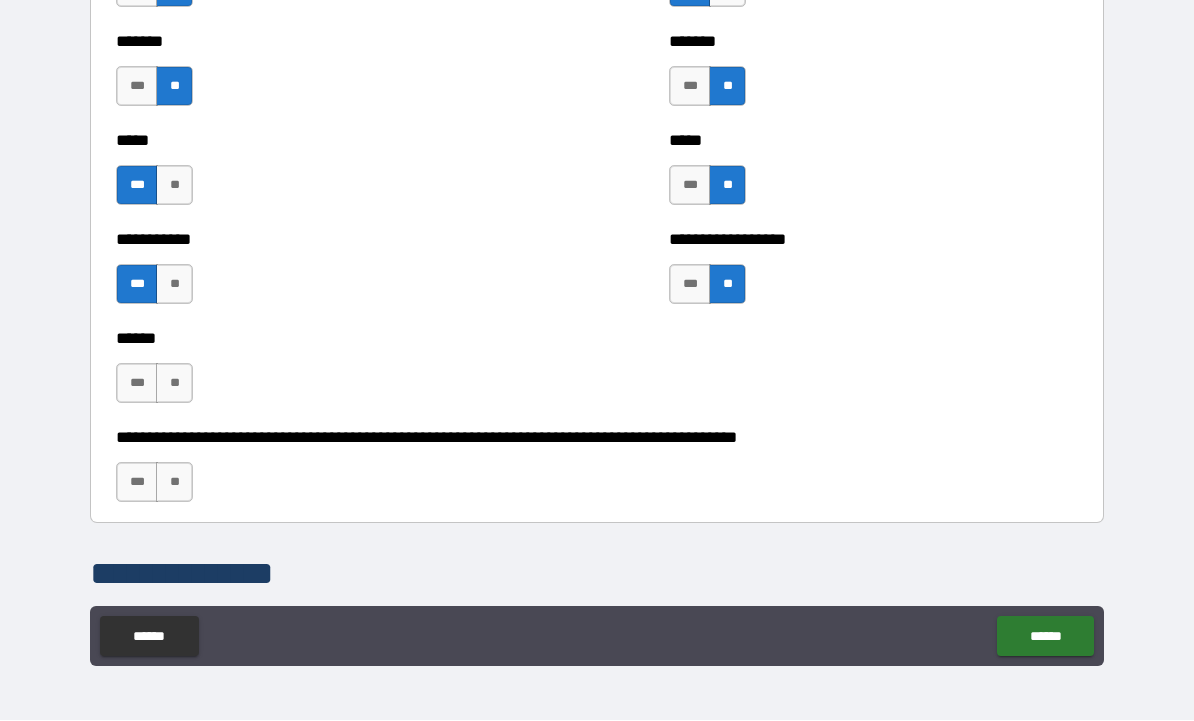 click on "***" at bounding box center [137, 384] 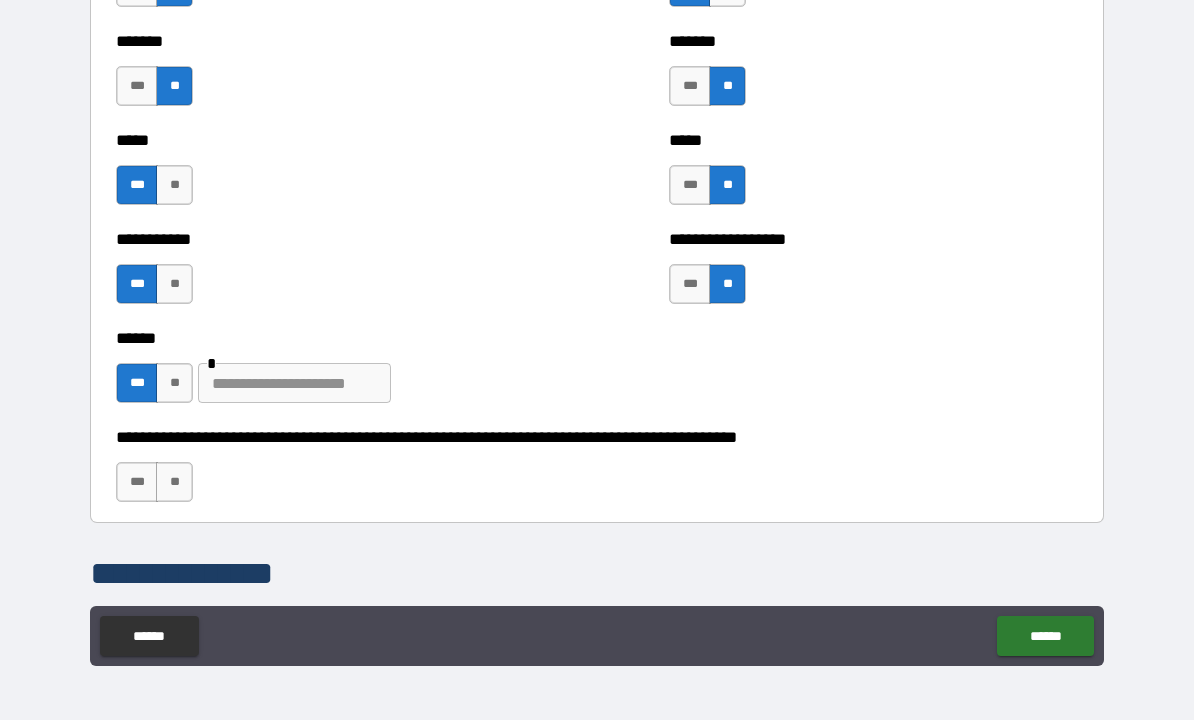 type on "*" 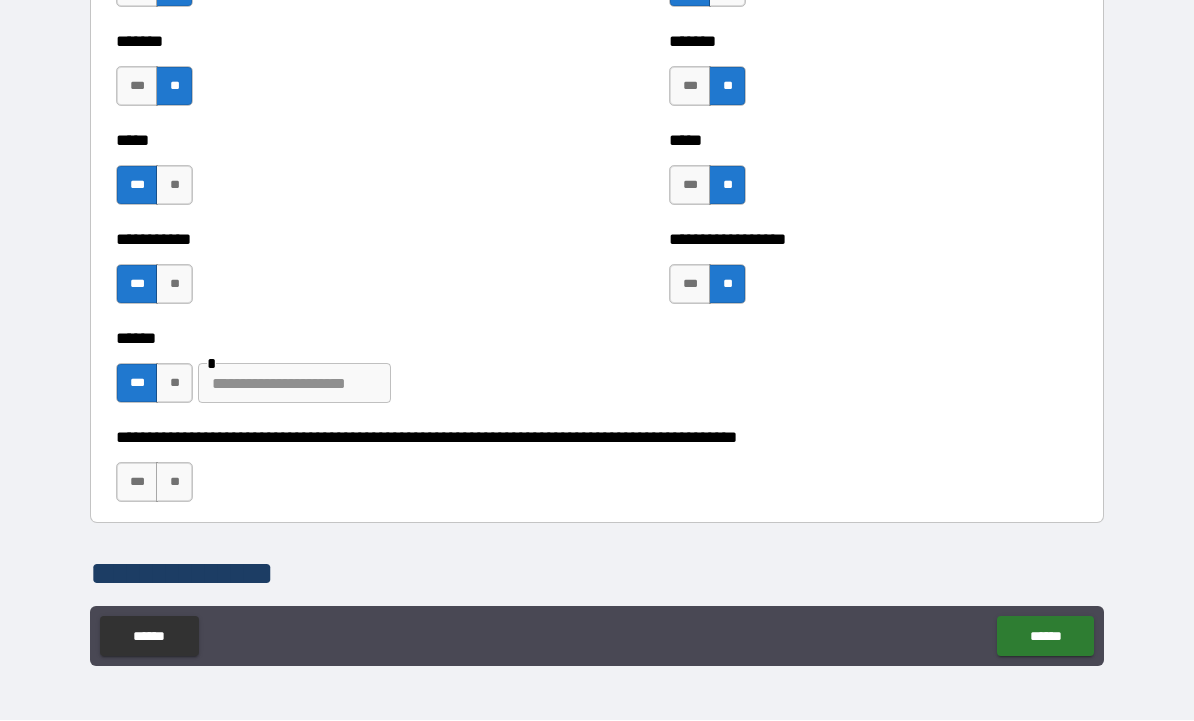 click at bounding box center [294, 384] 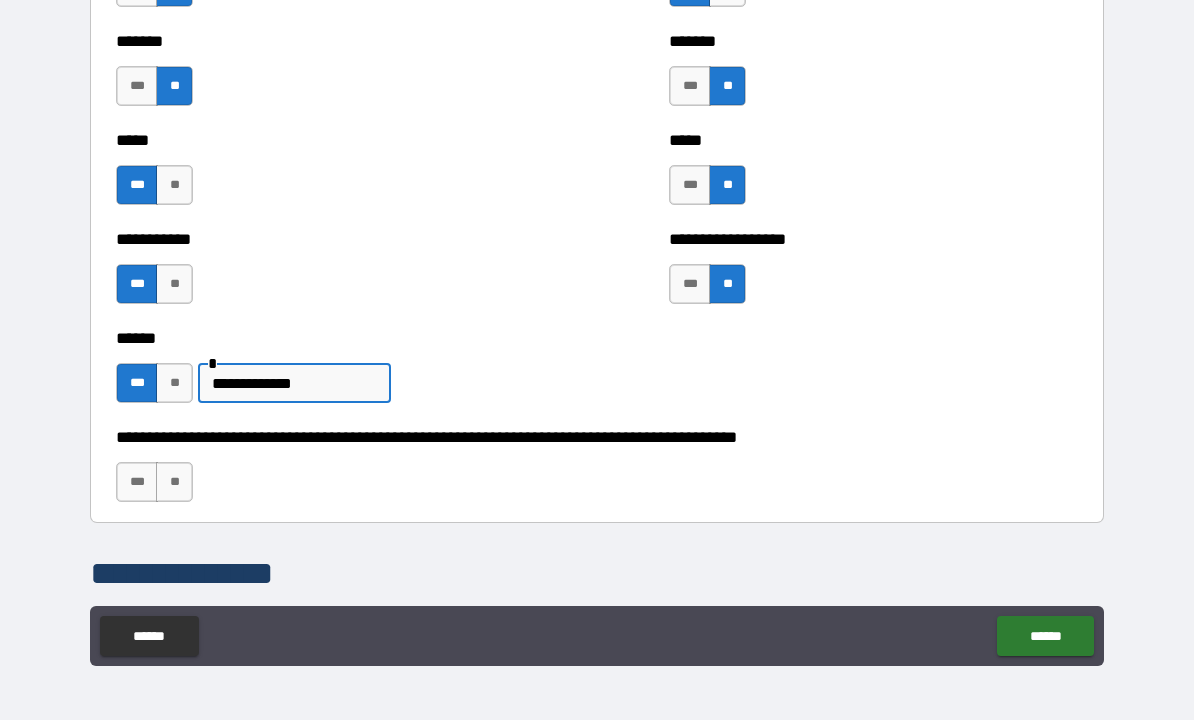 click on "**********" at bounding box center [294, 384] 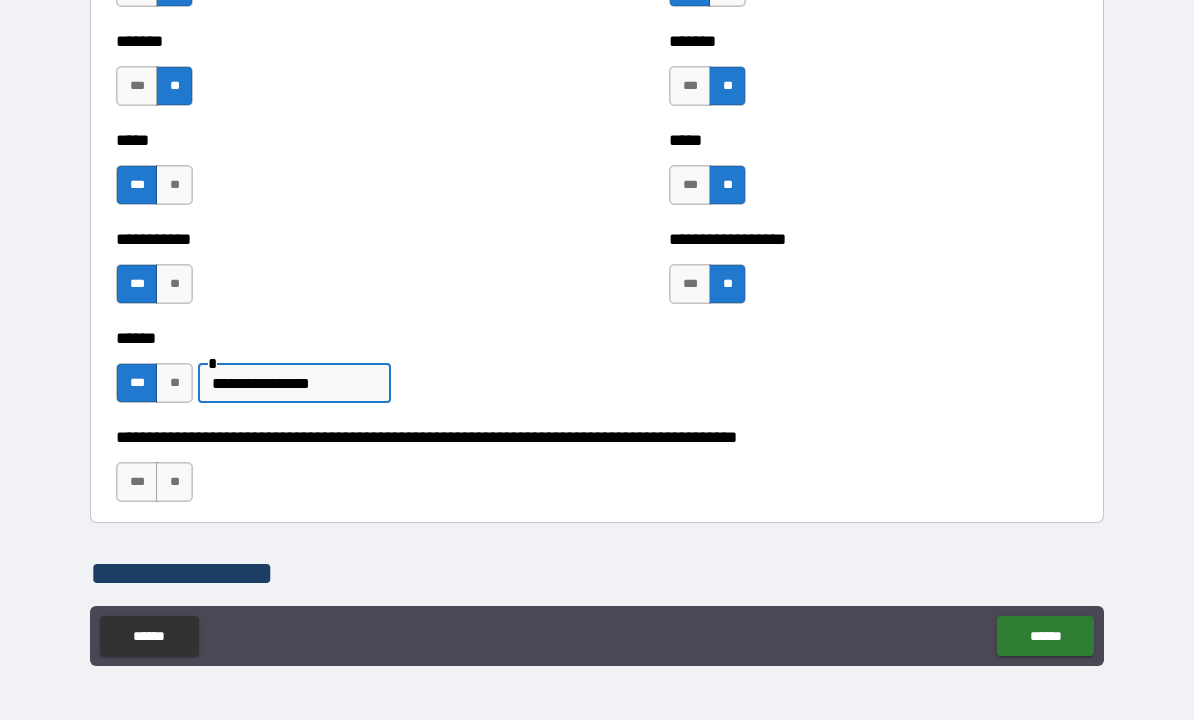 type on "**********" 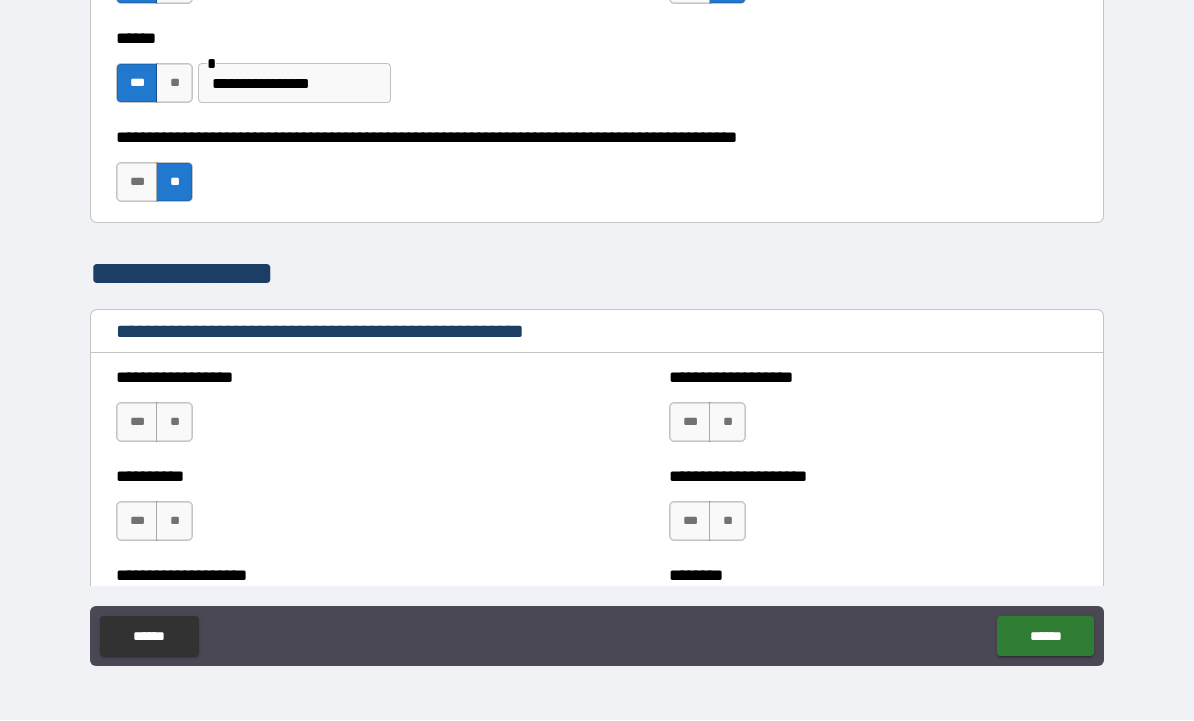 scroll, scrollTop: 2199, scrollLeft: 0, axis: vertical 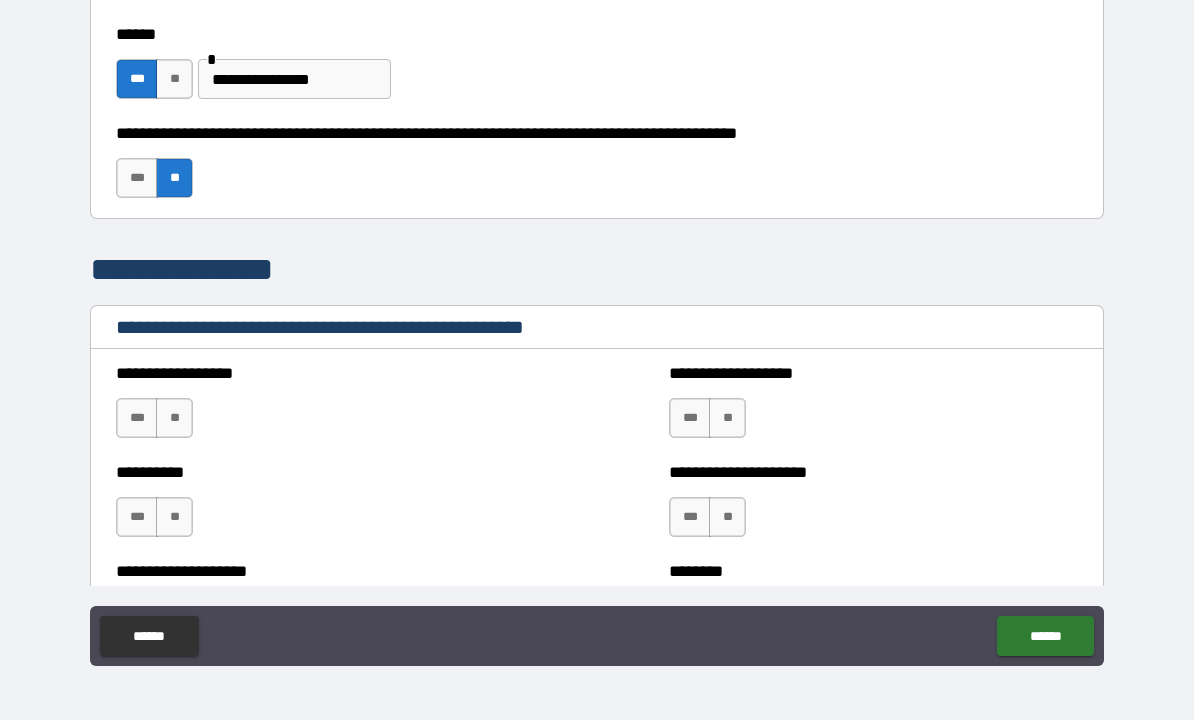 click on "**" at bounding box center [174, 419] 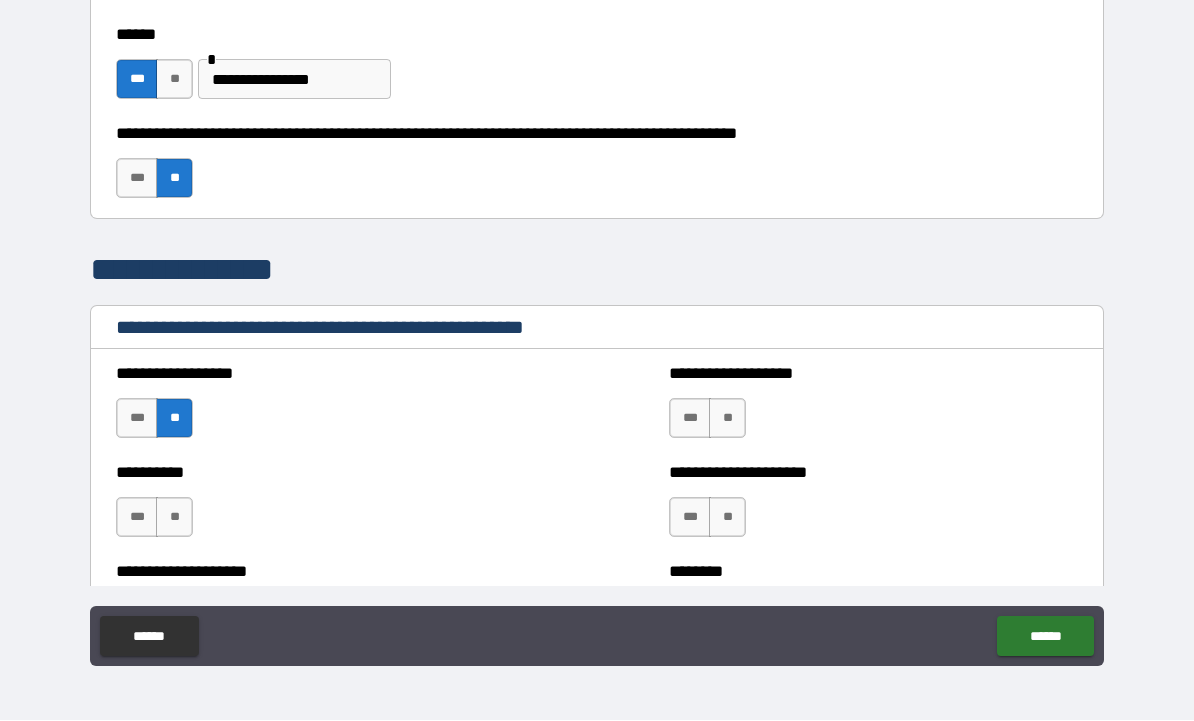 click on "**" at bounding box center (174, 518) 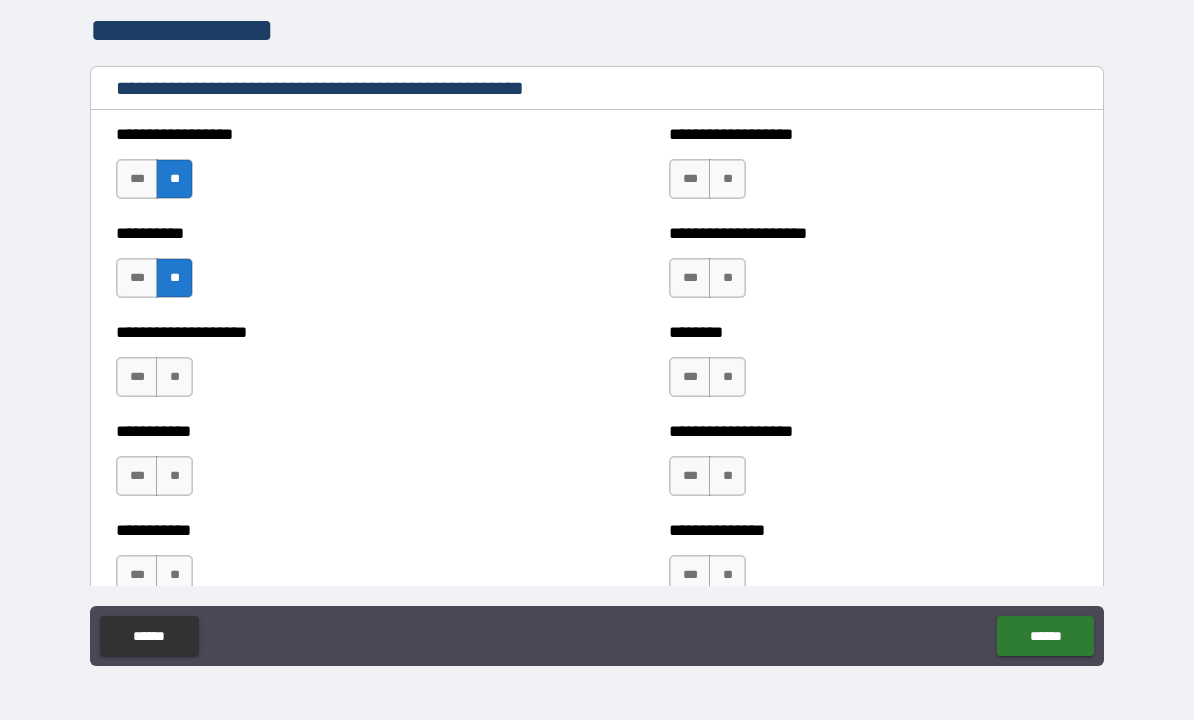 click on "**********" at bounding box center [597, 329] 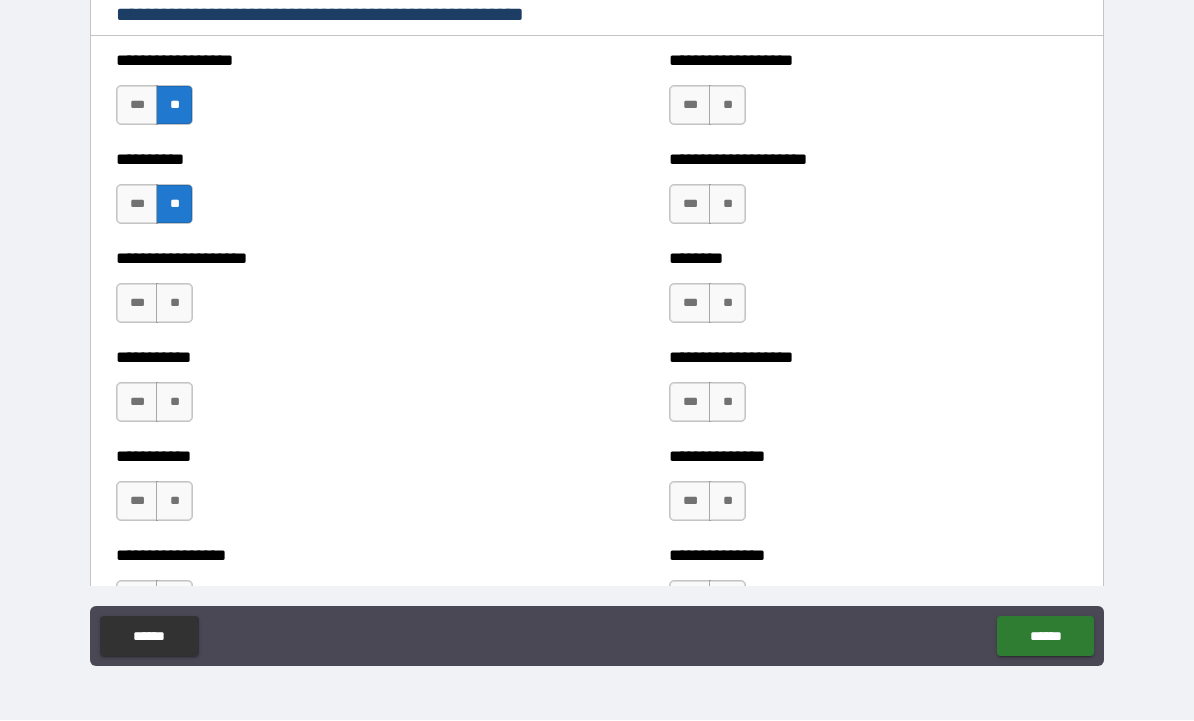 scroll, scrollTop: 2513, scrollLeft: 0, axis: vertical 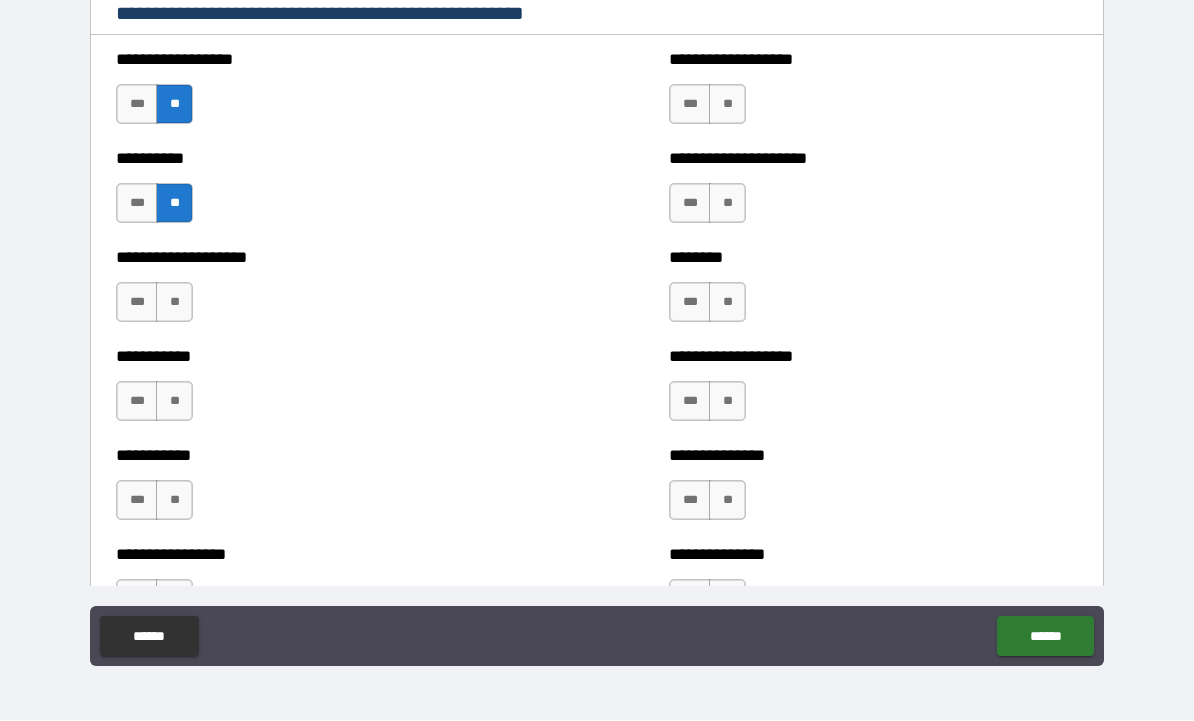 click on "**" at bounding box center [174, 303] 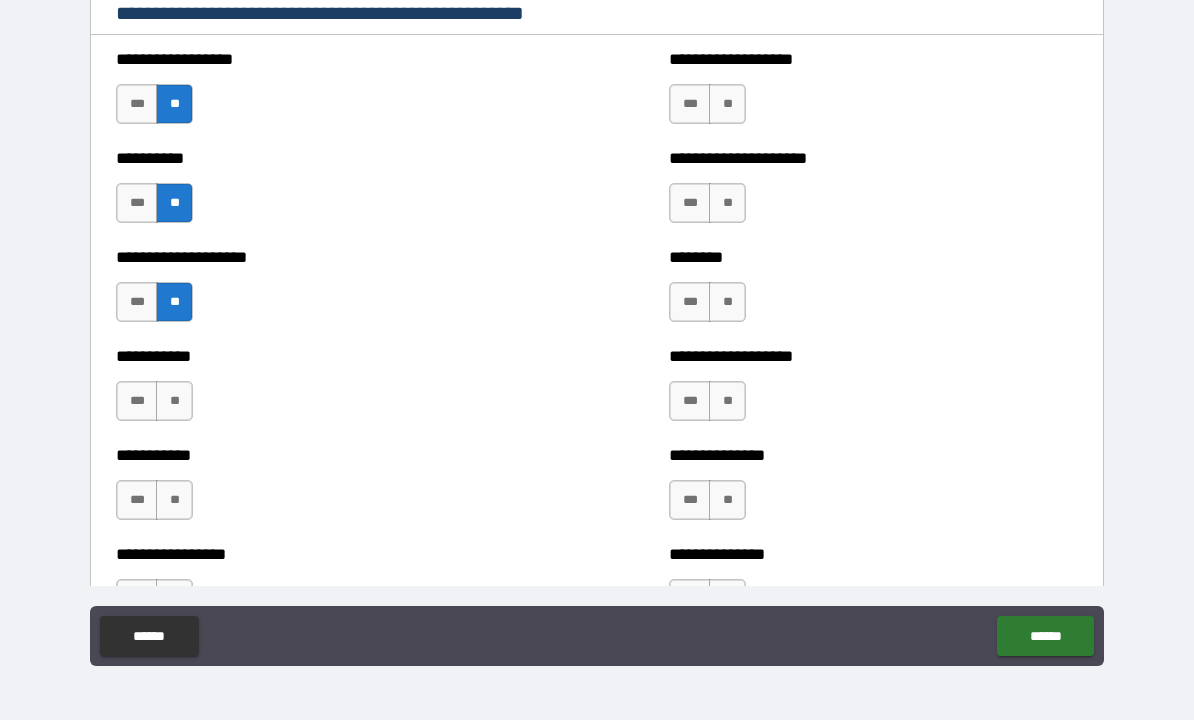 click on "**" at bounding box center (174, 402) 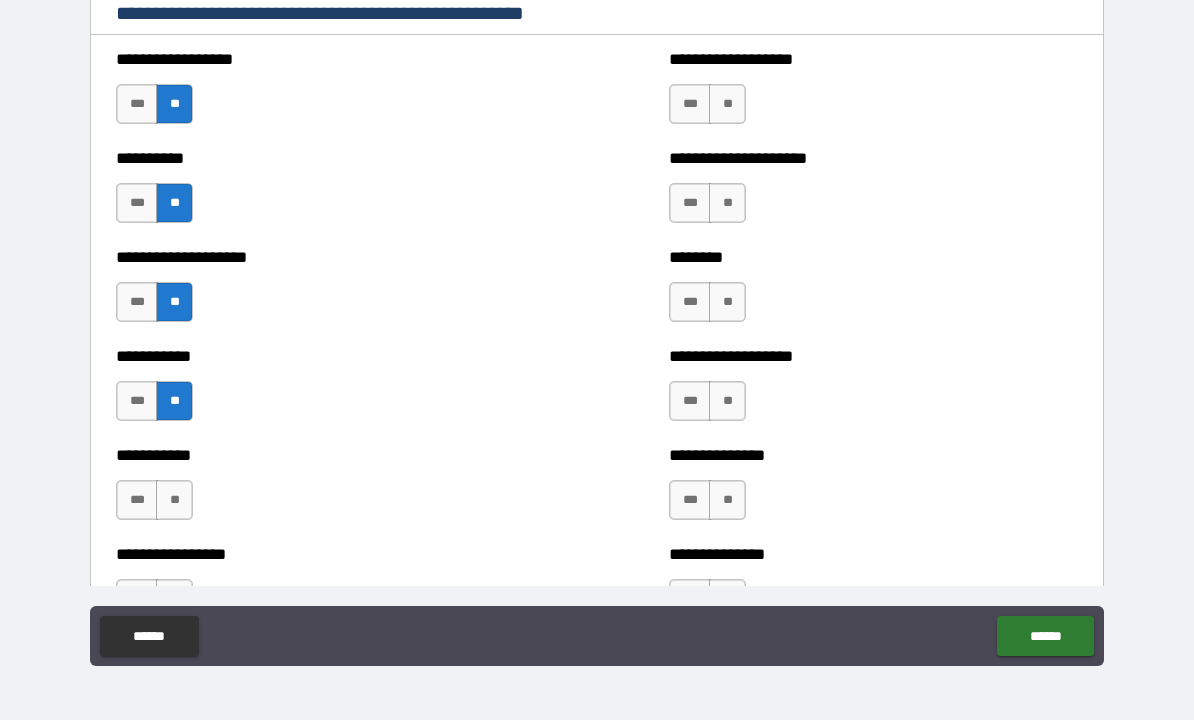 click on "**" at bounding box center [174, 501] 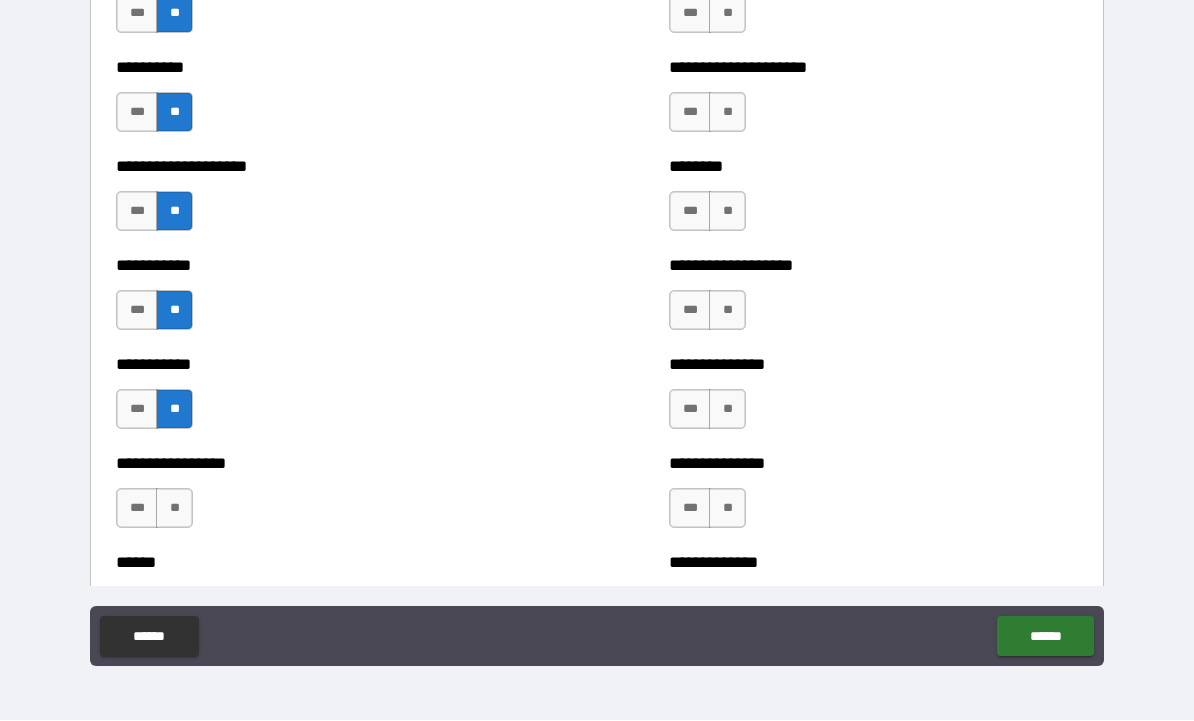 scroll, scrollTop: 2624, scrollLeft: 0, axis: vertical 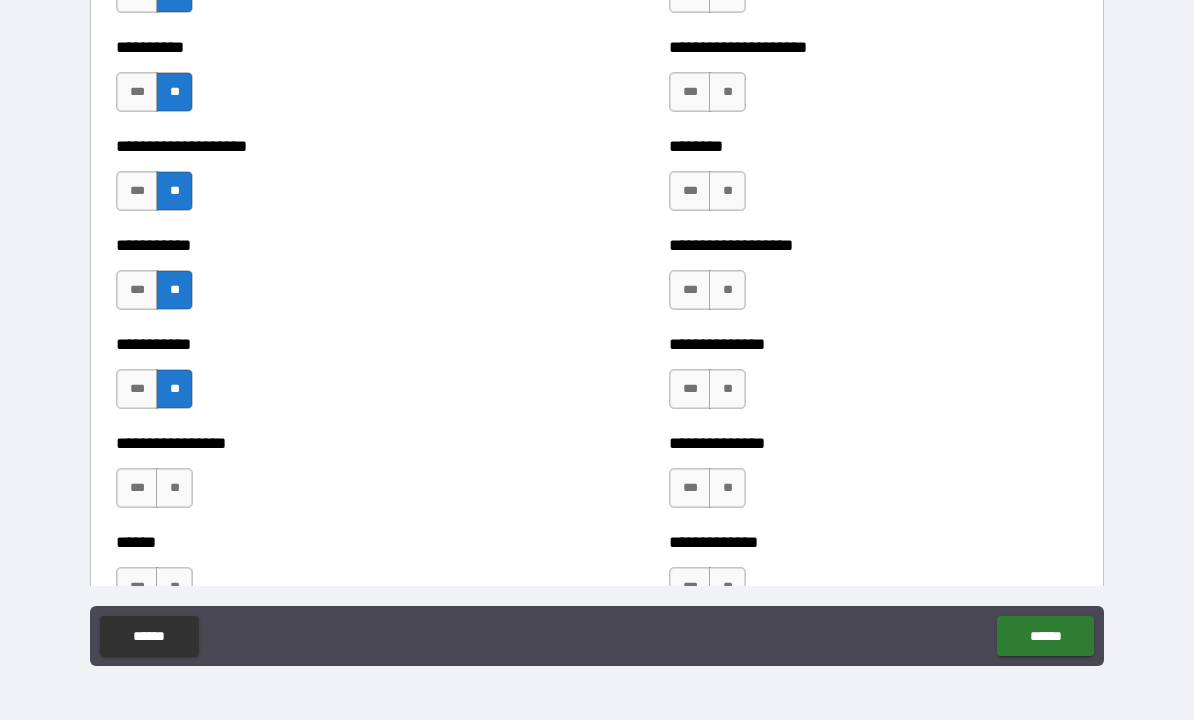 click on "**" at bounding box center [174, 489] 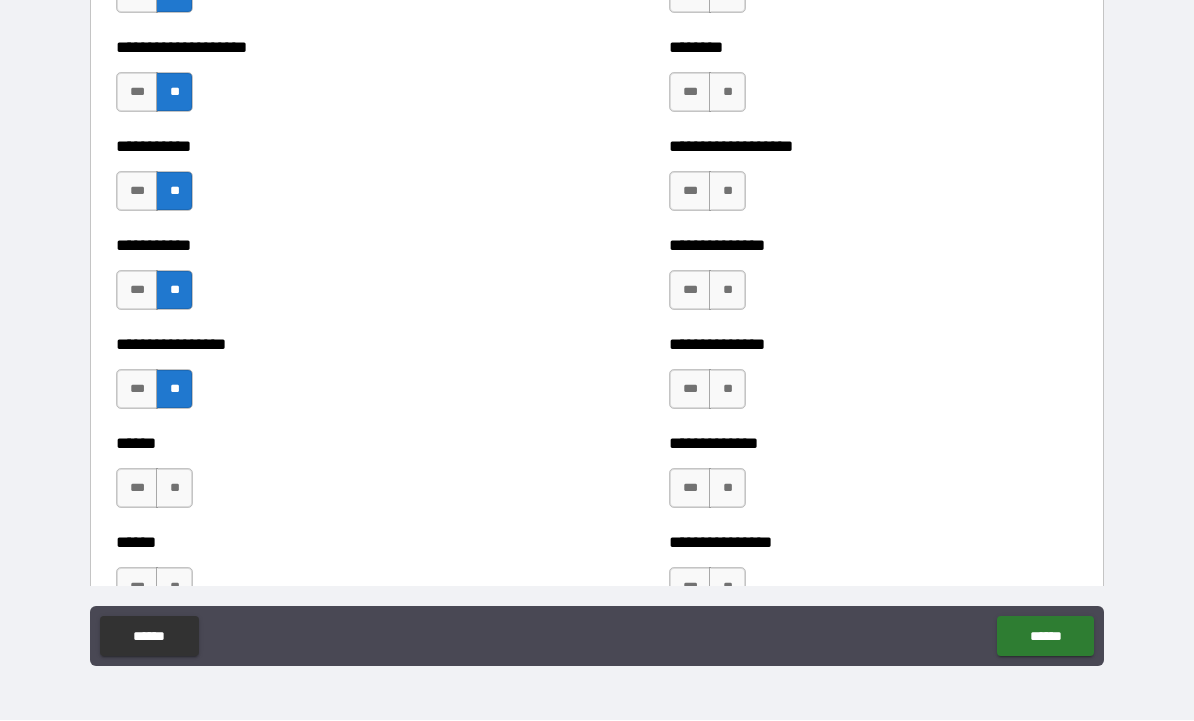 scroll, scrollTop: 2745, scrollLeft: 0, axis: vertical 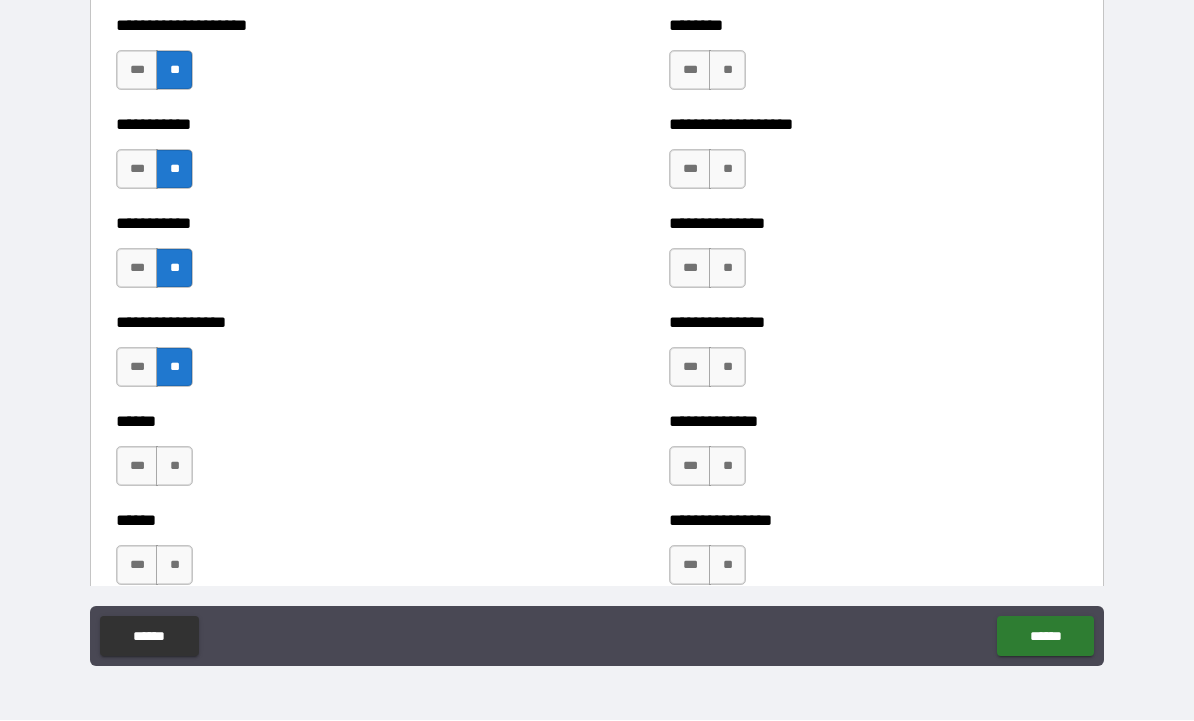 click on "**" at bounding box center [174, 467] 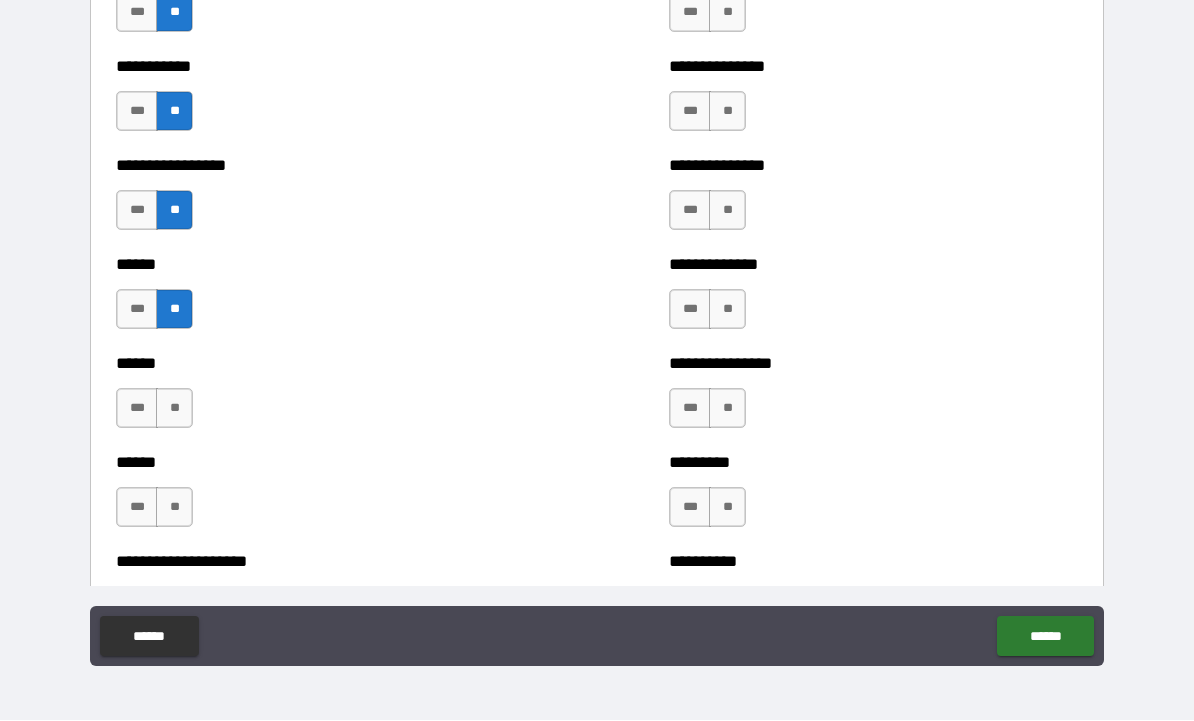 scroll, scrollTop: 2902, scrollLeft: 0, axis: vertical 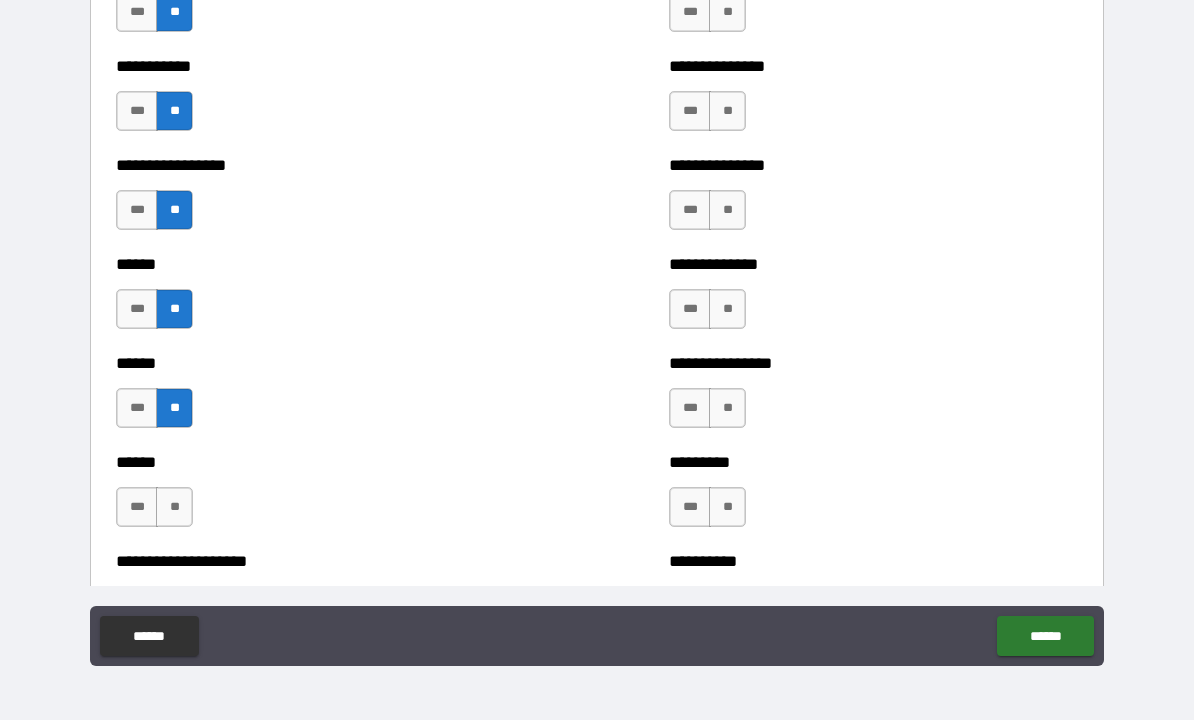 click on "**" at bounding box center [174, 508] 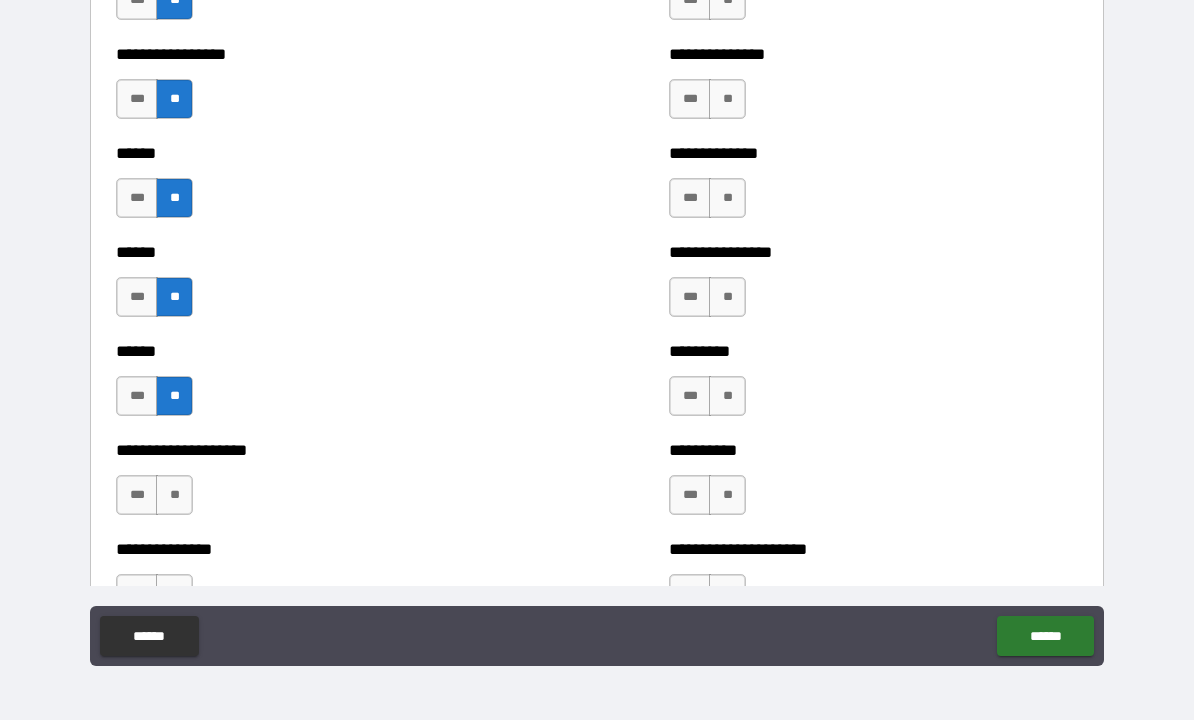 scroll, scrollTop: 3012, scrollLeft: 0, axis: vertical 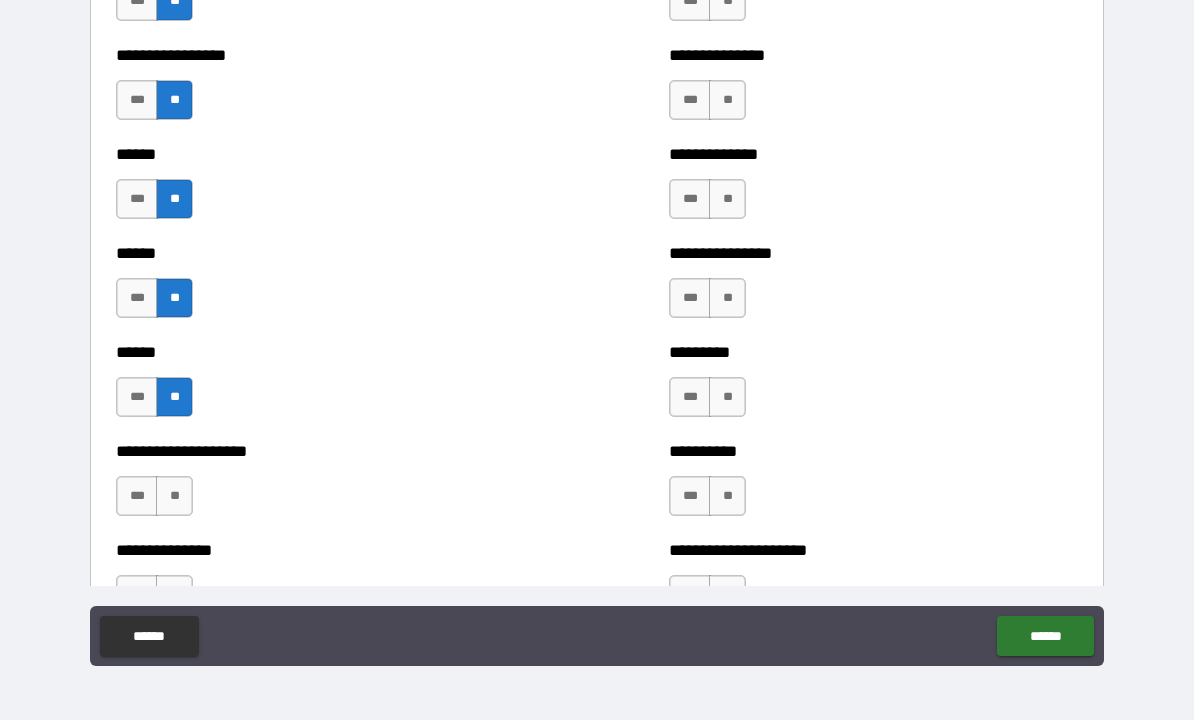 click on "**" at bounding box center [174, 497] 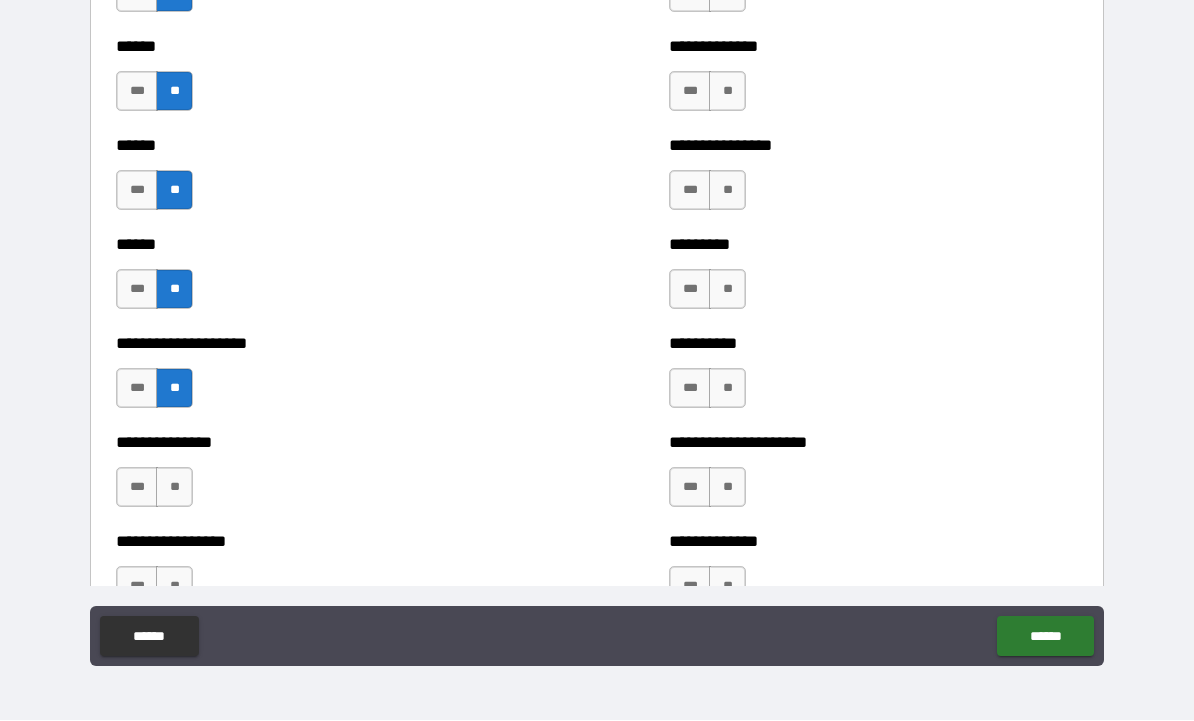 scroll, scrollTop: 3129, scrollLeft: 0, axis: vertical 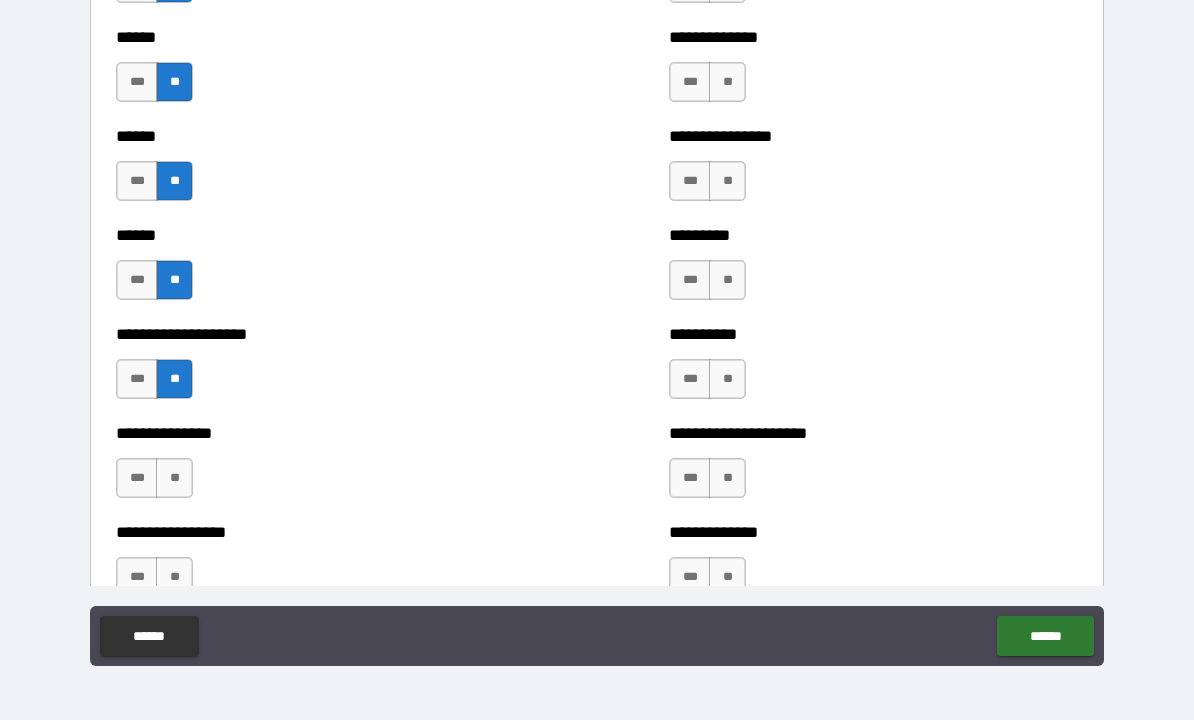 click on "**" at bounding box center [174, 479] 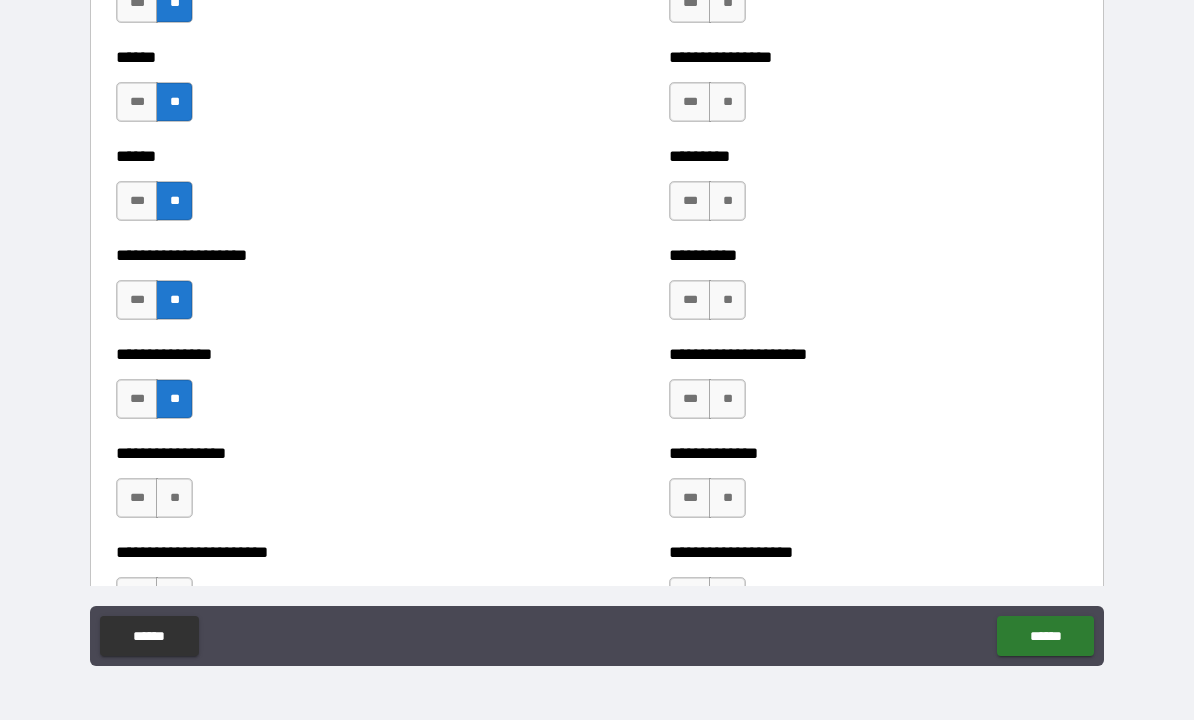 scroll, scrollTop: 3254, scrollLeft: 0, axis: vertical 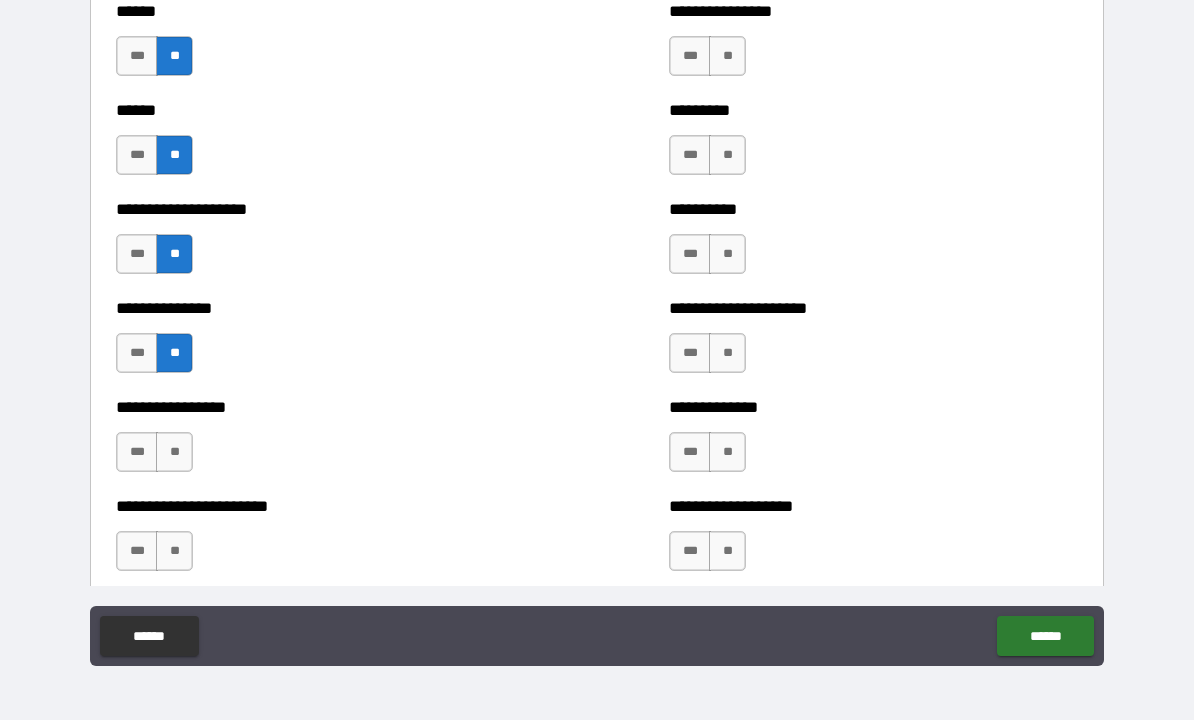 click on "***" at bounding box center [137, 453] 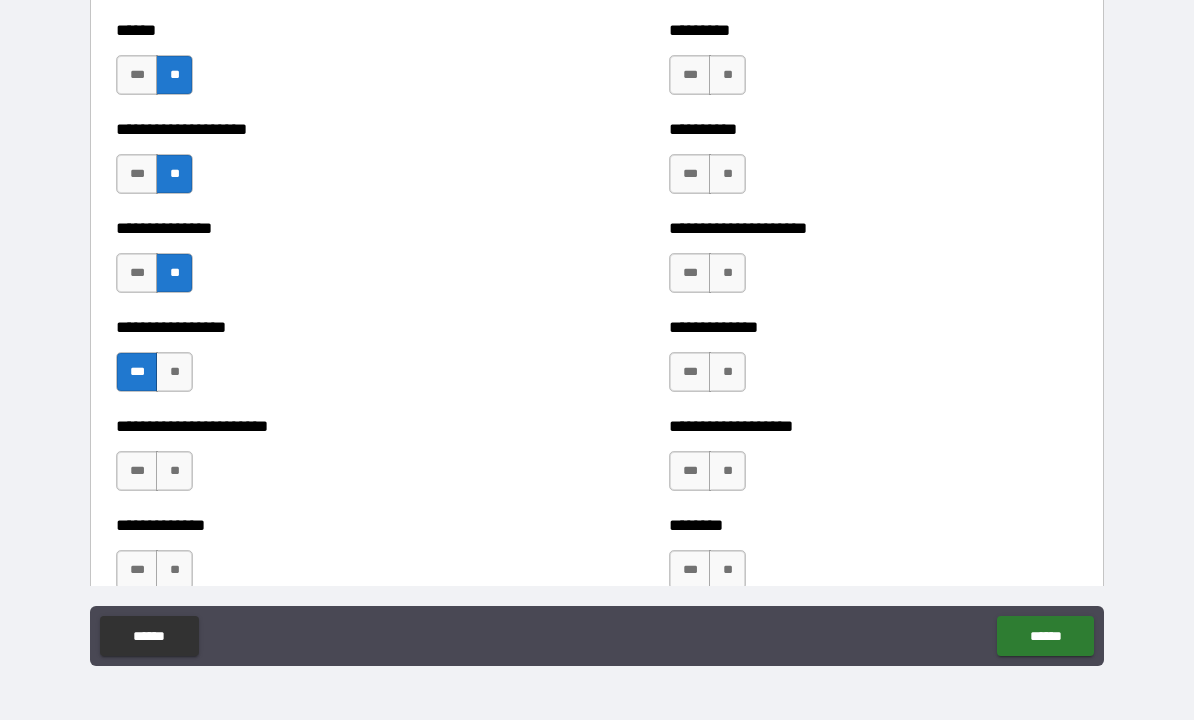 scroll, scrollTop: 3335, scrollLeft: 0, axis: vertical 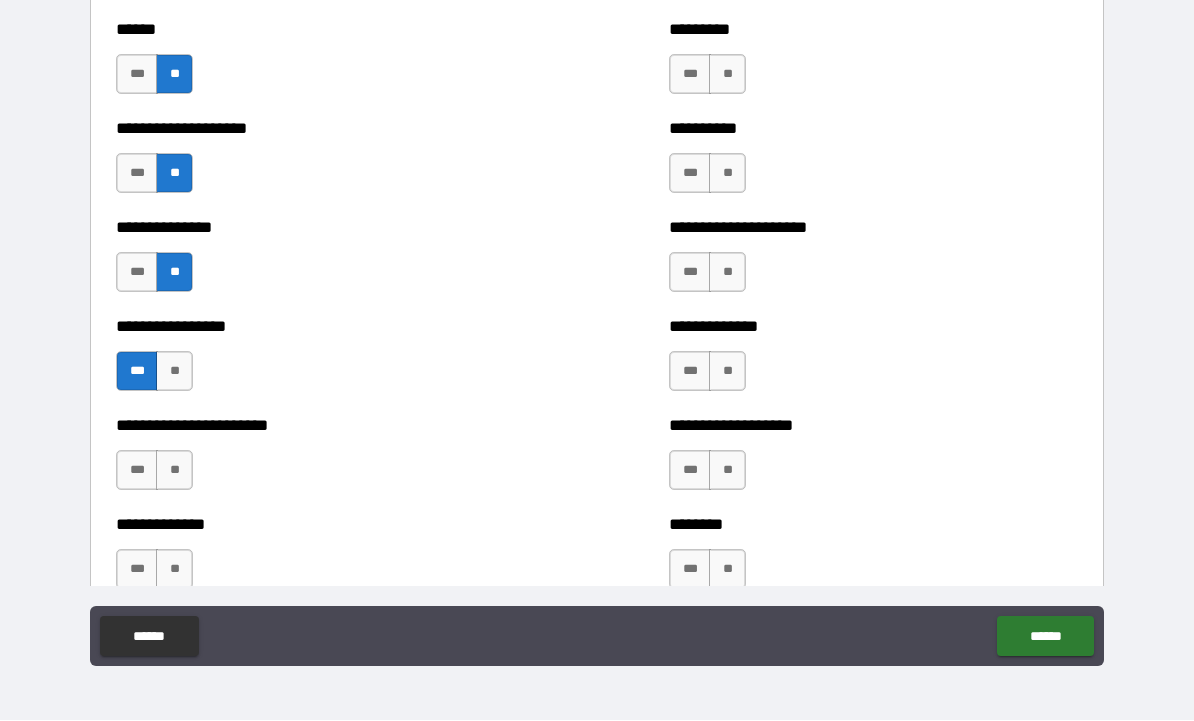 click on "**" at bounding box center (174, 471) 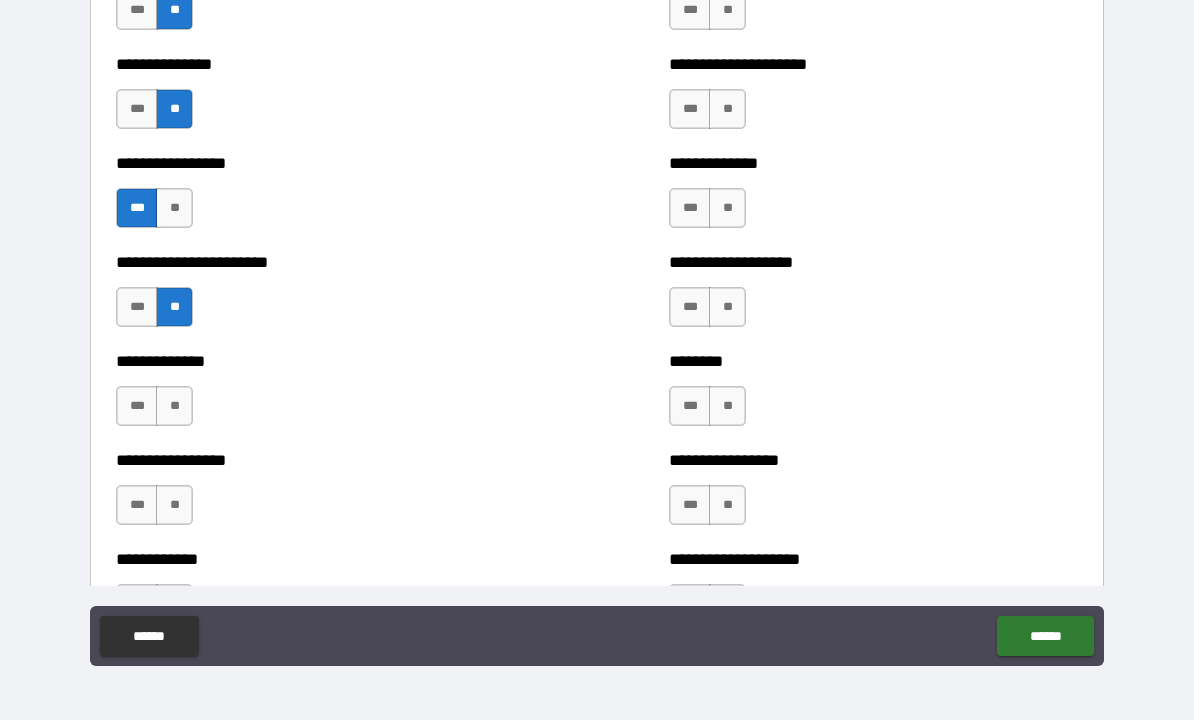 scroll, scrollTop: 3500, scrollLeft: 0, axis: vertical 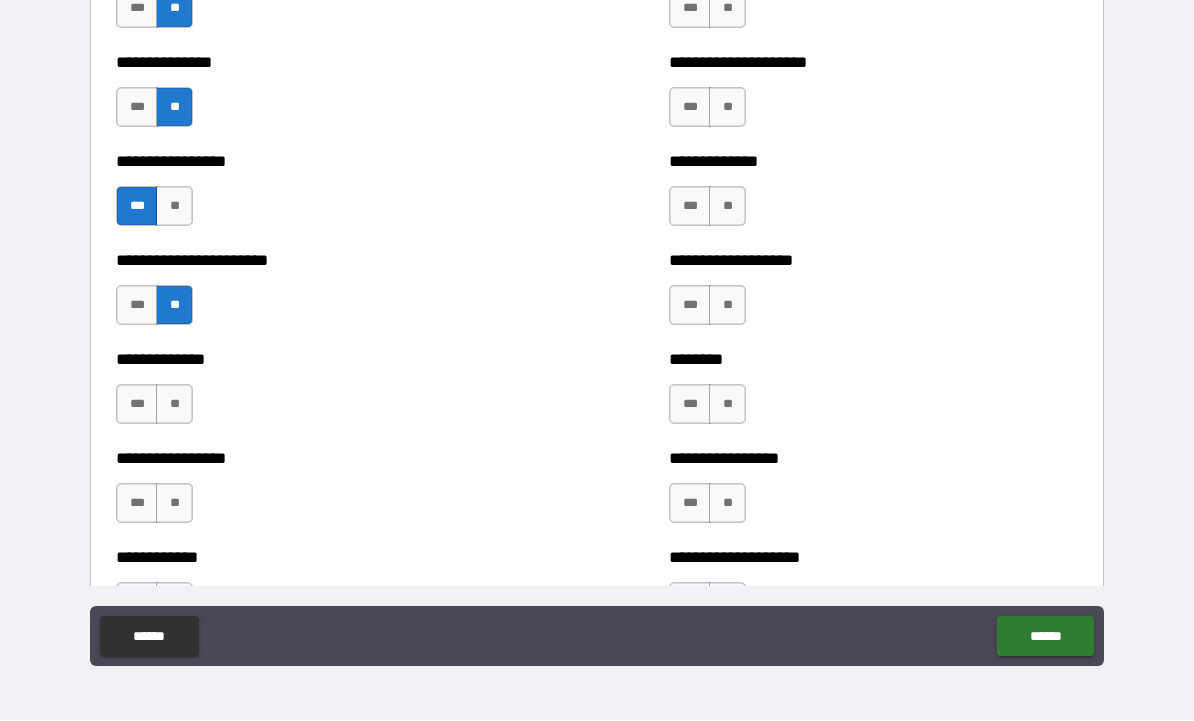 click on "***" at bounding box center (137, 405) 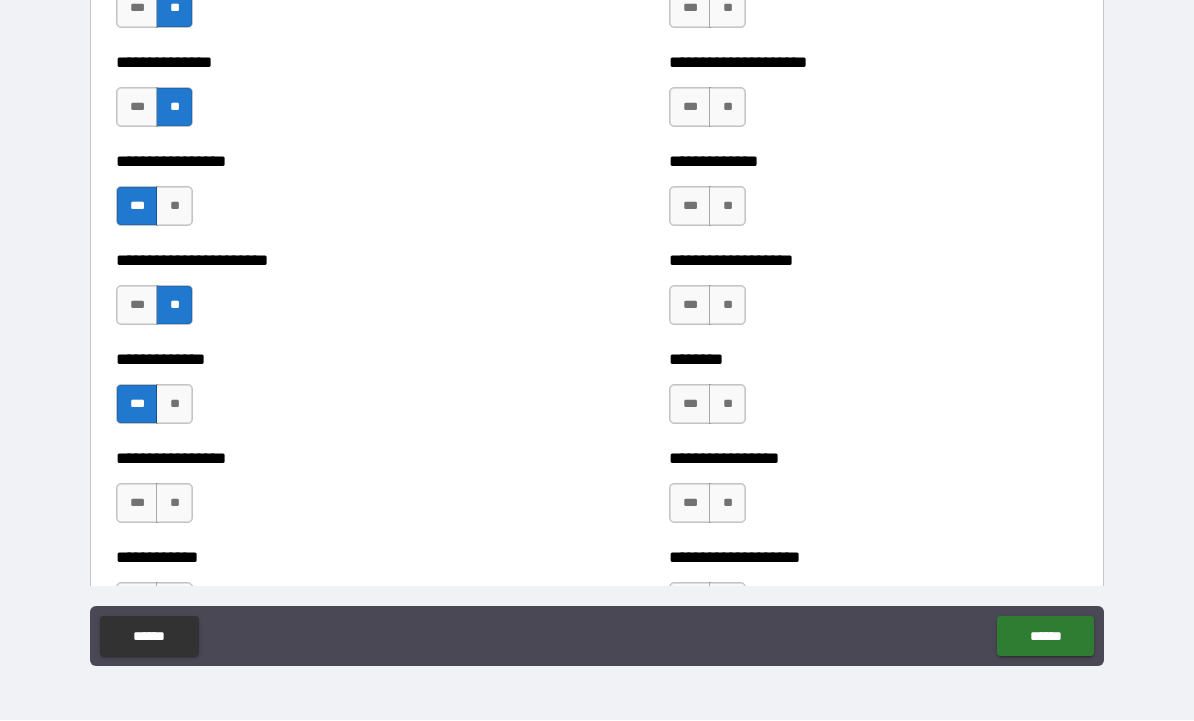 click on "**" at bounding box center (174, 504) 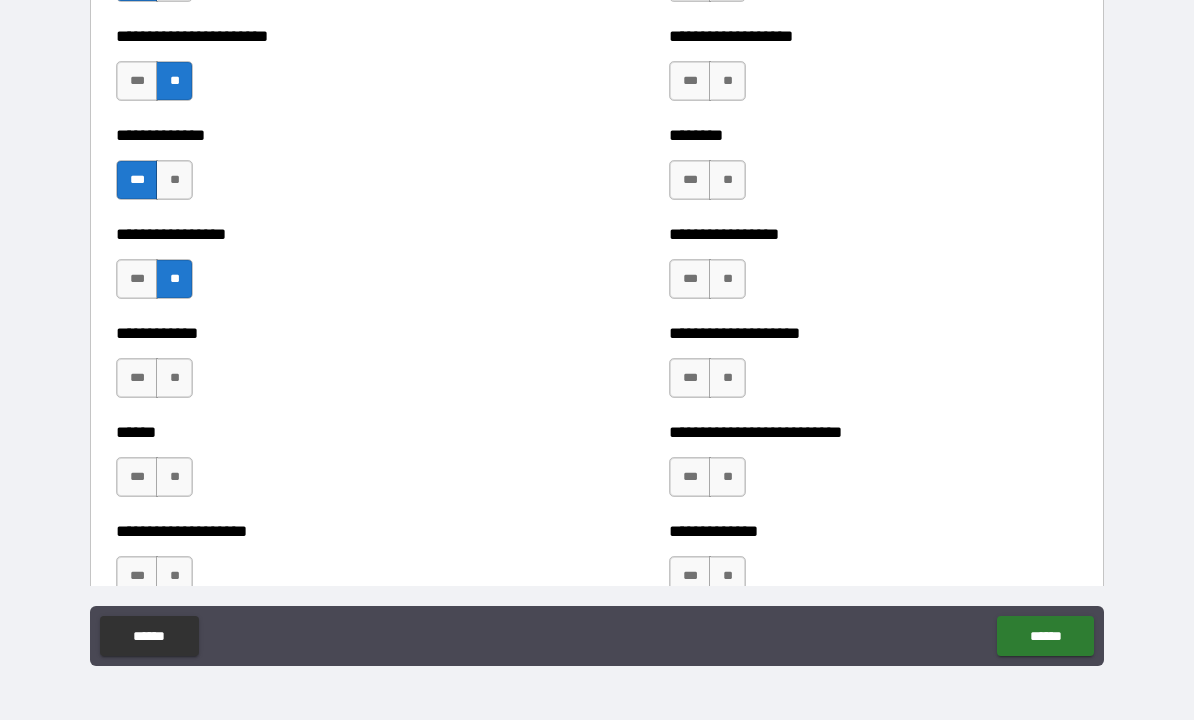 click on "**********" at bounding box center [597, 329] 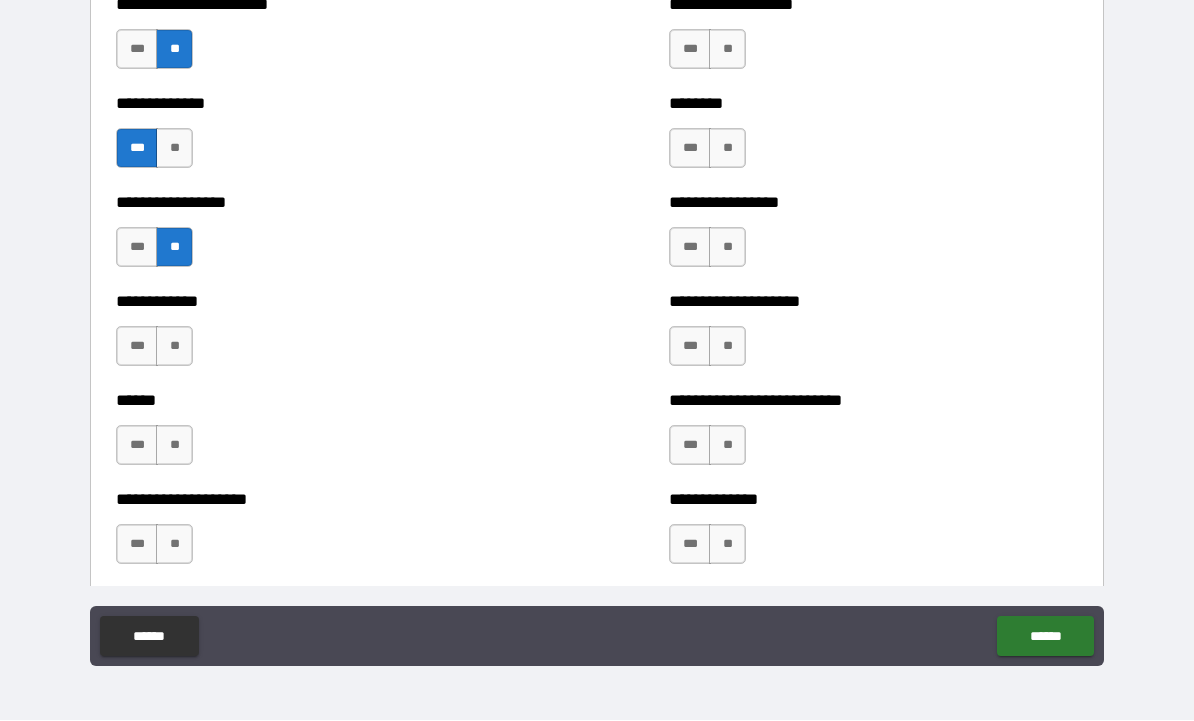 click on "**********" at bounding box center [597, 329] 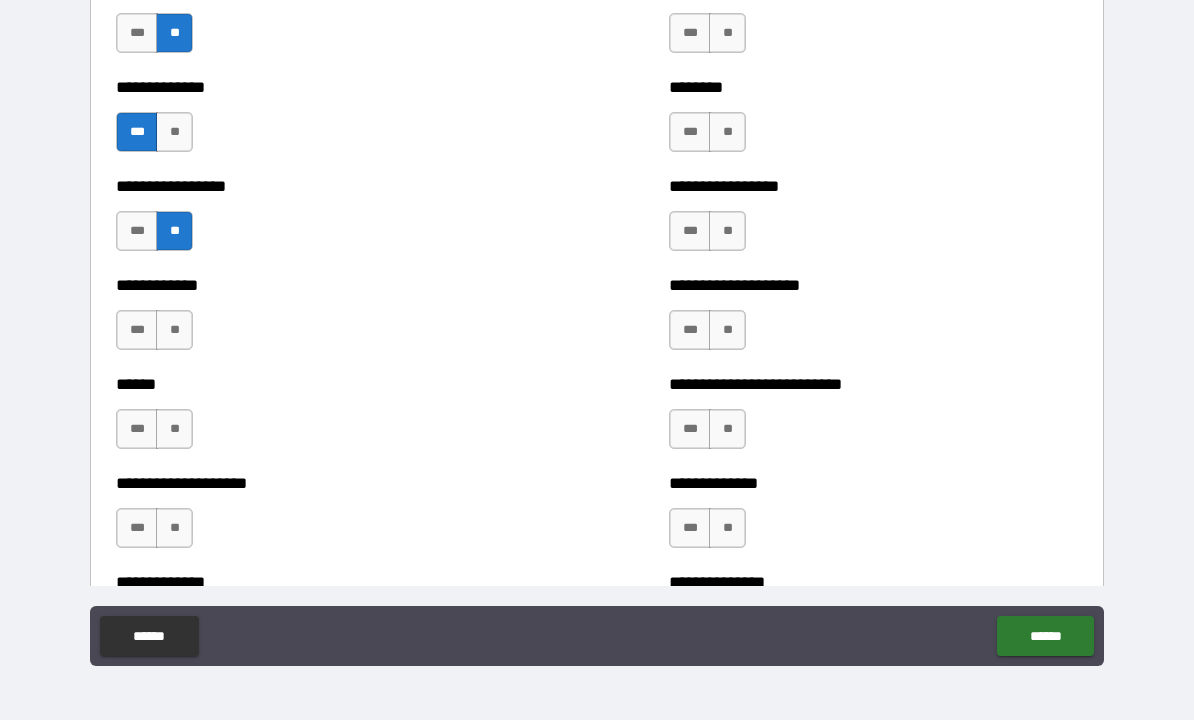click on "**********" at bounding box center [597, 329] 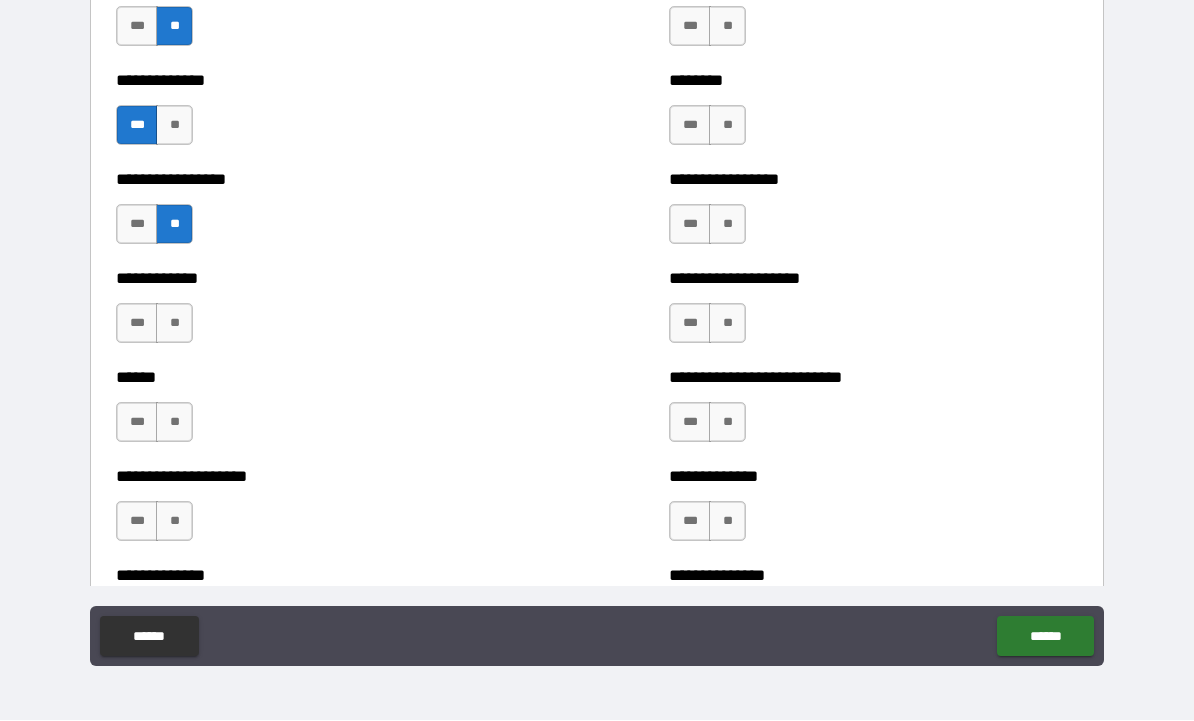 scroll, scrollTop: 3780, scrollLeft: 0, axis: vertical 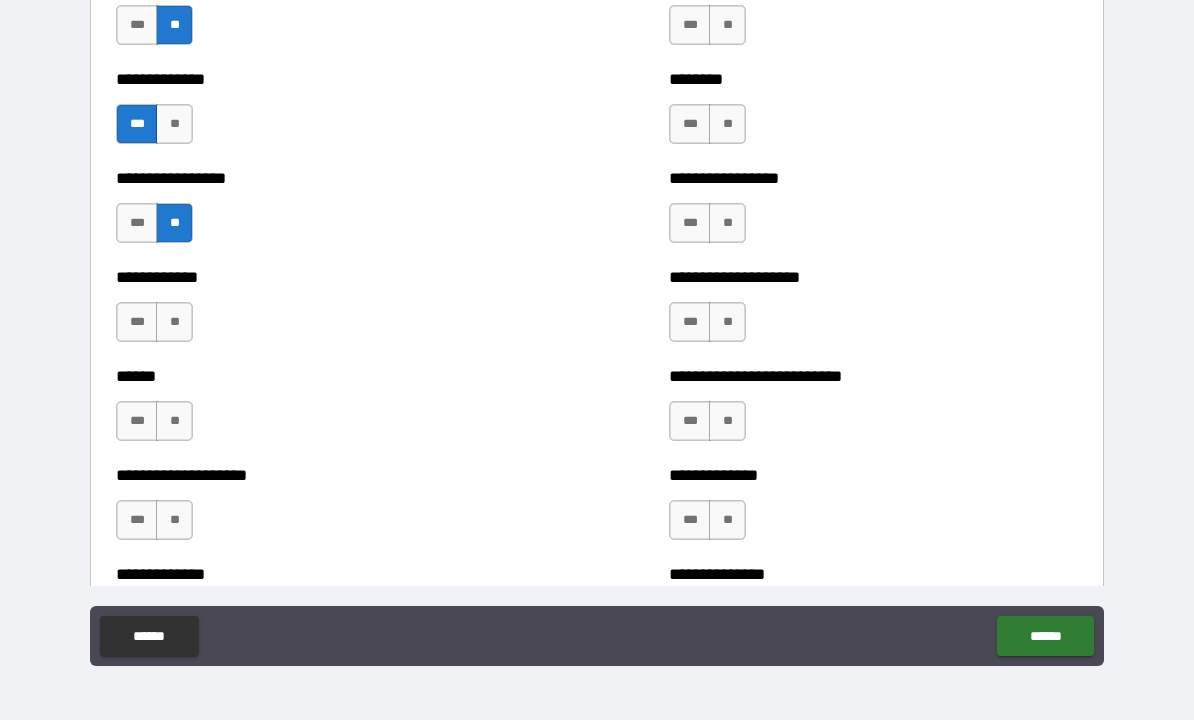 click on "**" at bounding box center [174, 323] 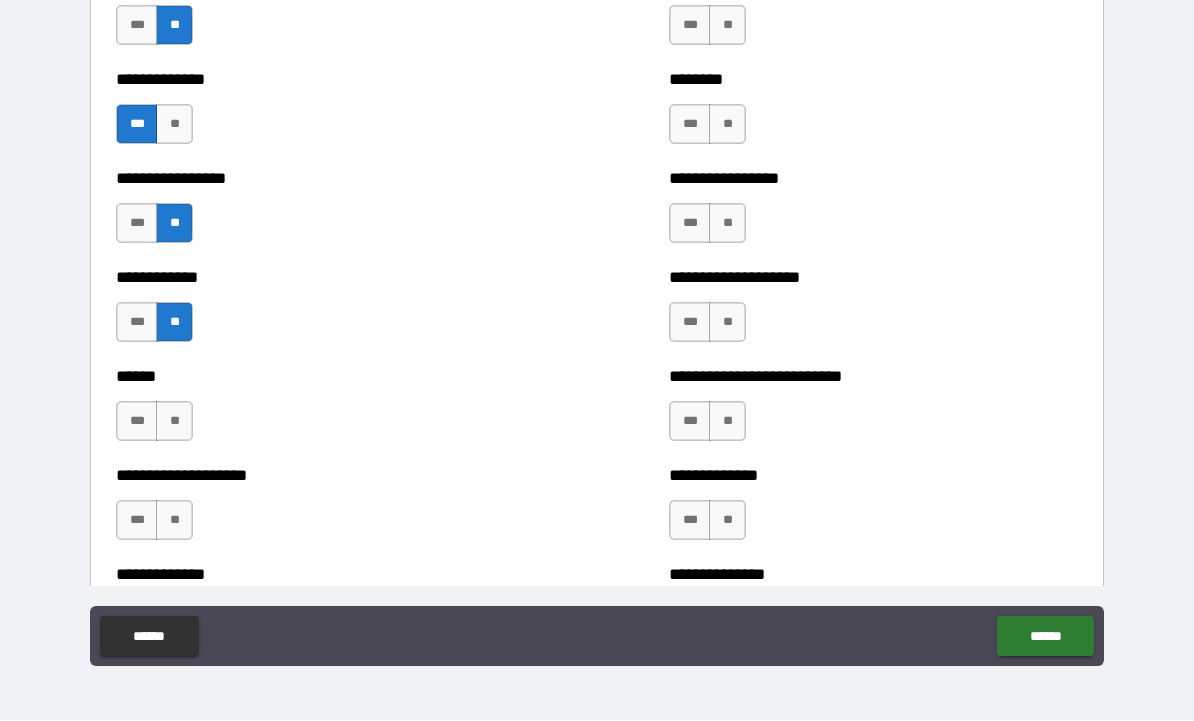 click on "***" at bounding box center (137, 422) 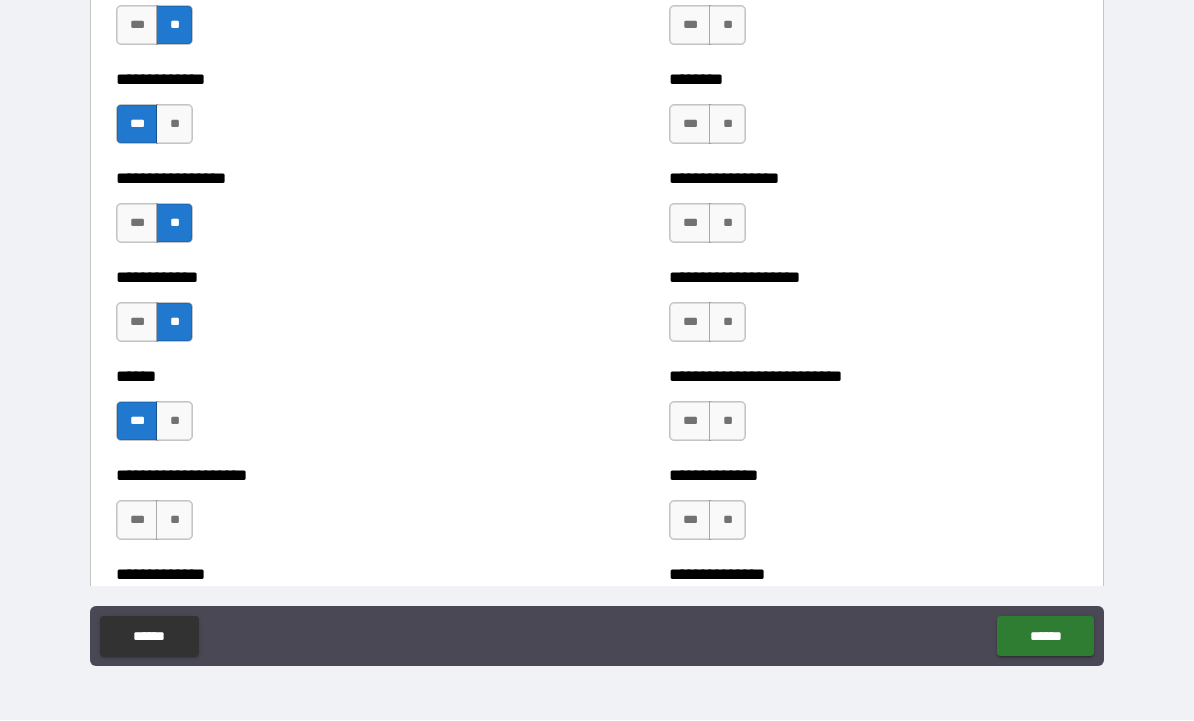 click on "***" at bounding box center [137, 521] 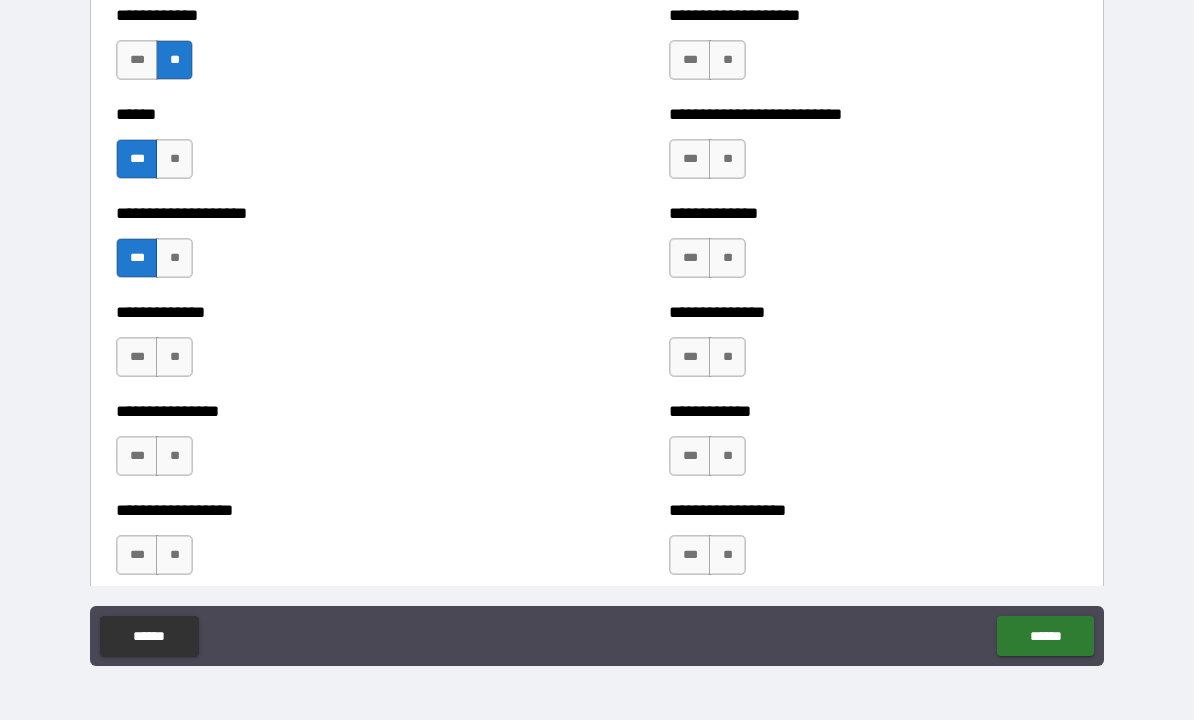 click on "**********" at bounding box center [597, 329] 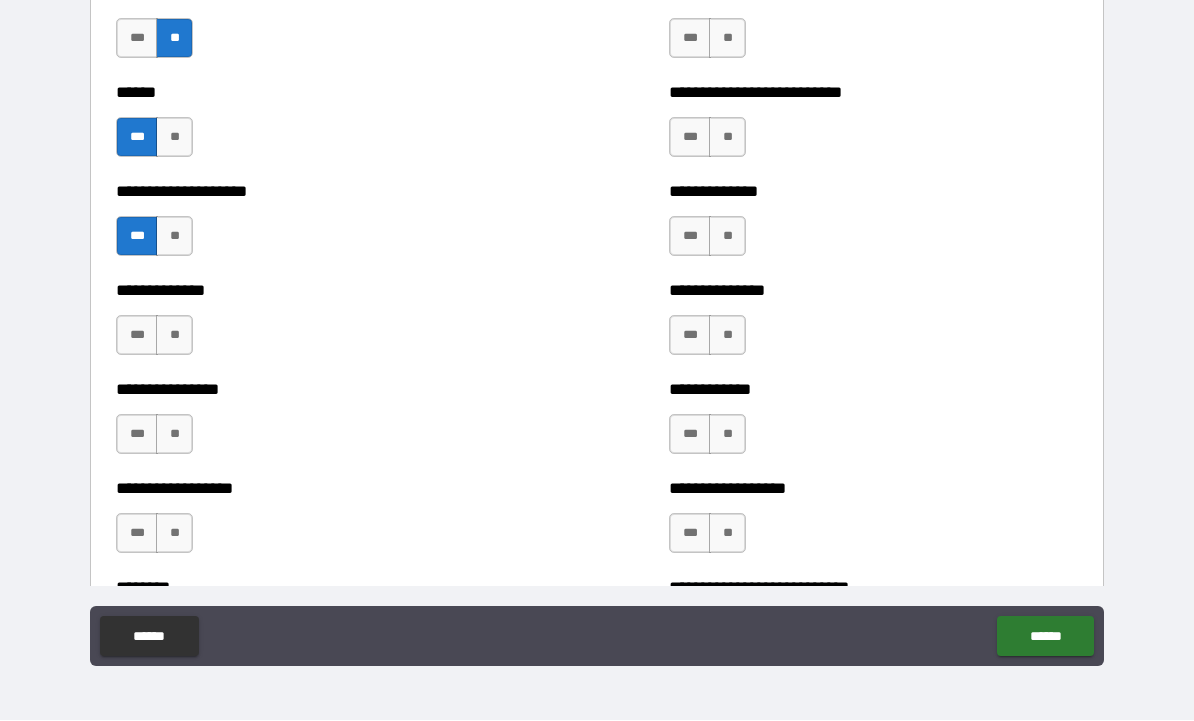 scroll, scrollTop: 4065, scrollLeft: 0, axis: vertical 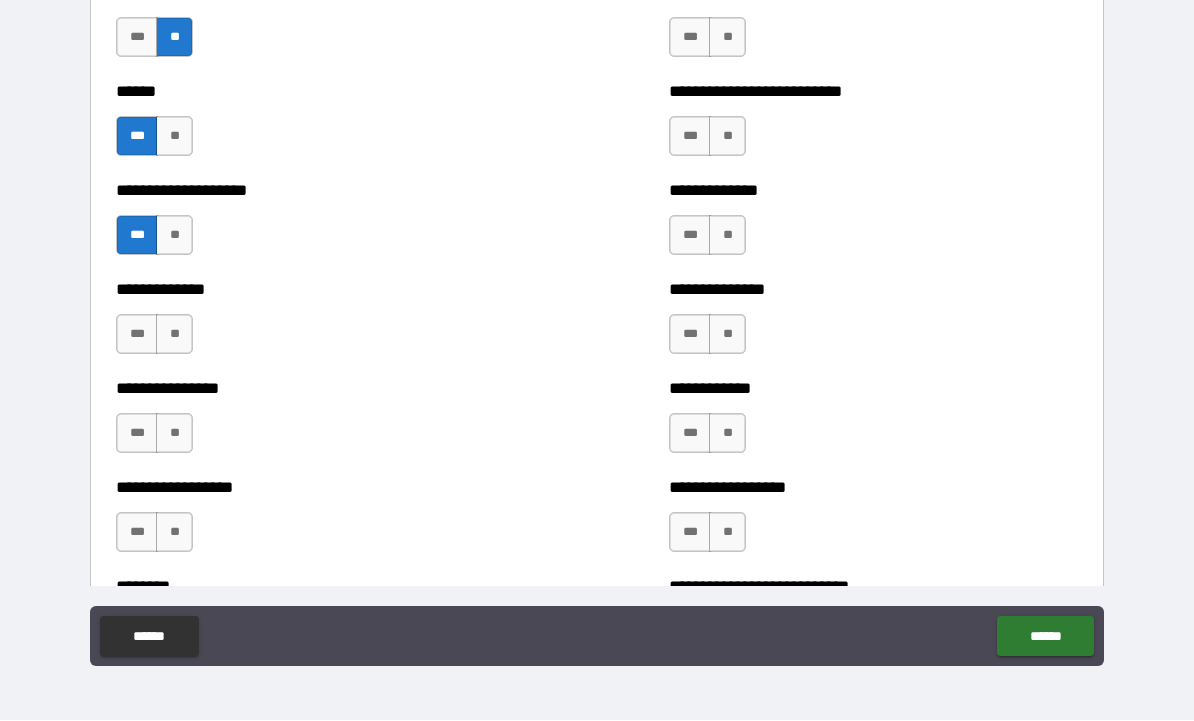 click on "**" at bounding box center (174, 335) 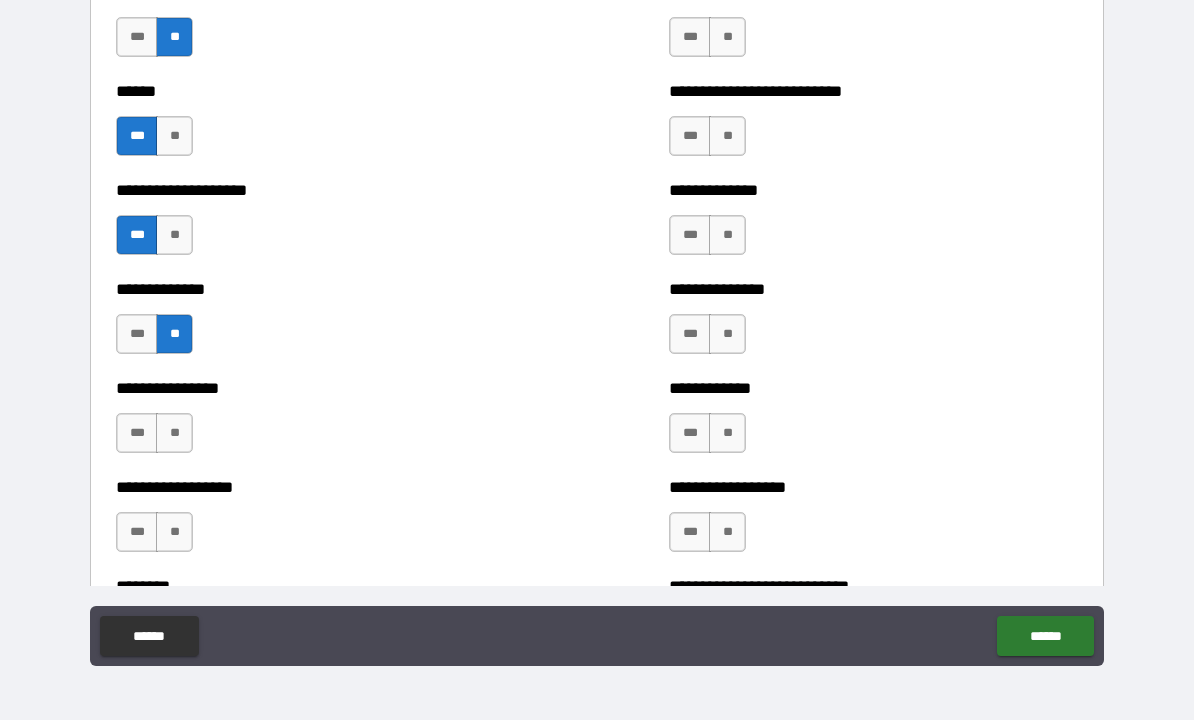 click on "**" at bounding box center [174, 434] 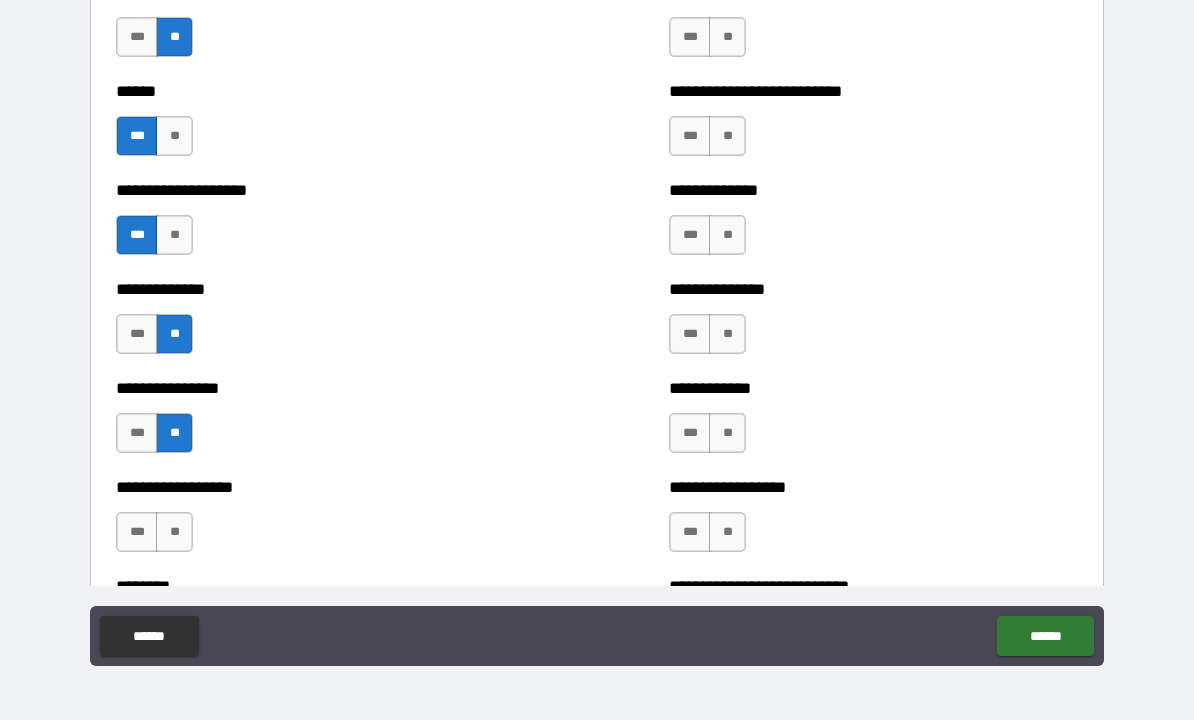 click on "**" at bounding box center [174, 533] 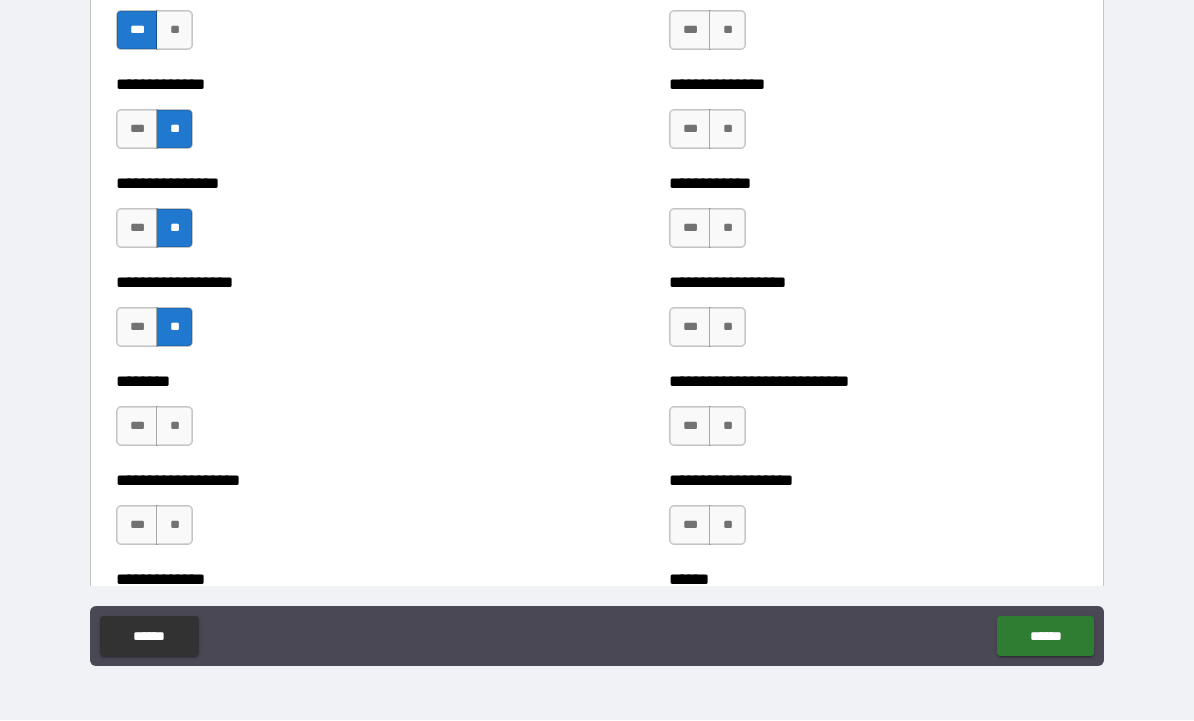 scroll, scrollTop: 4308, scrollLeft: 0, axis: vertical 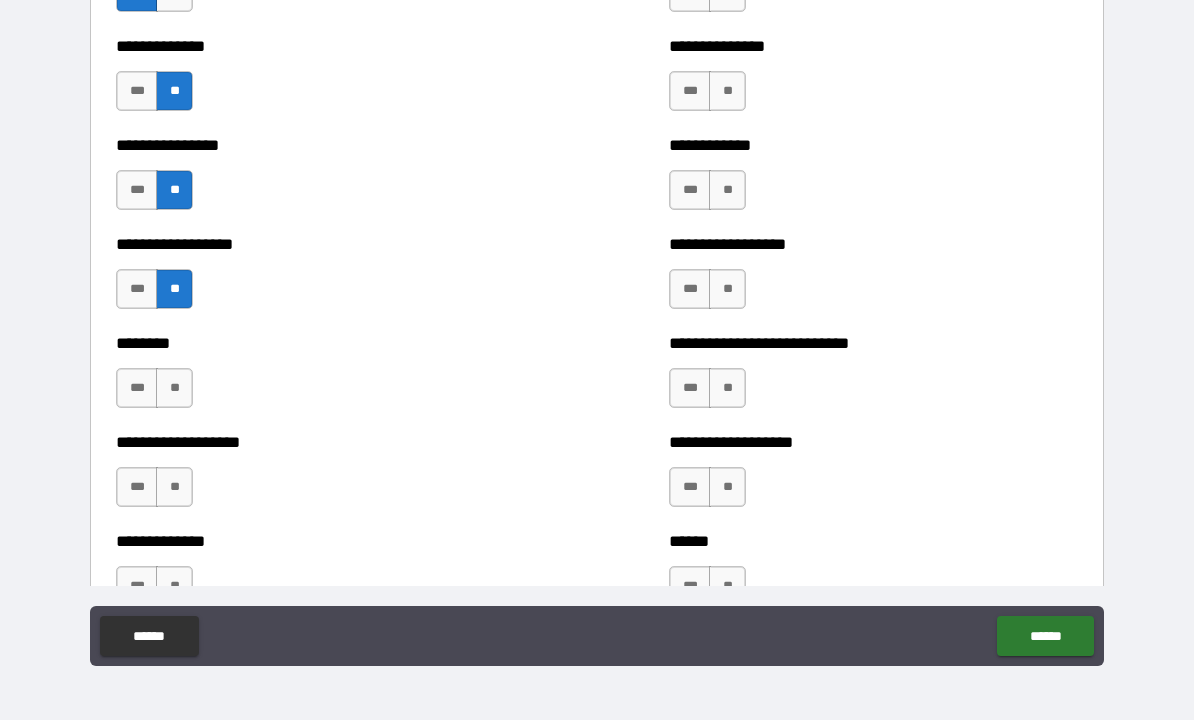 click on "**" at bounding box center [174, 389] 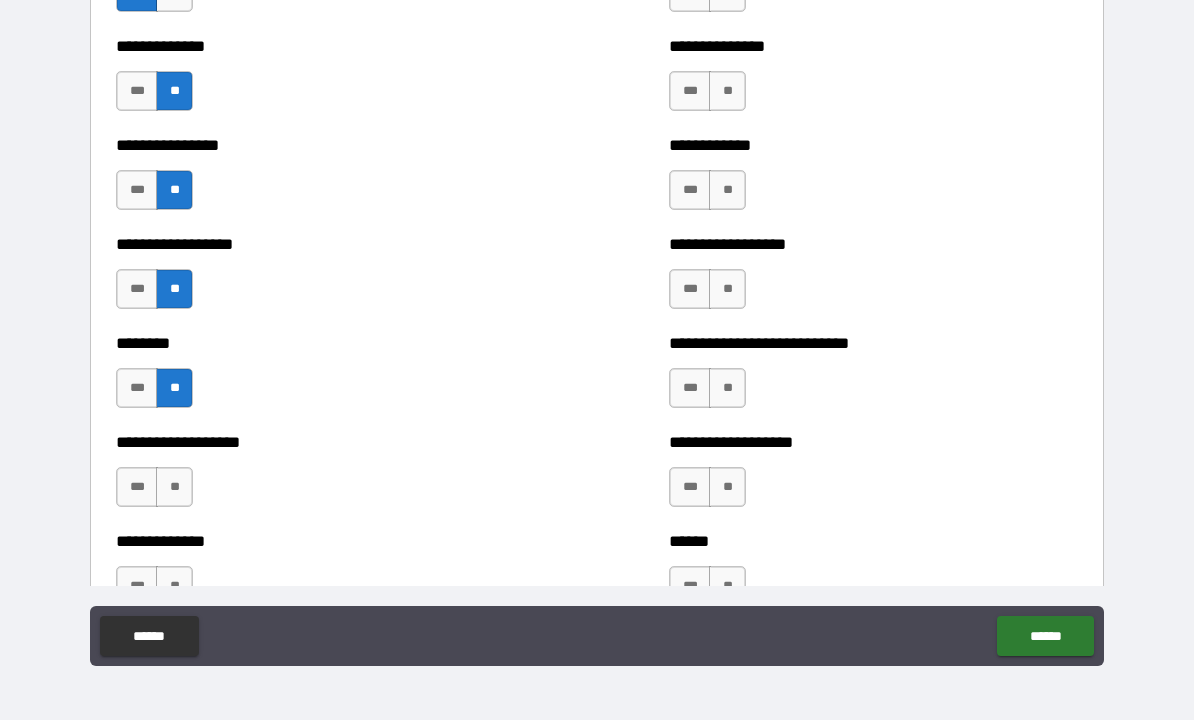 click on "**" at bounding box center (174, 488) 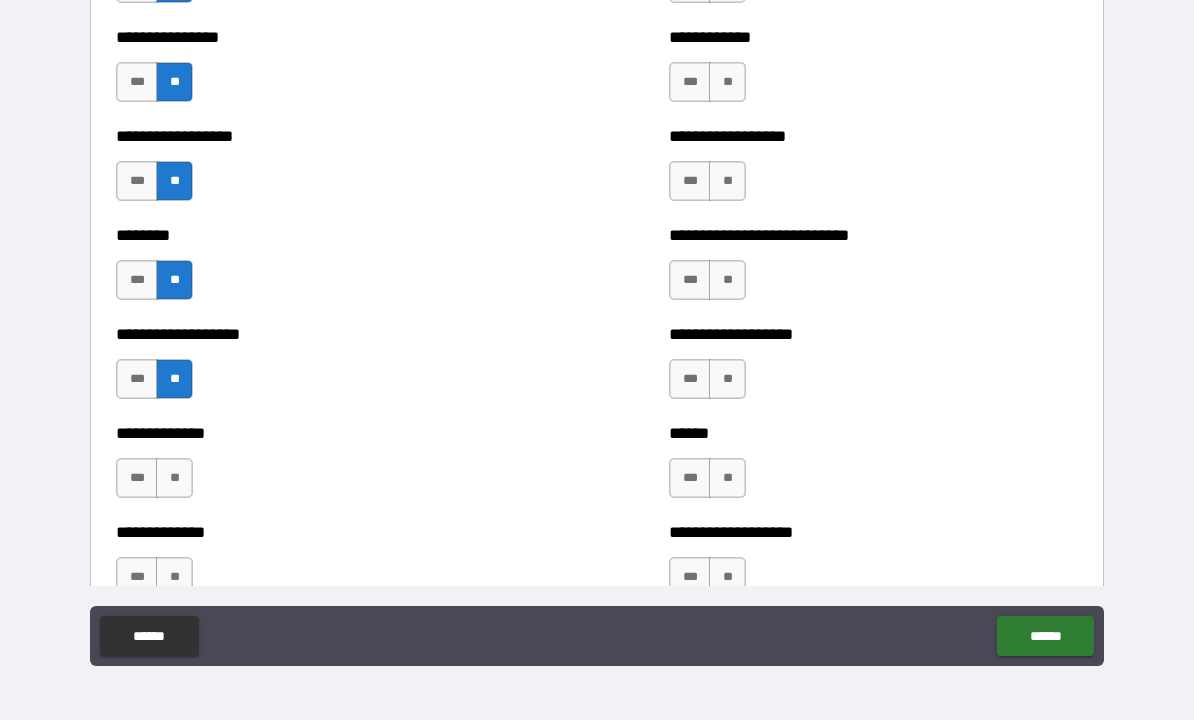 scroll, scrollTop: 4454, scrollLeft: 0, axis: vertical 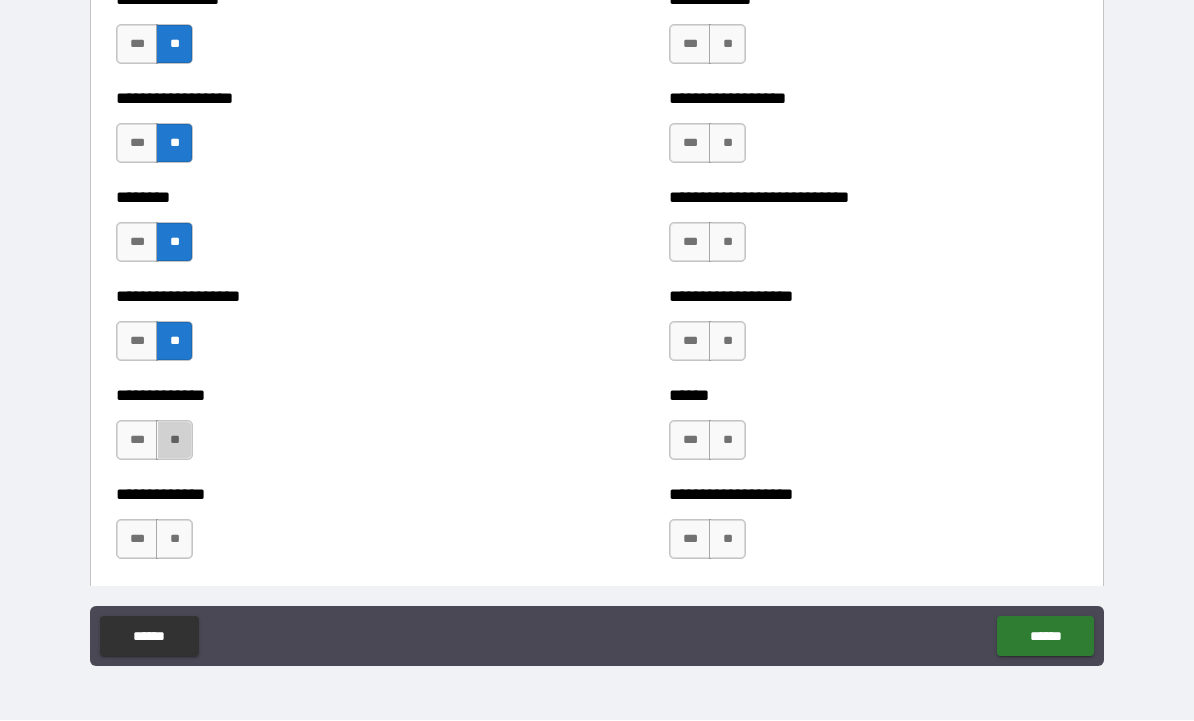 click on "**" at bounding box center [174, 441] 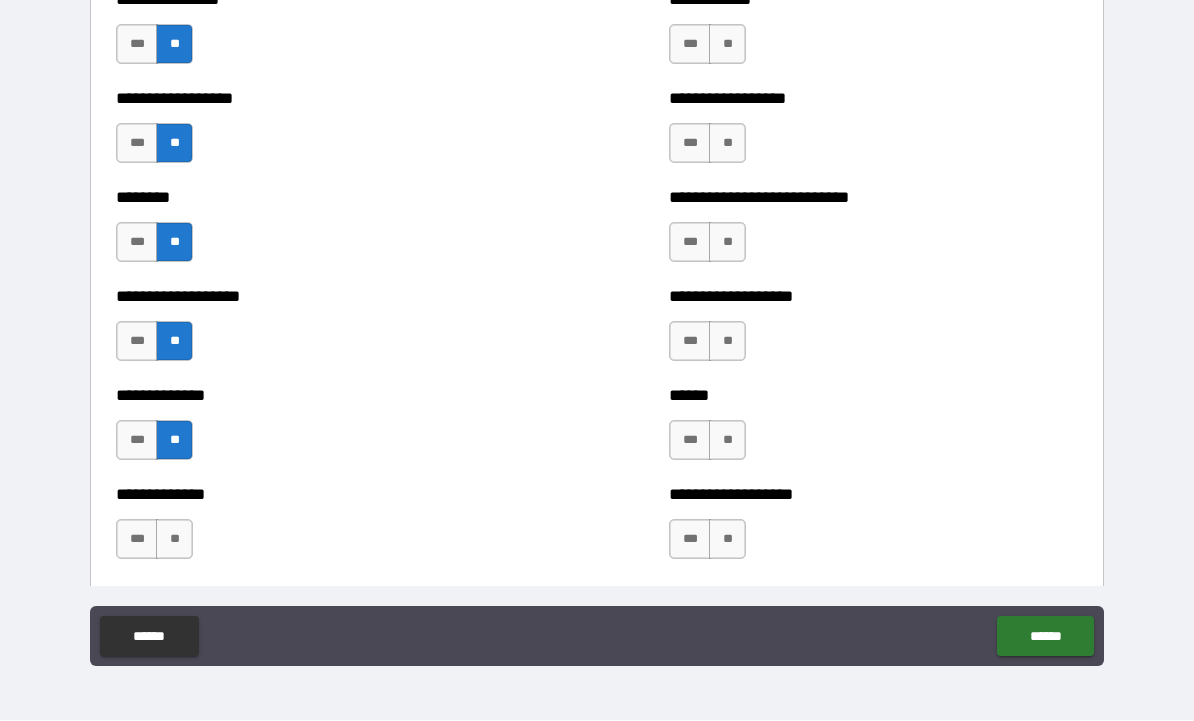click on "***" at bounding box center [137, 342] 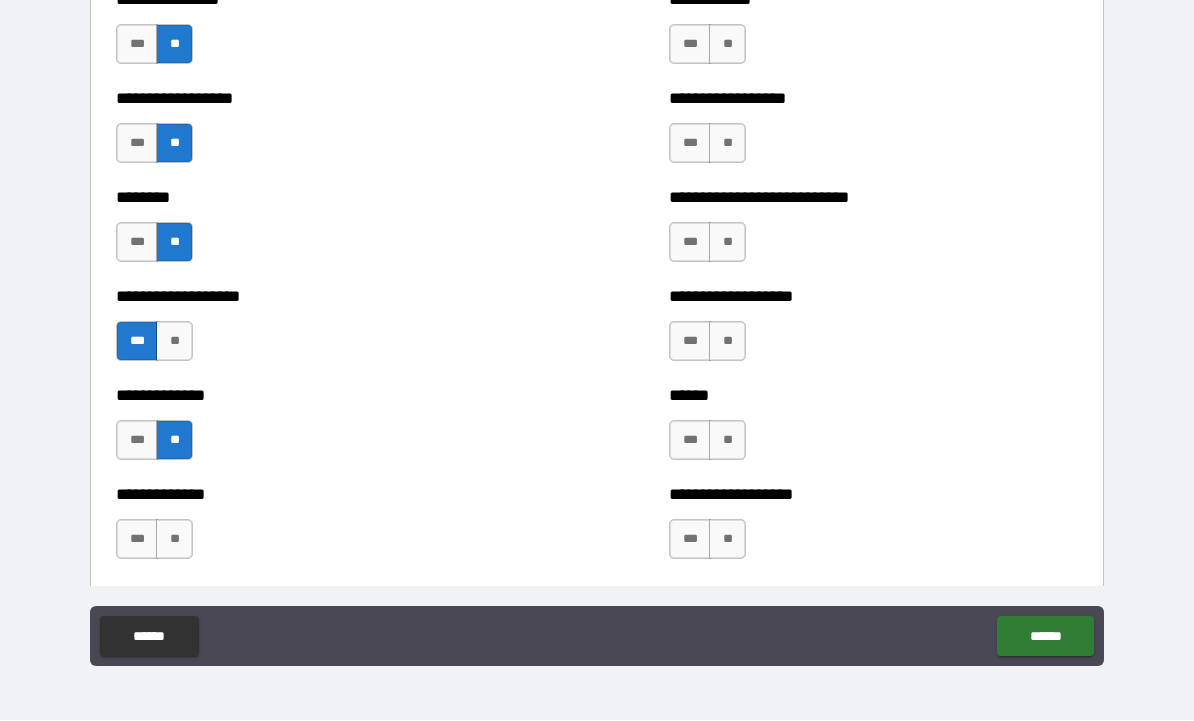 click on "**" at bounding box center (174, 540) 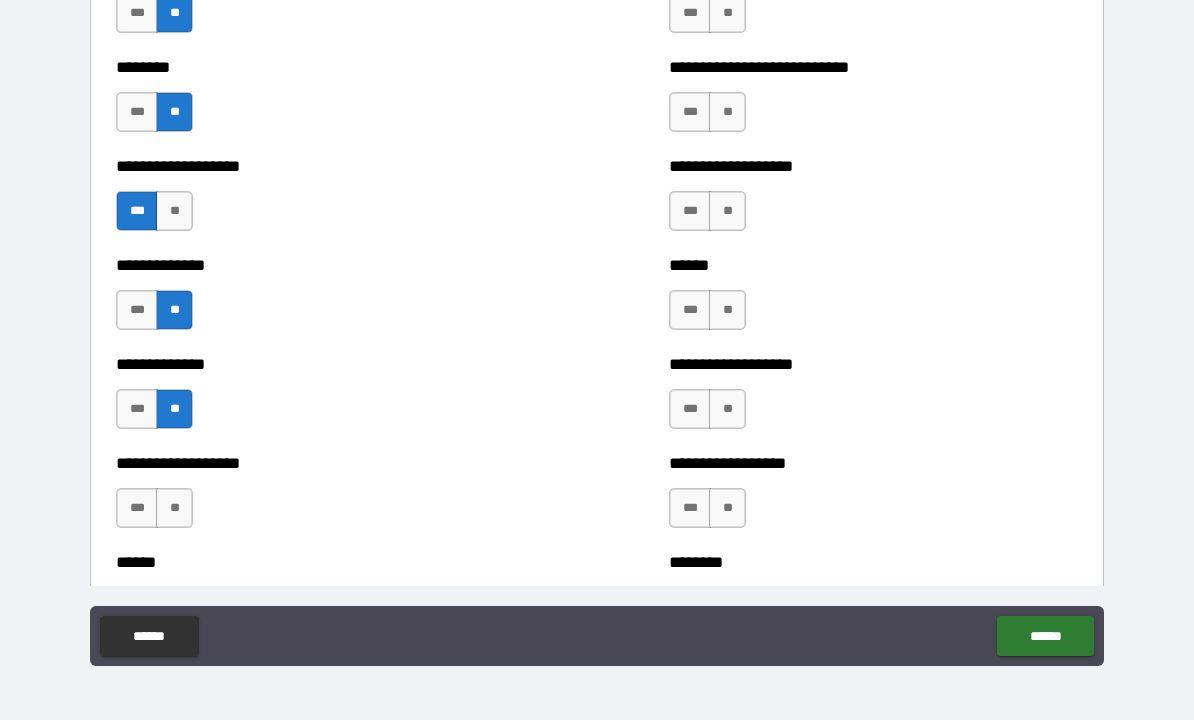 scroll, scrollTop: 4605, scrollLeft: 0, axis: vertical 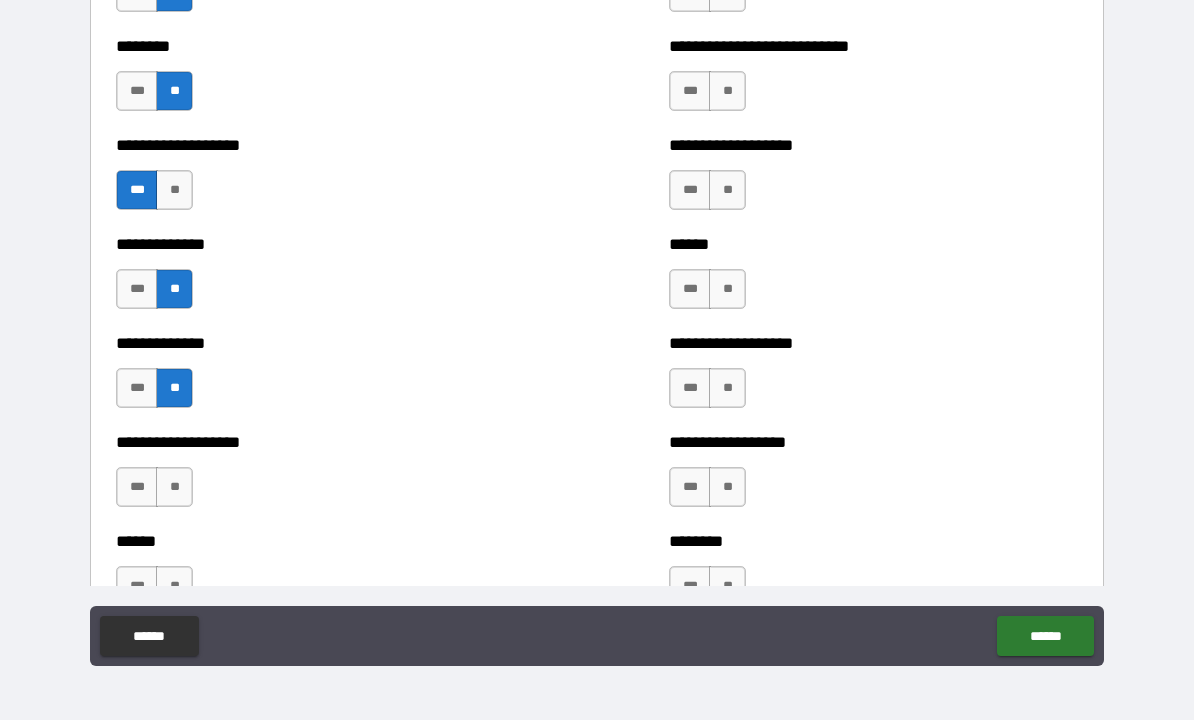 click on "**" at bounding box center [174, 488] 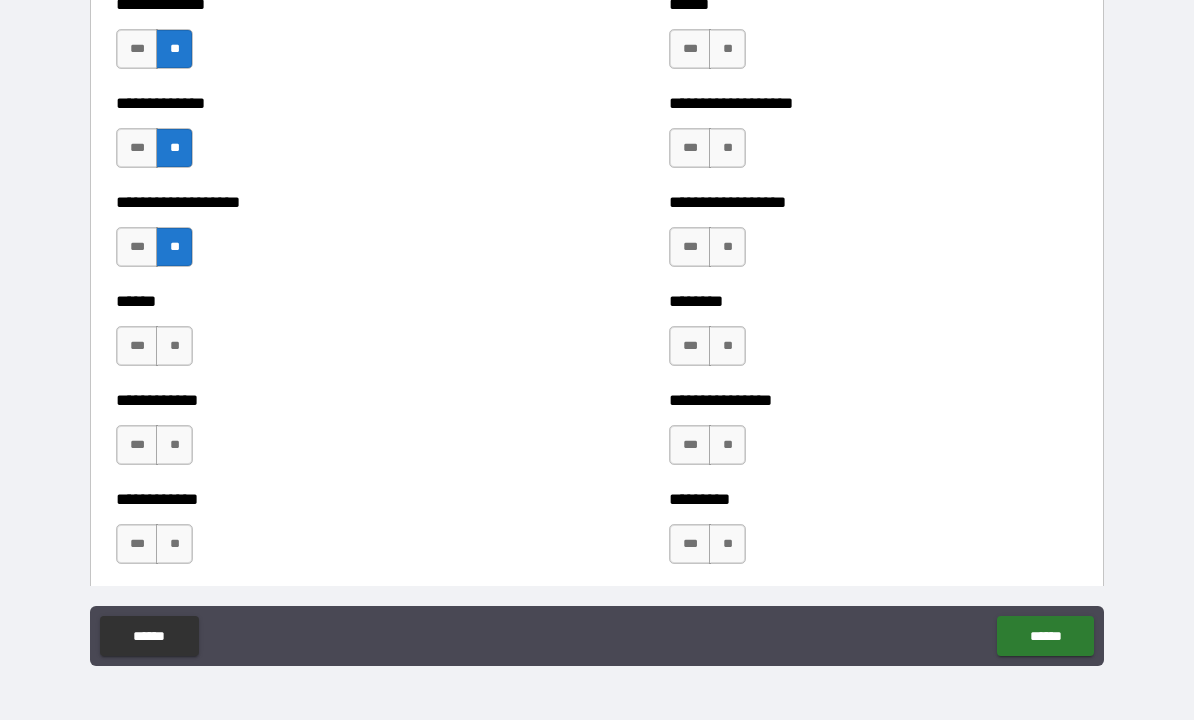 scroll, scrollTop: 4871, scrollLeft: 0, axis: vertical 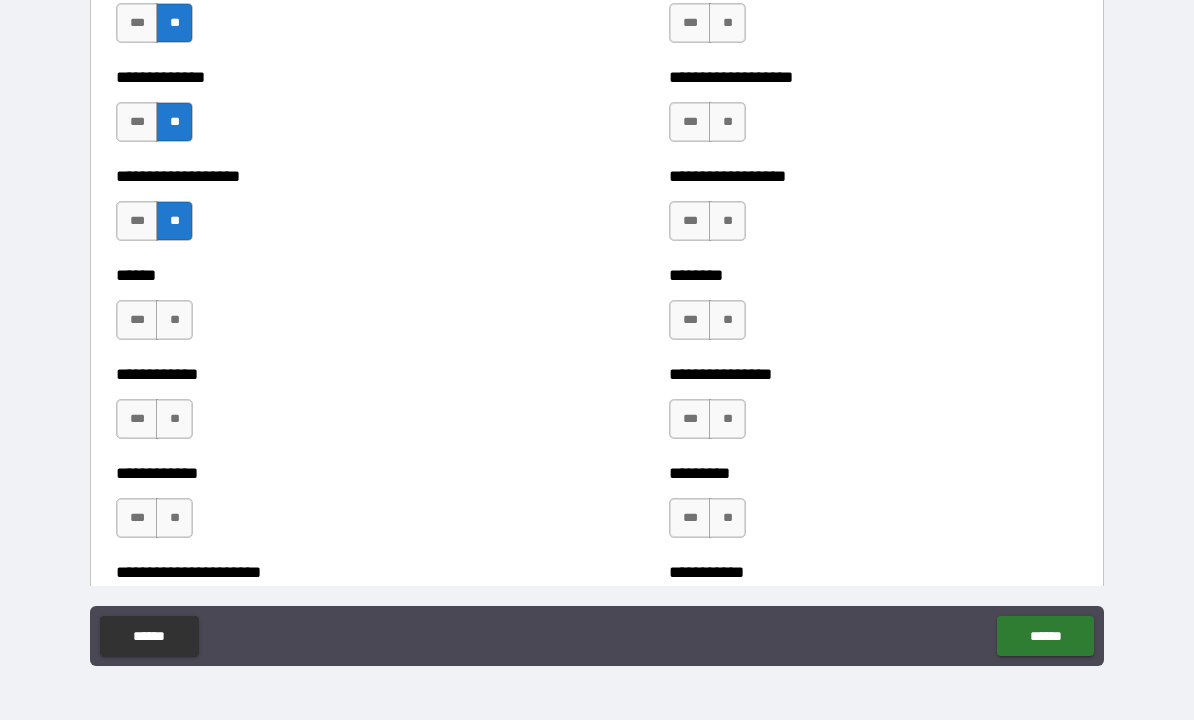 click on "**" at bounding box center [174, 321] 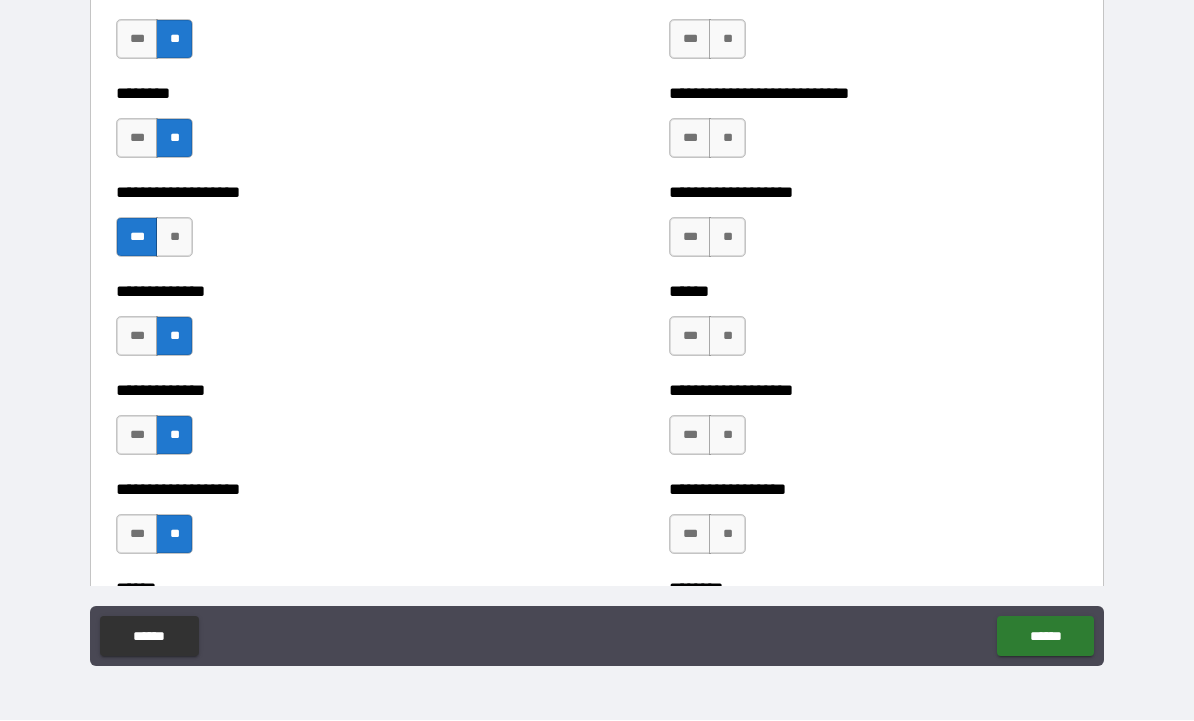 scroll, scrollTop: 4543, scrollLeft: 0, axis: vertical 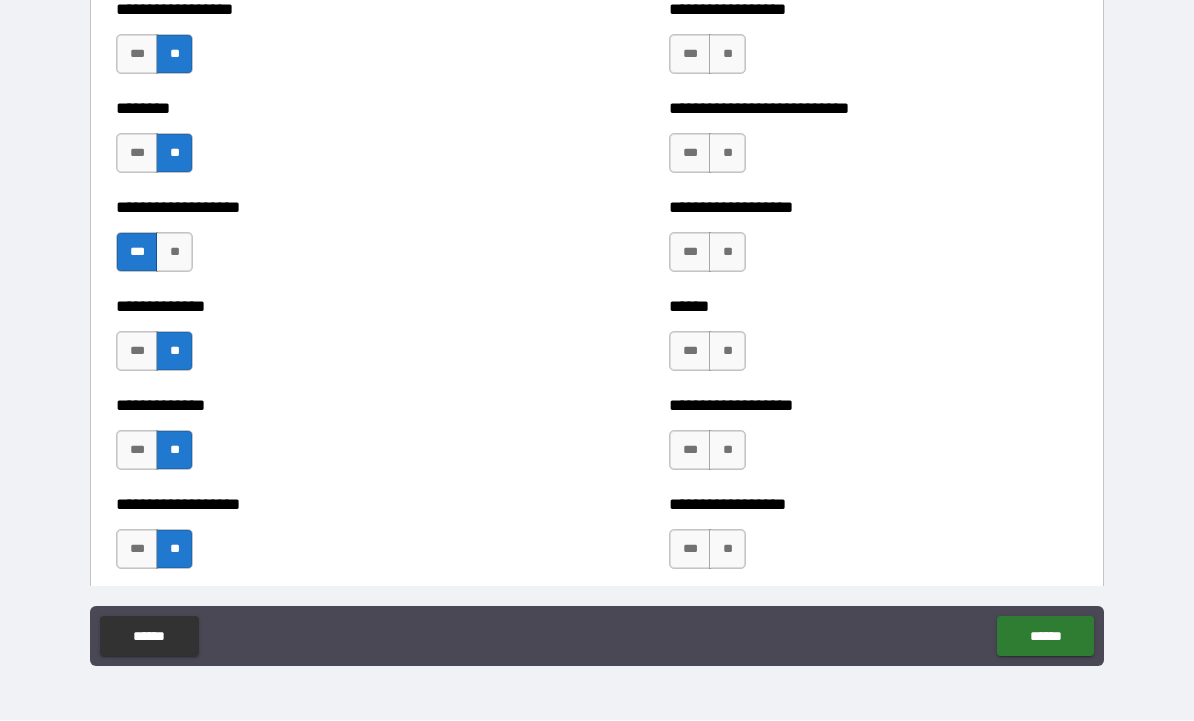 click on "**" at bounding box center [174, 253] 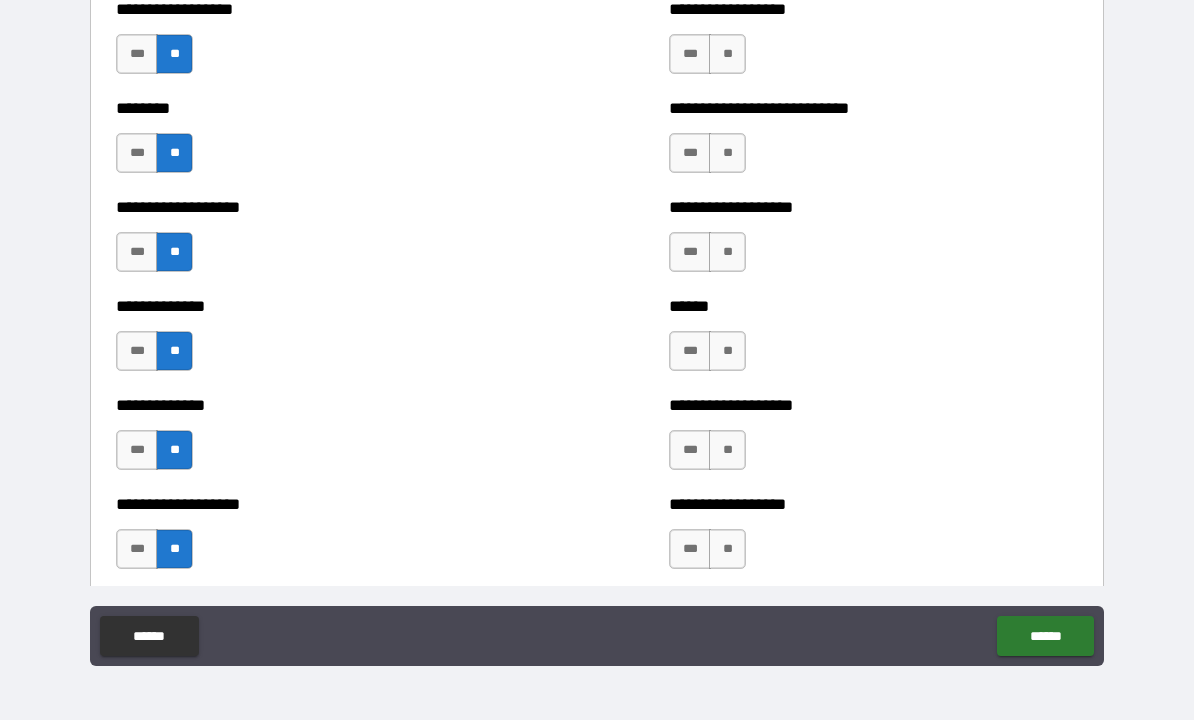 click on "***" at bounding box center [137, 253] 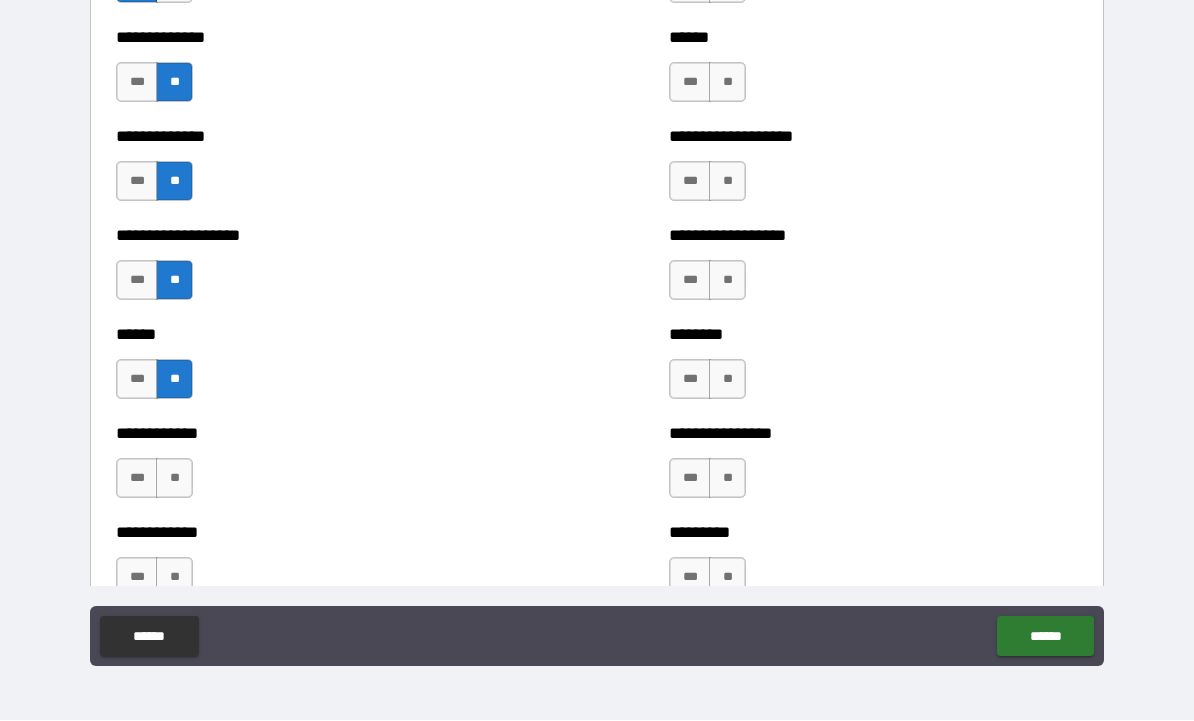 scroll, scrollTop: 4850, scrollLeft: 0, axis: vertical 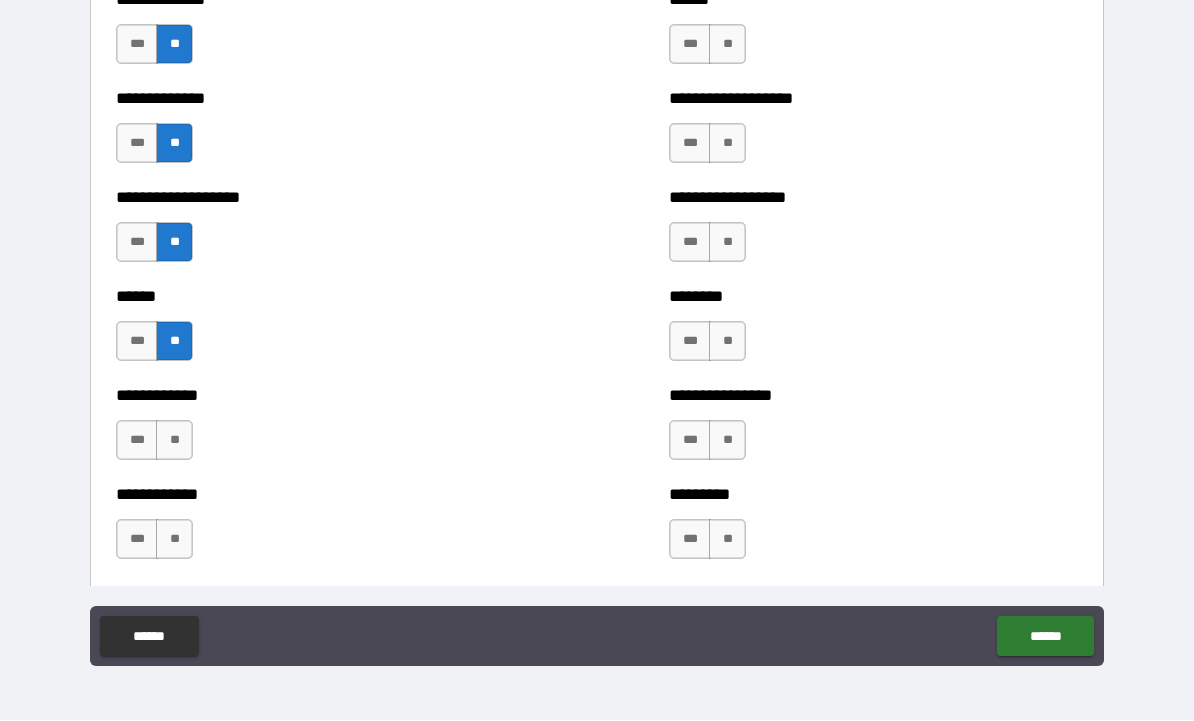 click on "**" at bounding box center (174, 441) 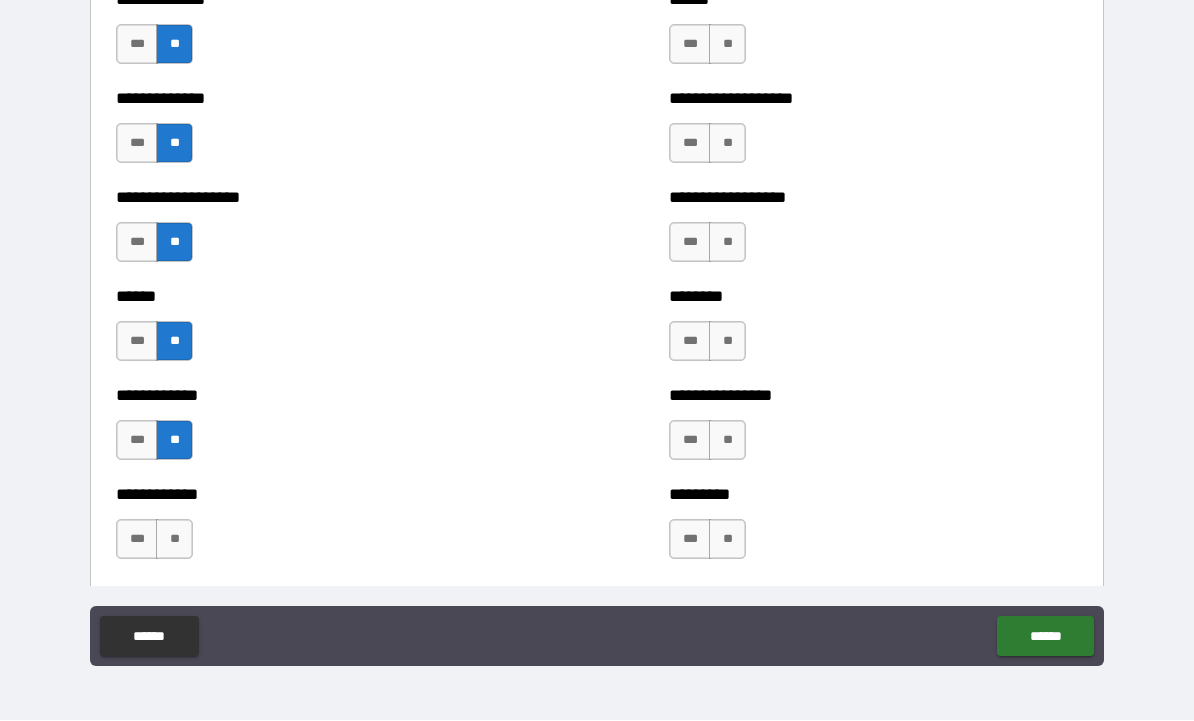 click on "**" at bounding box center [174, 540] 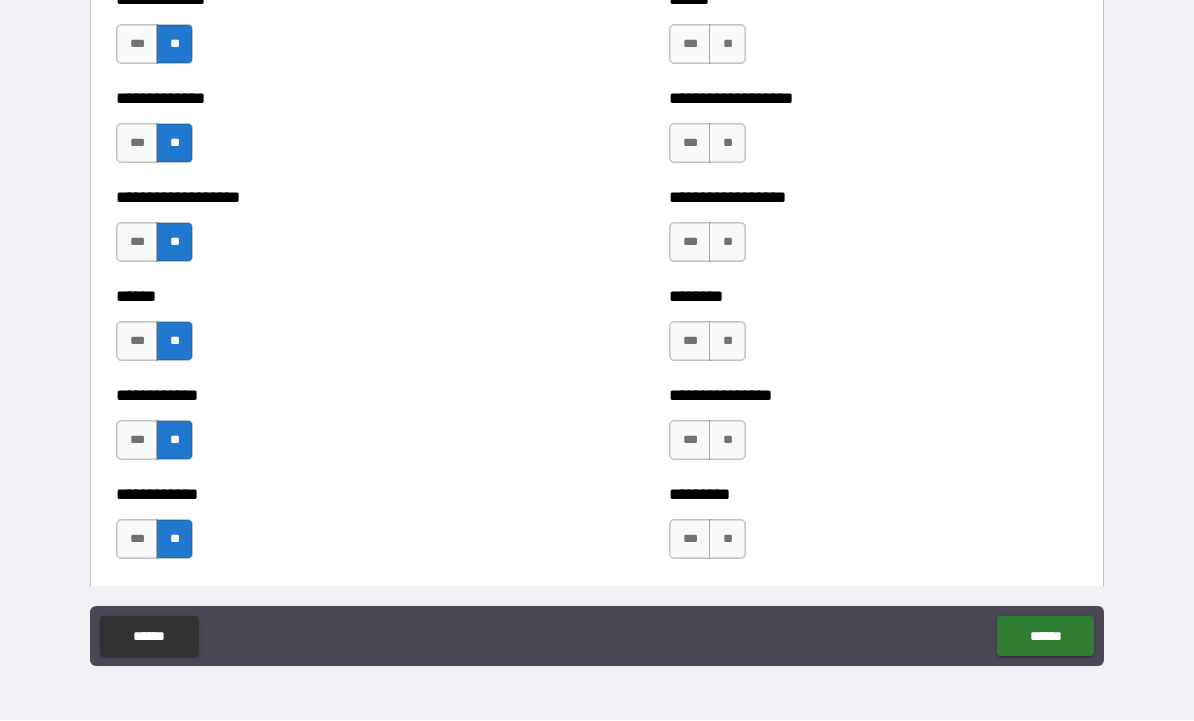 click on "***" at bounding box center (690, 540) 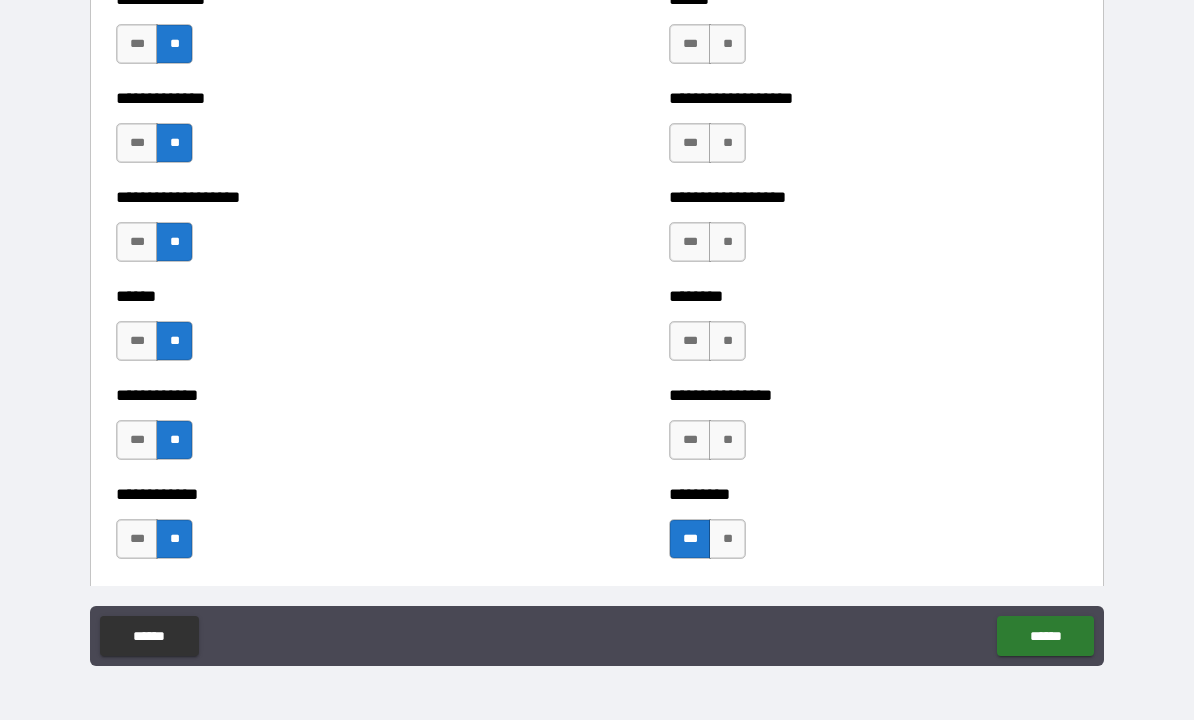 click on "**" at bounding box center [727, 441] 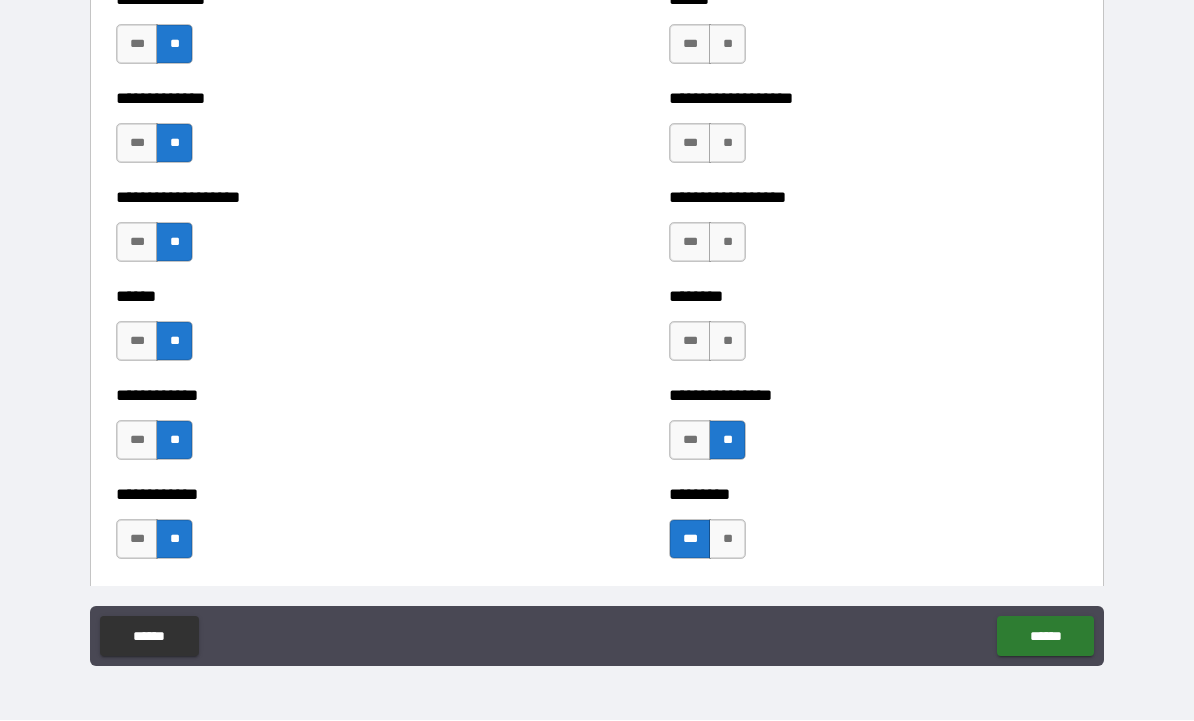 click on "**" at bounding box center [727, 342] 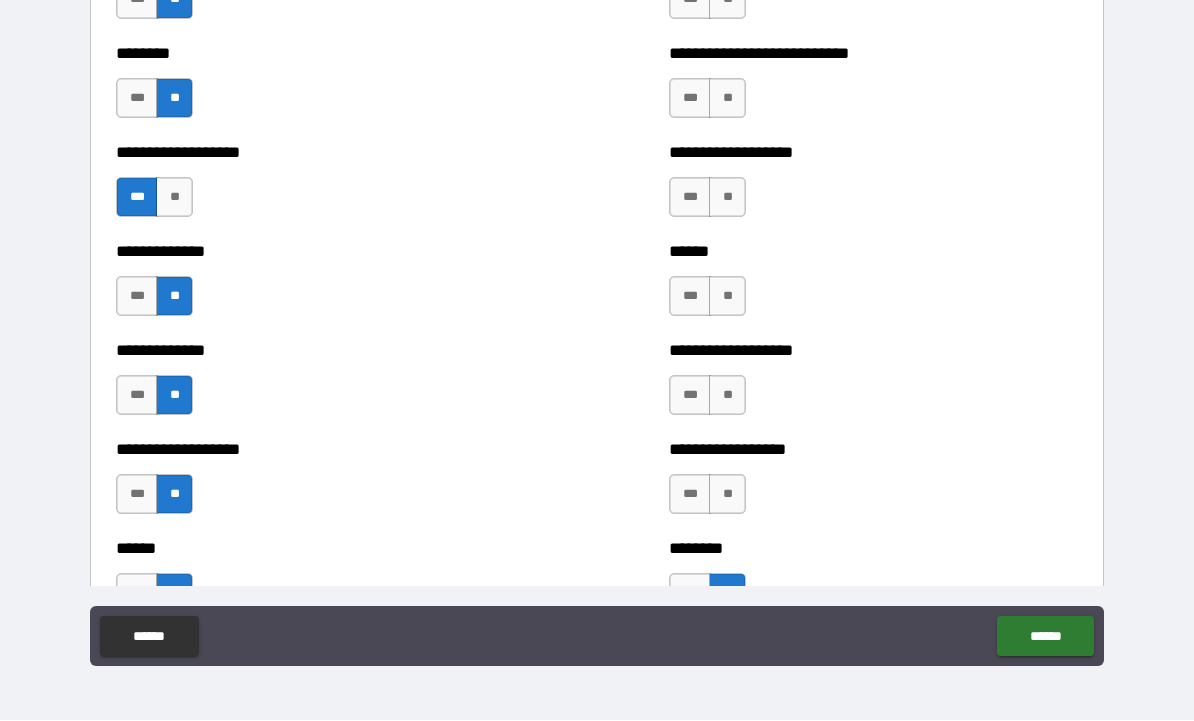 scroll, scrollTop: 4592, scrollLeft: 0, axis: vertical 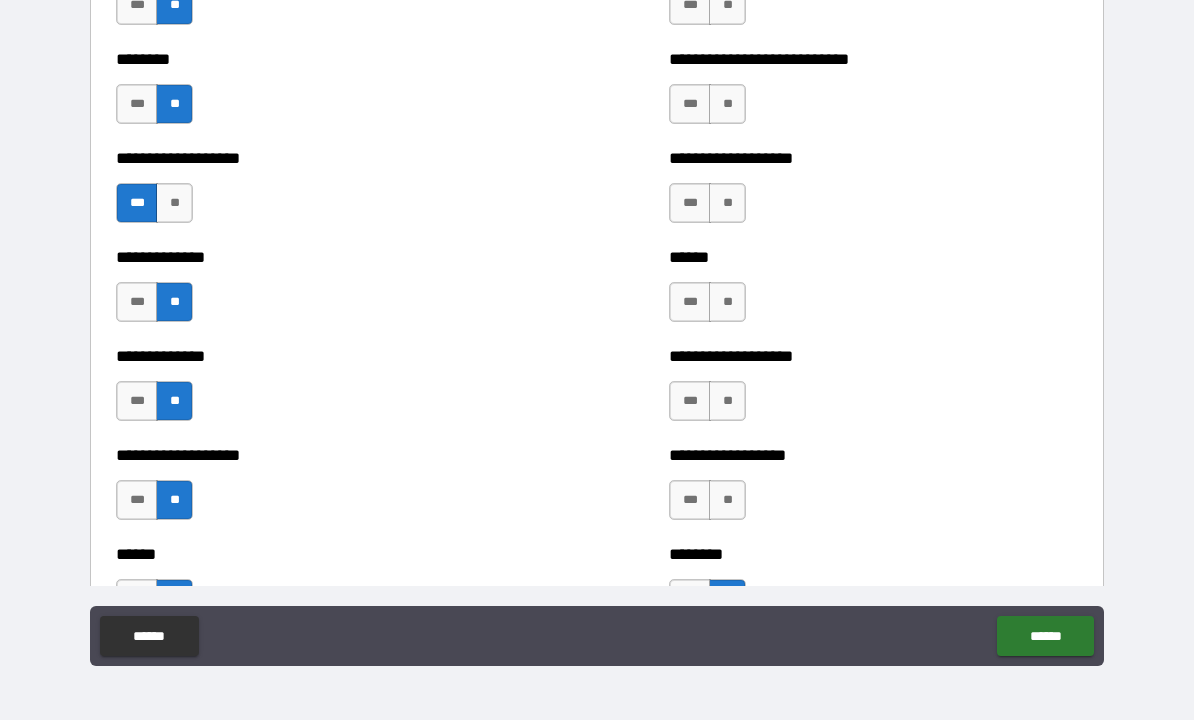 click on "**" at bounding box center [727, 501] 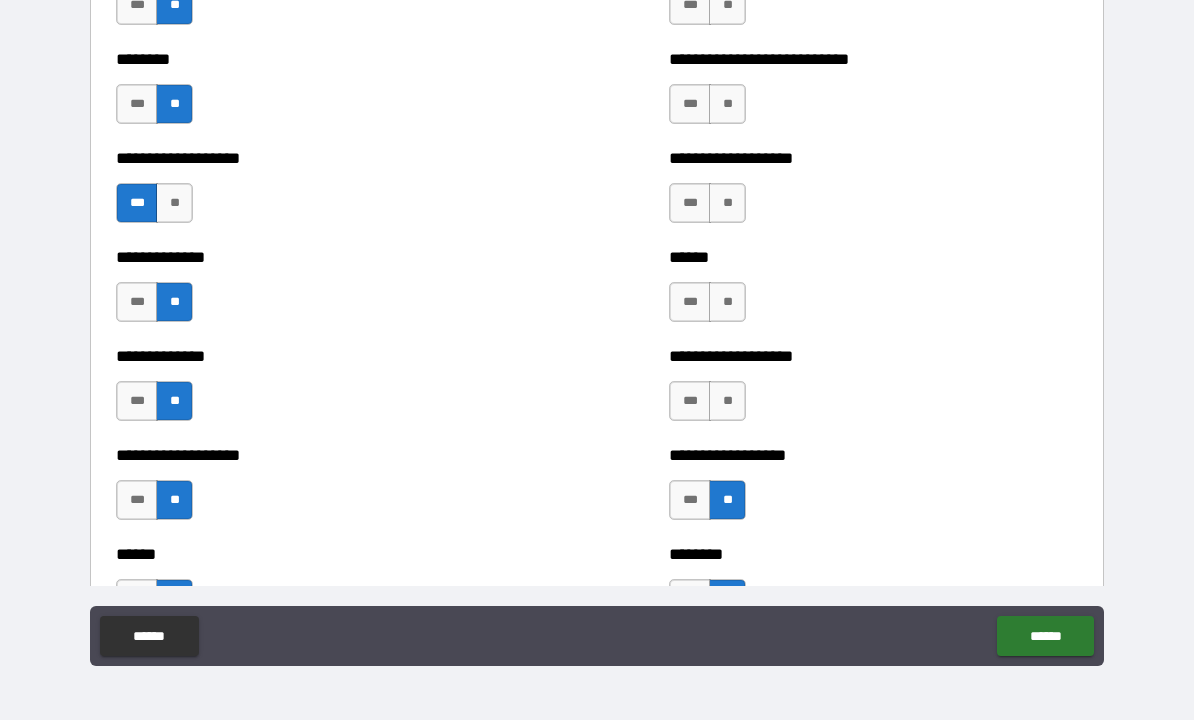 click on "**" at bounding box center [727, 402] 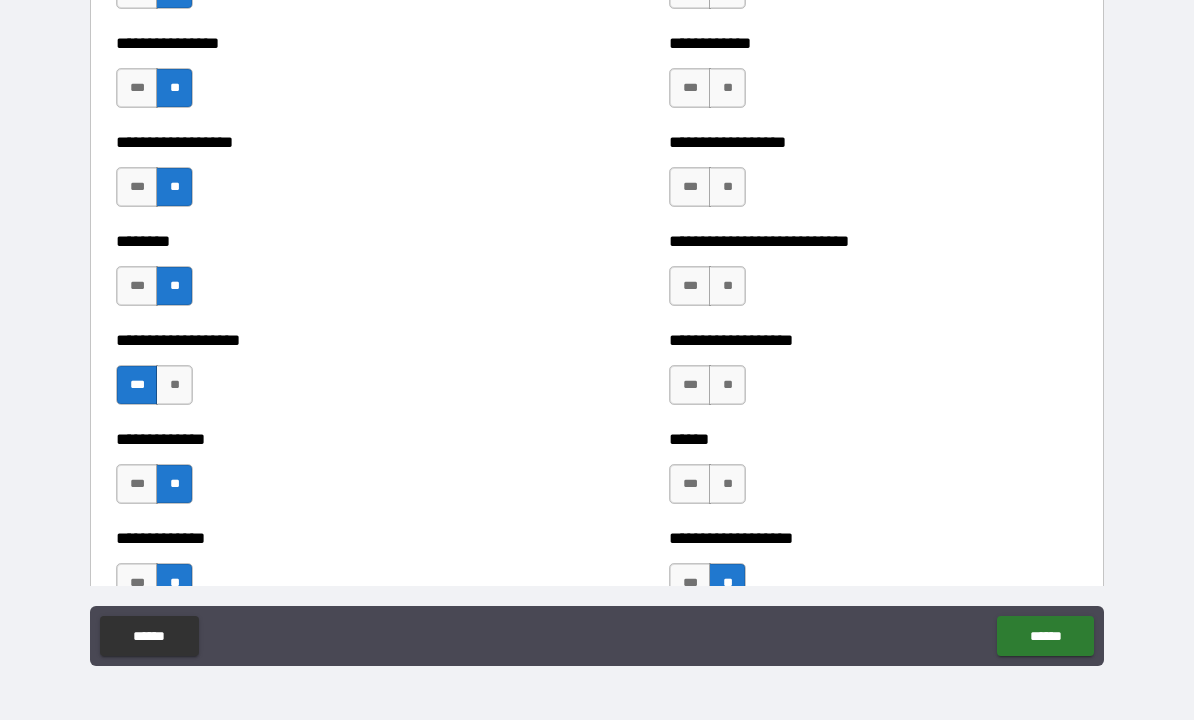 scroll, scrollTop: 4409, scrollLeft: 0, axis: vertical 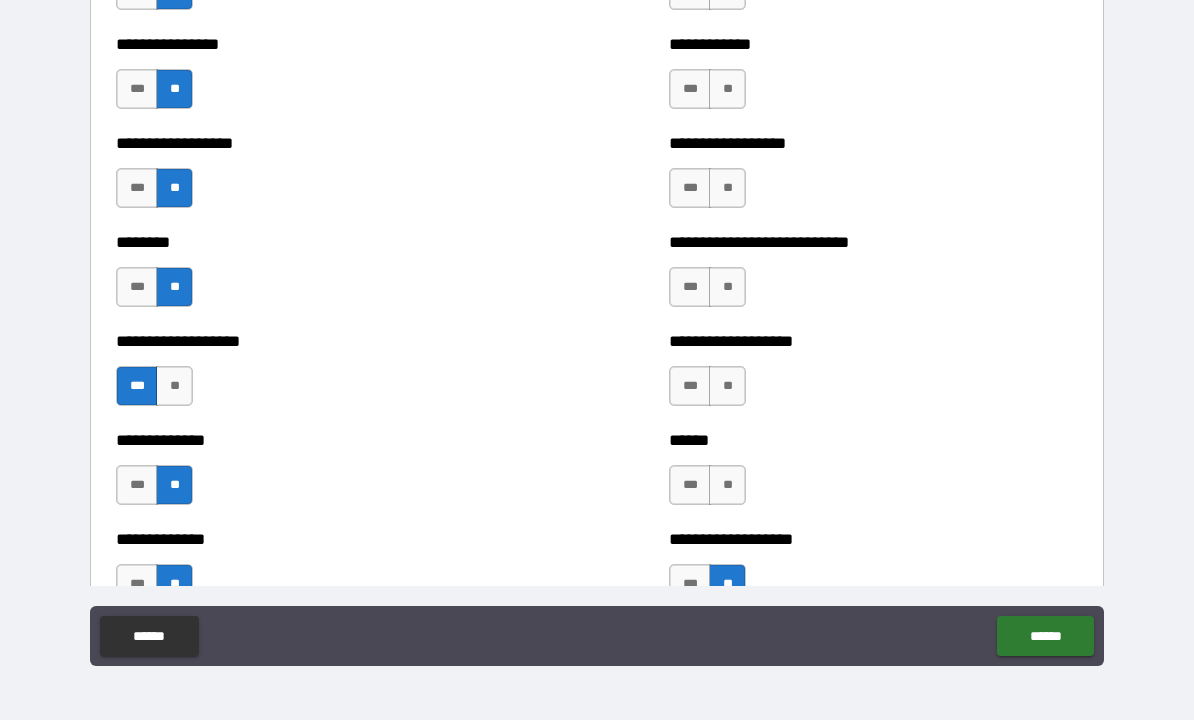 click on "**" at bounding box center (727, 486) 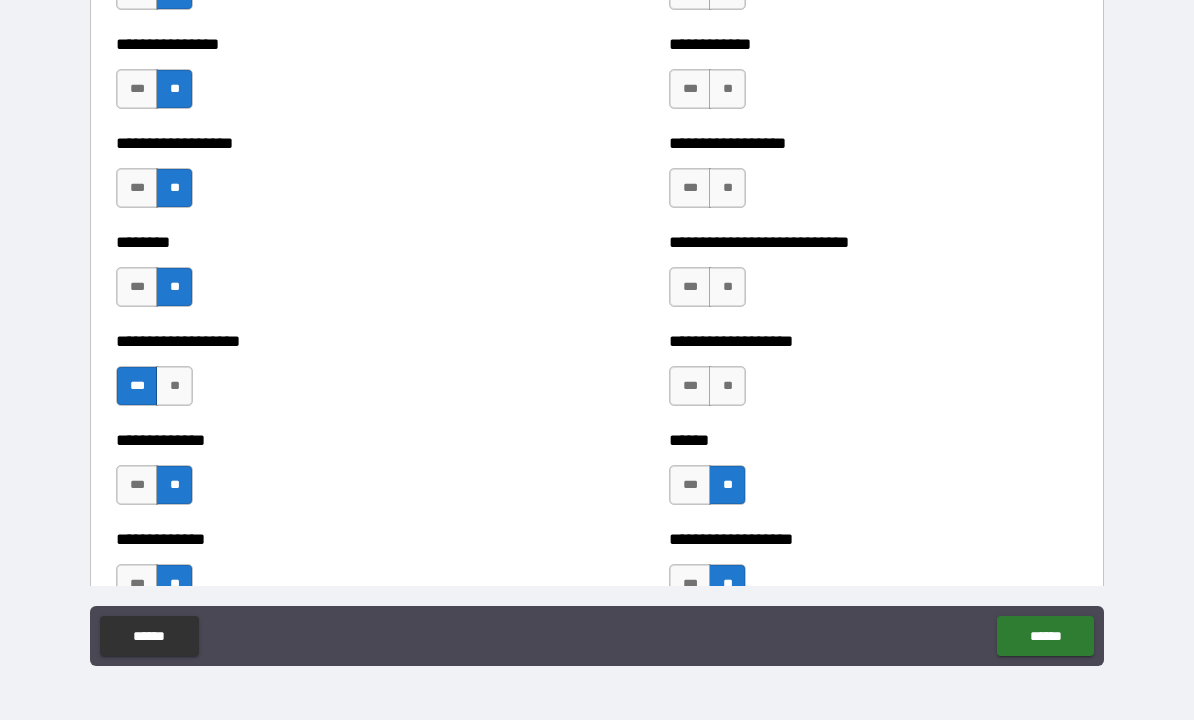 click on "**" at bounding box center [727, 387] 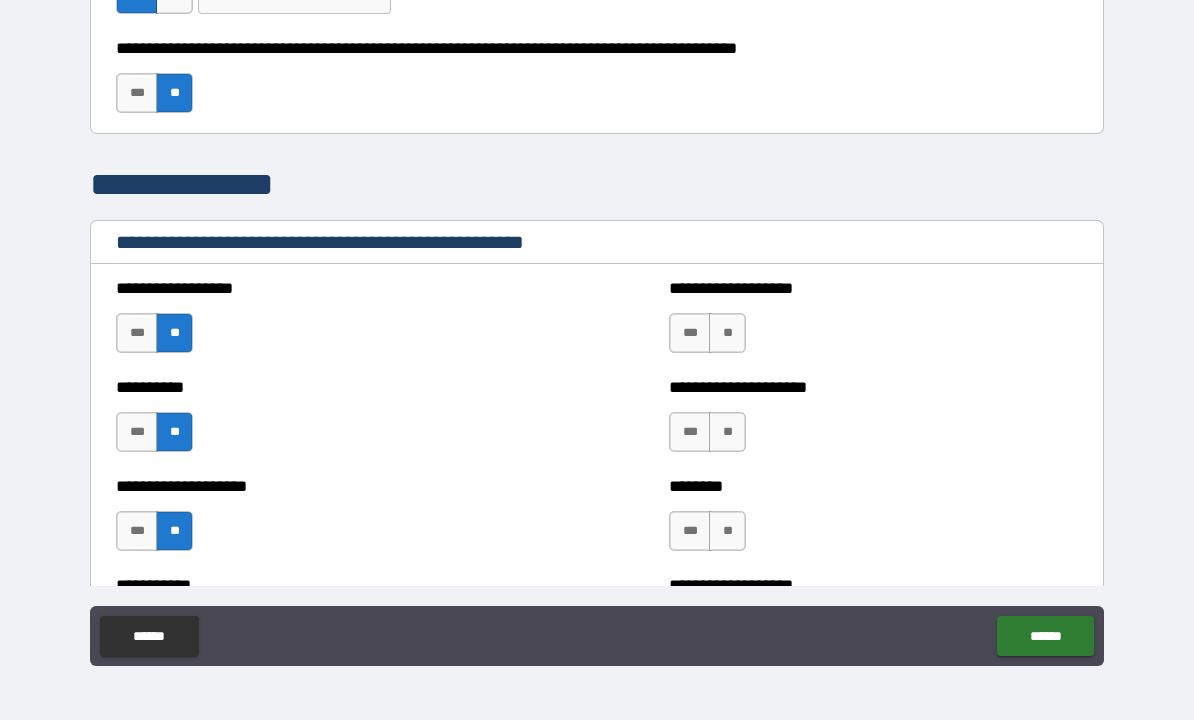 scroll, scrollTop: 2292, scrollLeft: 0, axis: vertical 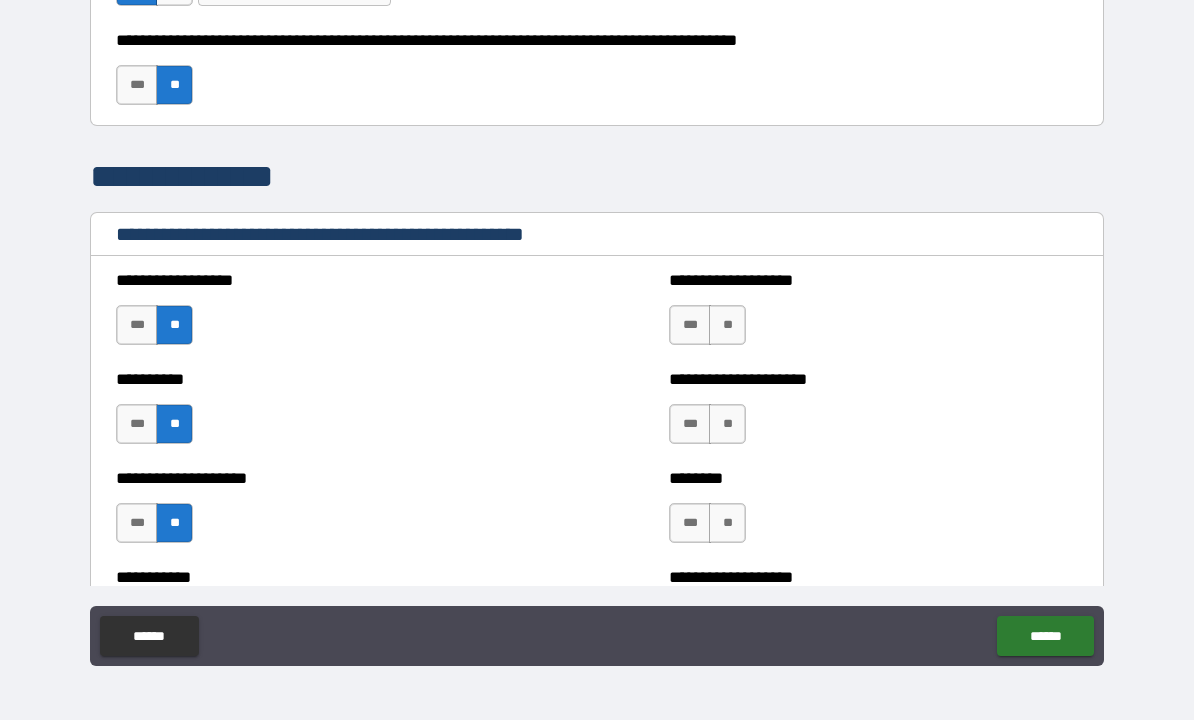 click on "***" at bounding box center [690, 326] 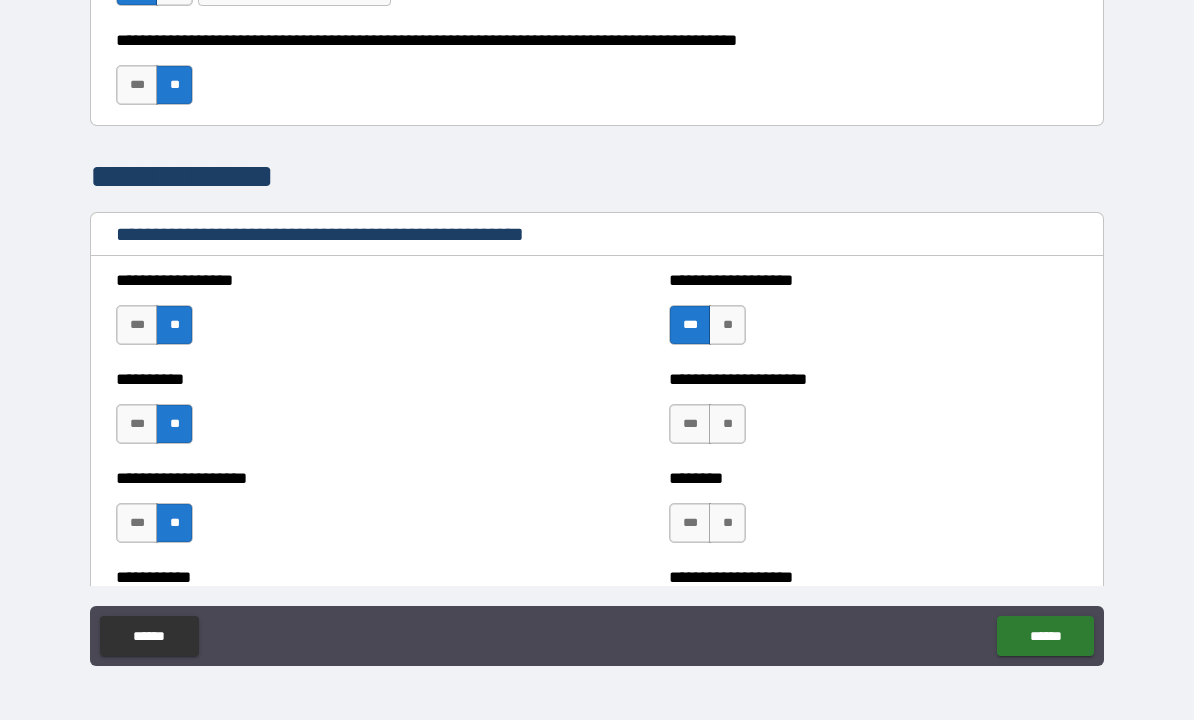 click on "**" at bounding box center (727, 425) 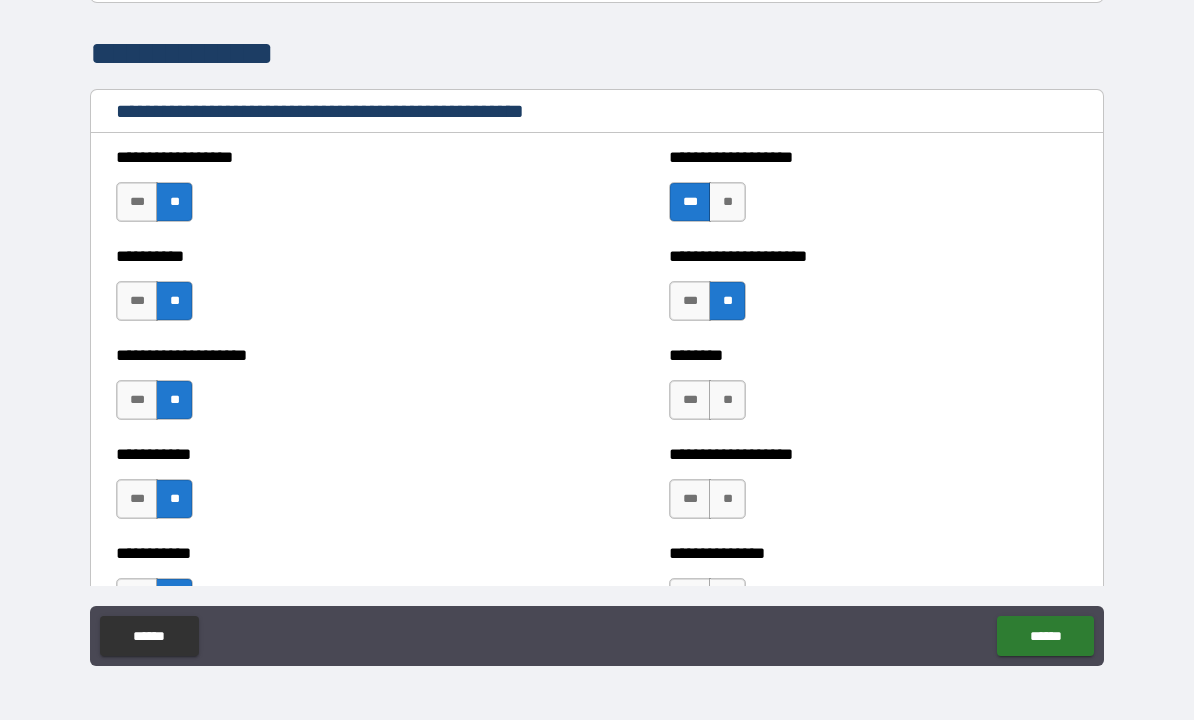 scroll, scrollTop: 2417, scrollLeft: 0, axis: vertical 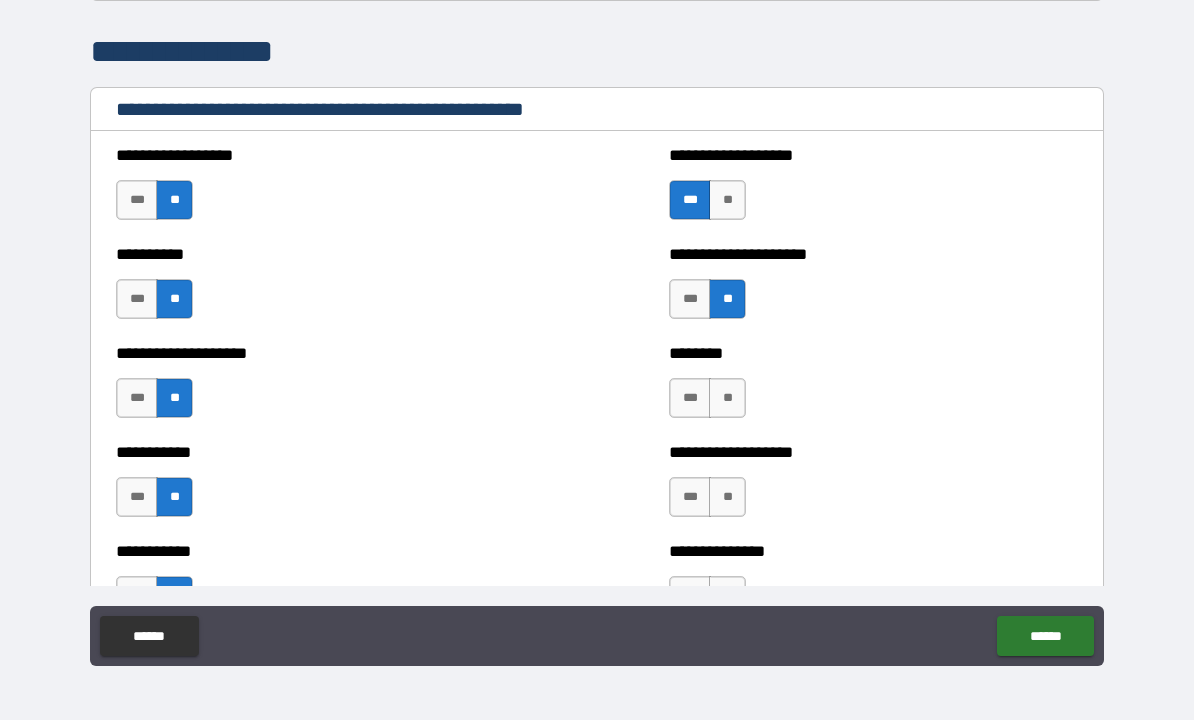 click on "**" at bounding box center [727, 399] 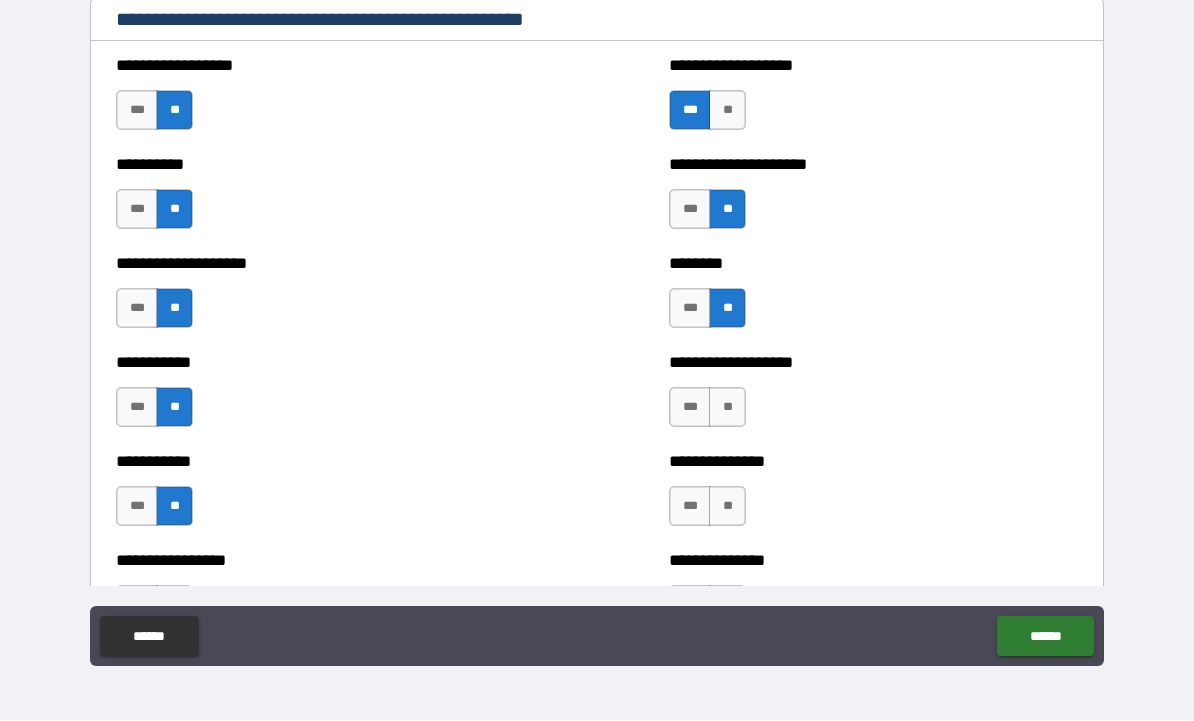 scroll, scrollTop: 2508, scrollLeft: 0, axis: vertical 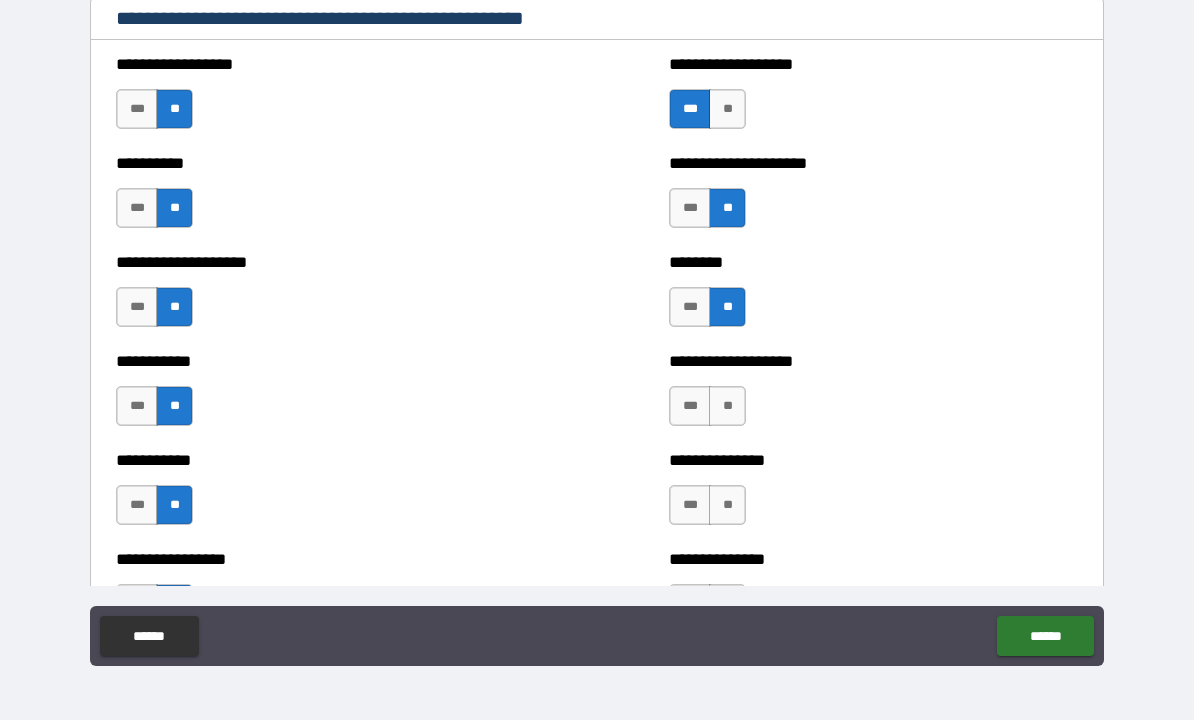 click on "**" at bounding box center (727, 407) 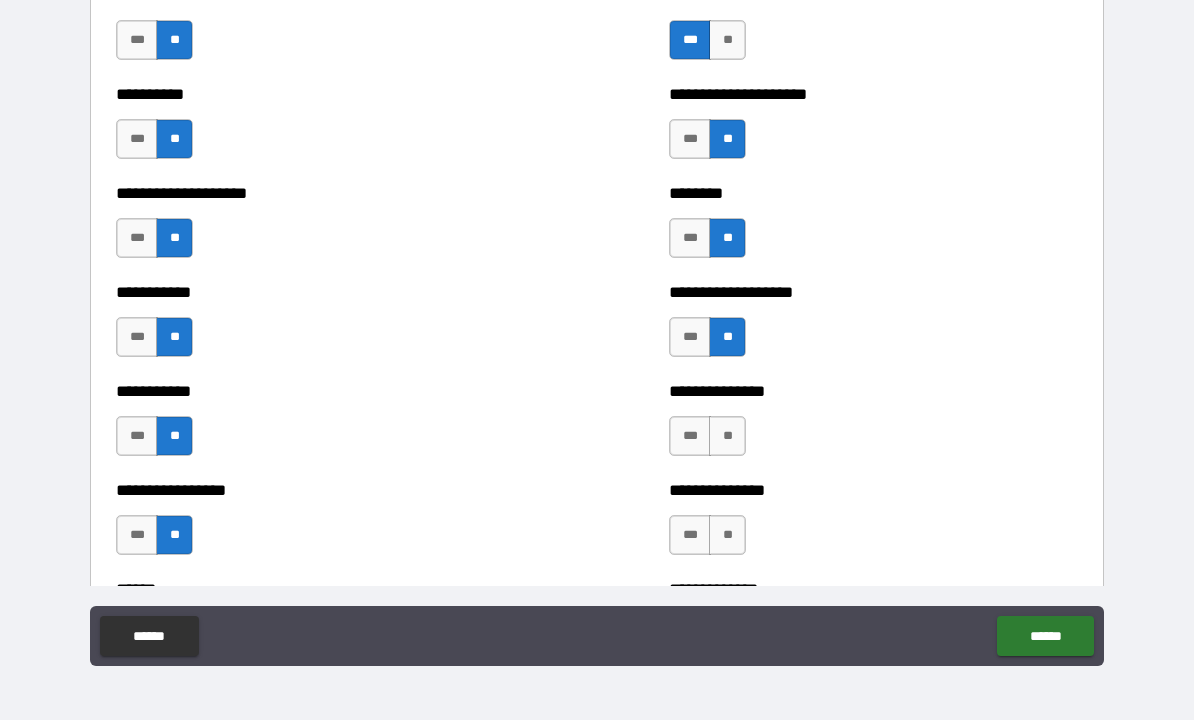 scroll, scrollTop: 2586, scrollLeft: 0, axis: vertical 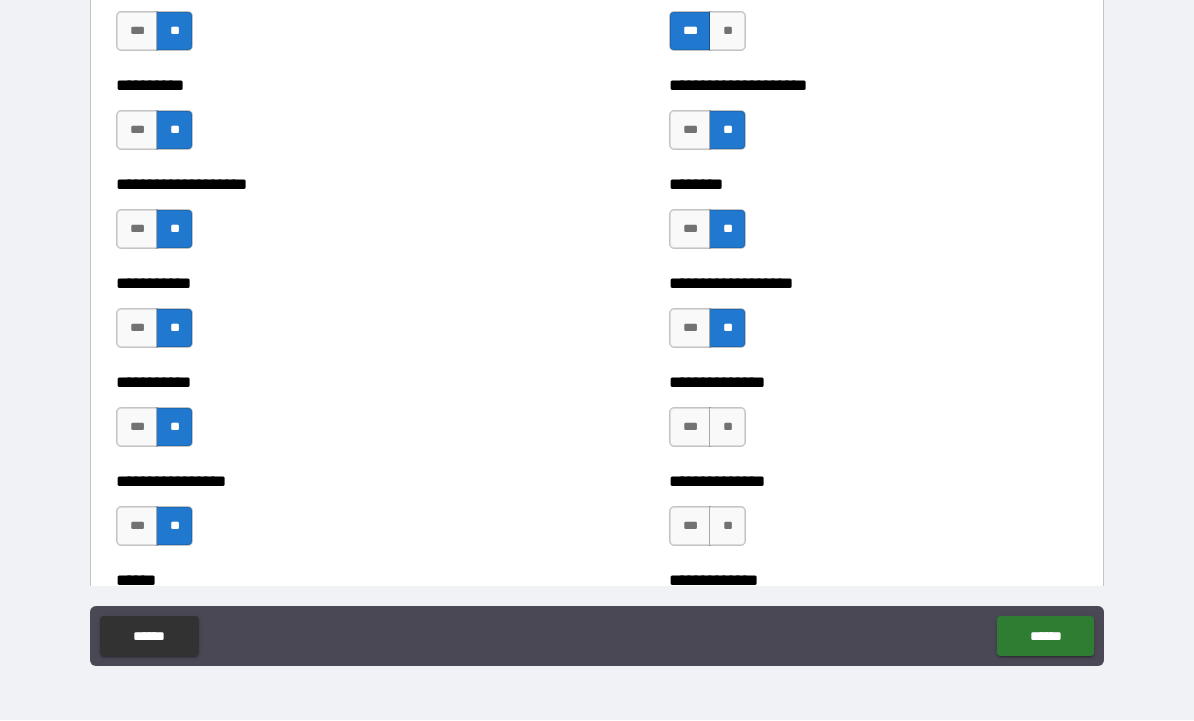 click on "**" at bounding box center [727, 428] 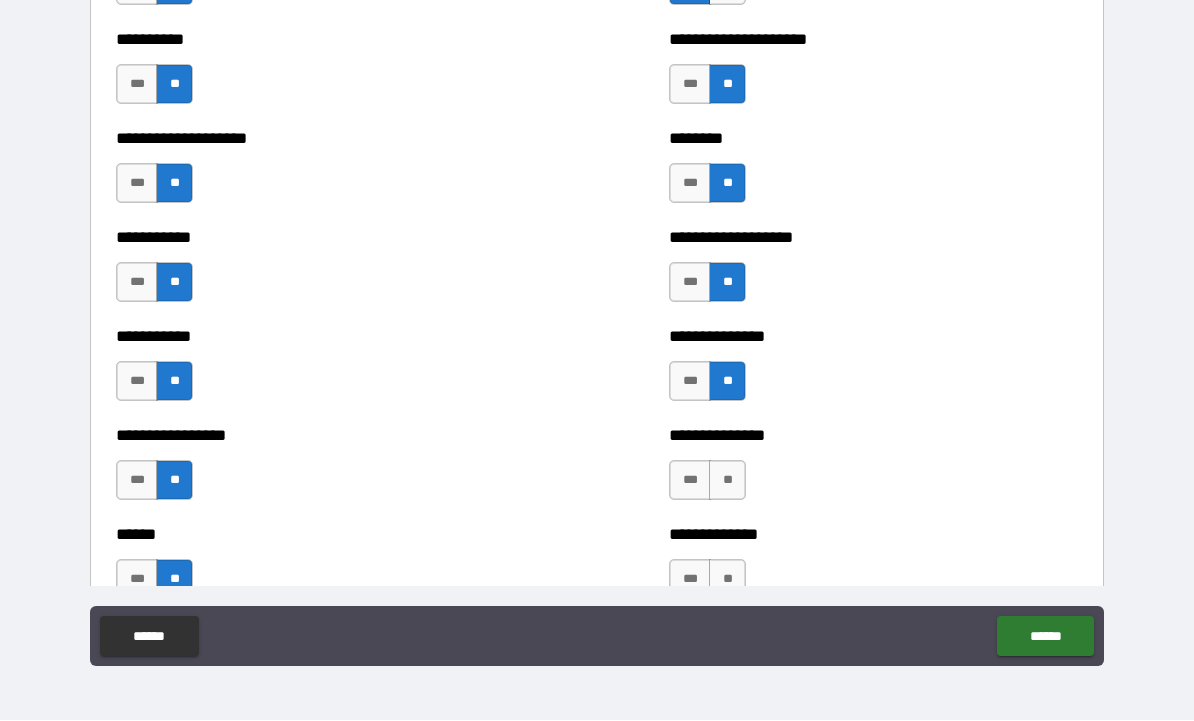 scroll, scrollTop: 2681, scrollLeft: 0, axis: vertical 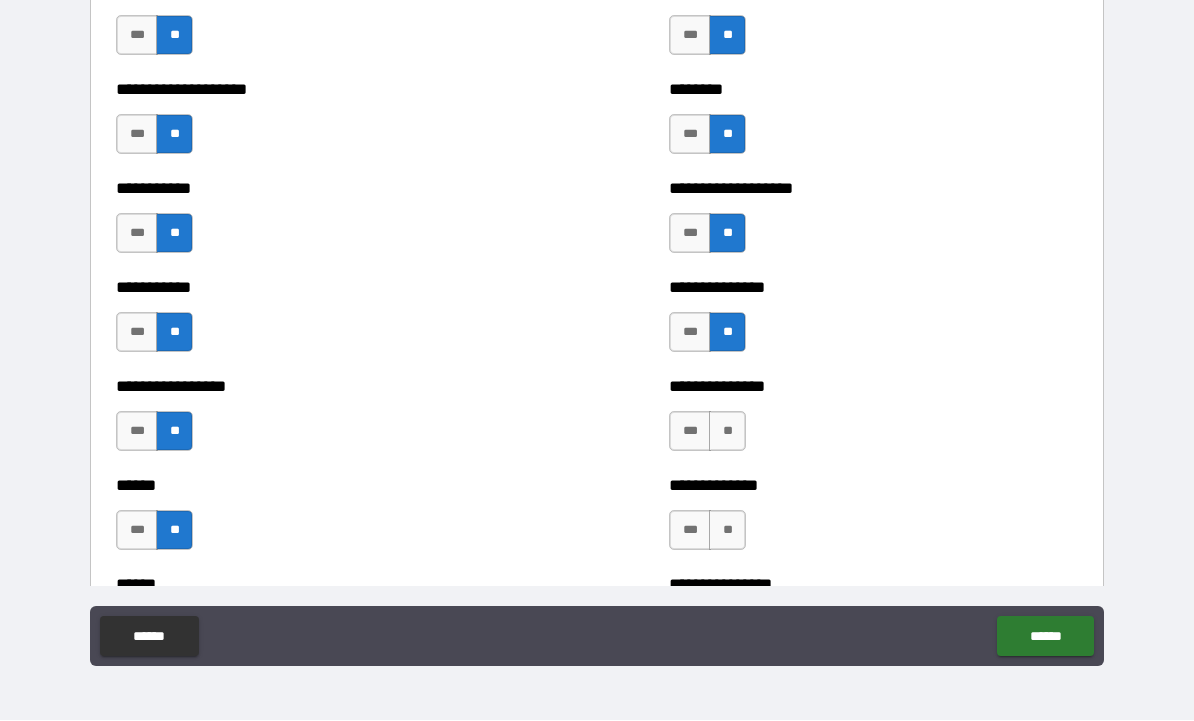 click on "**" at bounding box center [727, 432] 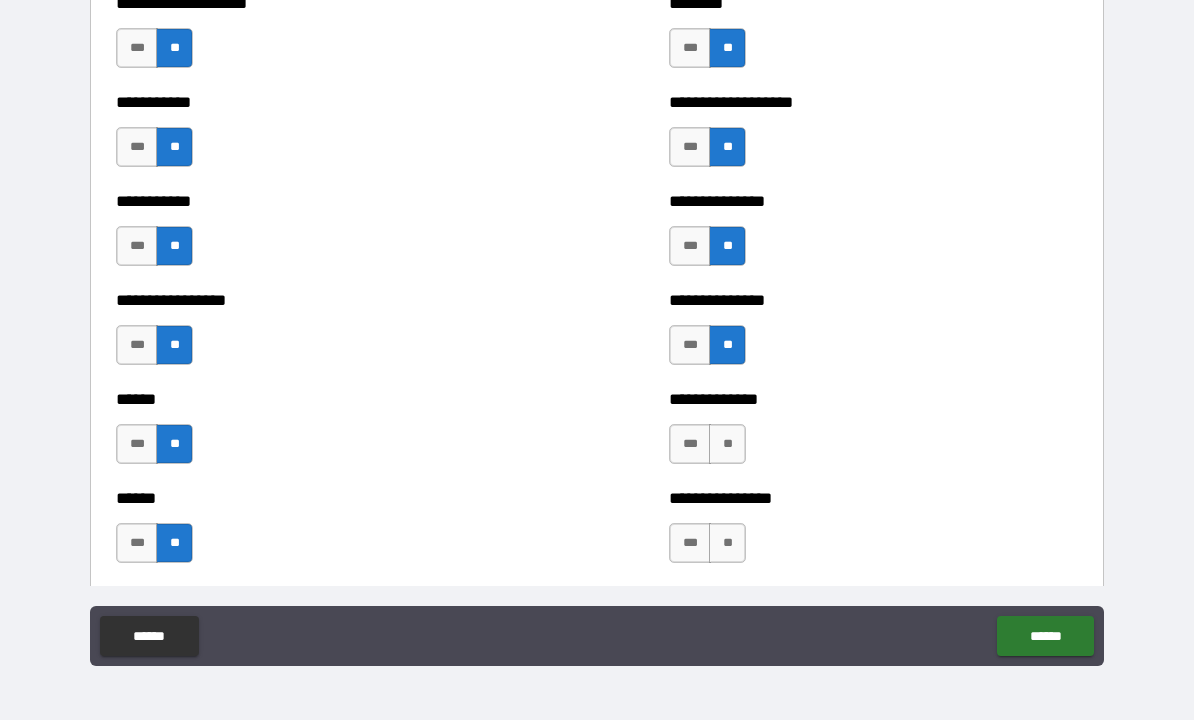 scroll, scrollTop: 2779, scrollLeft: 0, axis: vertical 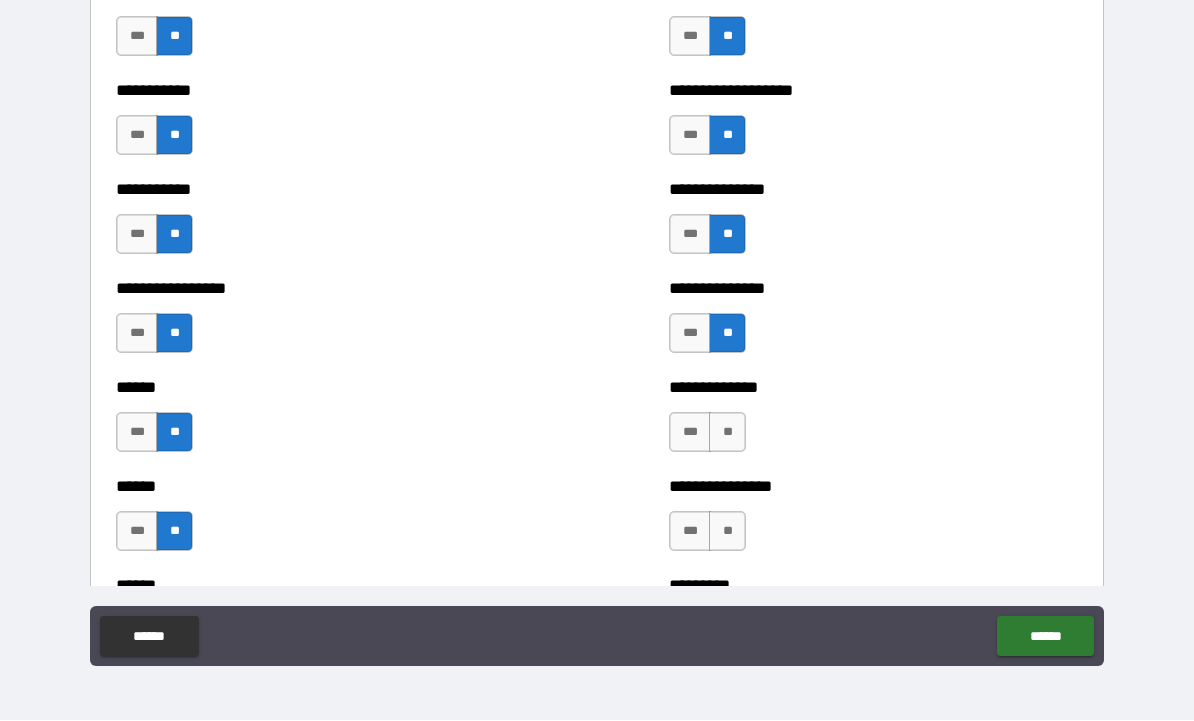click on "**" at bounding box center (727, 433) 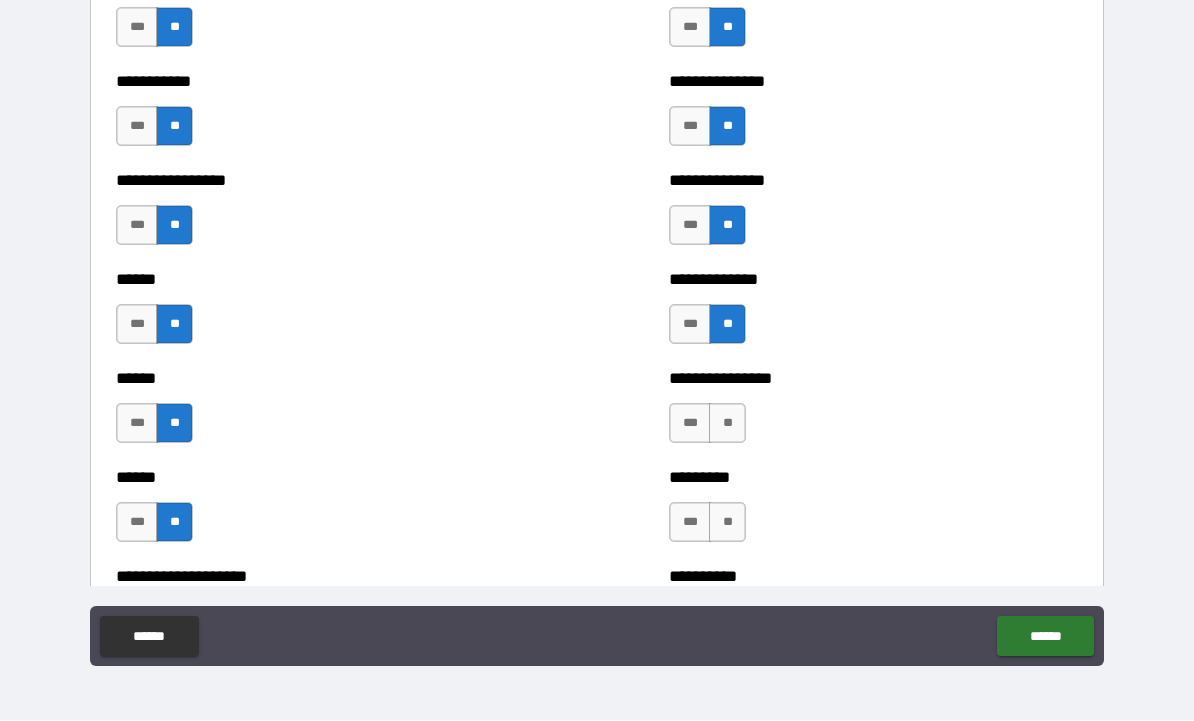 scroll, scrollTop: 2888, scrollLeft: 0, axis: vertical 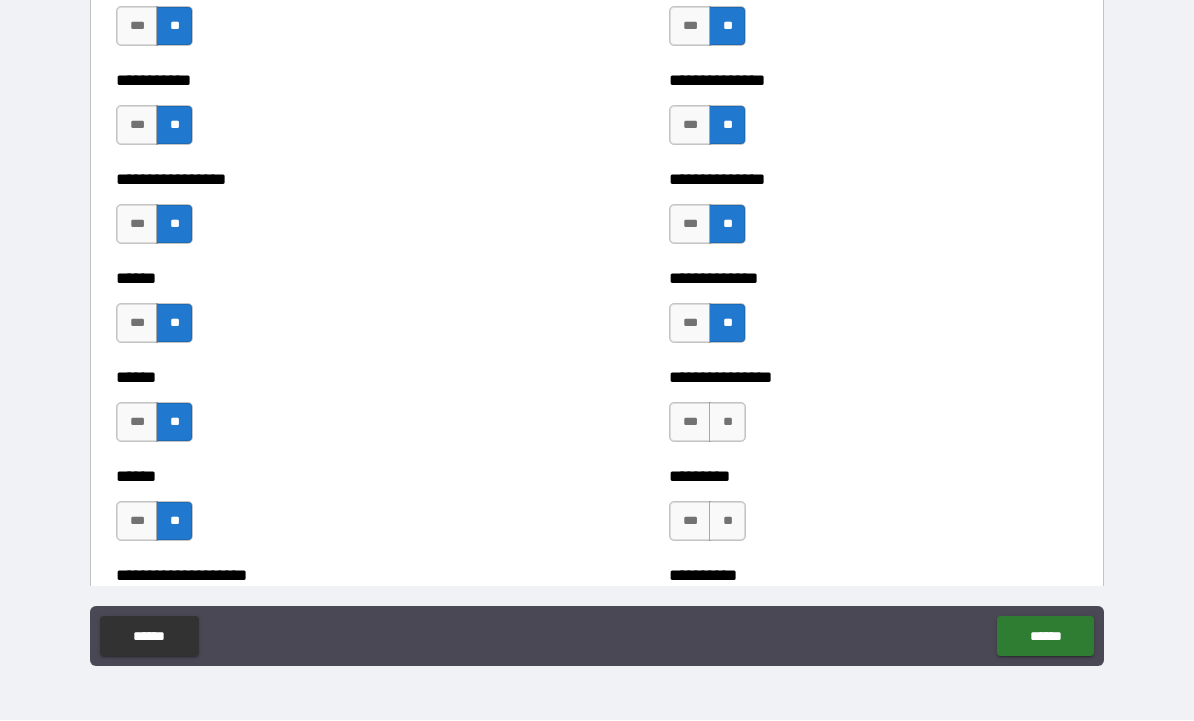 click on "**" at bounding box center [727, 423] 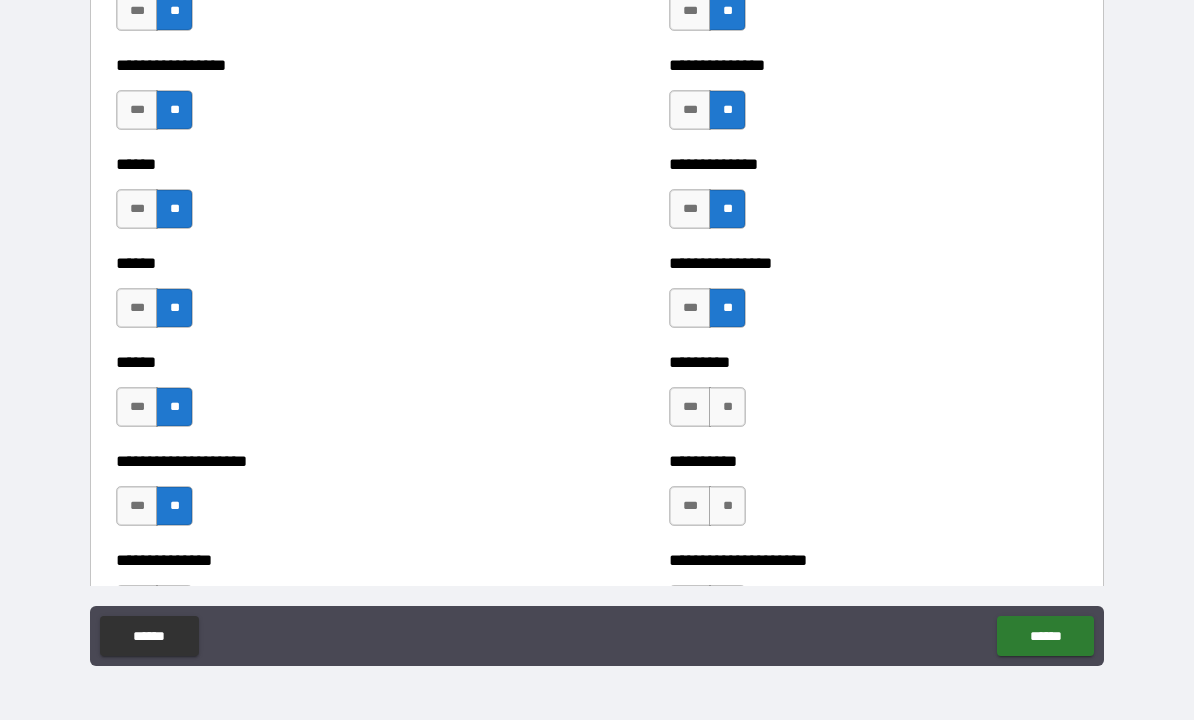scroll, scrollTop: 3003, scrollLeft: 0, axis: vertical 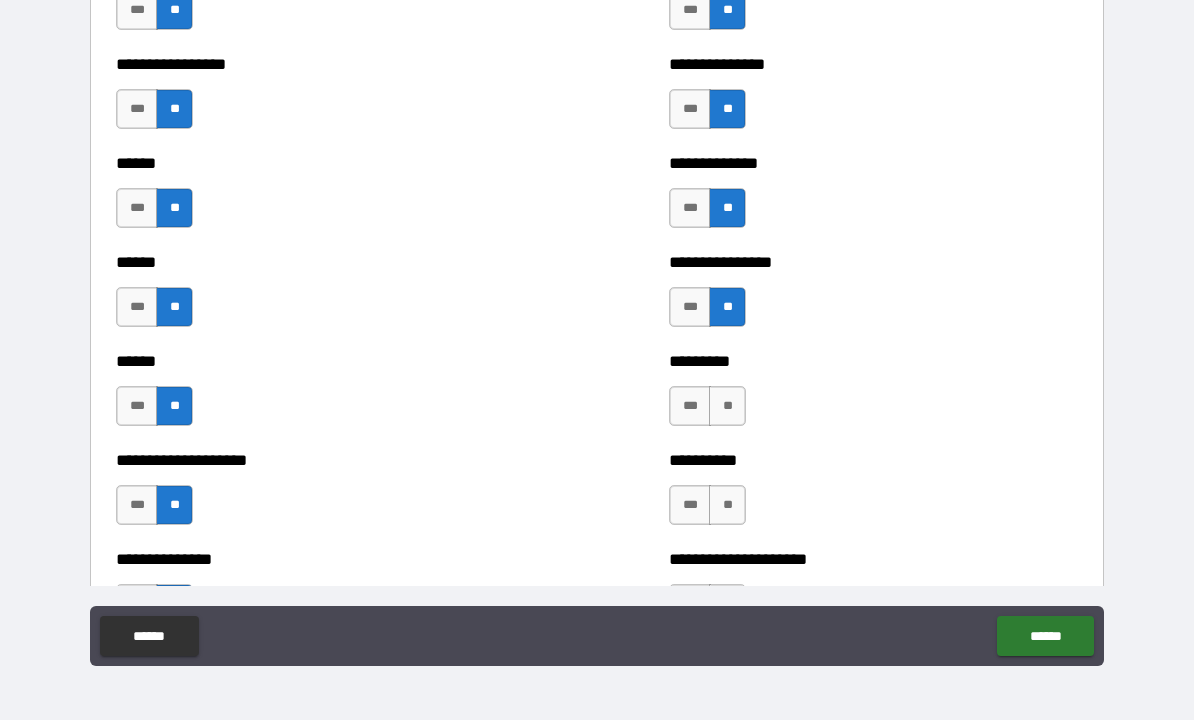 click on "**" at bounding box center (727, 407) 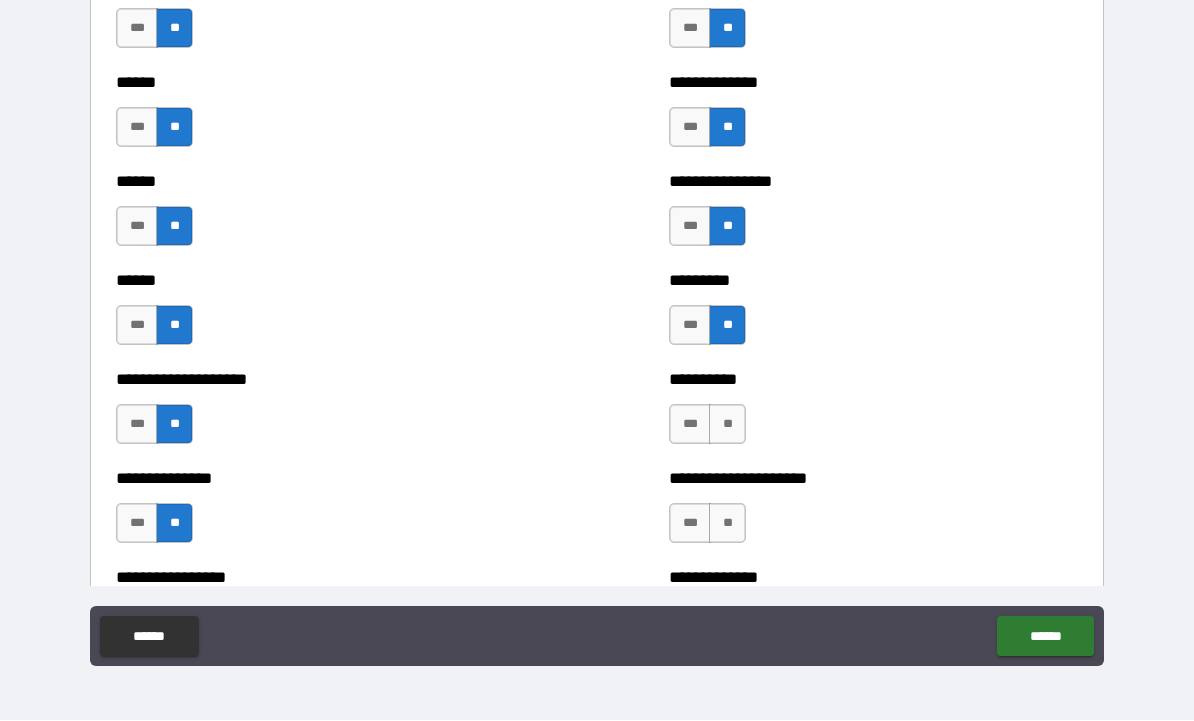 scroll, scrollTop: 3091, scrollLeft: 0, axis: vertical 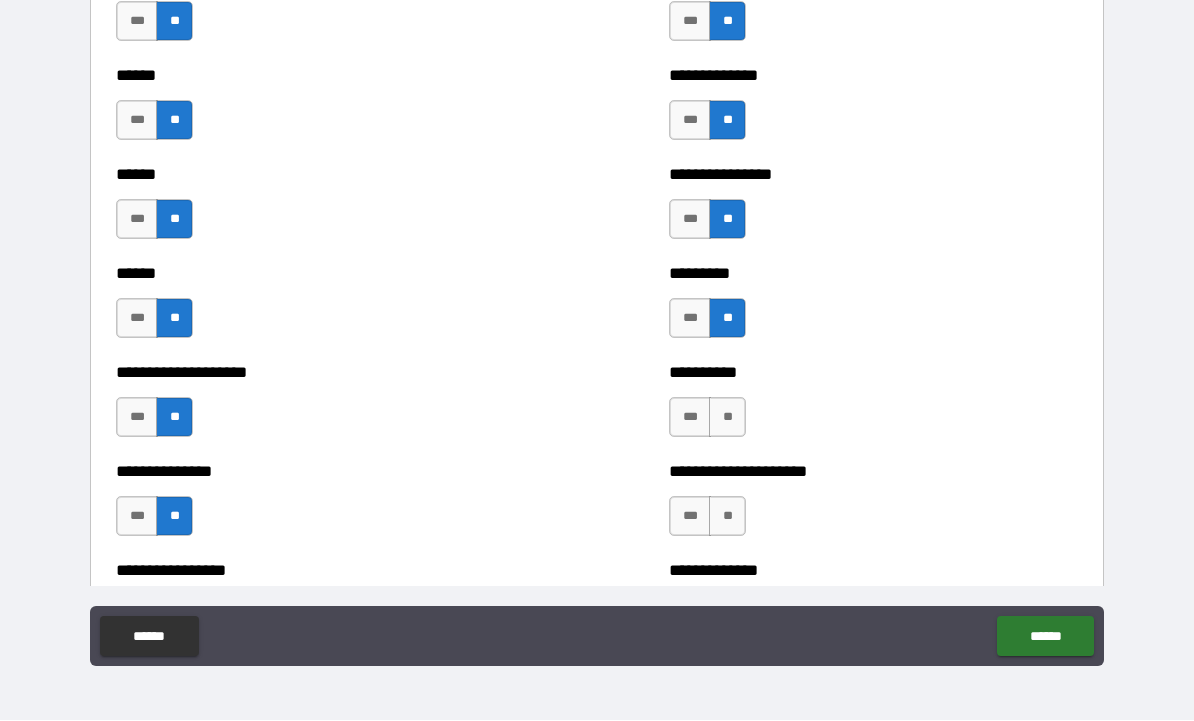click on "**" at bounding box center (727, 418) 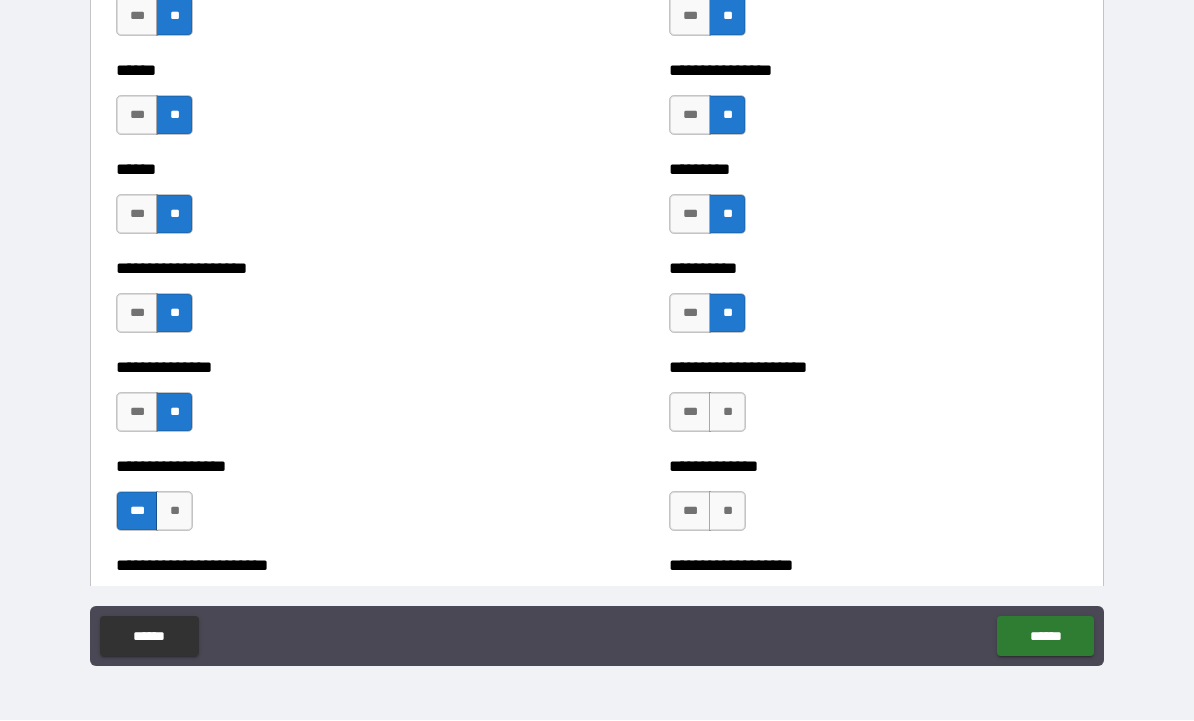 scroll, scrollTop: 3200, scrollLeft: 0, axis: vertical 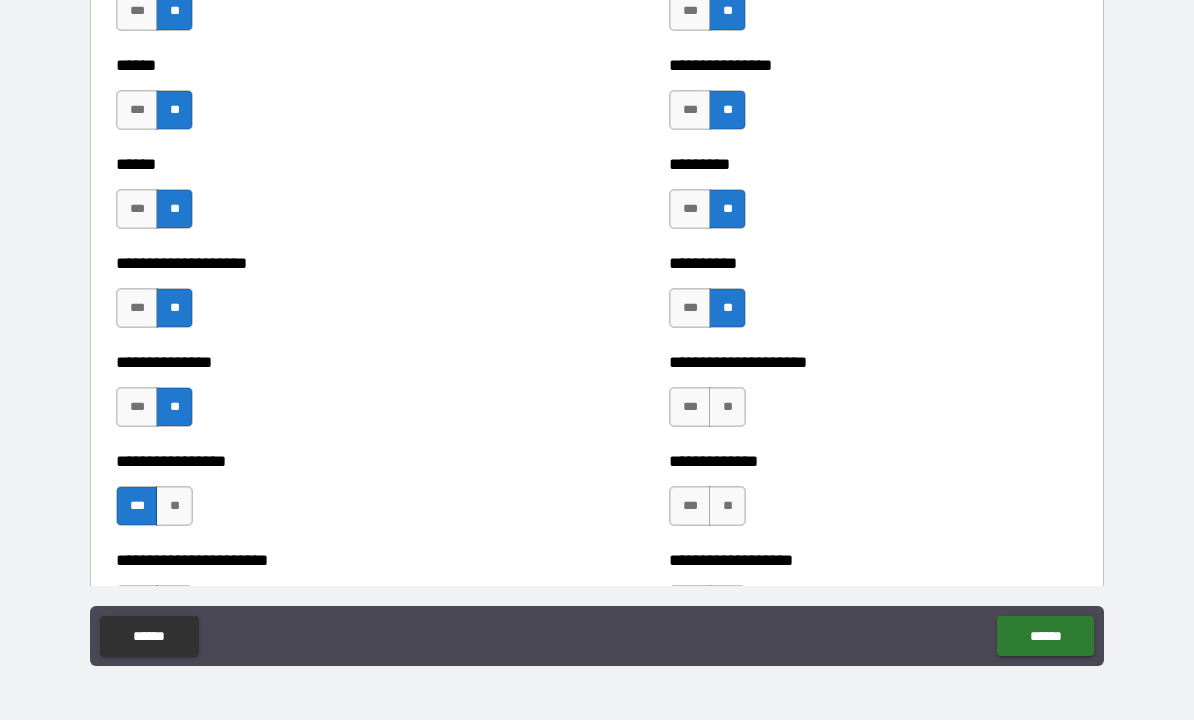 click on "**" at bounding box center [727, 408] 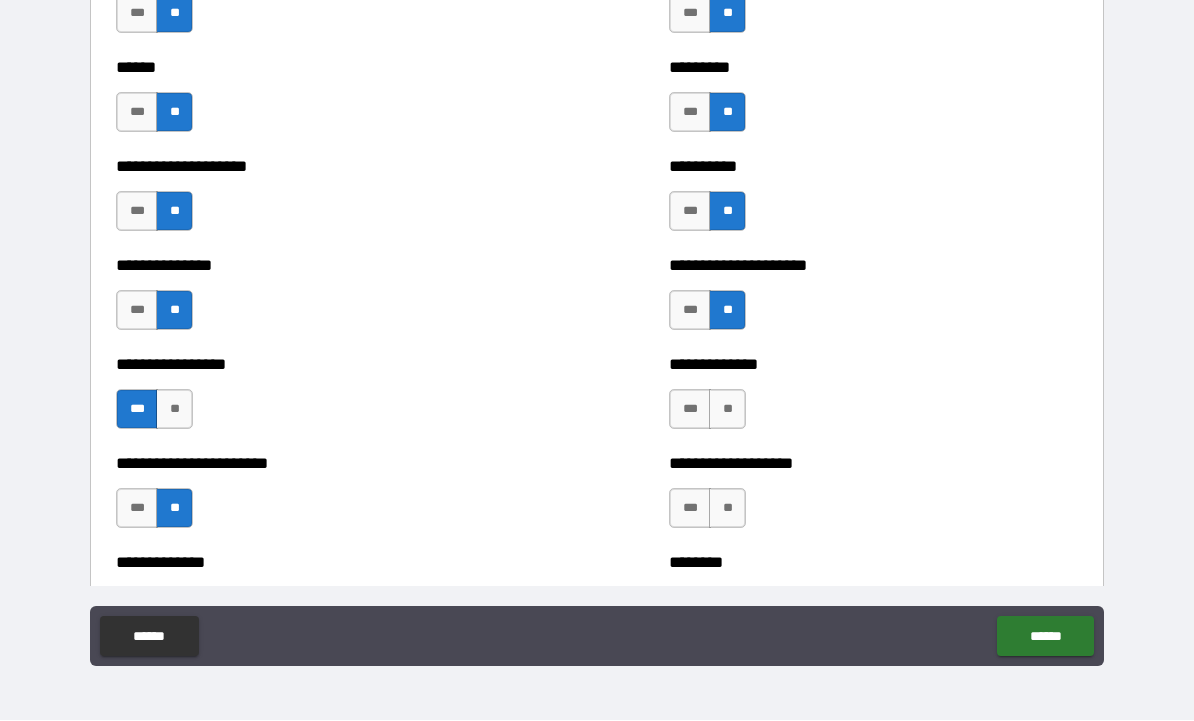 scroll, scrollTop: 3305, scrollLeft: 0, axis: vertical 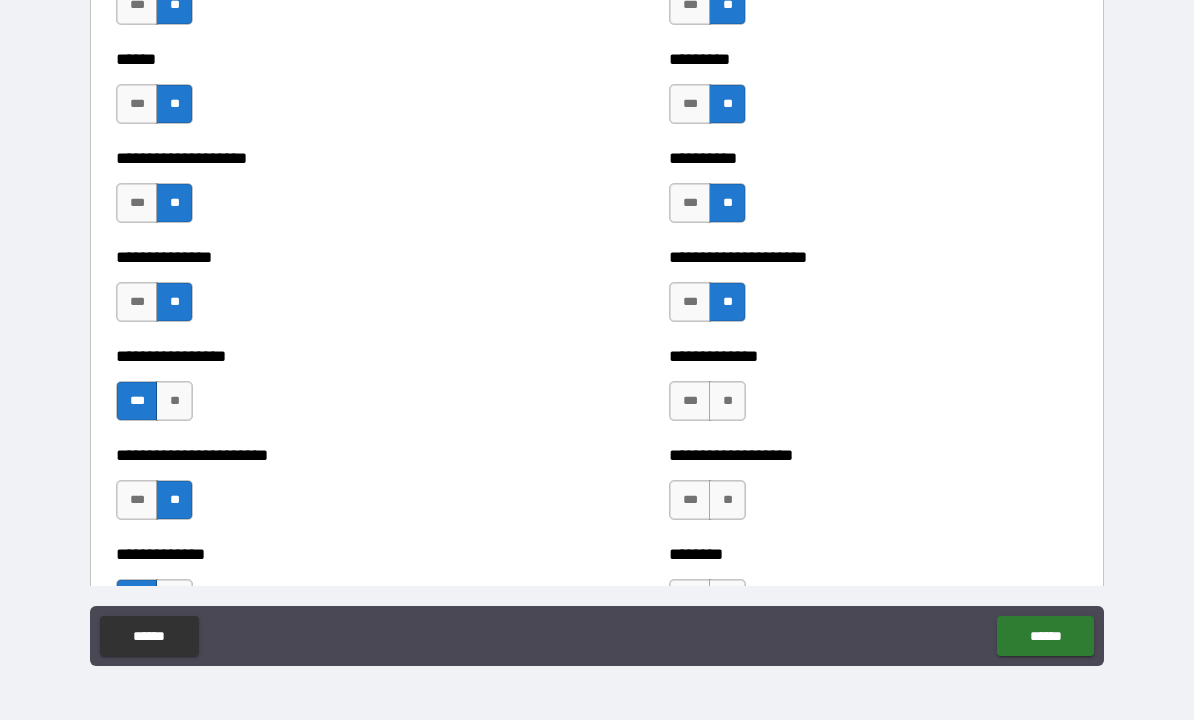 click on "**" at bounding box center [727, 402] 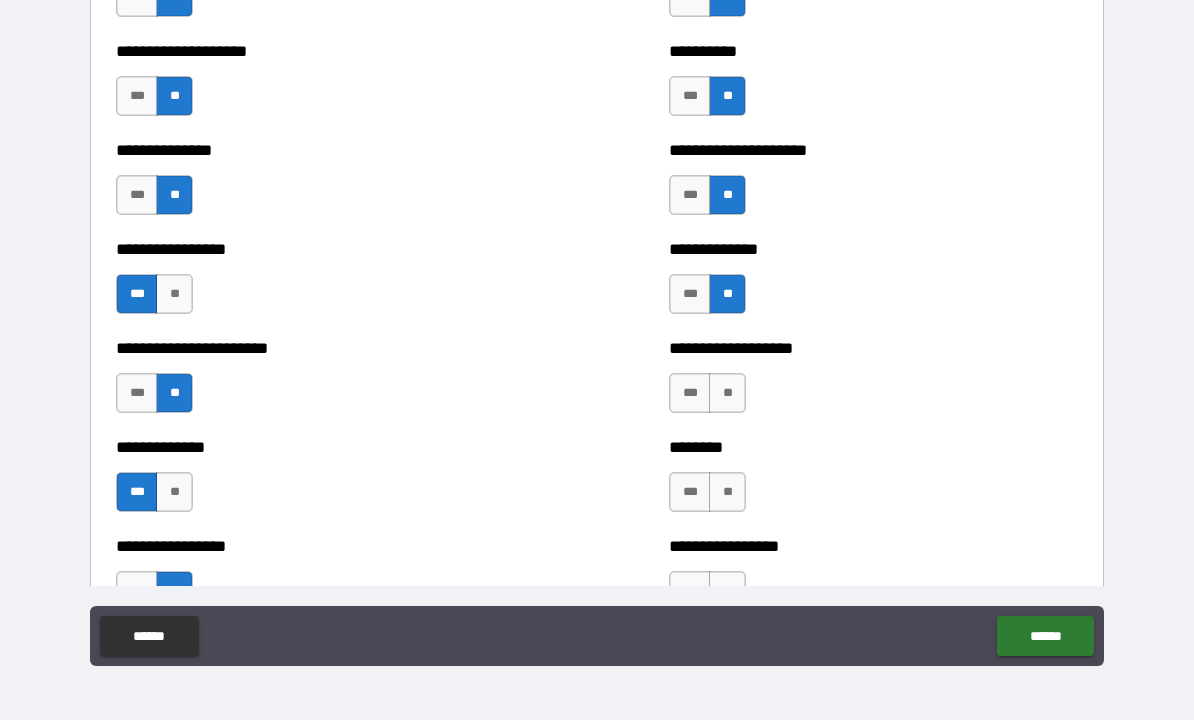 scroll, scrollTop: 3416, scrollLeft: 0, axis: vertical 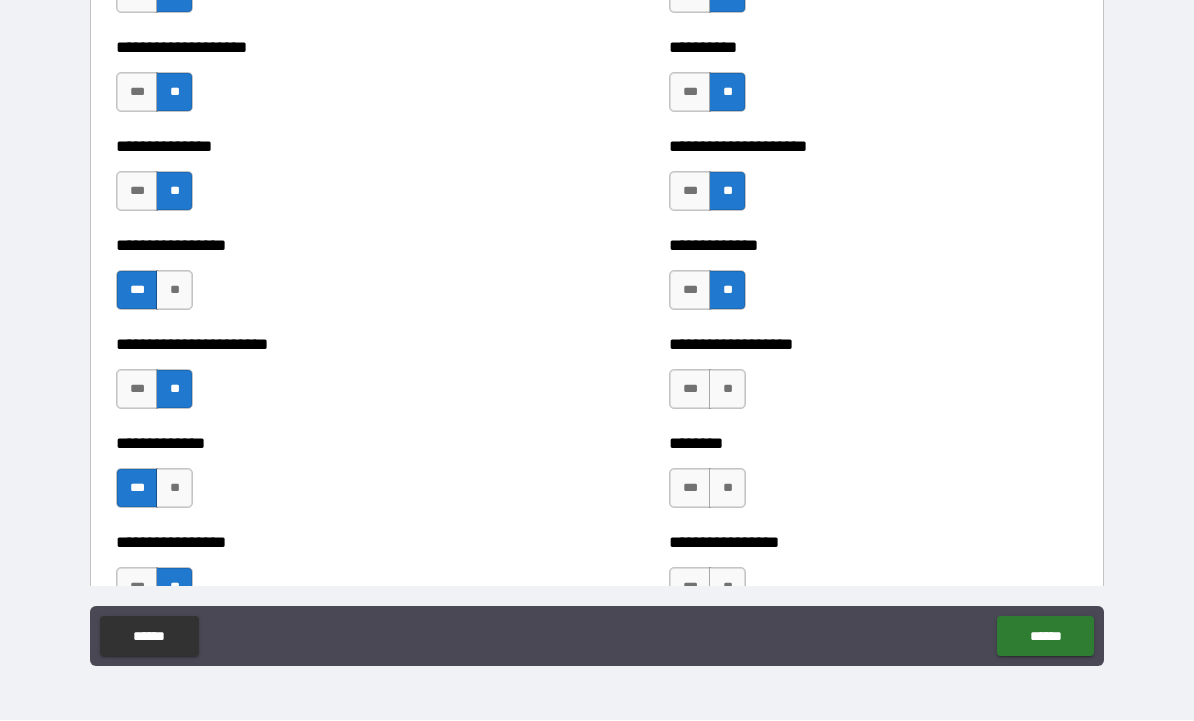click on "**" at bounding box center [727, 390] 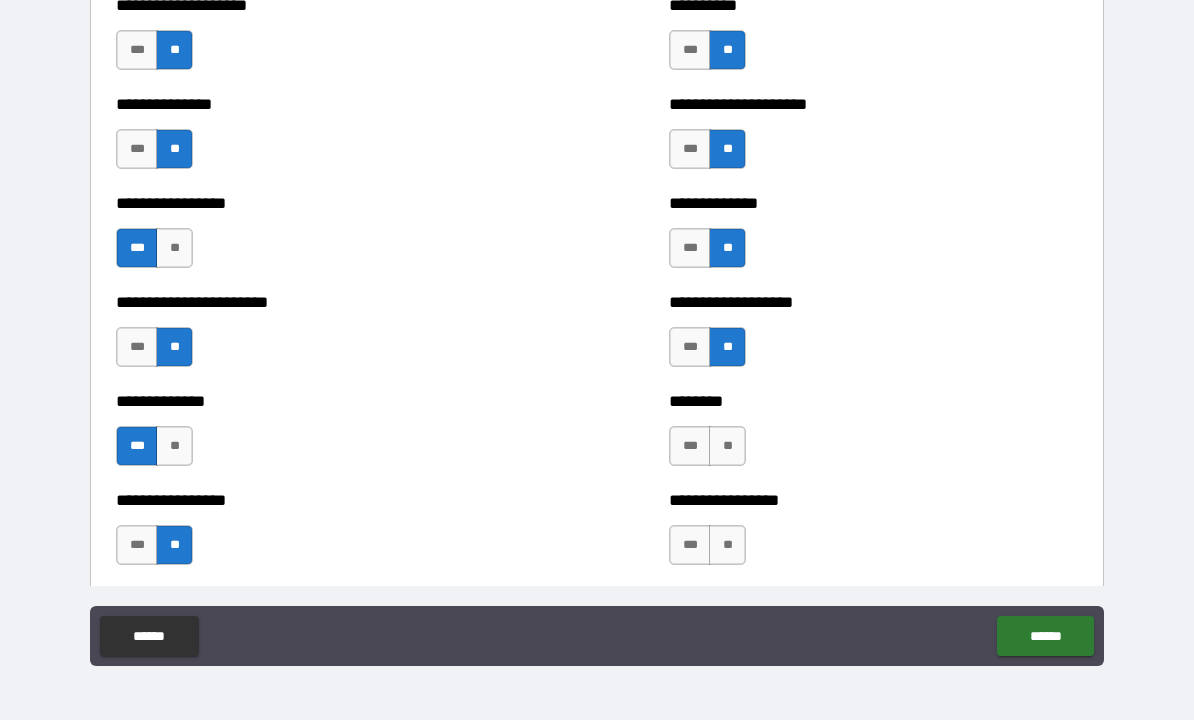 scroll, scrollTop: 3490, scrollLeft: 0, axis: vertical 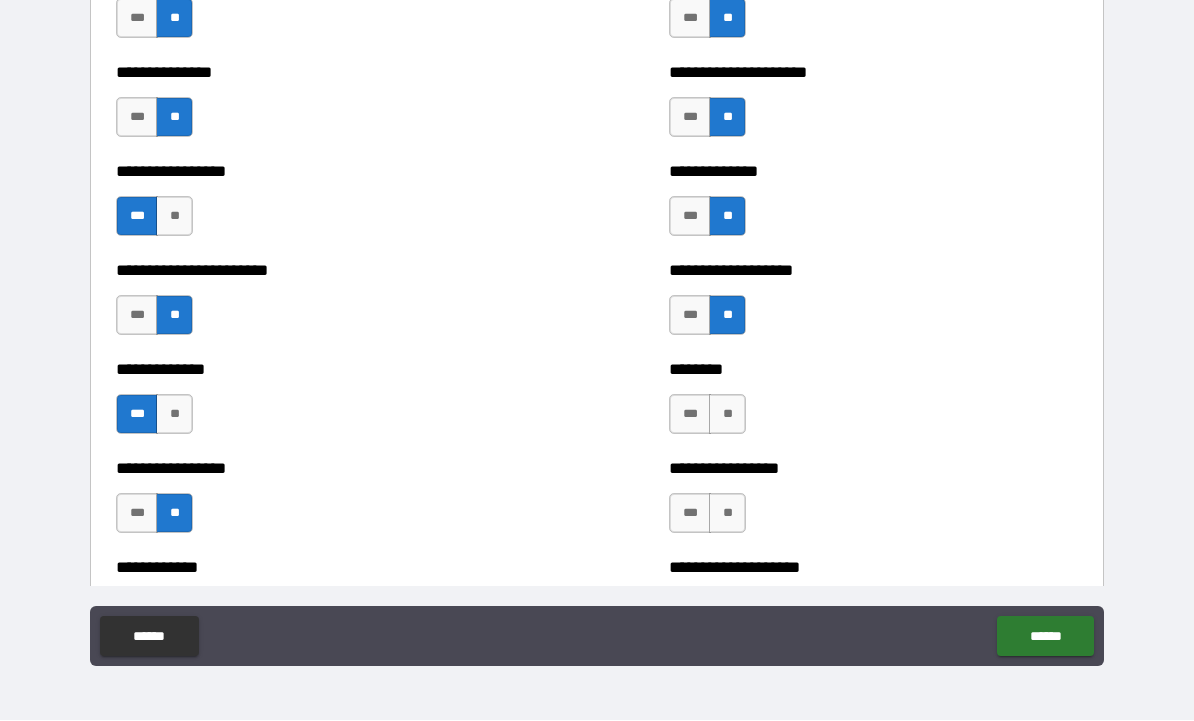 click on "**" at bounding box center (727, 415) 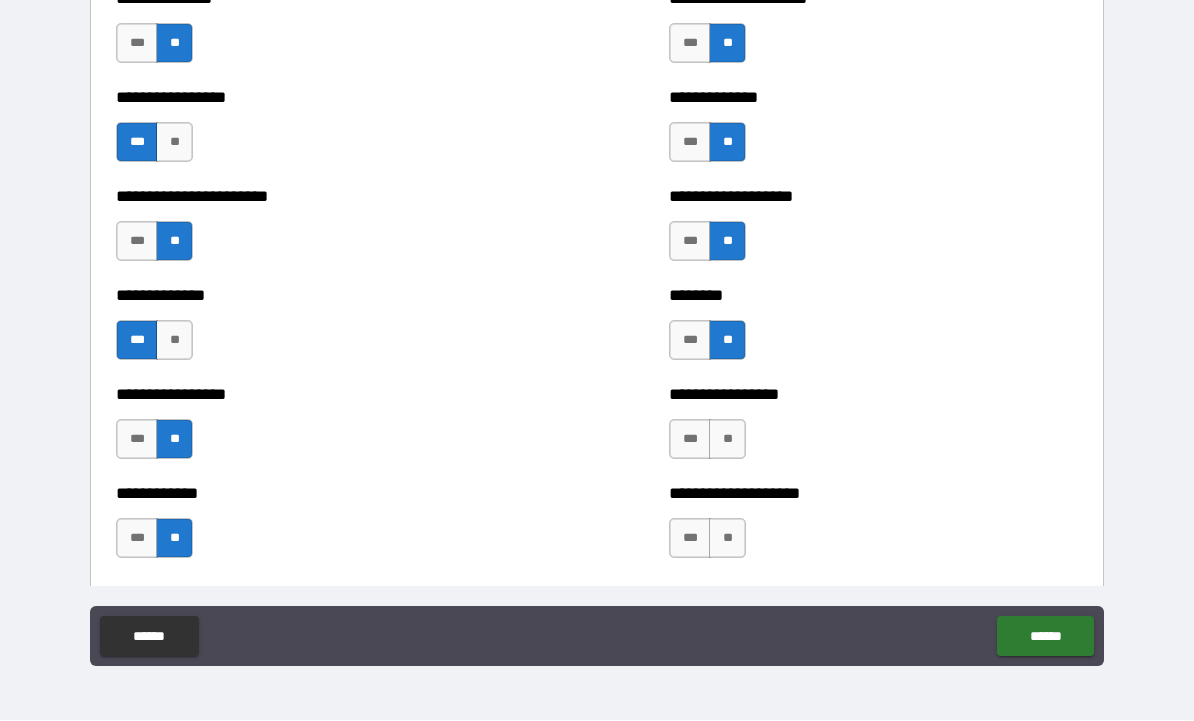 scroll, scrollTop: 3586, scrollLeft: 0, axis: vertical 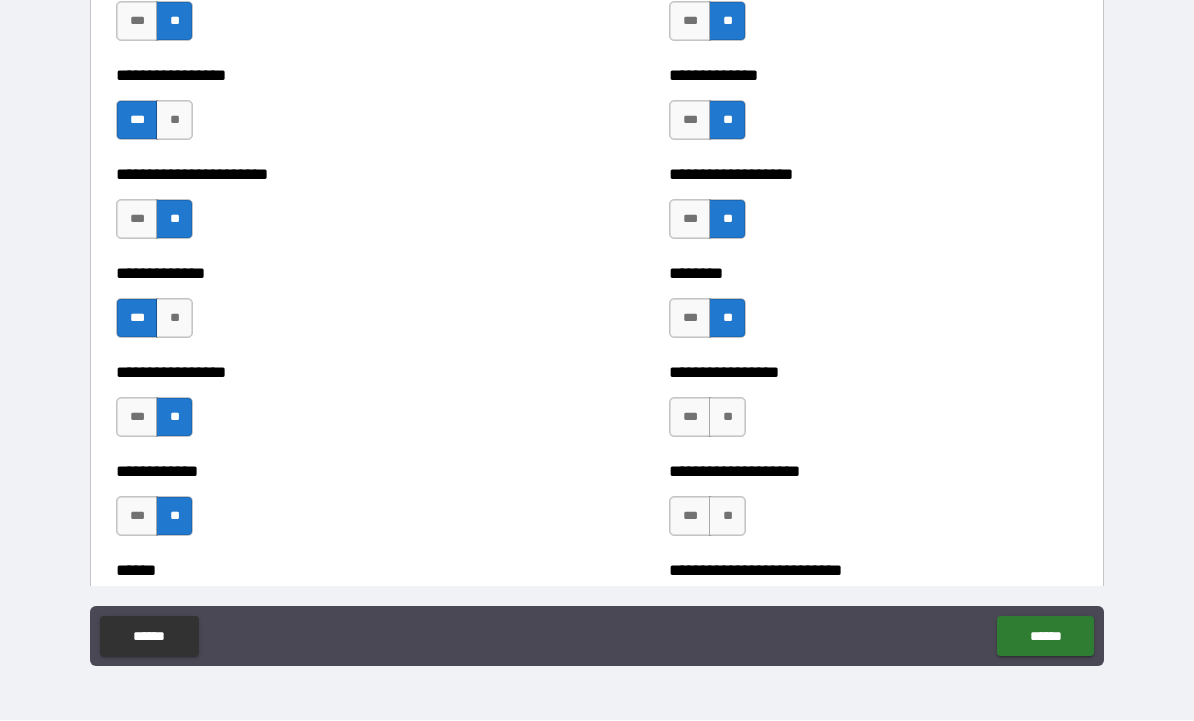 click on "**" at bounding box center (727, 418) 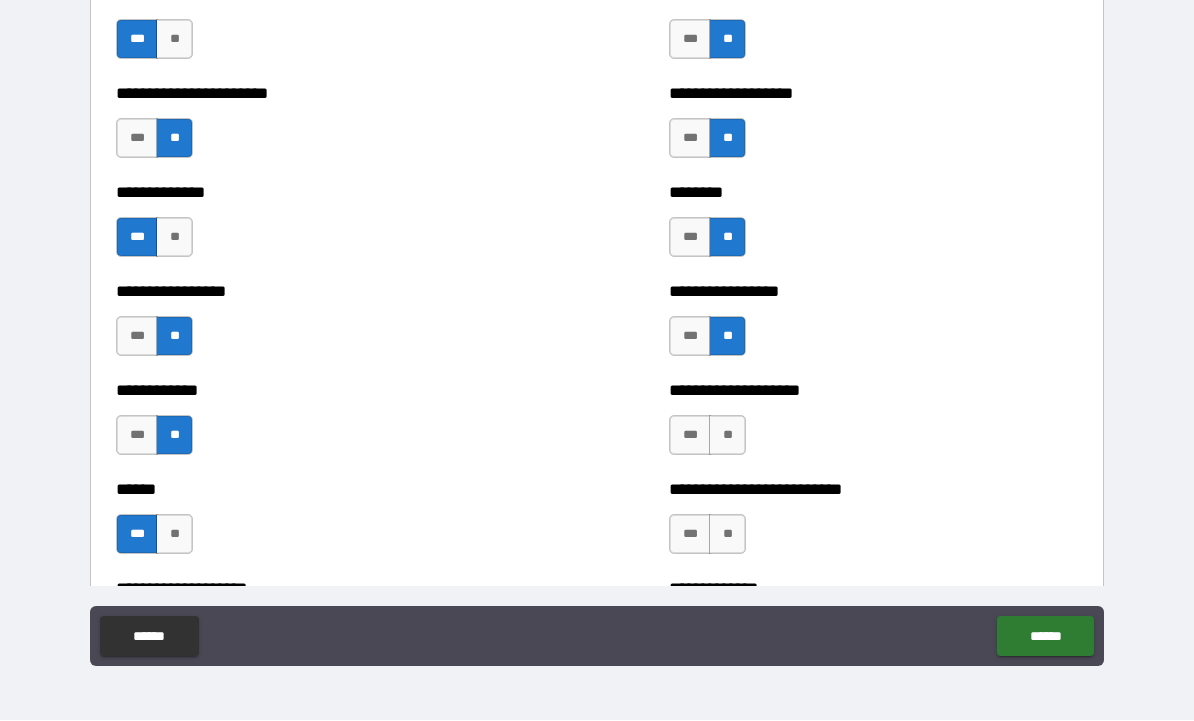 scroll, scrollTop: 3680, scrollLeft: 0, axis: vertical 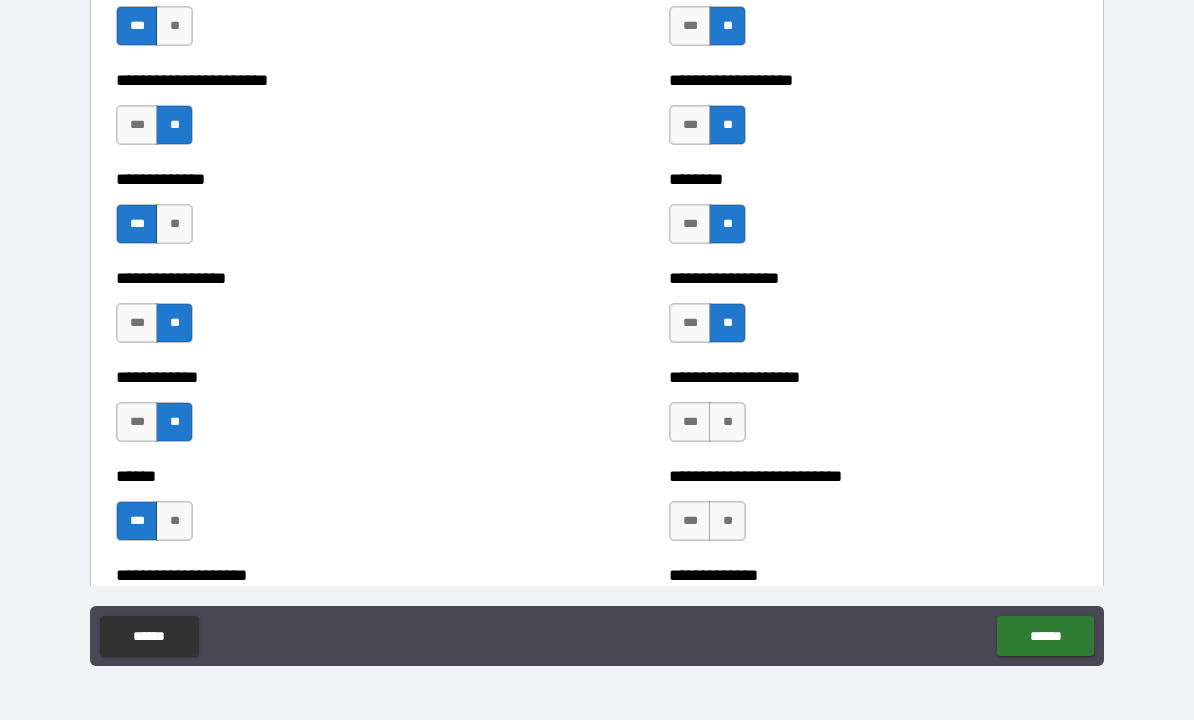 click on "**" at bounding box center [727, 423] 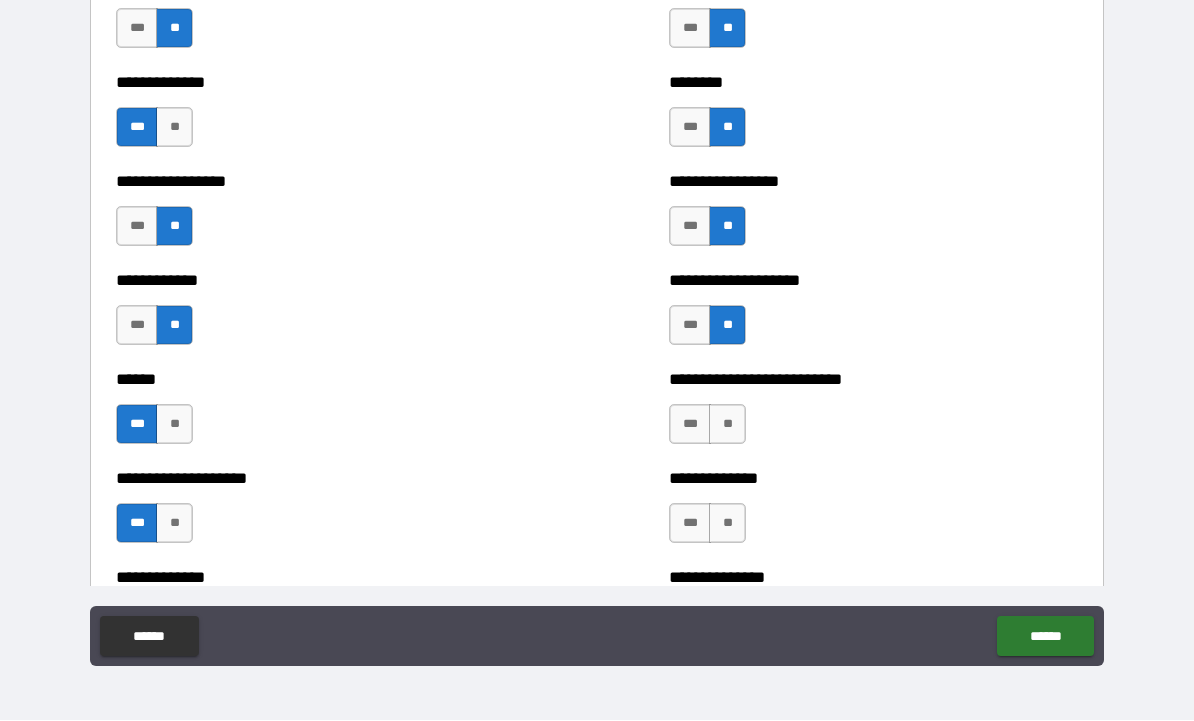 scroll, scrollTop: 3788, scrollLeft: 0, axis: vertical 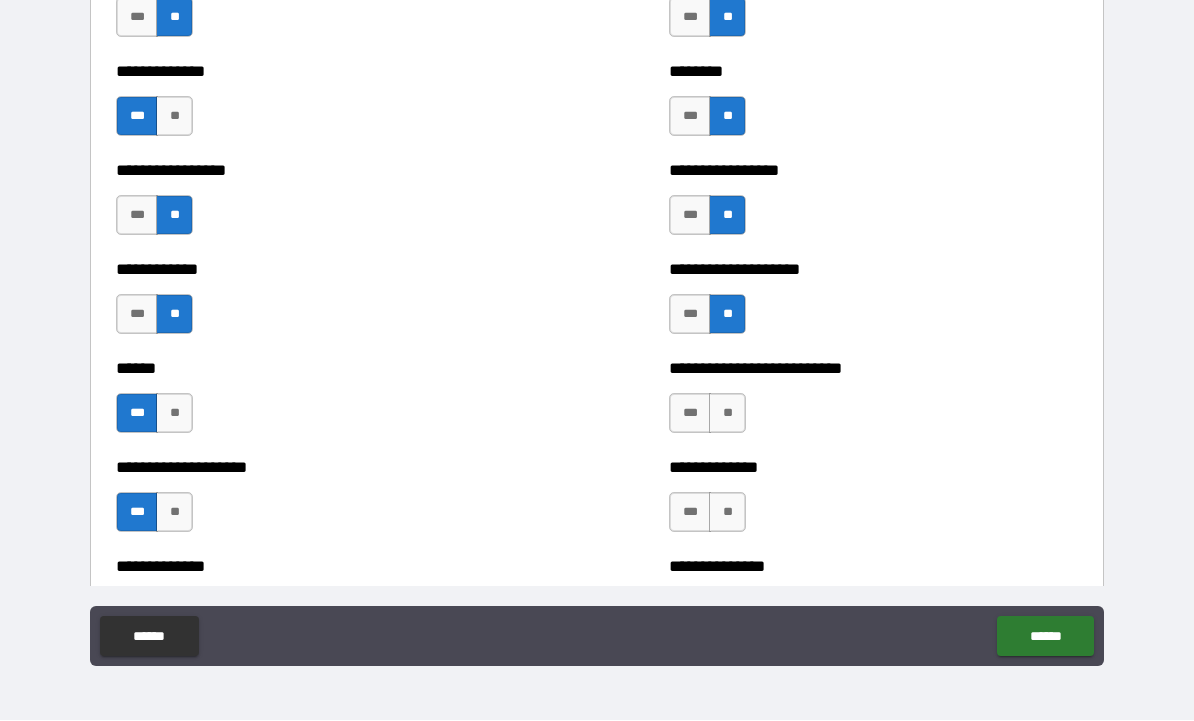 click on "**" at bounding box center (727, 414) 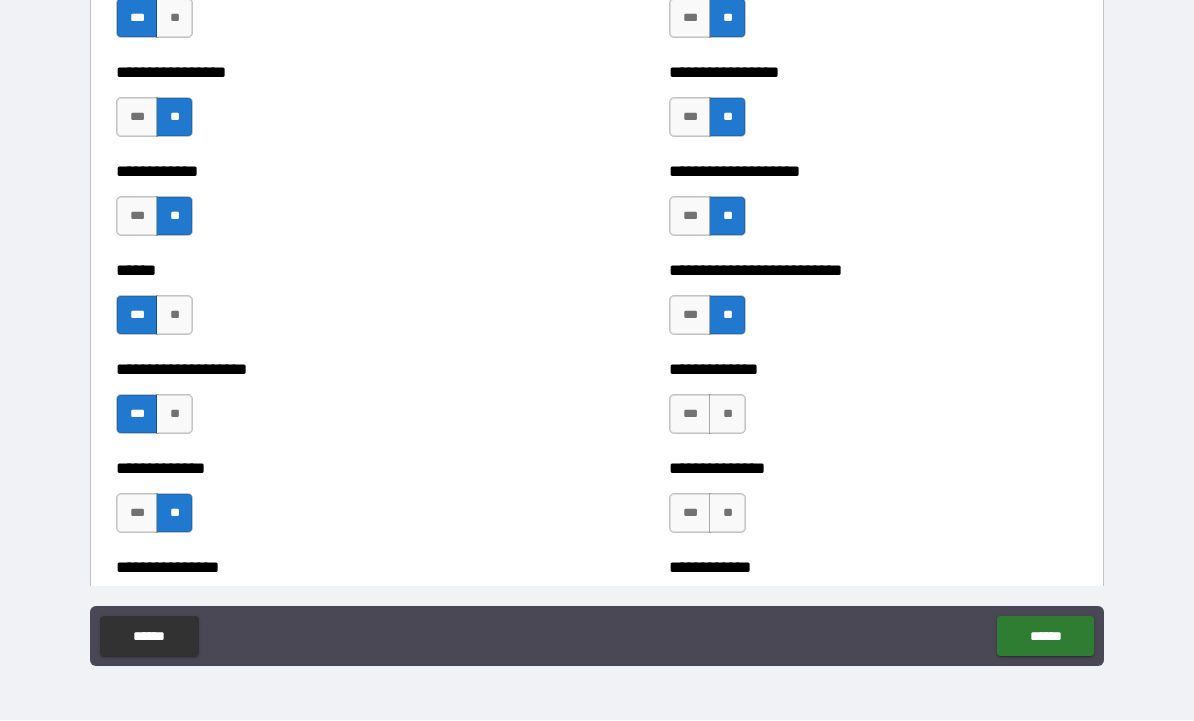 scroll, scrollTop: 3890, scrollLeft: 0, axis: vertical 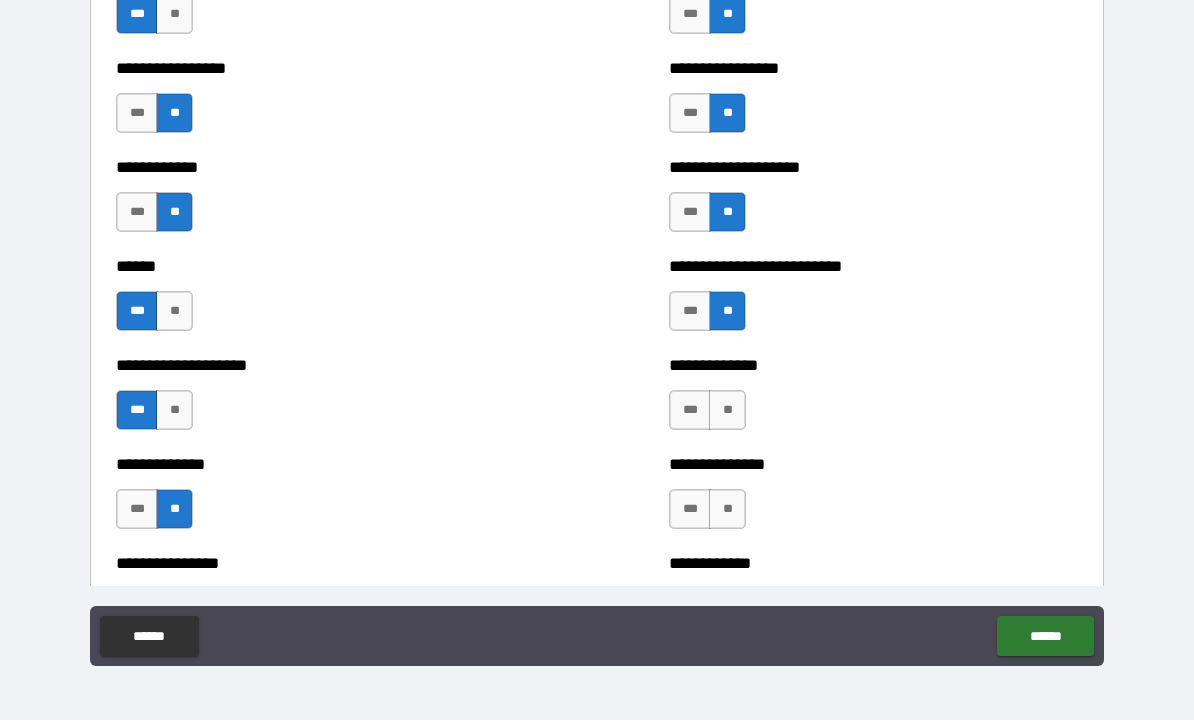 click on "**" at bounding box center [727, 411] 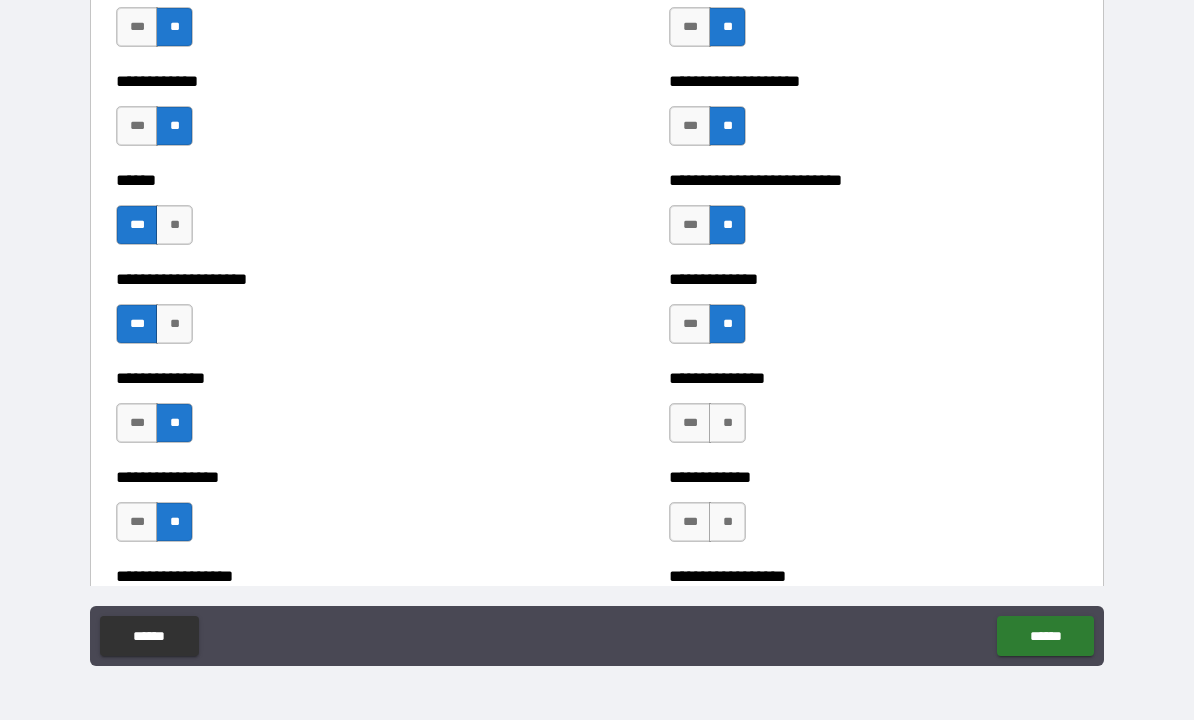 scroll, scrollTop: 3978, scrollLeft: 0, axis: vertical 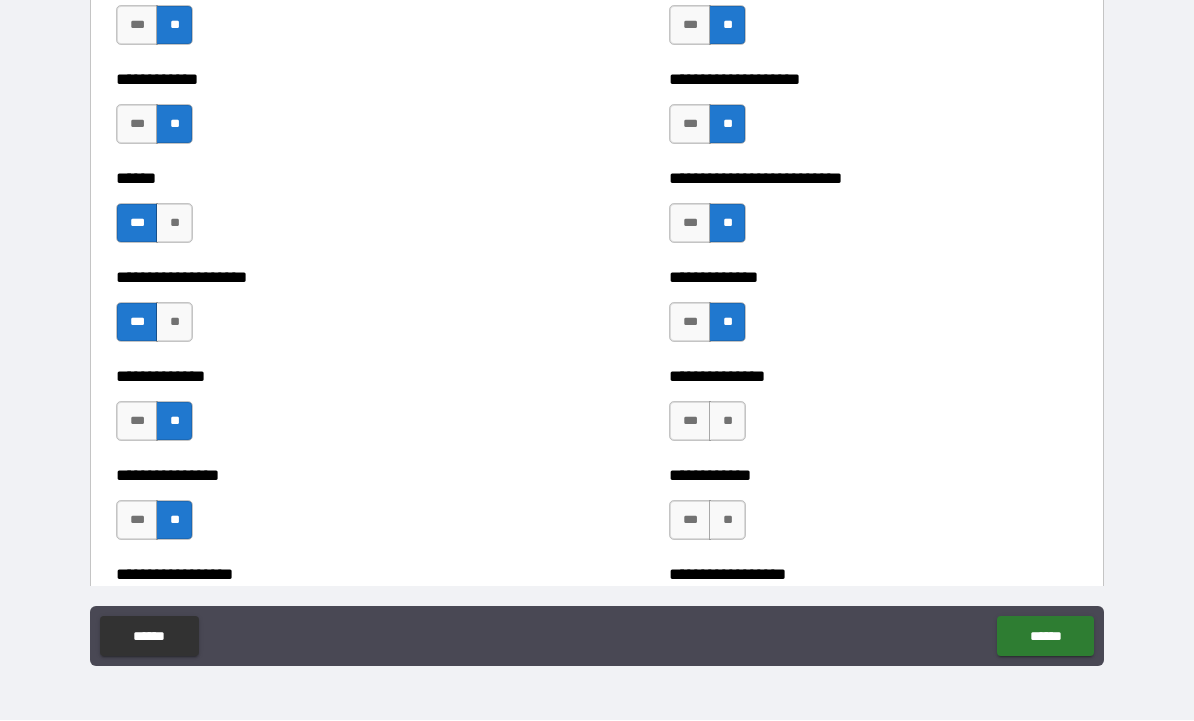 click on "**********" at bounding box center (873, 313) 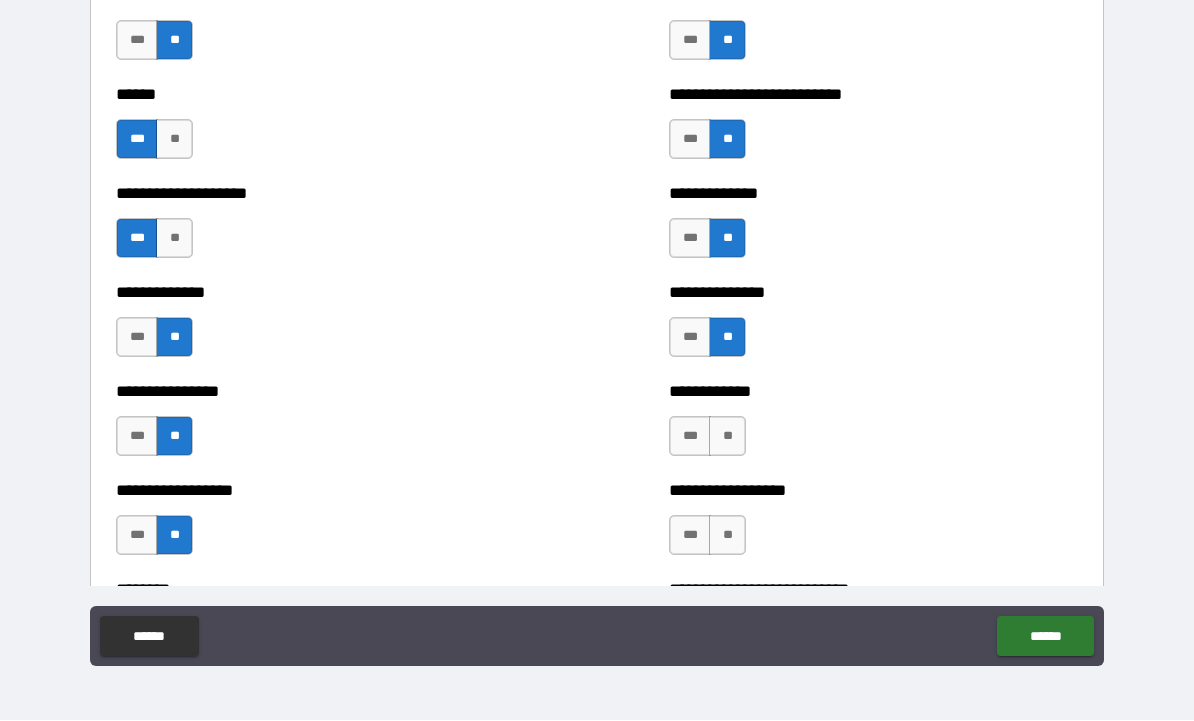 scroll, scrollTop: 4081, scrollLeft: 0, axis: vertical 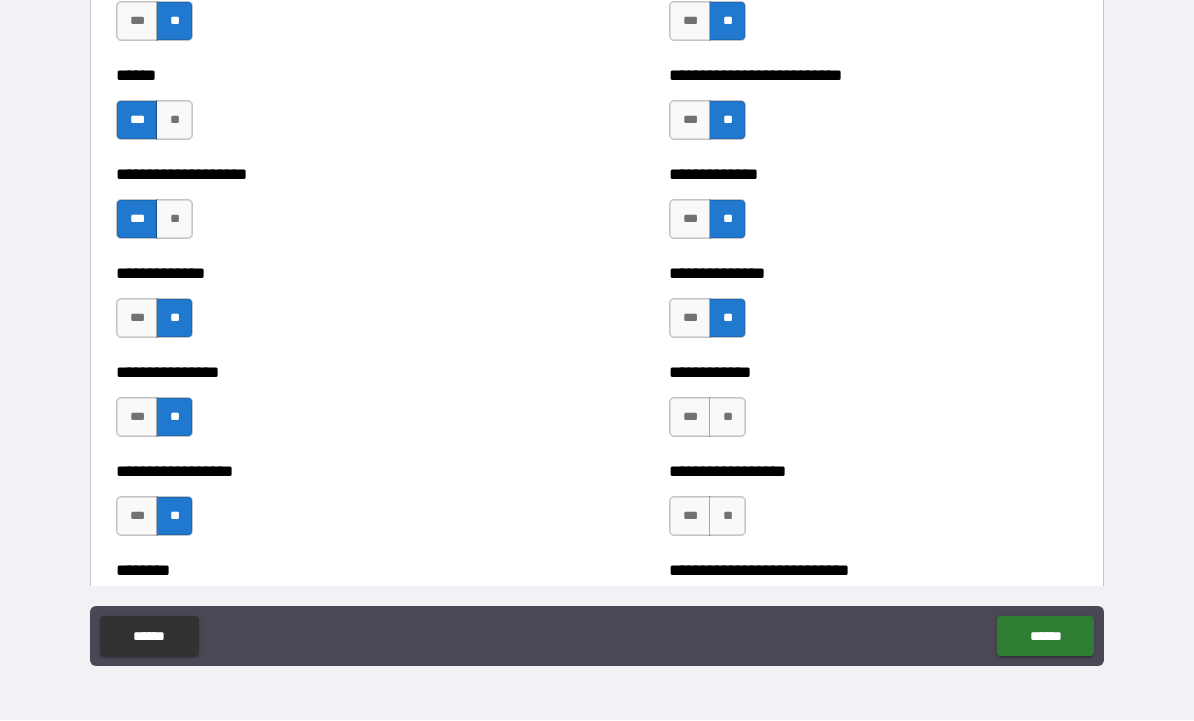 click on "**" at bounding box center (727, 418) 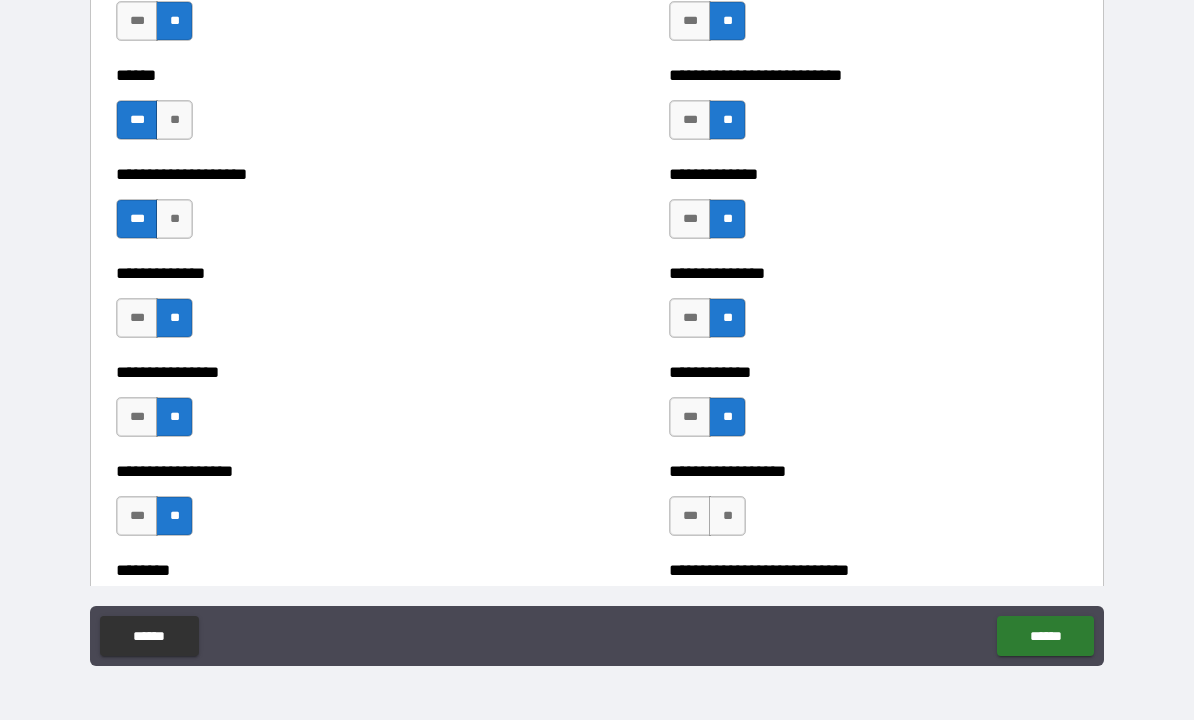 click on "**" at bounding box center (727, 517) 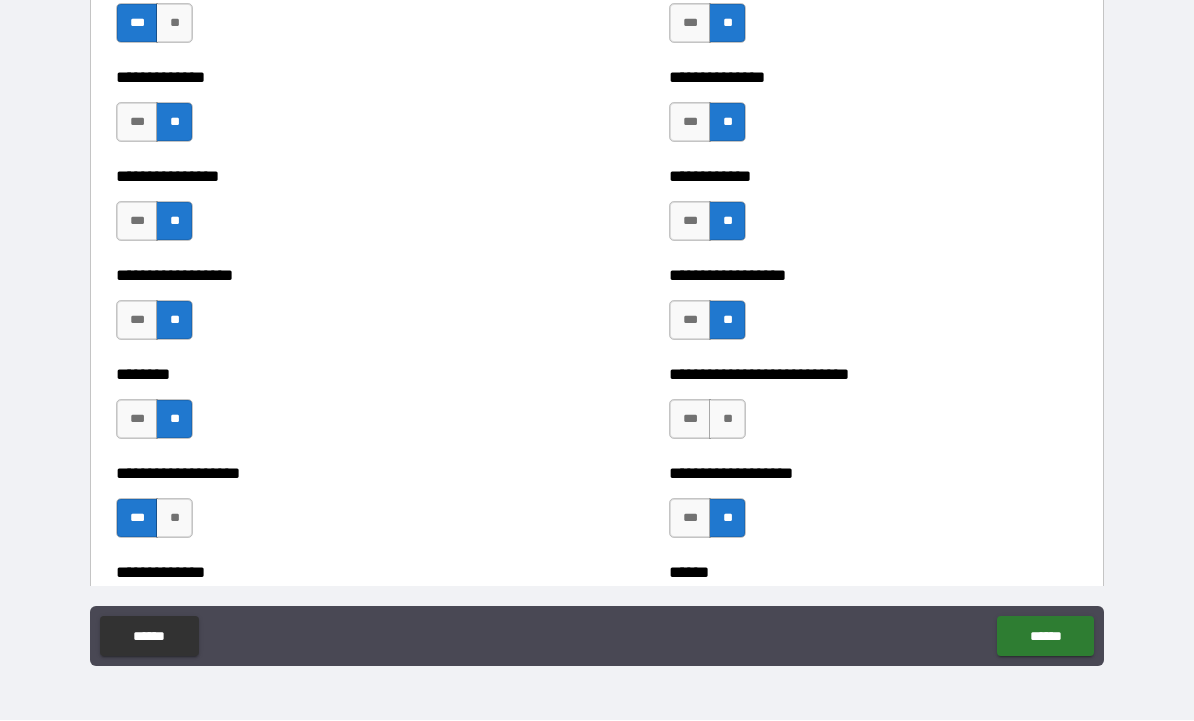 scroll, scrollTop: 4303, scrollLeft: 0, axis: vertical 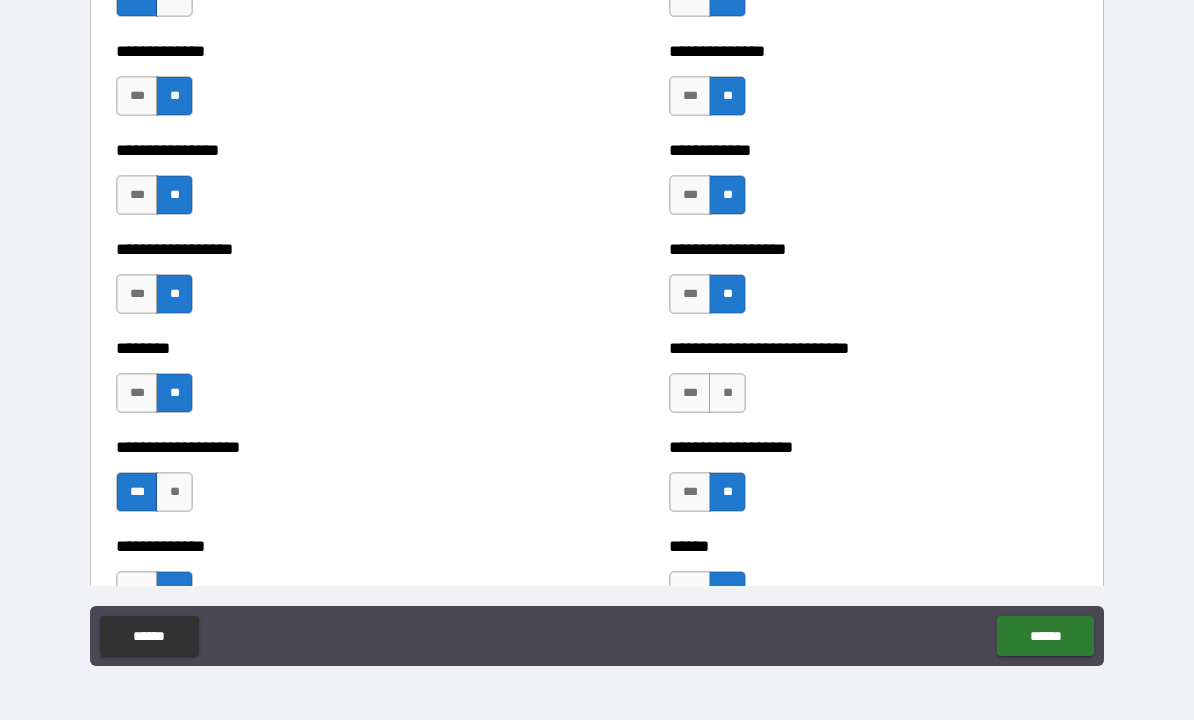 click on "**" at bounding box center [727, 394] 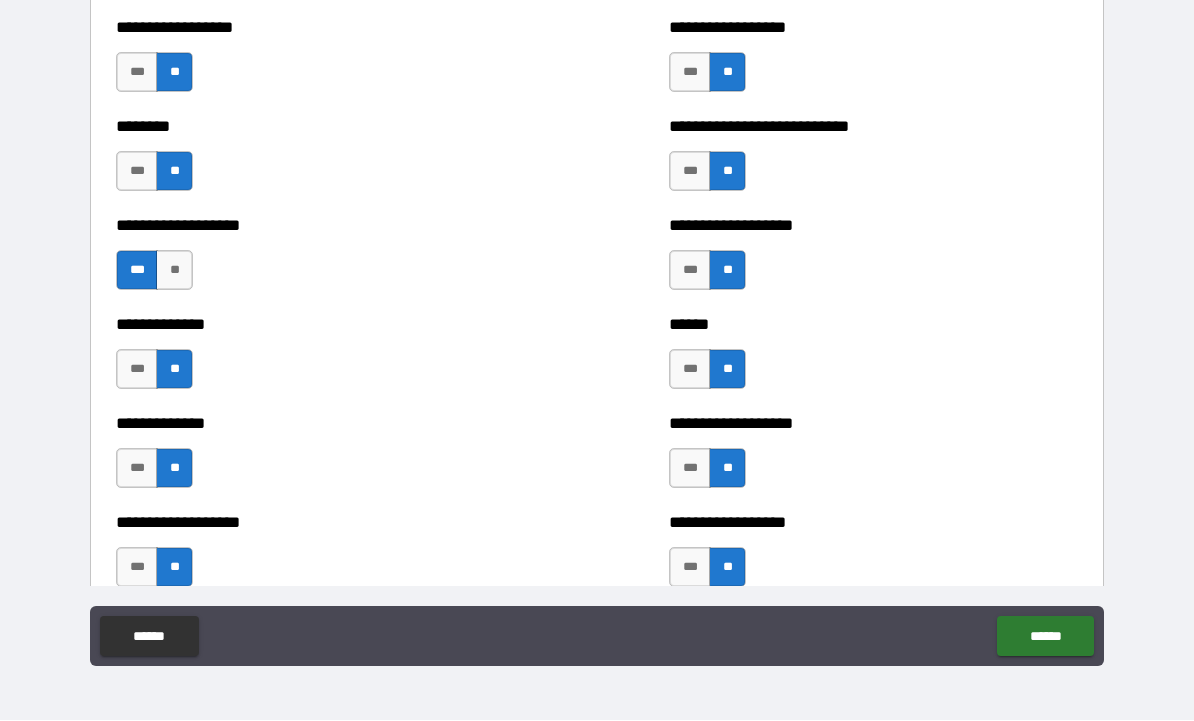 scroll, scrollTop: 4537, scrollLeft: 0, axis: vertical 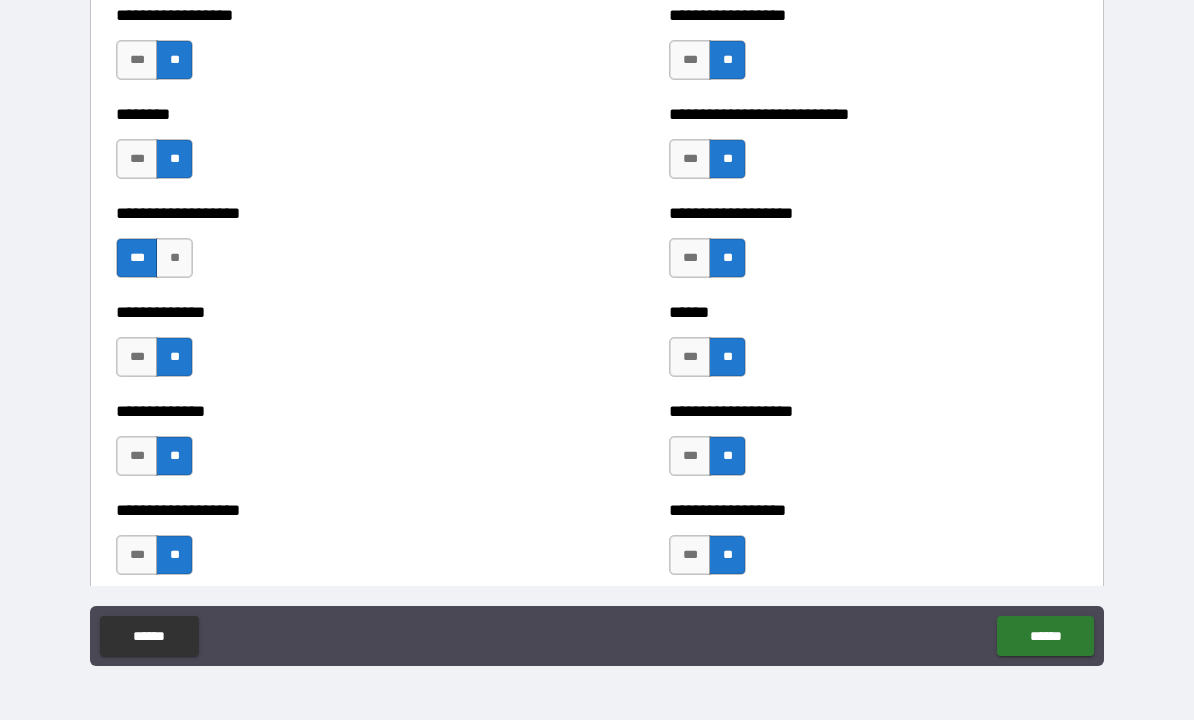 click on "***" at bounding box center [690, 160] 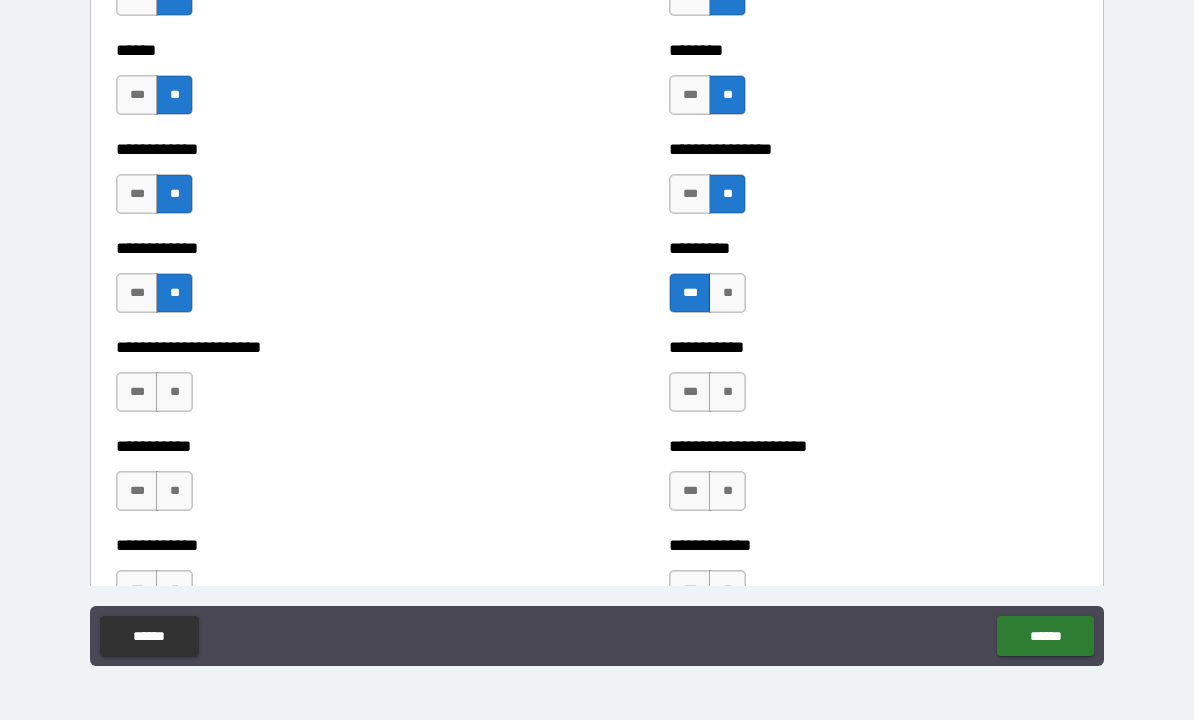scroll, scrollTop: 5121, scrollLeft: 0, axis: vertical 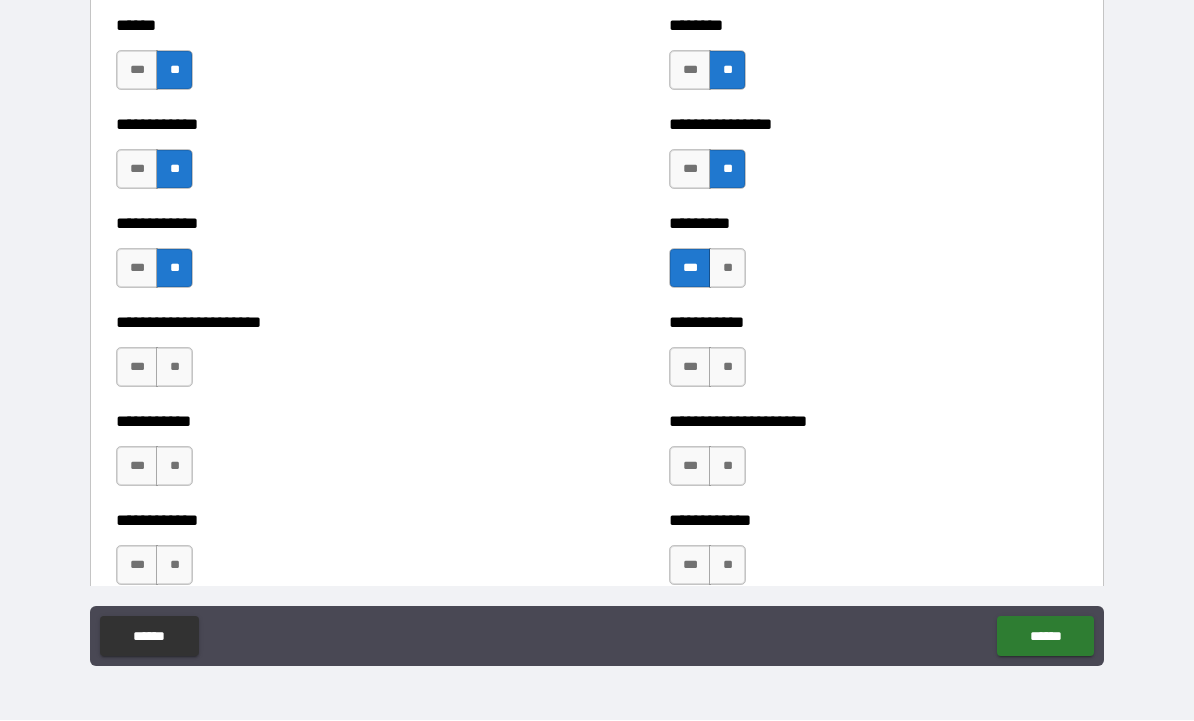 click on "**" at bounding box center (727, 368) 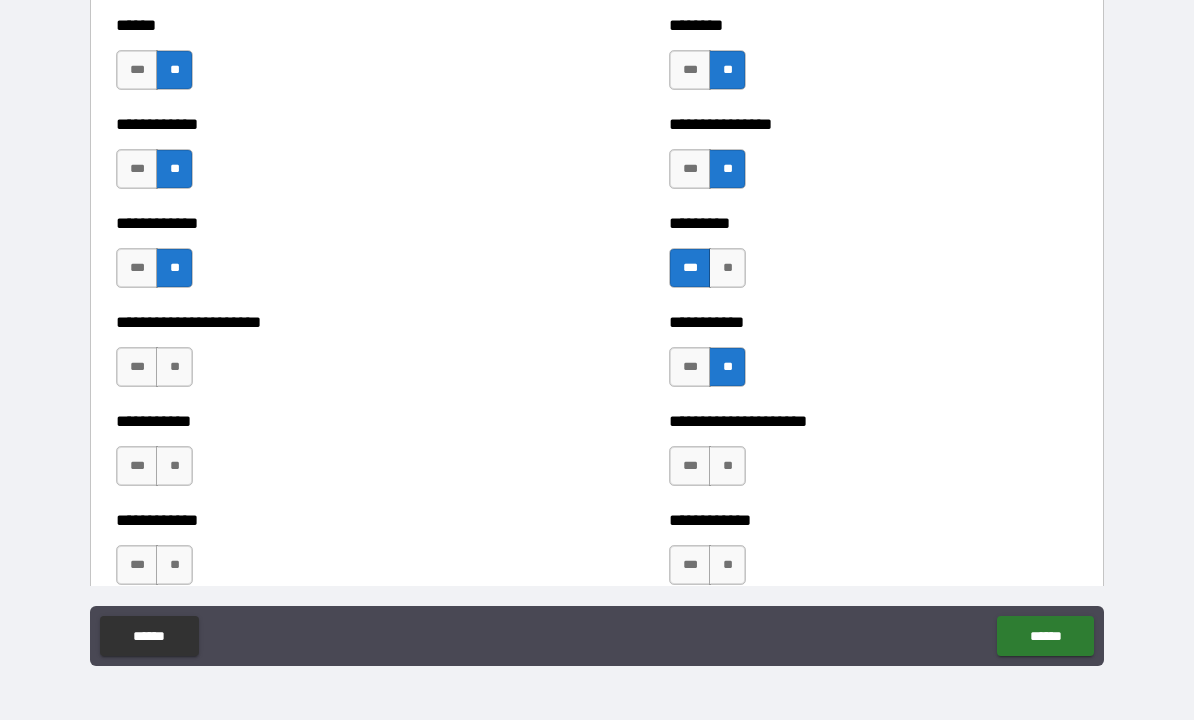 click on "**" at bounding box center (727, 467) 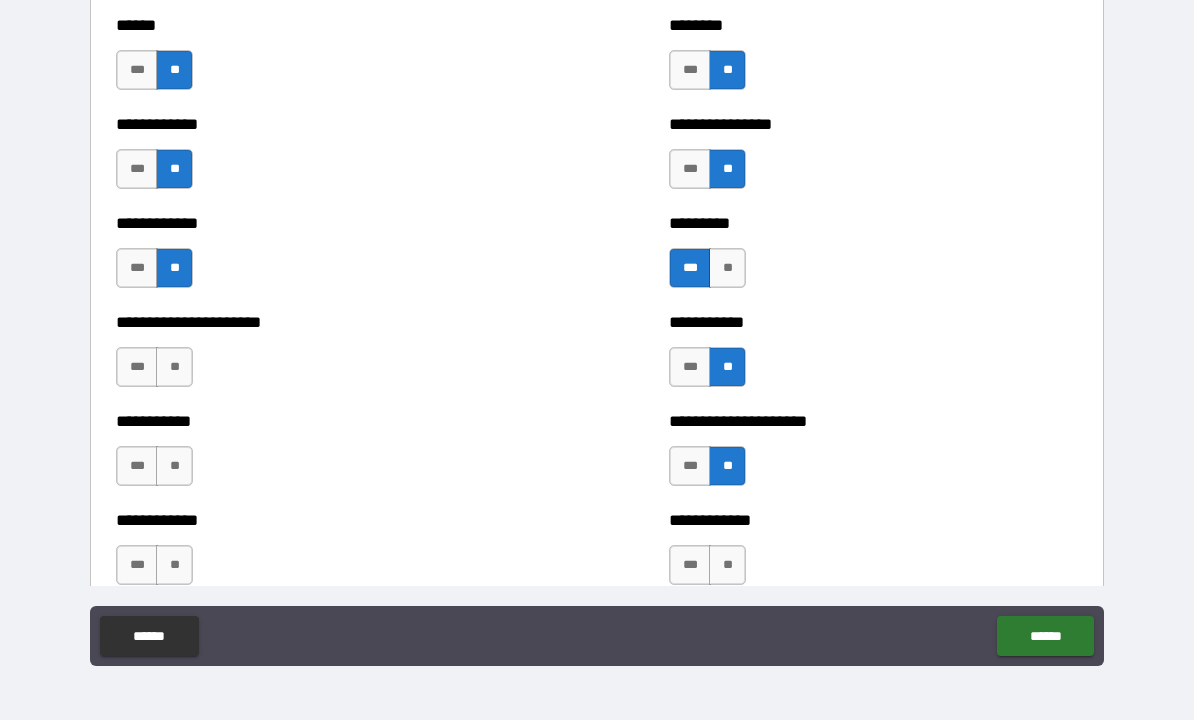 click on "**" at bounding box center (727, 566) 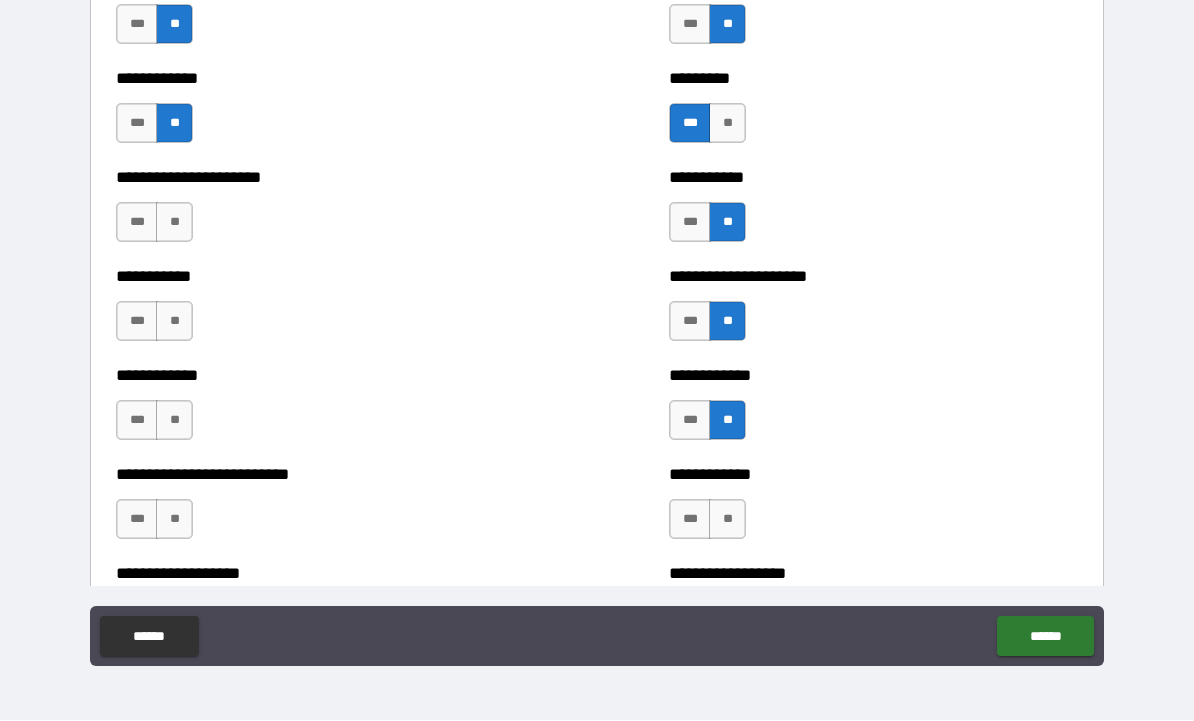 scroll, scrollTop: 5306, scrollLeft: 0, axis: vertical 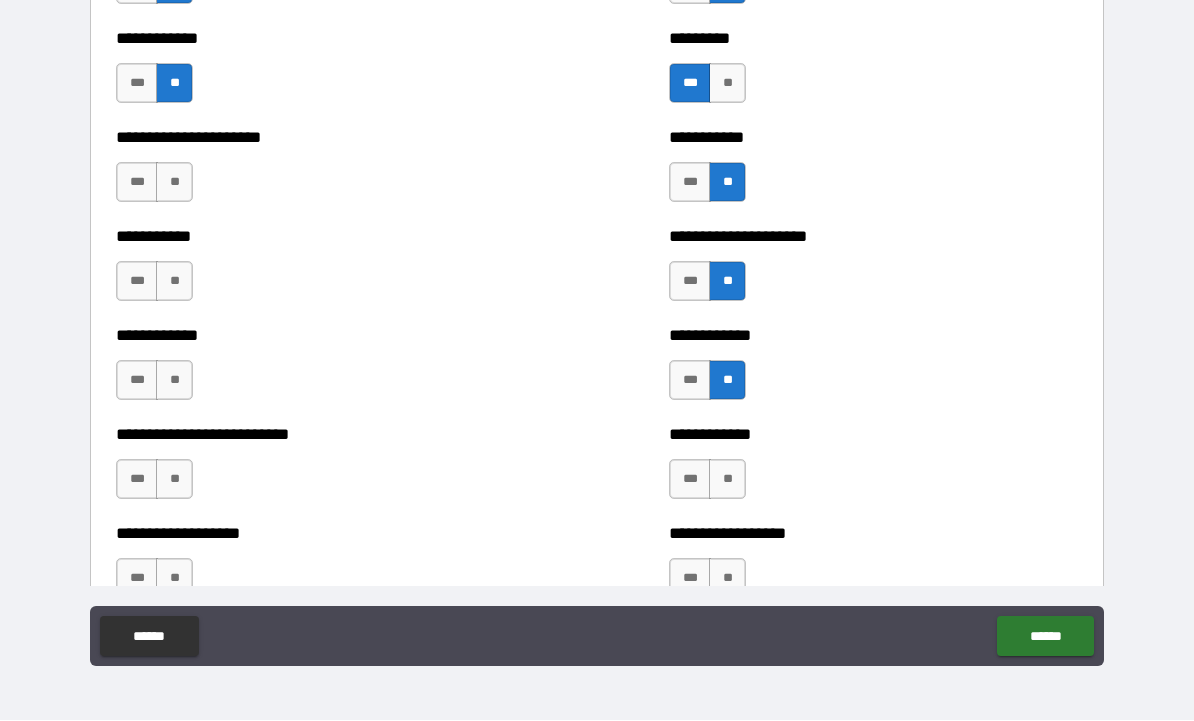 click on "**" at bounding box center (174, 183) 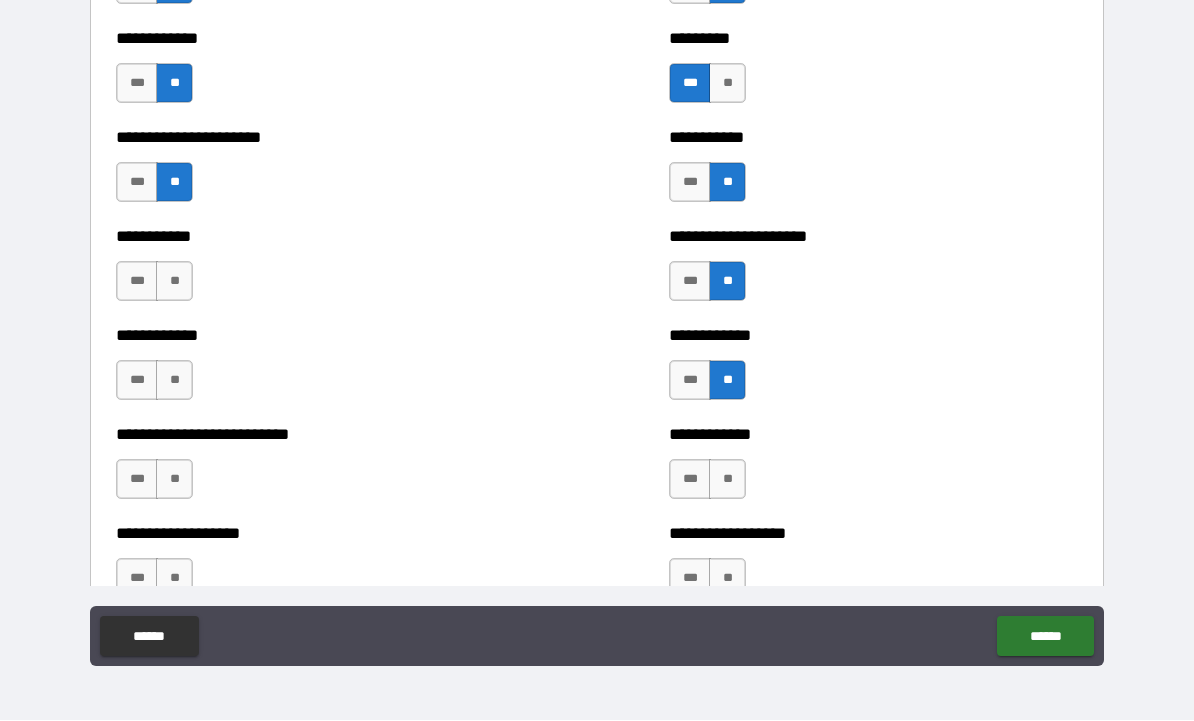 click on "**" at bounding box center [174, 282] 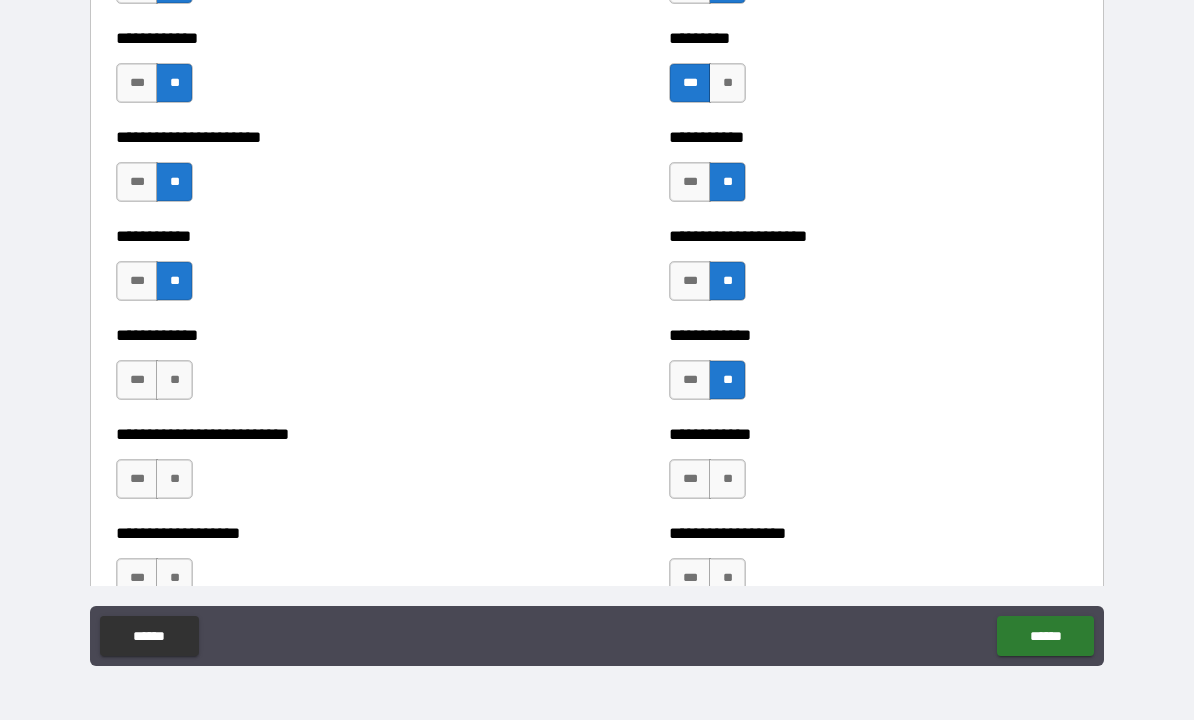 click on "***" at bounding box center (137, 381) 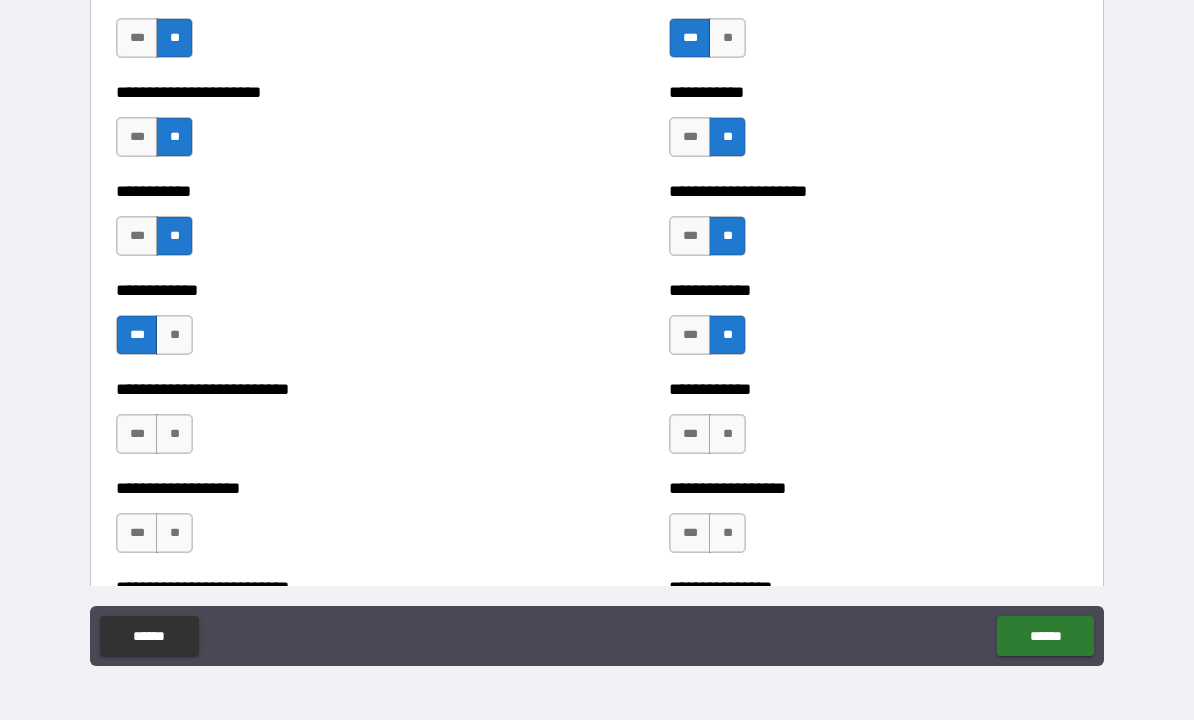 scroll, scrollTop: 5356, scrollLeft: 0, axis: vertical 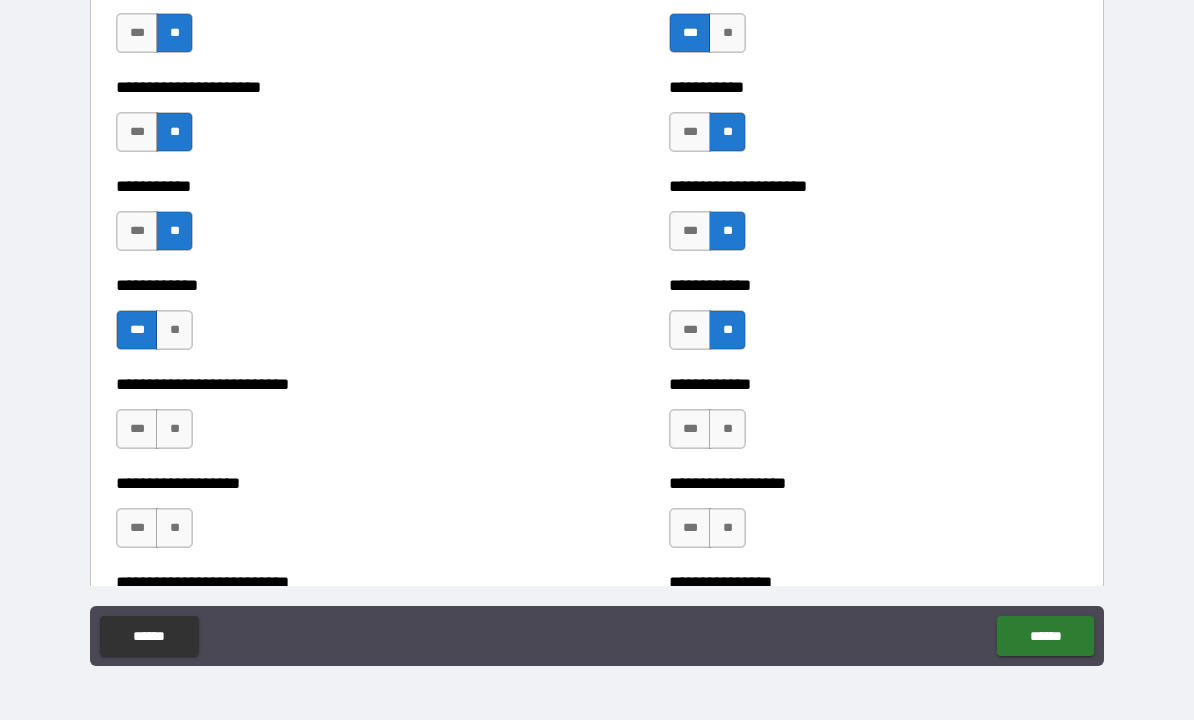 click on "**" at bounding box center (174, 430) 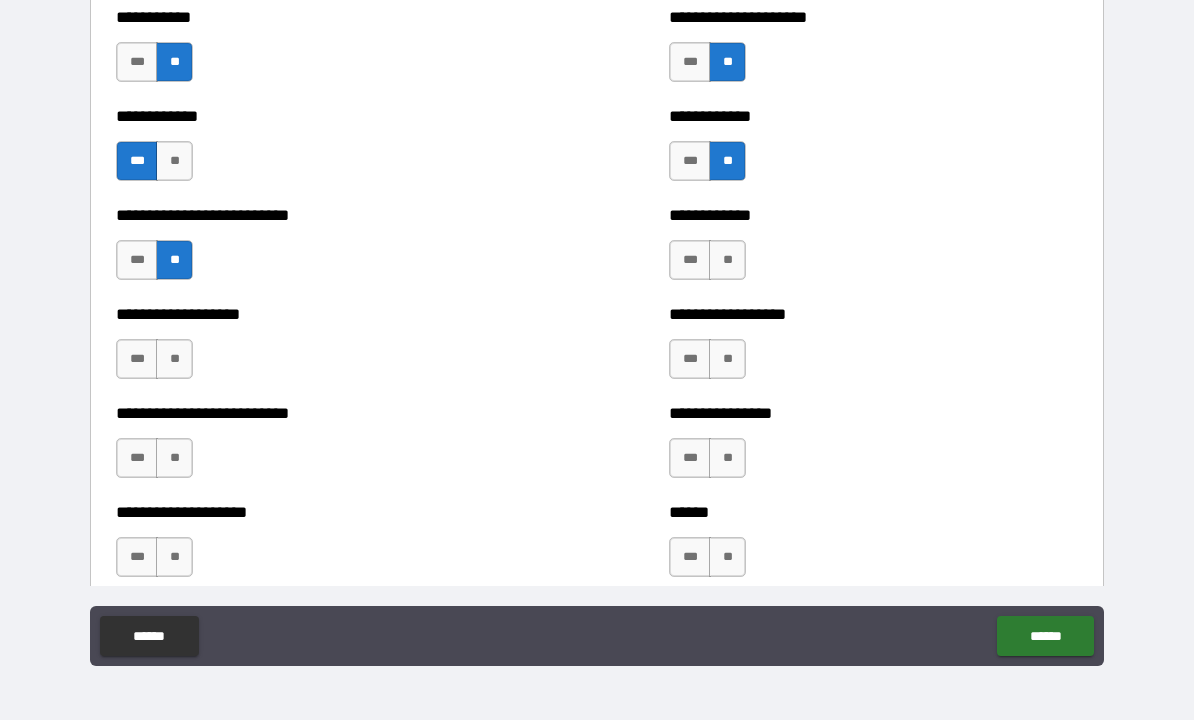 scroll, scrollTop: 5525, scrollLeft: 0, axis: vertical 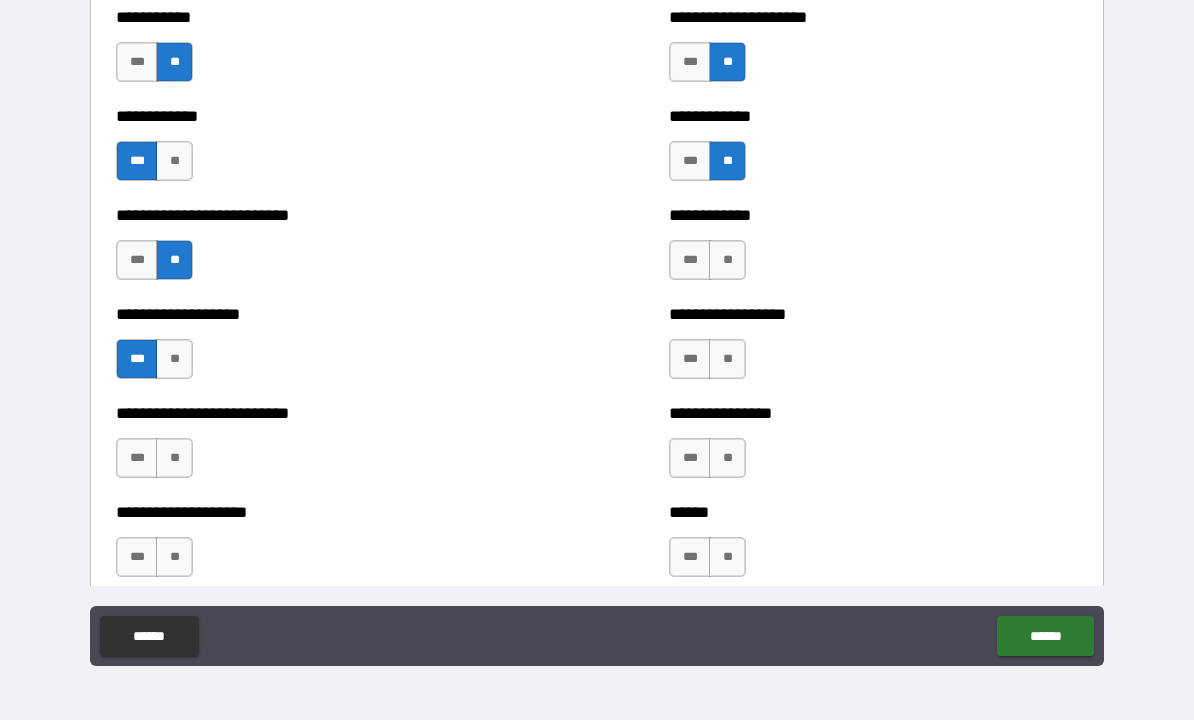 click on "**" at bounding box center (174, 459) 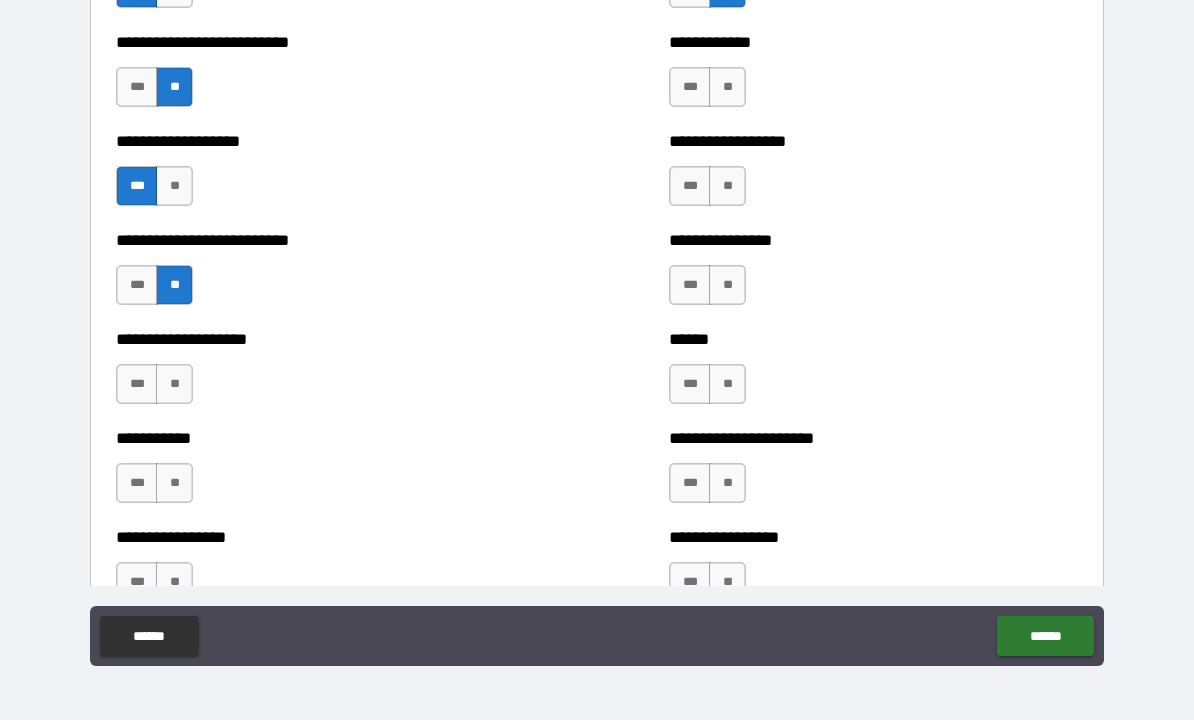 scroll, scrollTop: 5702, scrollLeft: 0, axis: vertical 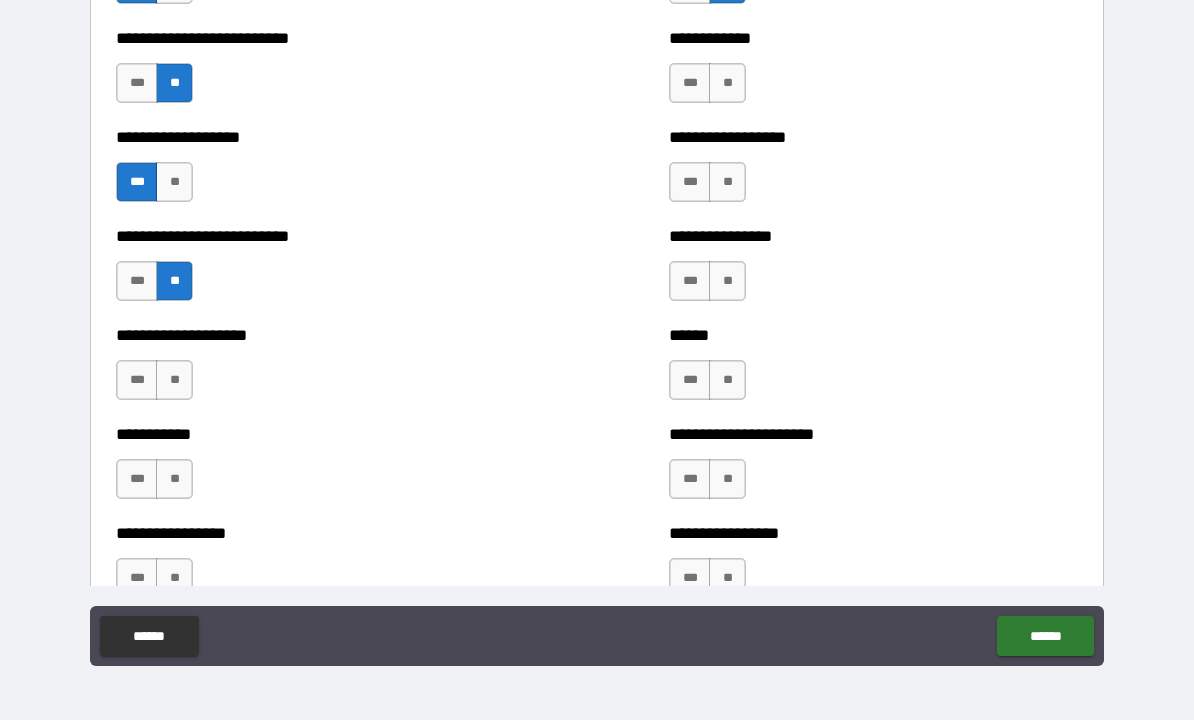 click on "**" at bounding box center (174, 381) 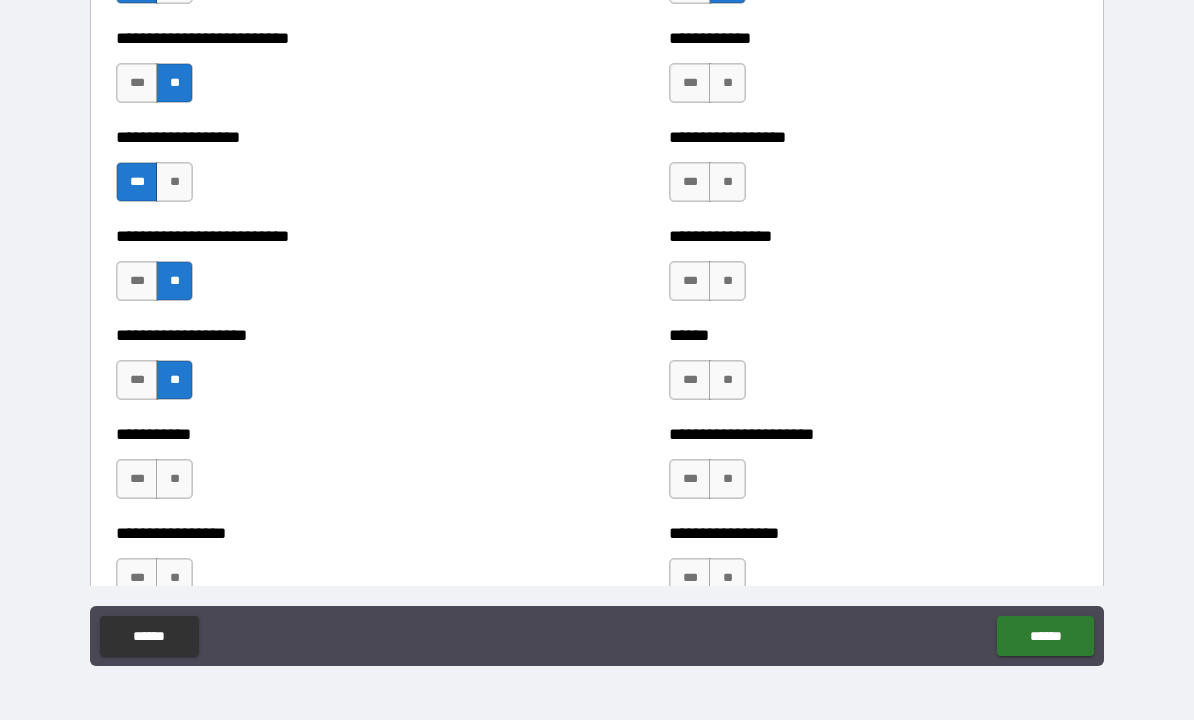 click on "**" at bounding box center [174, 480] 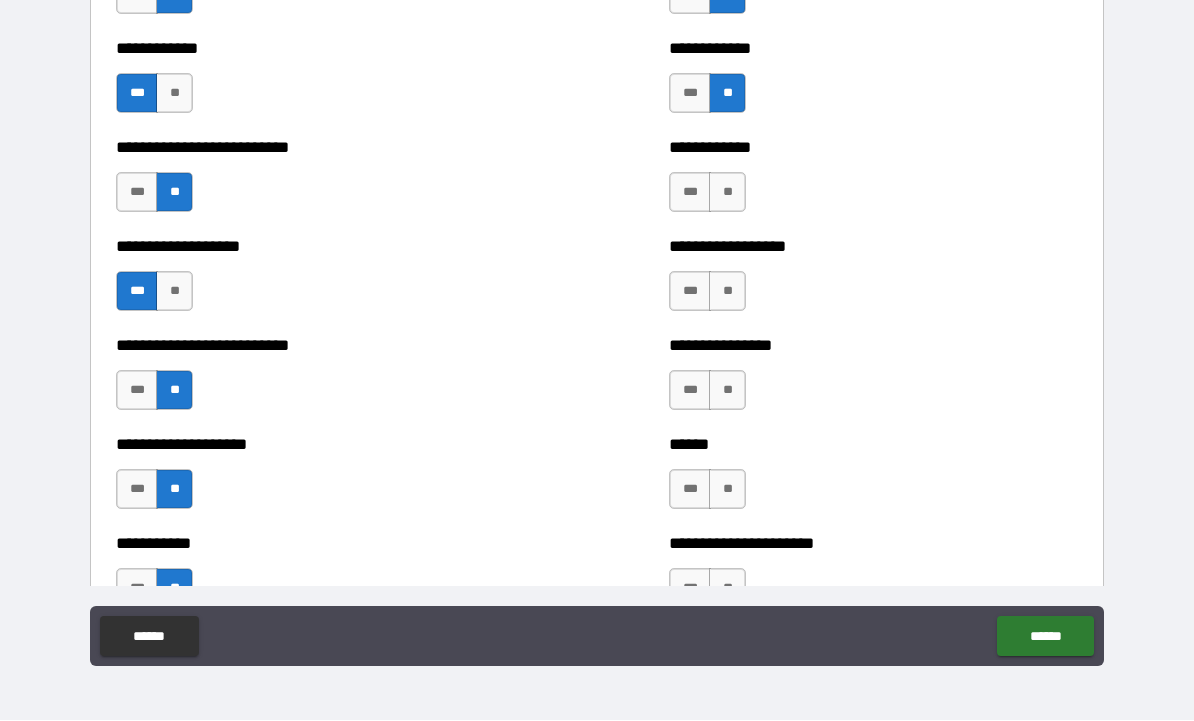 scroll, scrollTop: 5594, scrollLeft: 0, axis: vertical 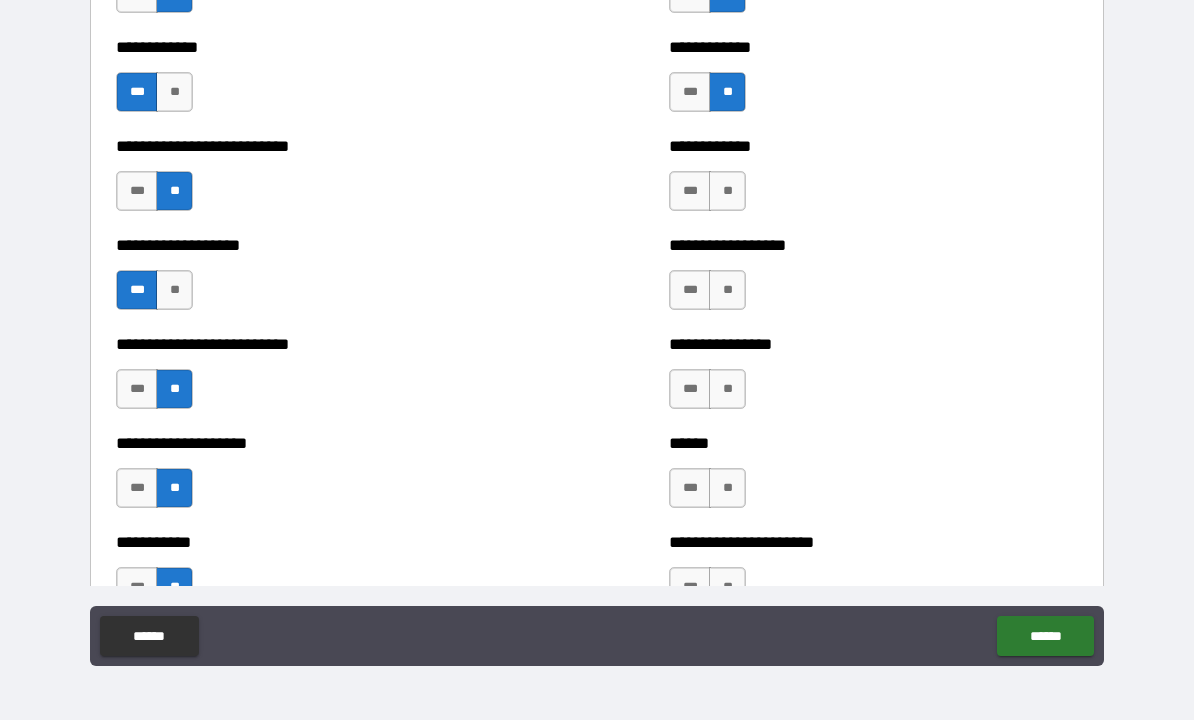click on "***" at bounding box center [690, 192] 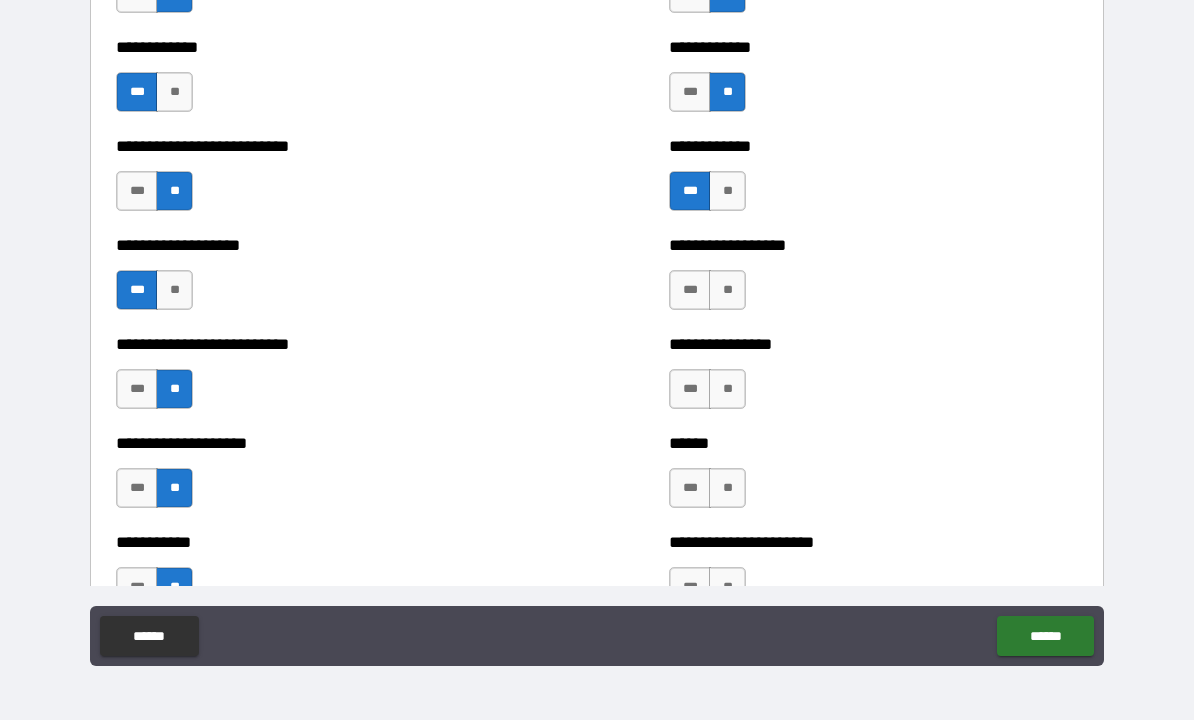 click on "**" at bounding box center [727, 291] 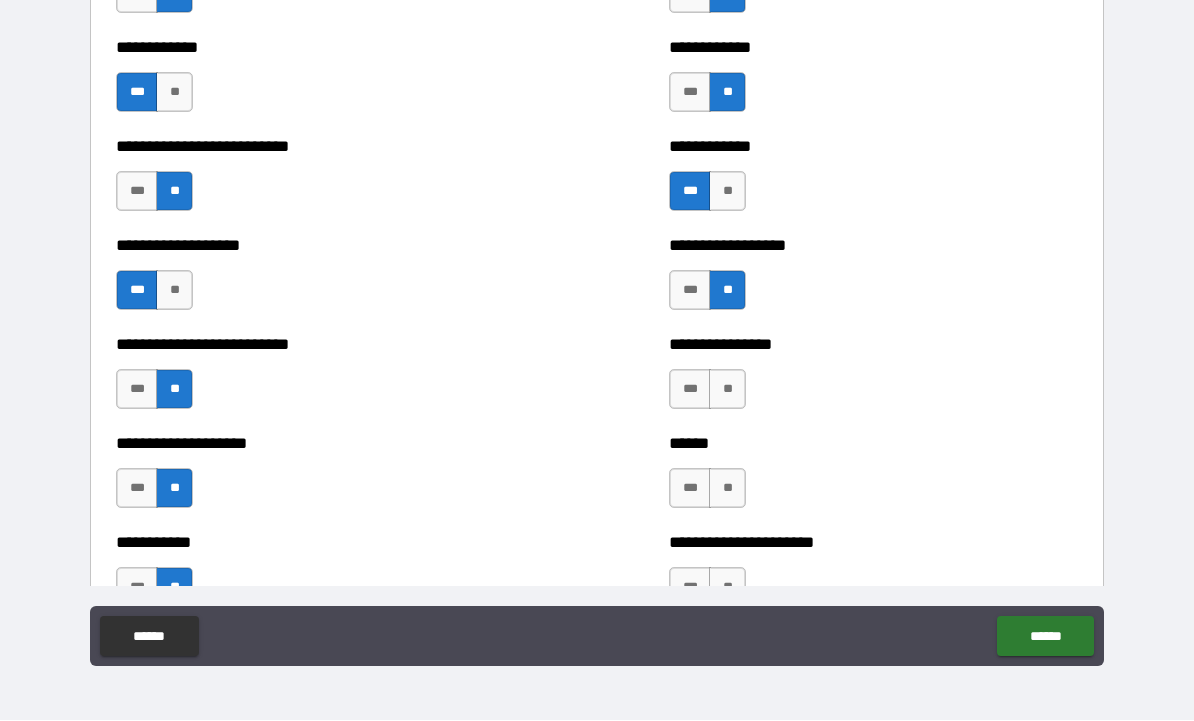 click on "**" at bounding box center [727, 390] 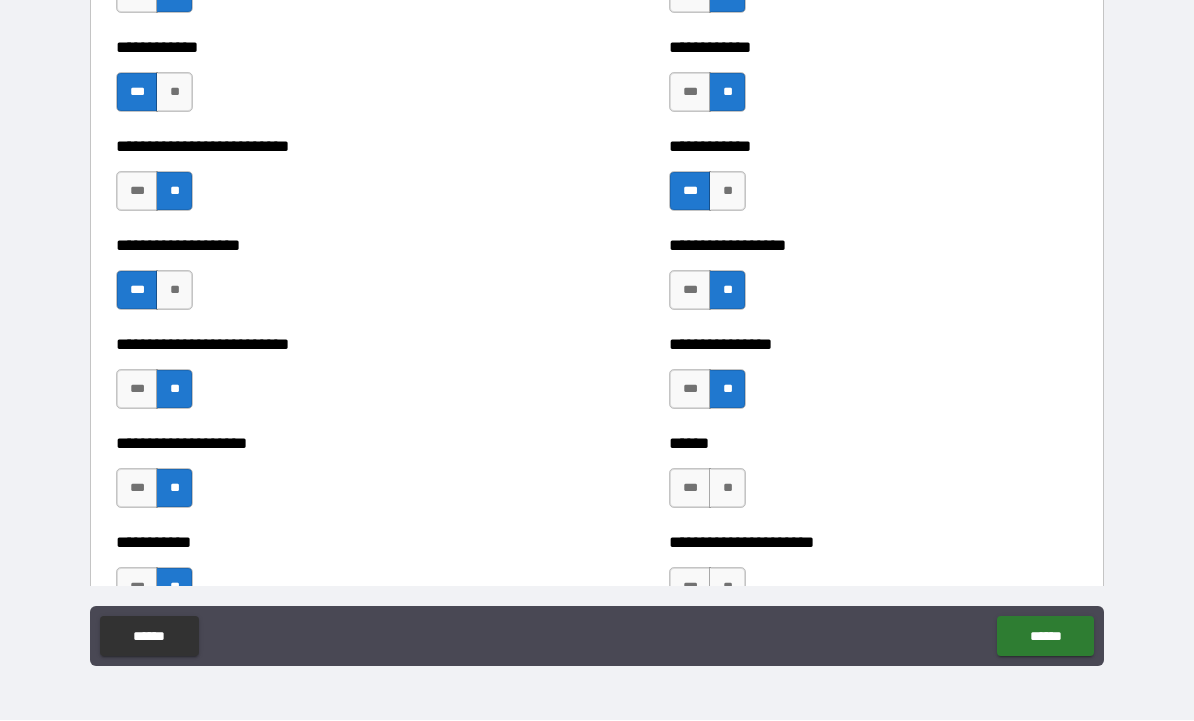 click on "***" at bounding box center [690, 489] 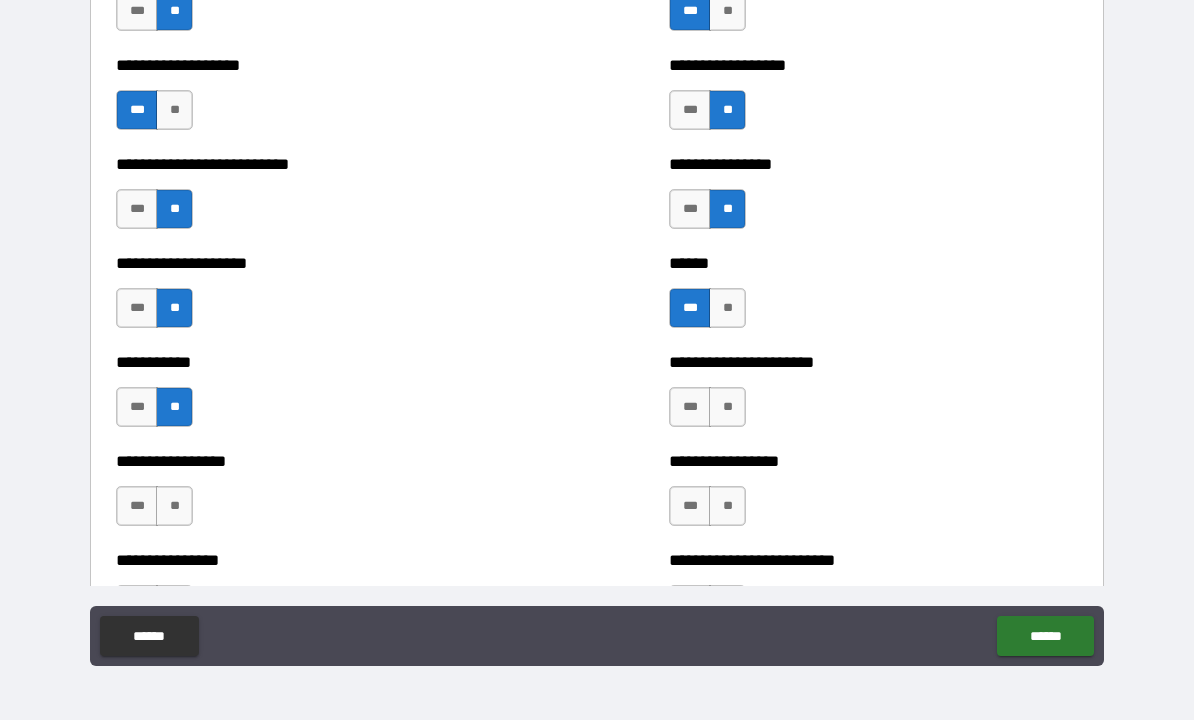 scroll, scrollTop: 5780, scrollLeft: 0, axis: vertical 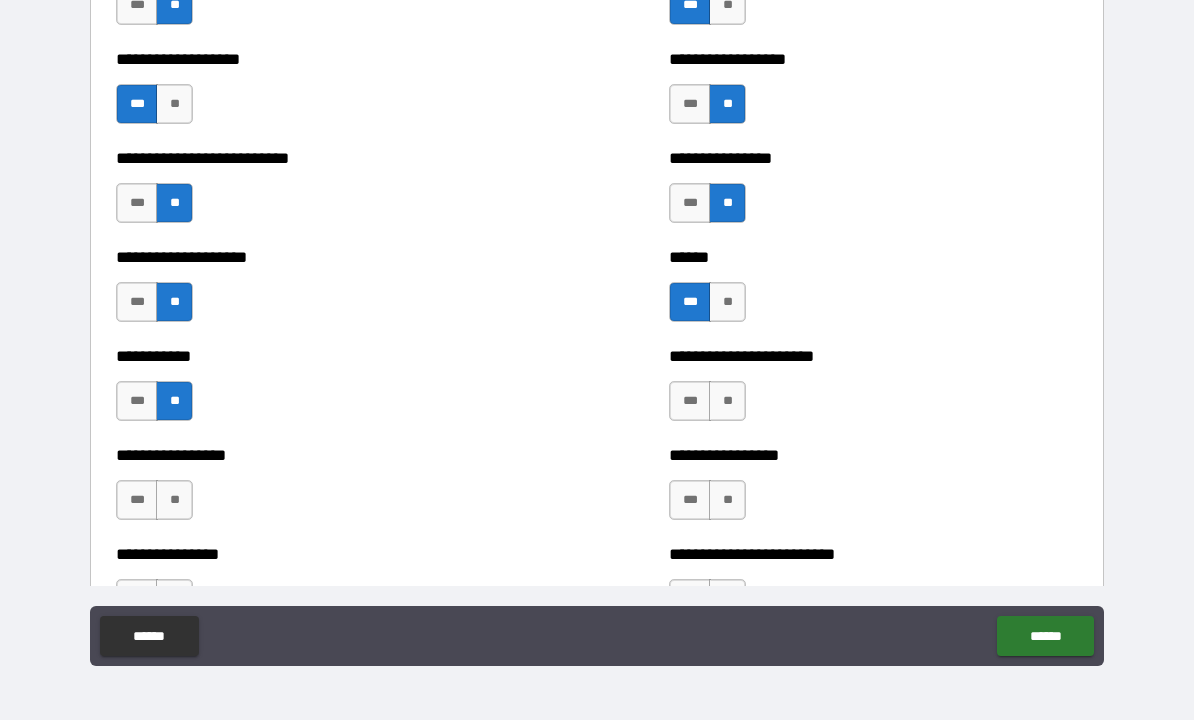 click on "**" at bounding box center (727, 402) 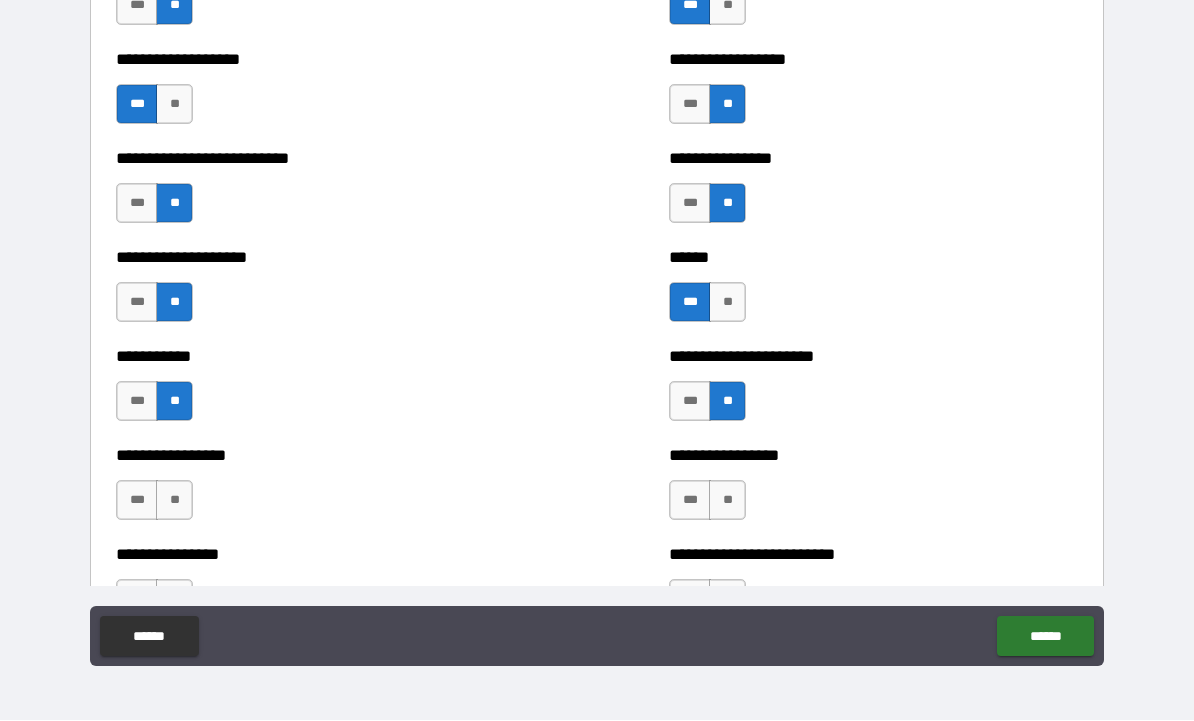 click on "**" at bounding box center (727, 501) 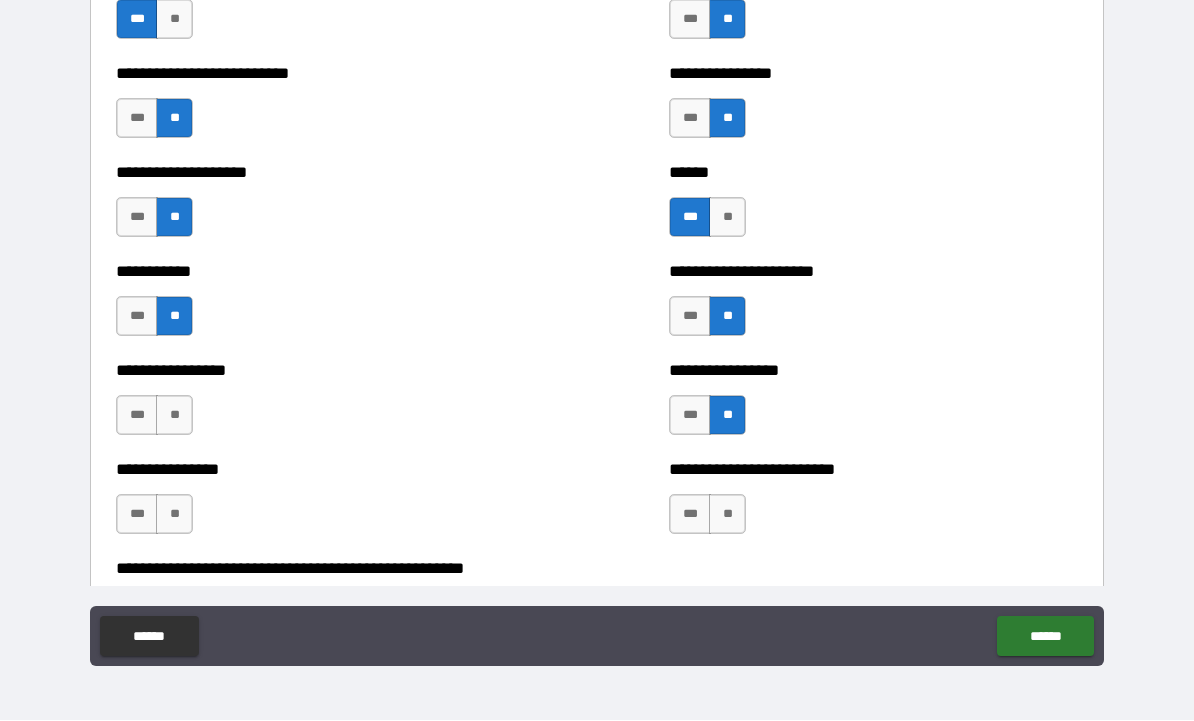 scroll, scrollTop: 5880, scrollLeft: 0, axis: vertical 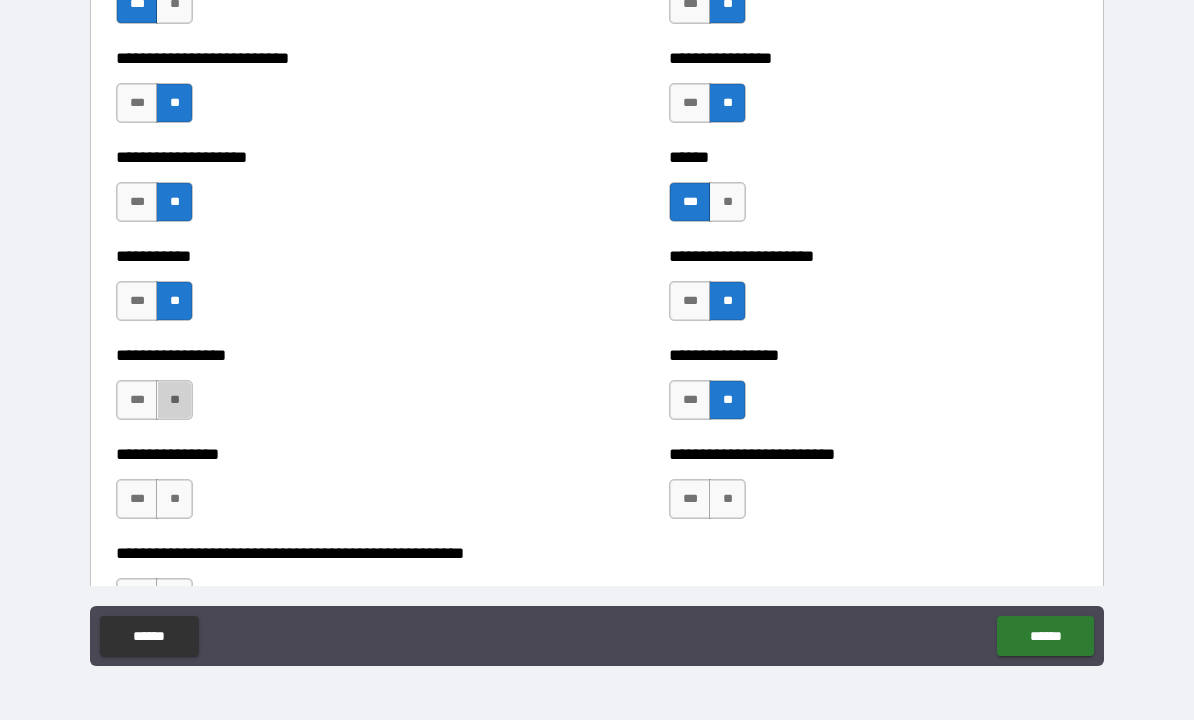 click on "**" at bounding box center (174, 401) 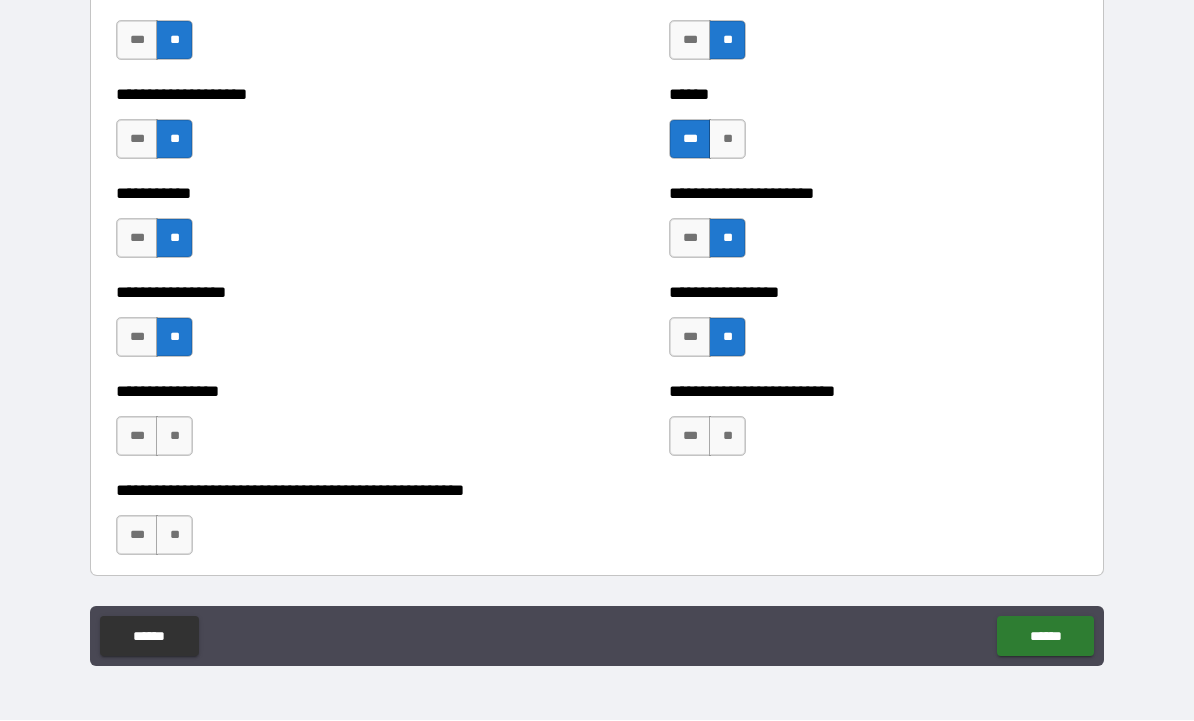 scroll, scrollTop: 5955, scrollLeft: 0, axis: vertical 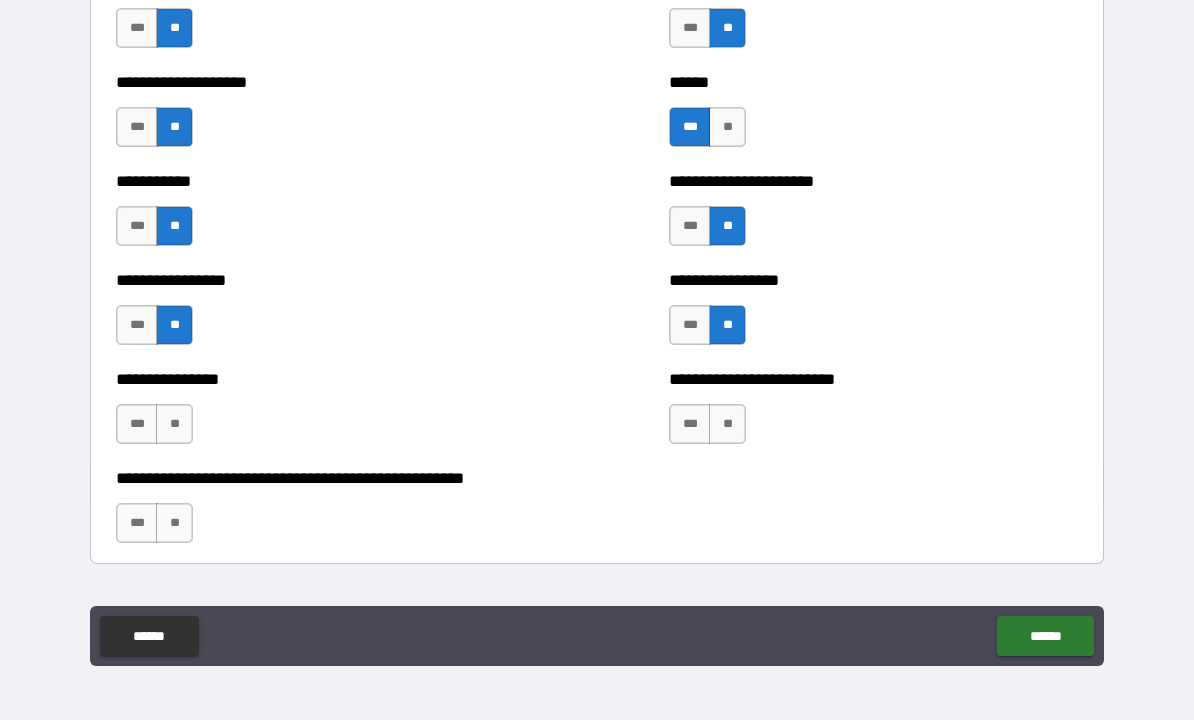 click on "**" at bounding box center [174, 425] 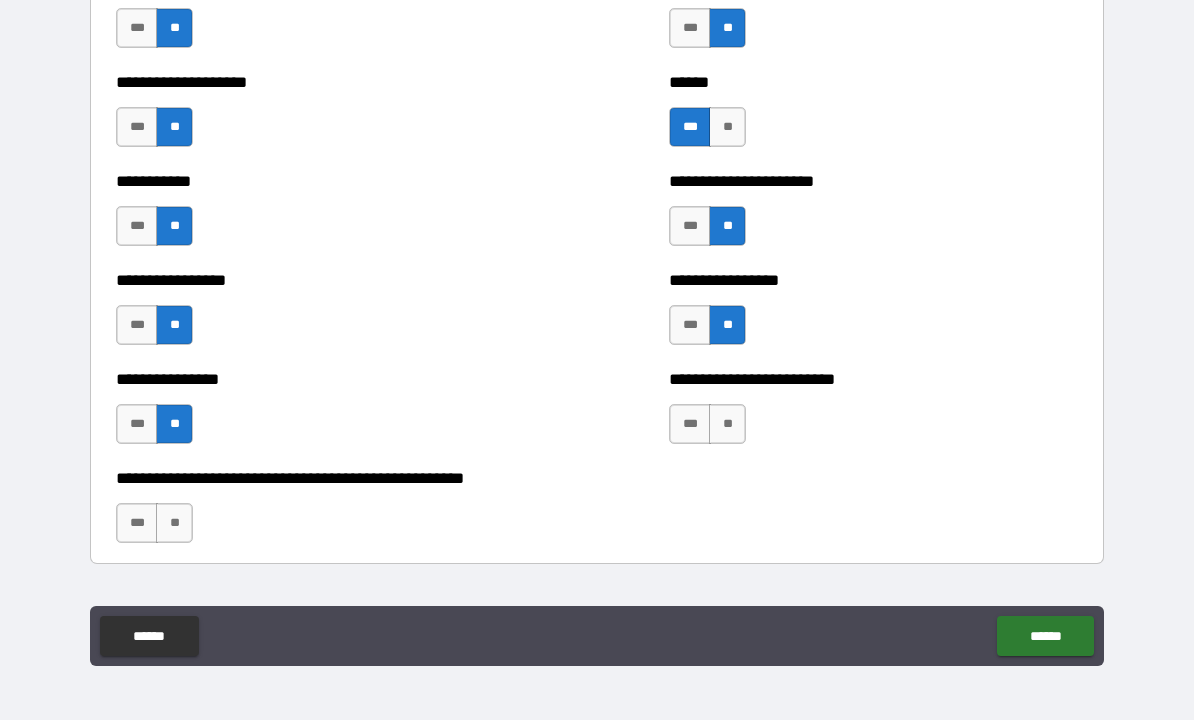 click on "**" at bounding box center [727, 425] 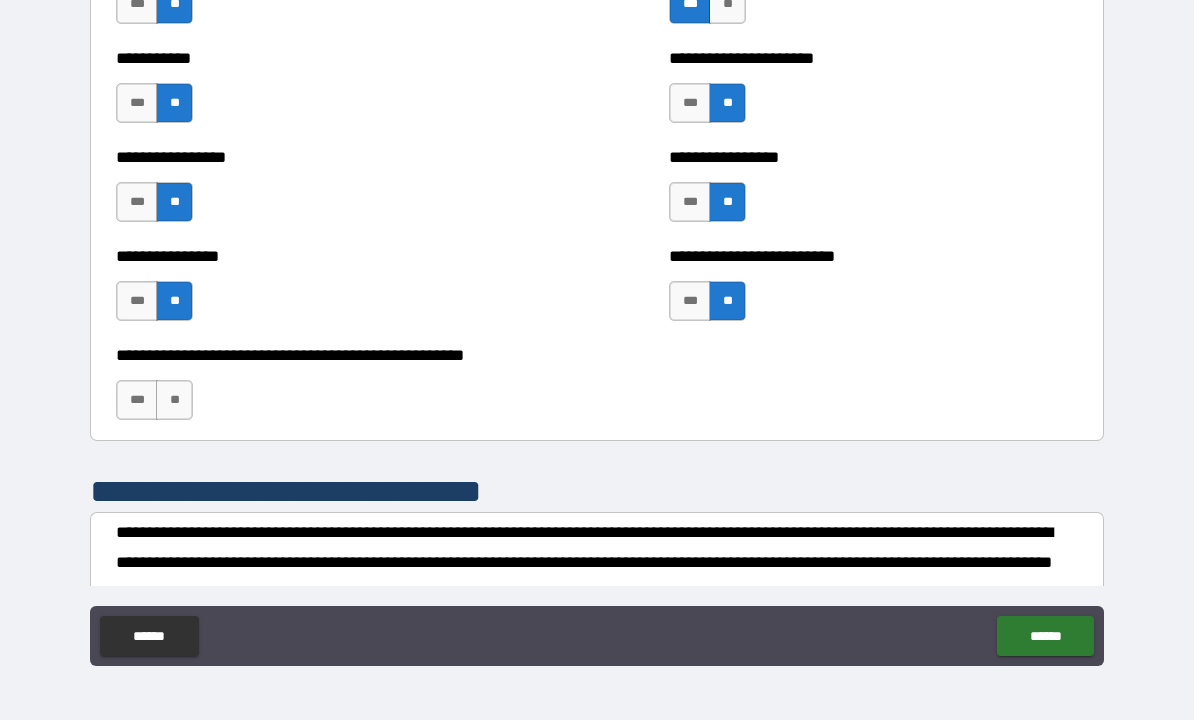 scroll, scrollTop: 6115, scrollLeft: 0, axis: vertical 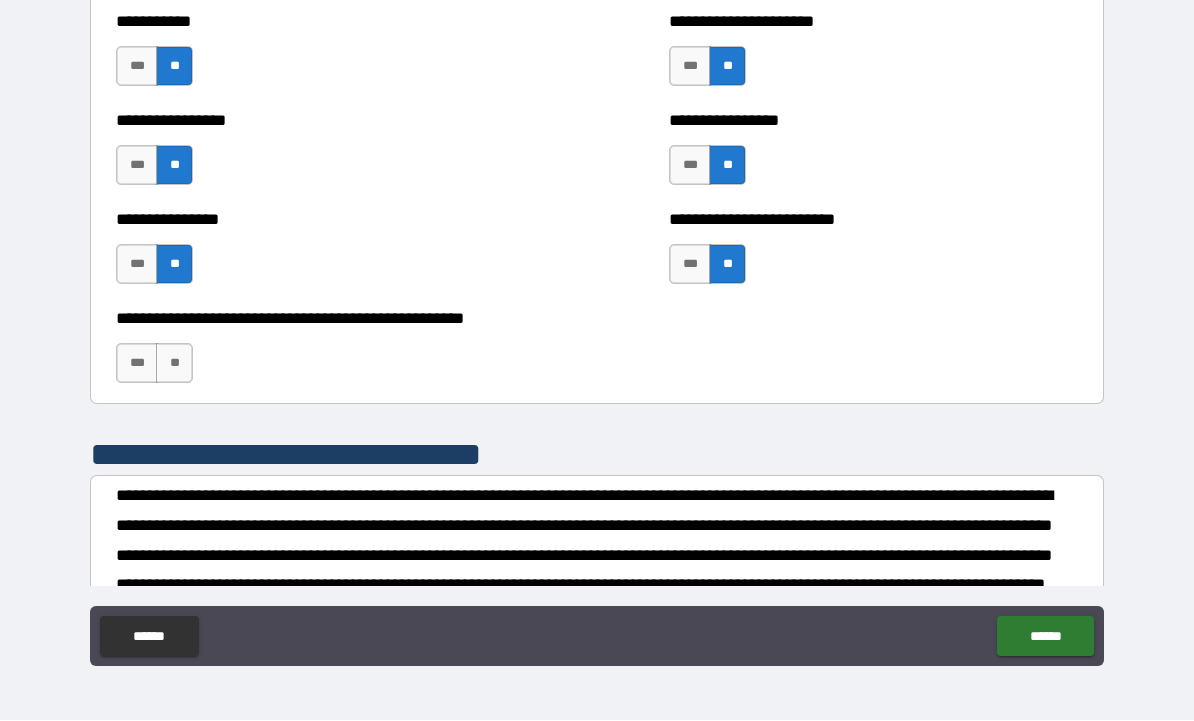 click on "**" at bounding box center [174, 364] 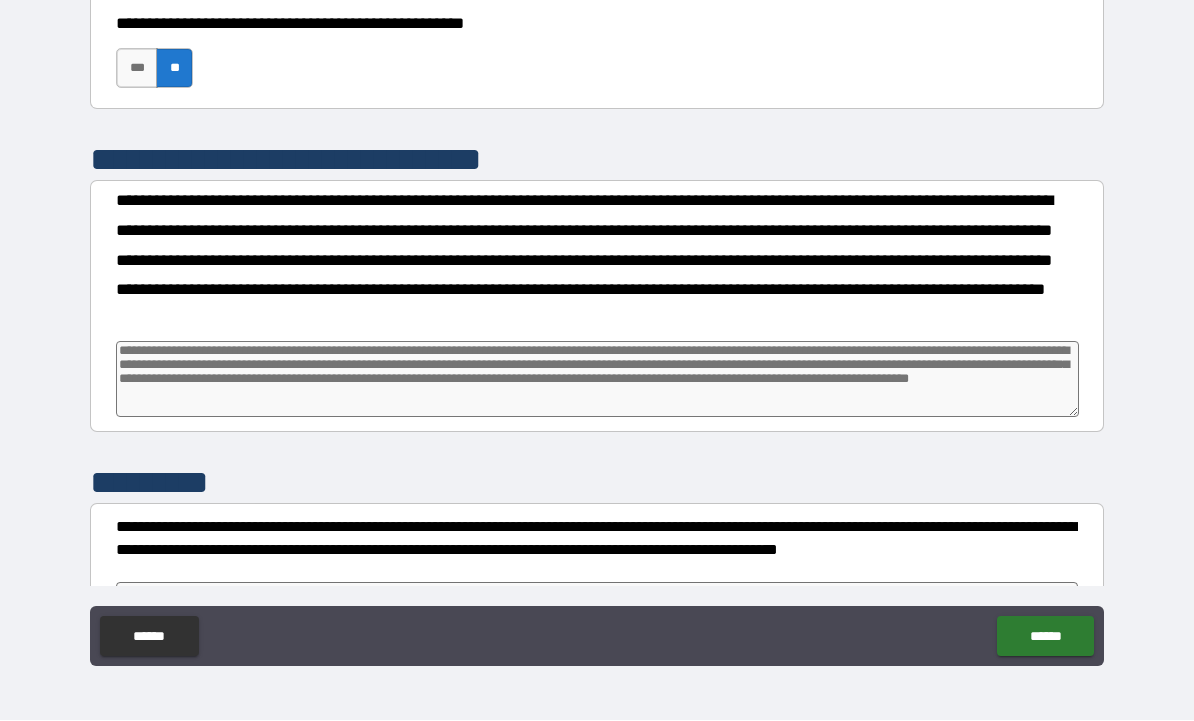 scroll, scrollTop: 6424, scrollLeft: 0, axis: vertical 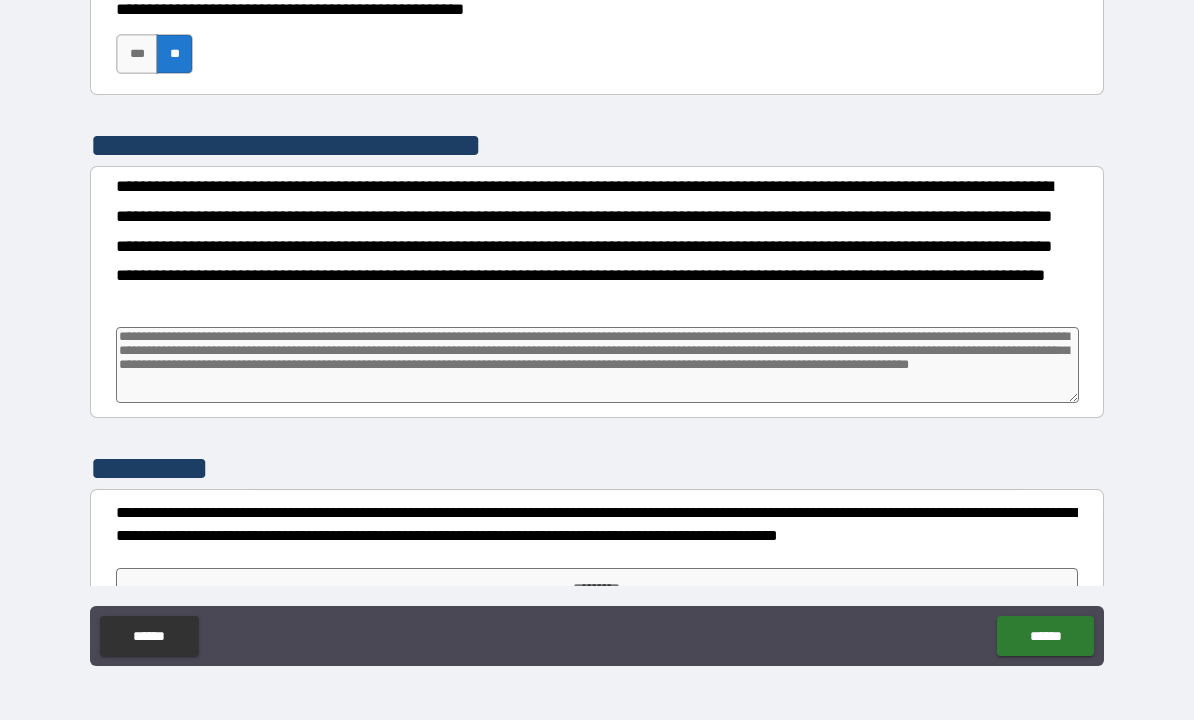 click at bounding box center (597, 366) 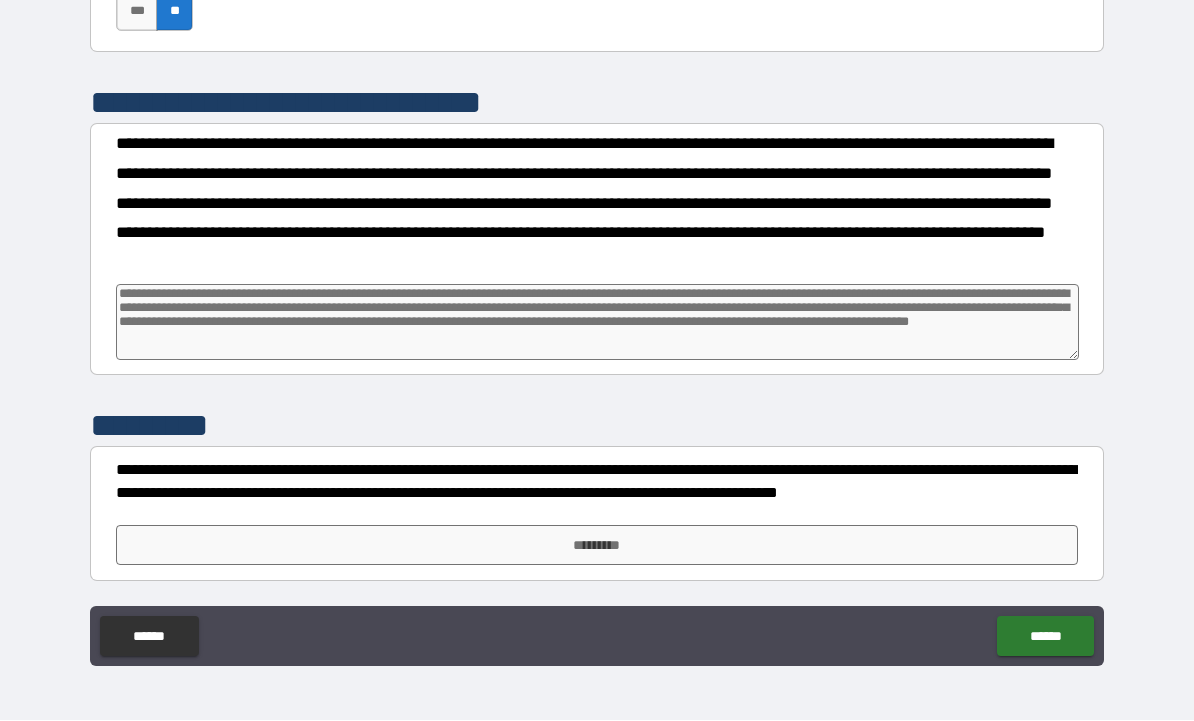 scroll, scrollTop: 6467, scrollLeft: 0, axis: vertical 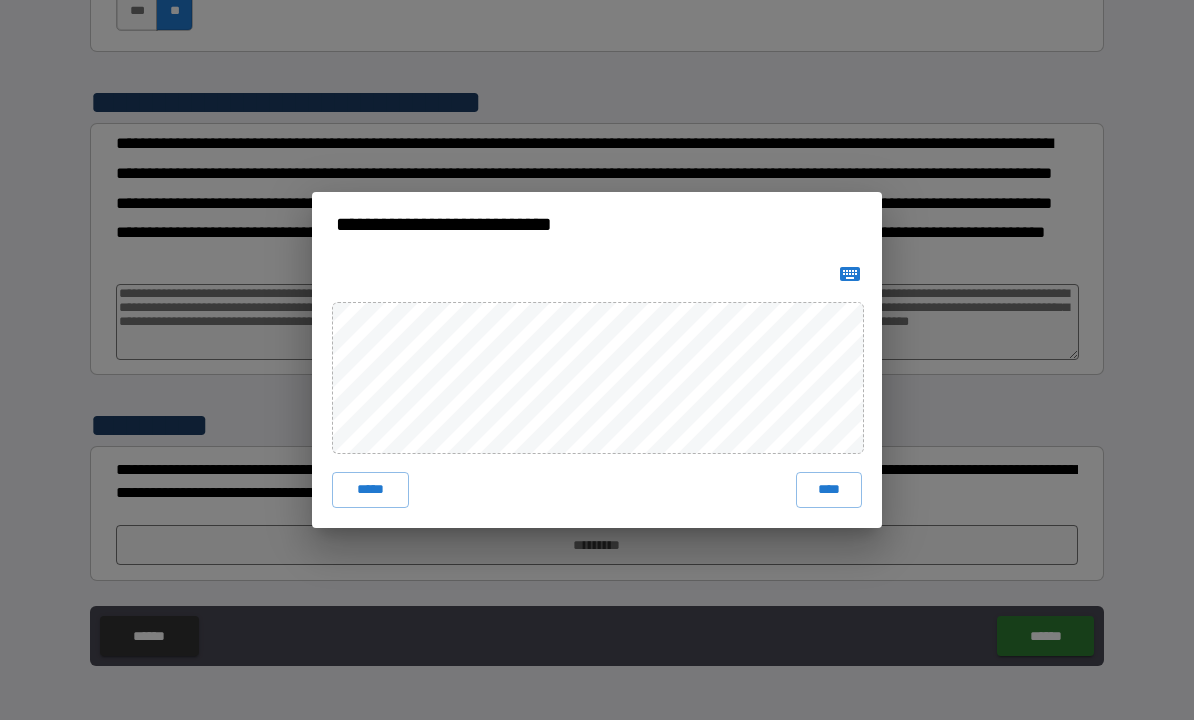click on "*****" at bounding box center [370, 491] 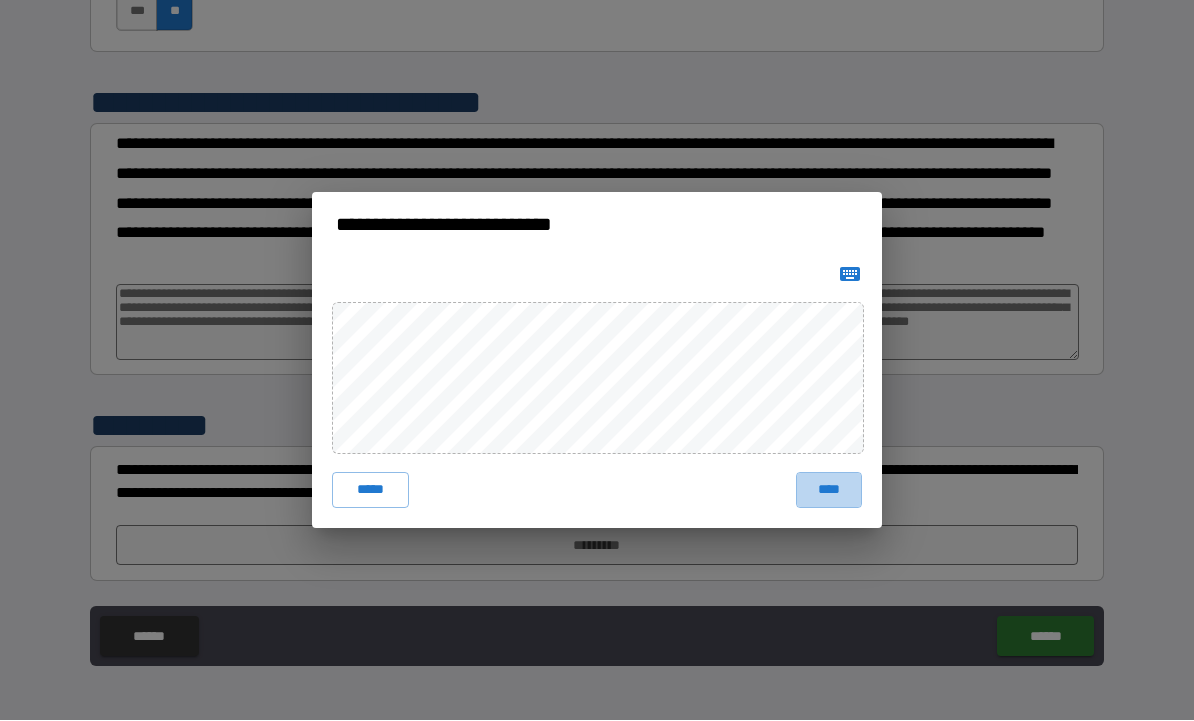 click on "****" at bounding box center (829, 491) 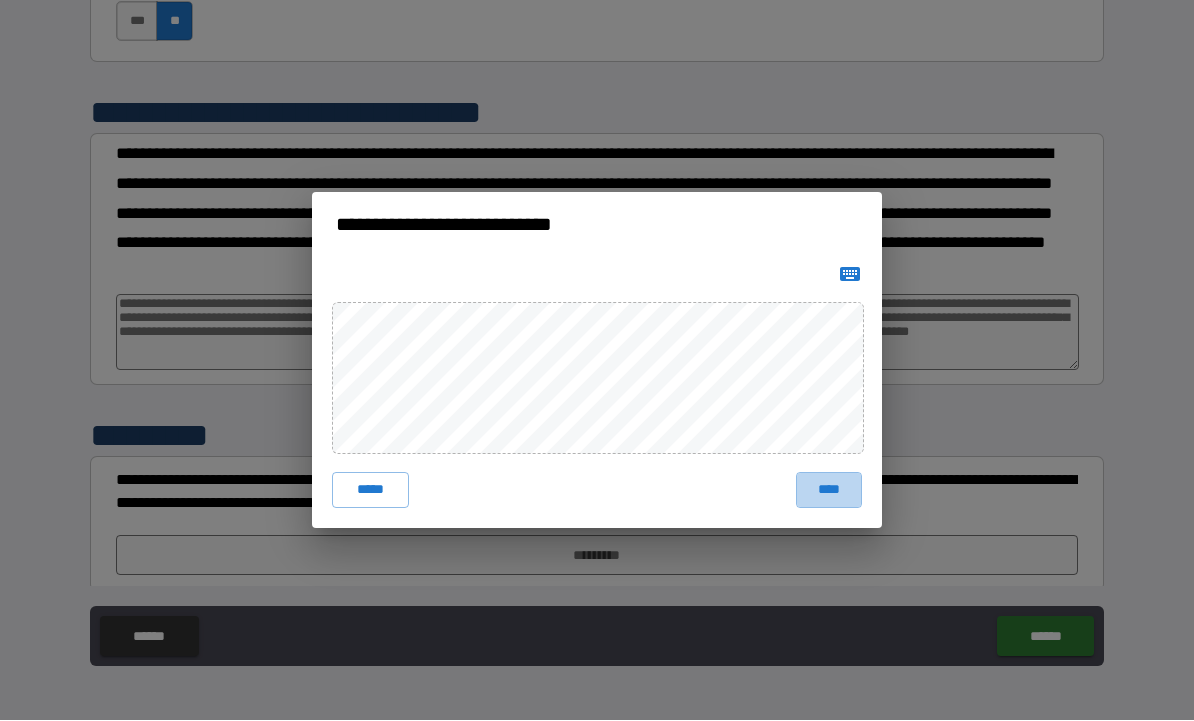 type on "*" 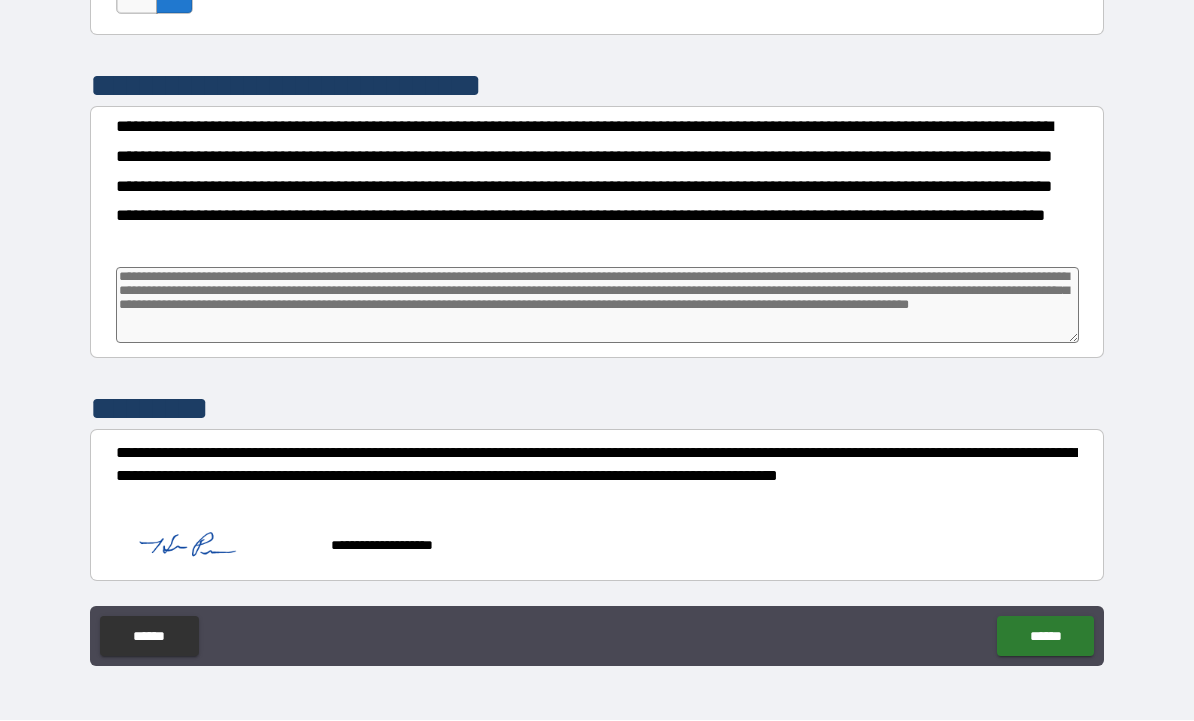 scroll, scrollTop: 6484, scrollLeft: 0, axis: vertical 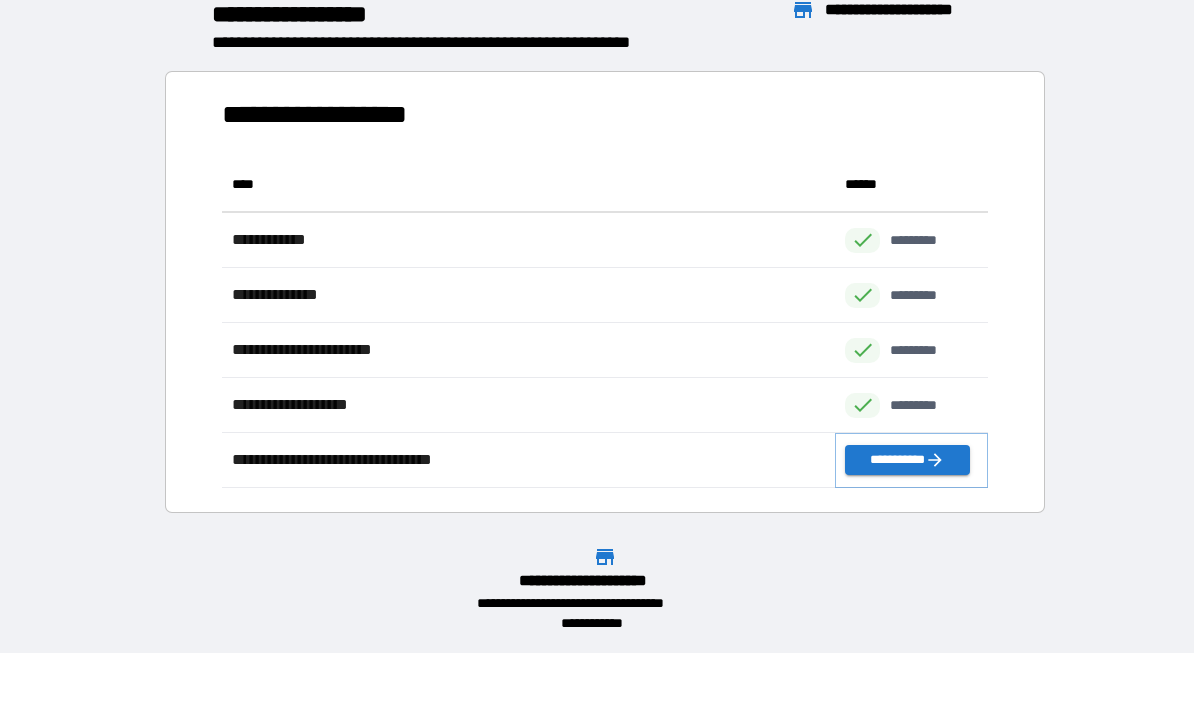 click on "**********" at bounding box center (907, 461) 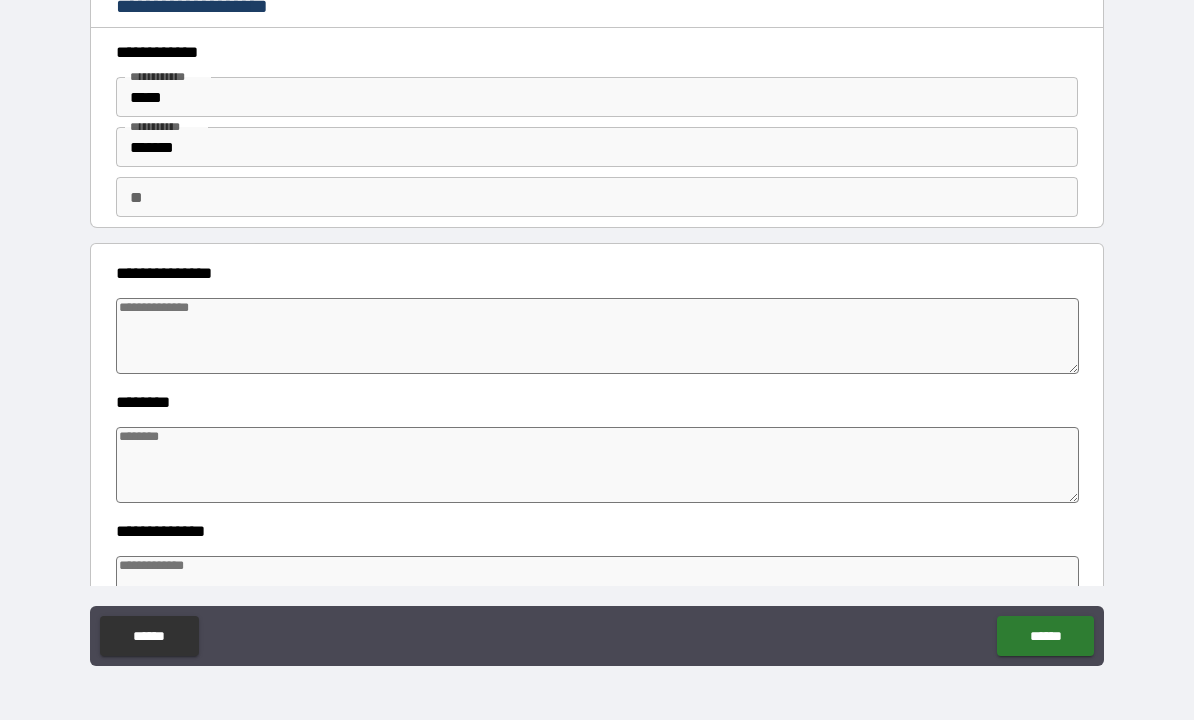 click on "** **" at bounding box center [597, 198] 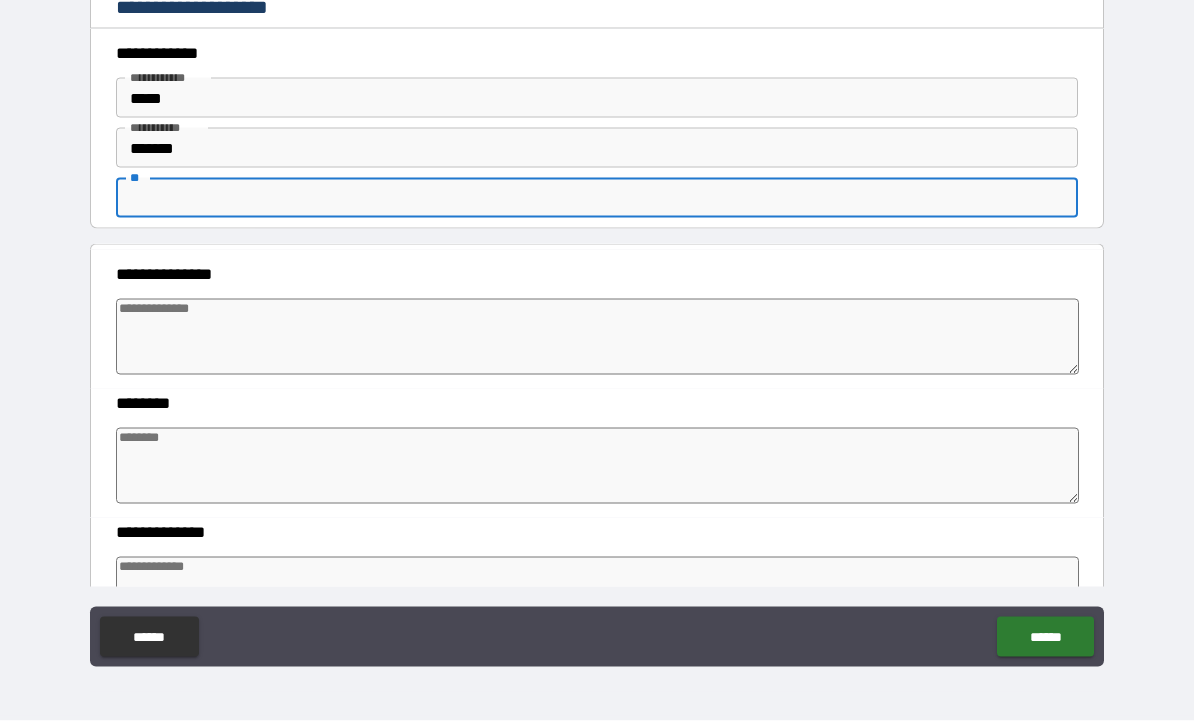type on "*" 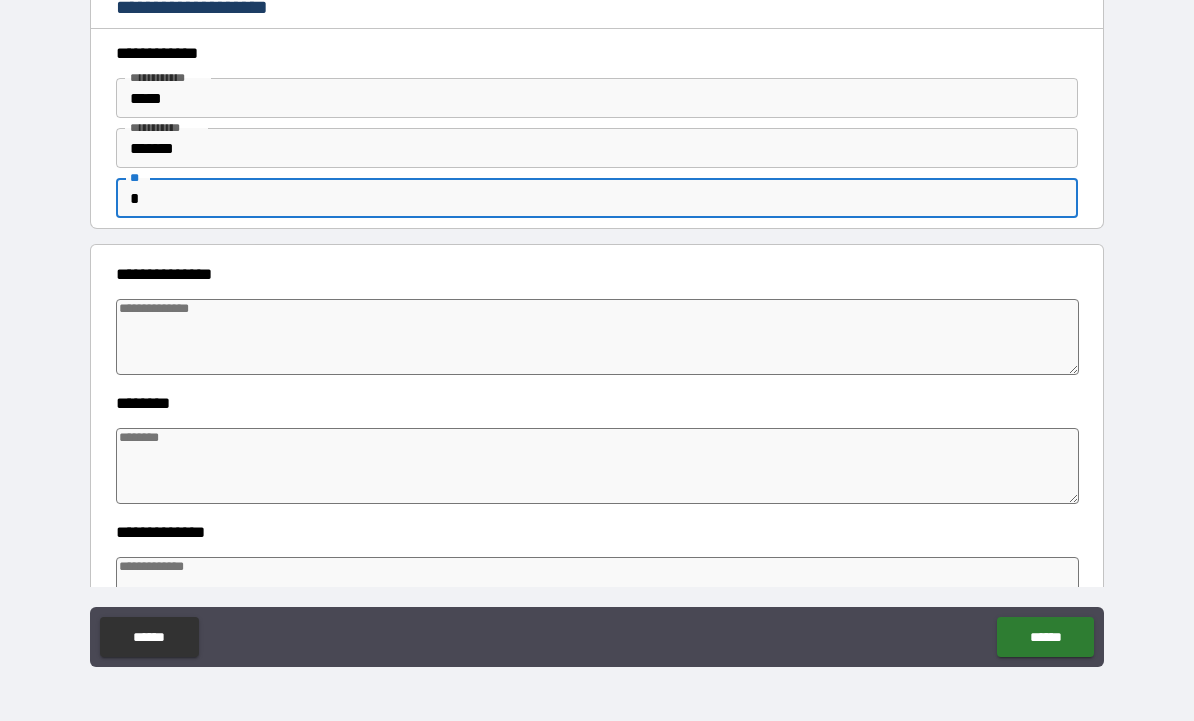 type on "*" 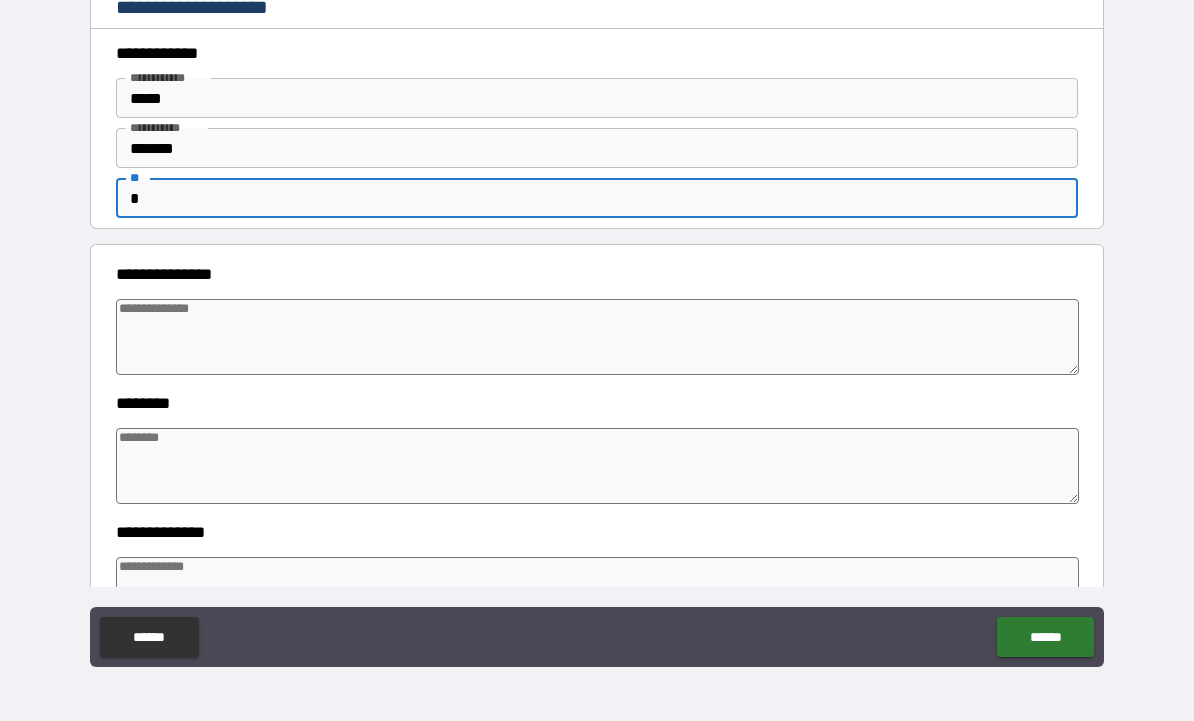 type on "*" 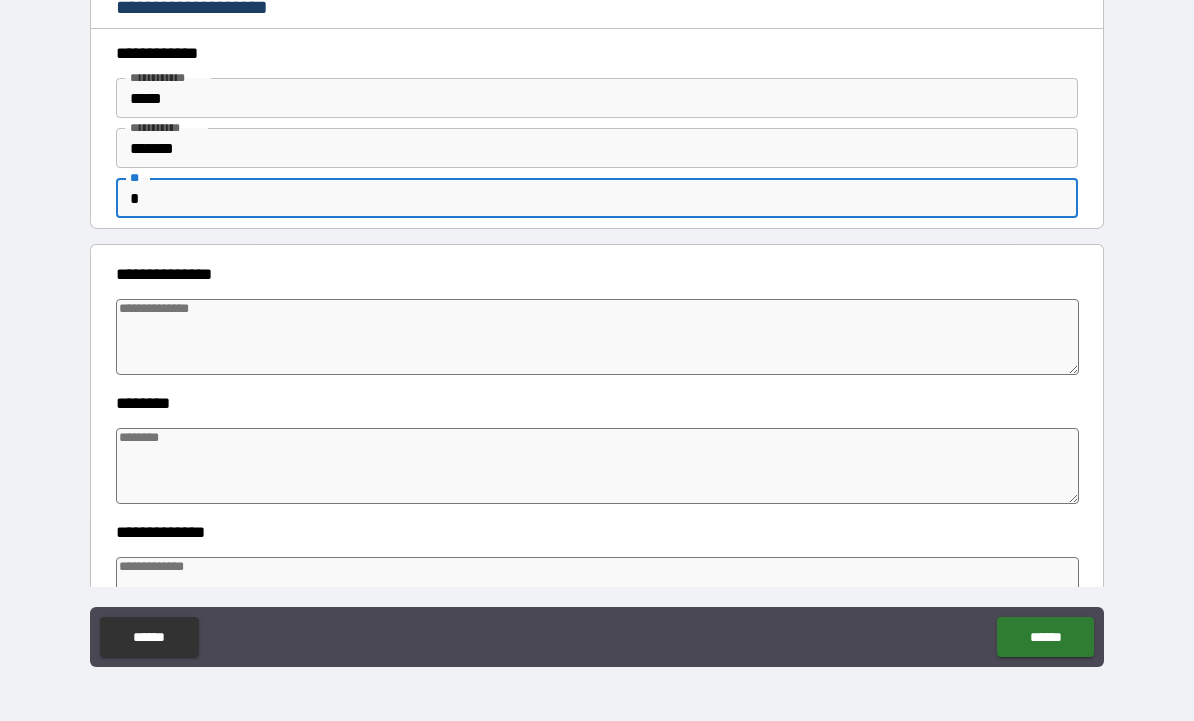 type on "**" 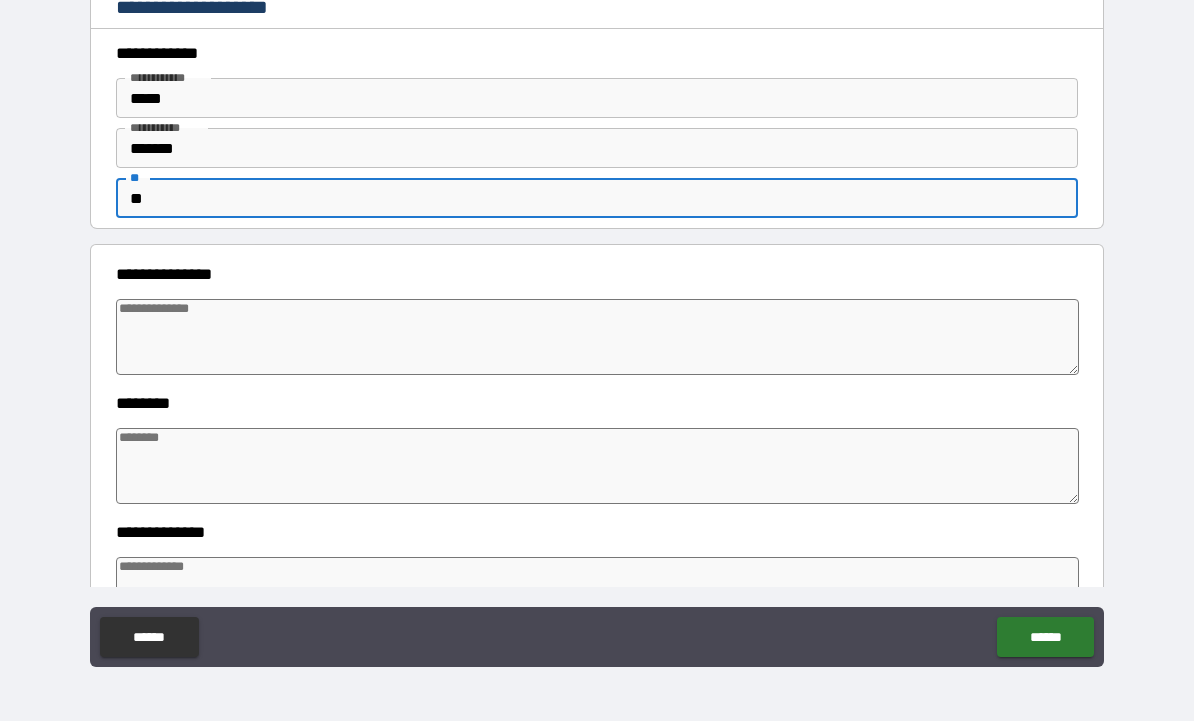 type on "*" 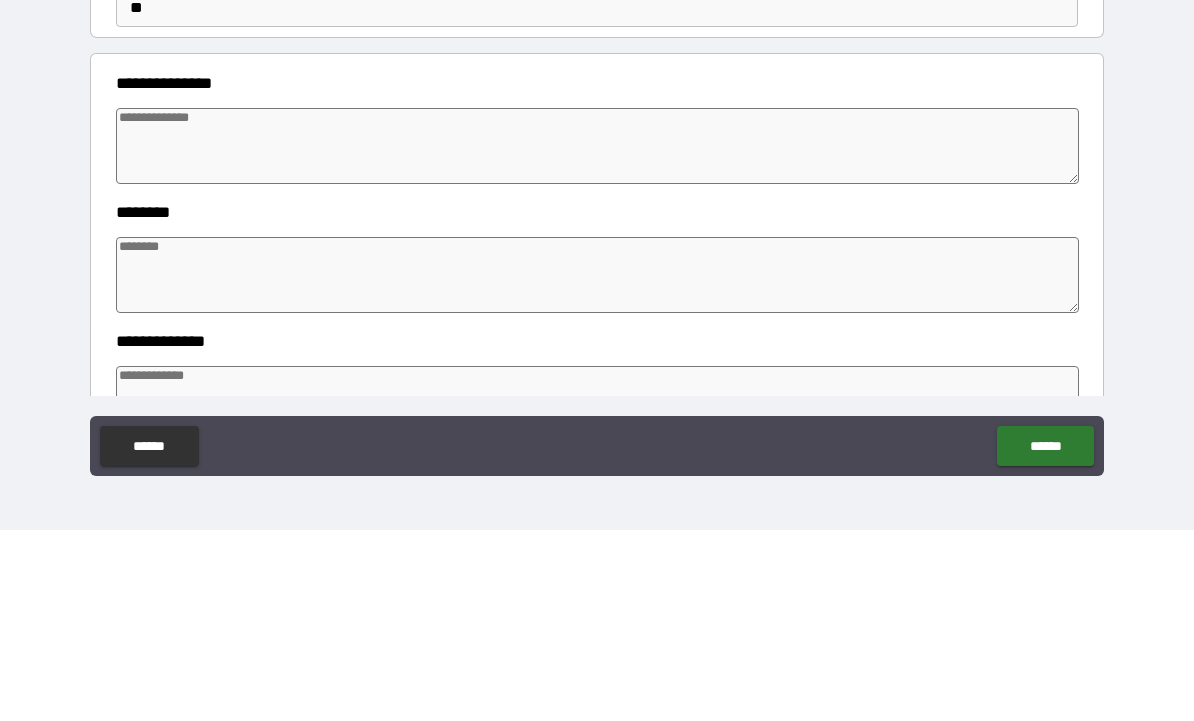 type on "*" 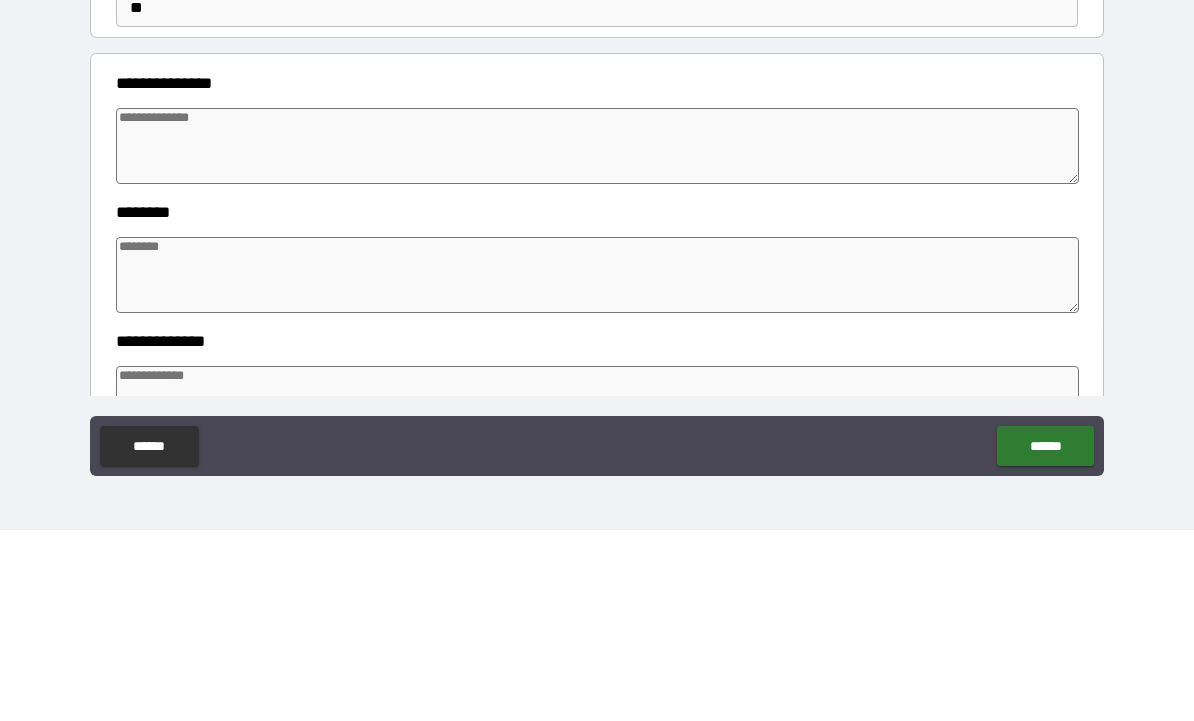 type on "*" 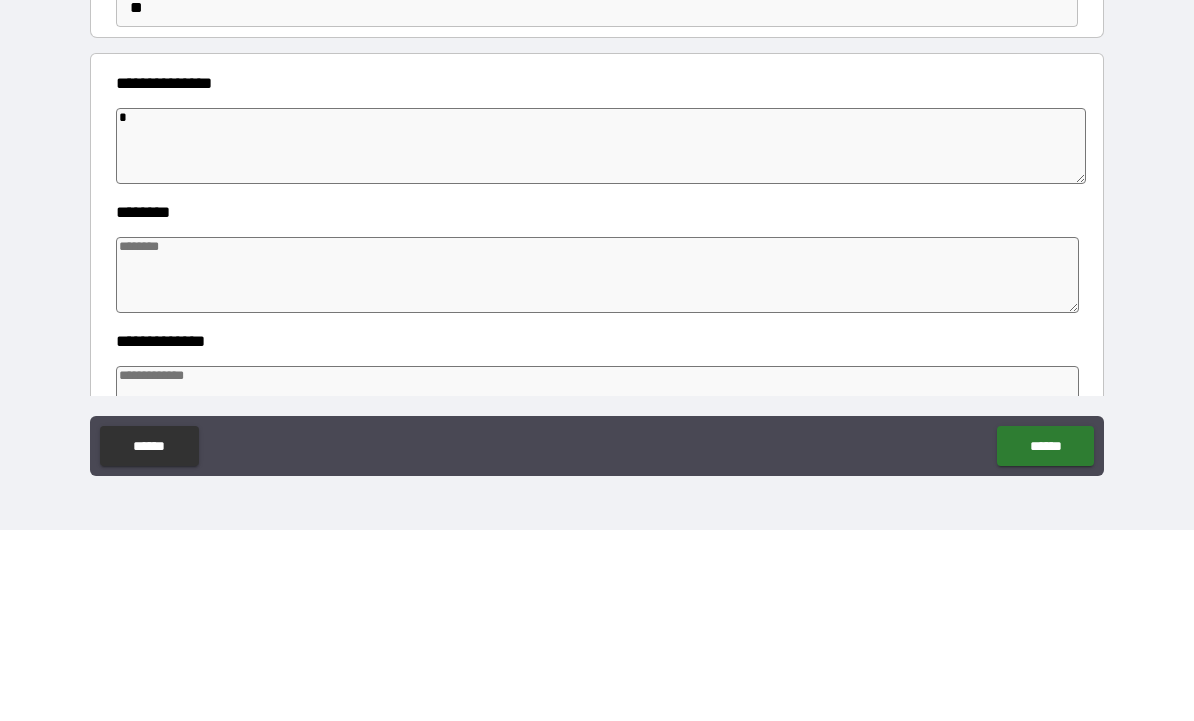 type on "*" 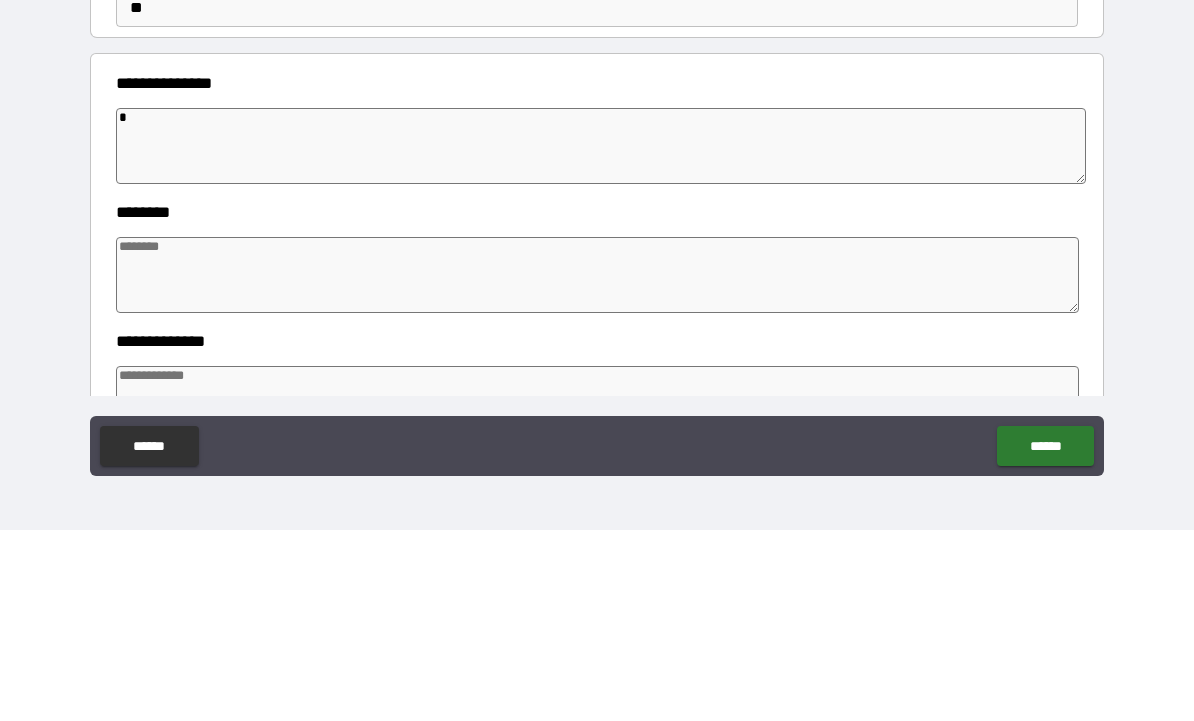 type on "*" 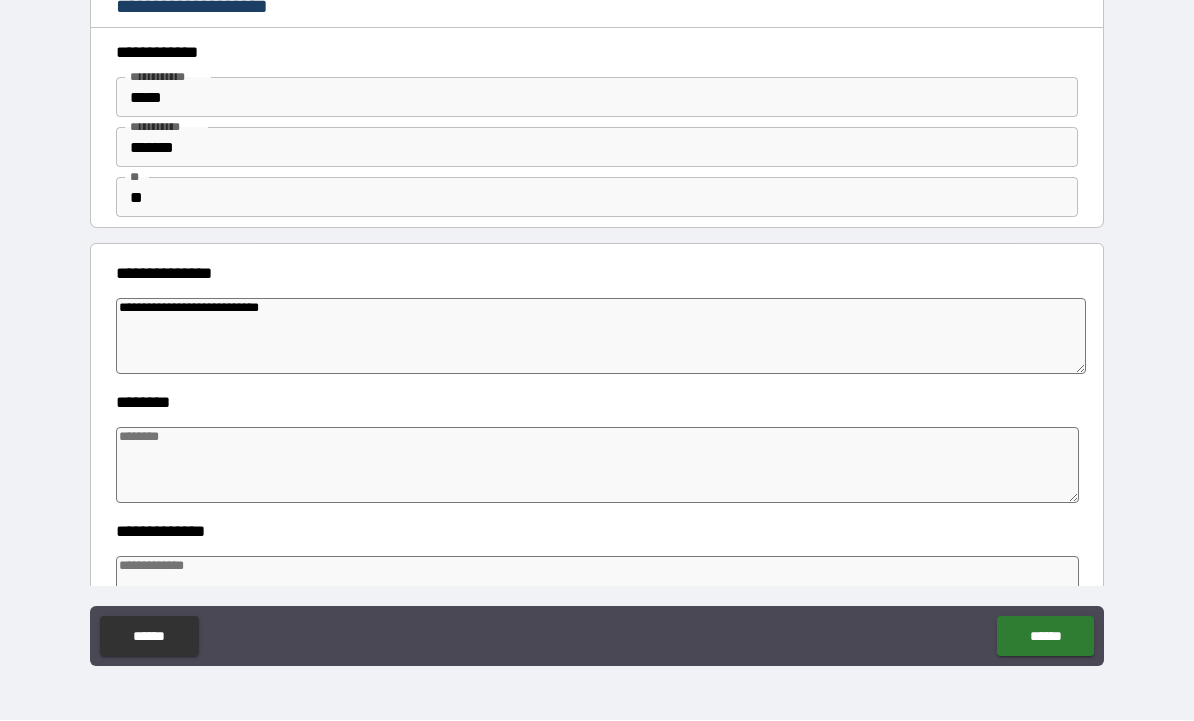 click on "**********" at bounding box center (601, 337) 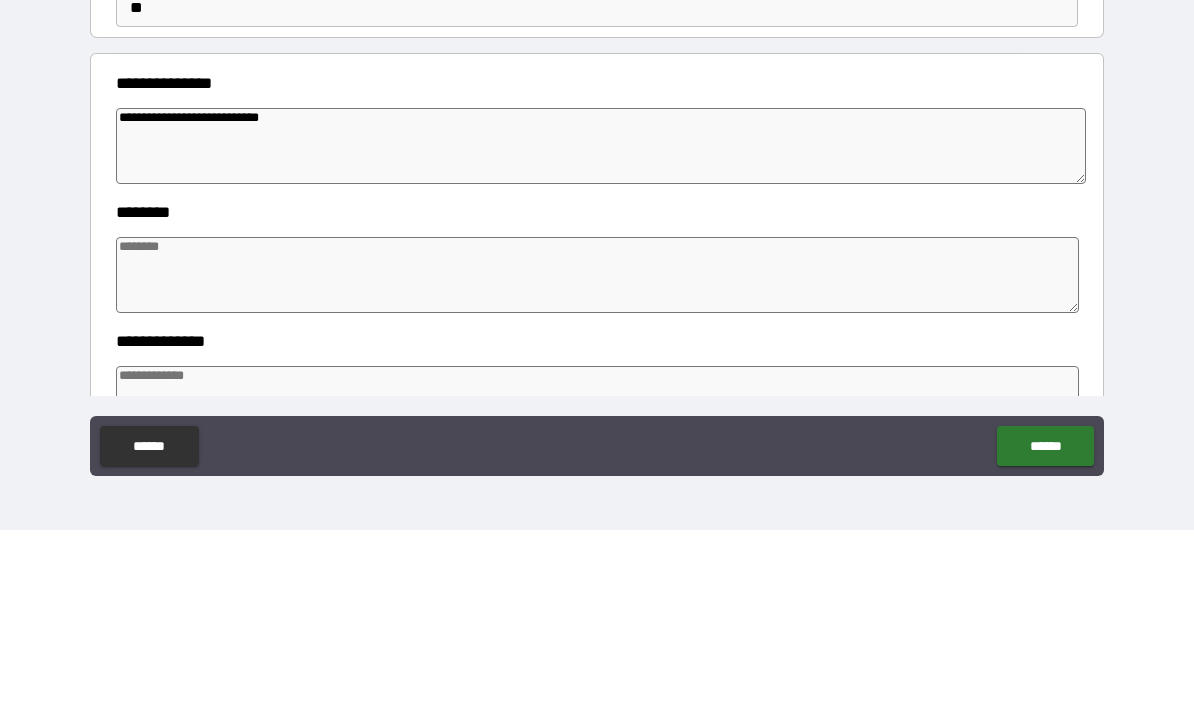 click on "**********" at bounding box center [601, 337] 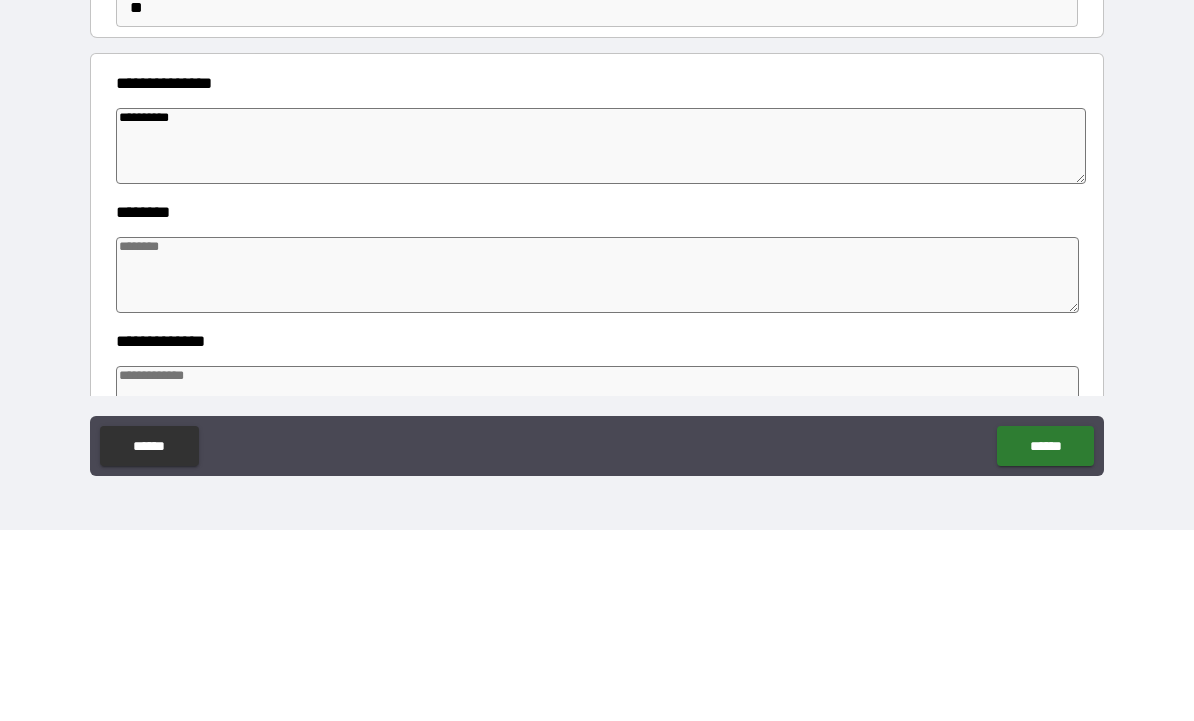 click at bounding box center (597, 466) 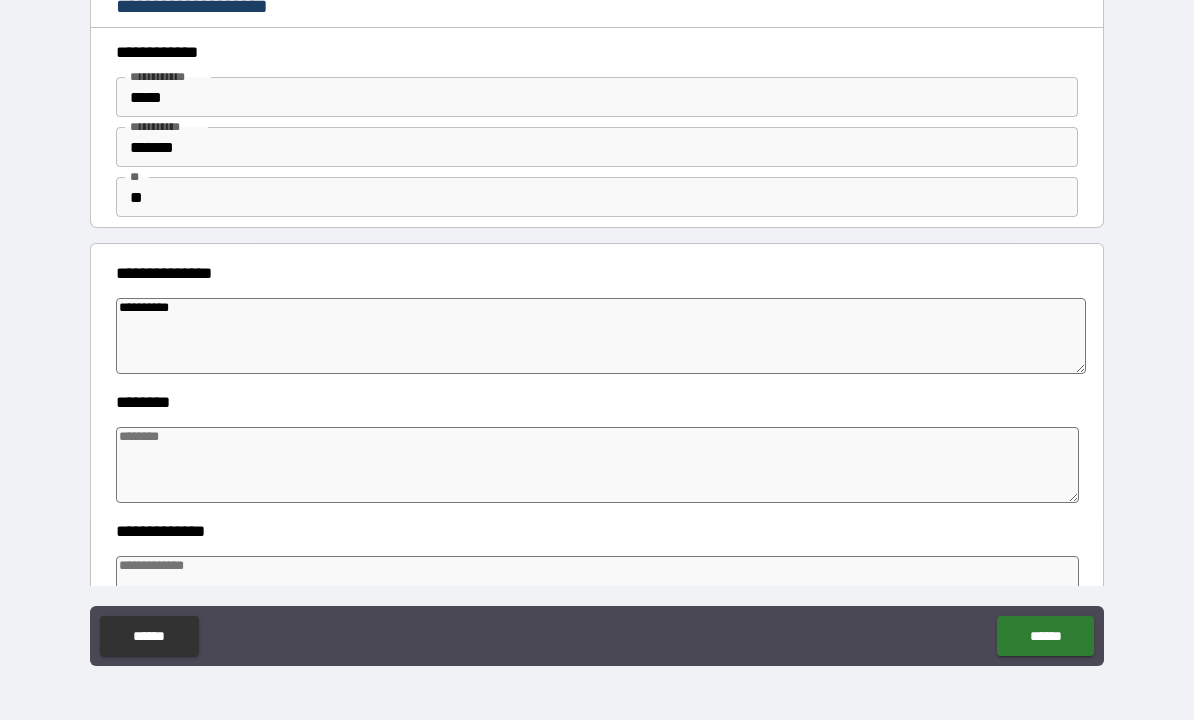 click at bounding box center [597, 466] 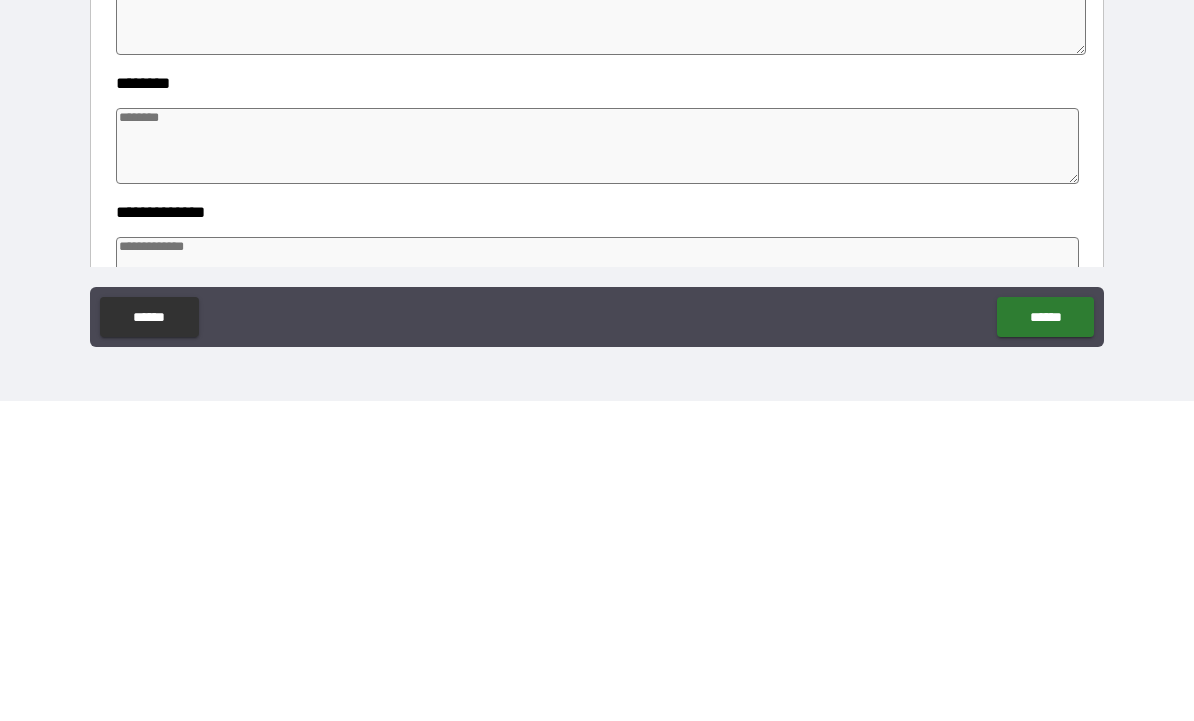 click at bounding box center (597, 466) 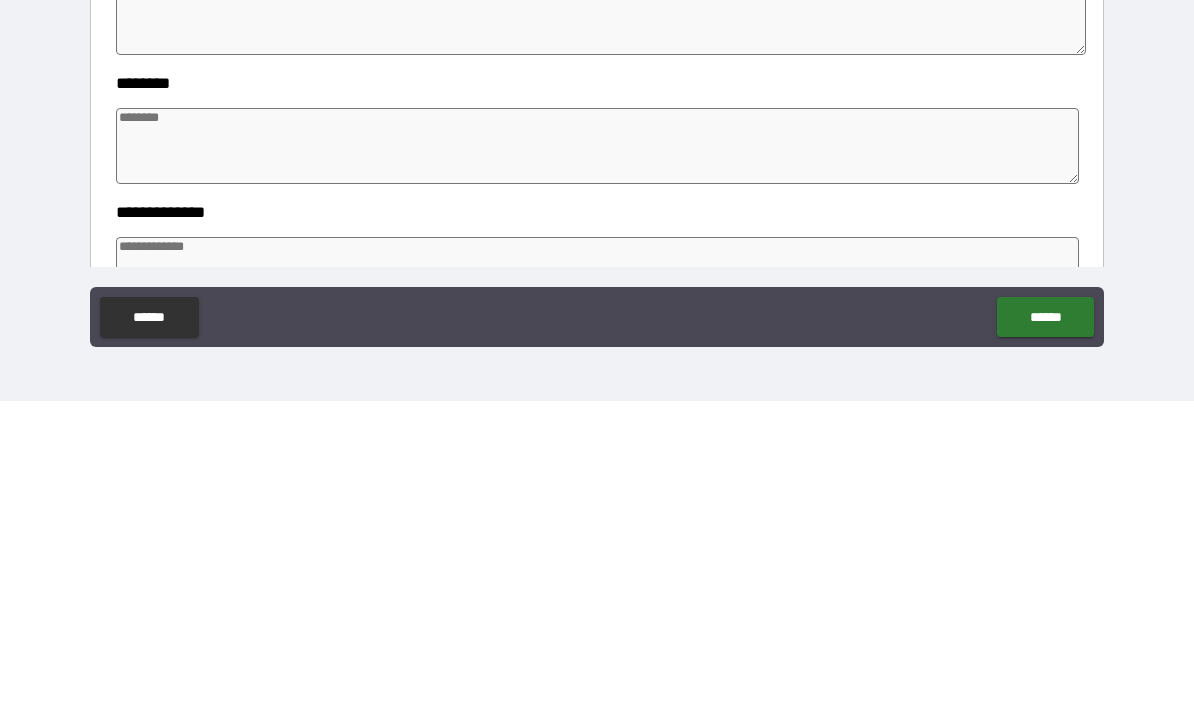paste on "**********" 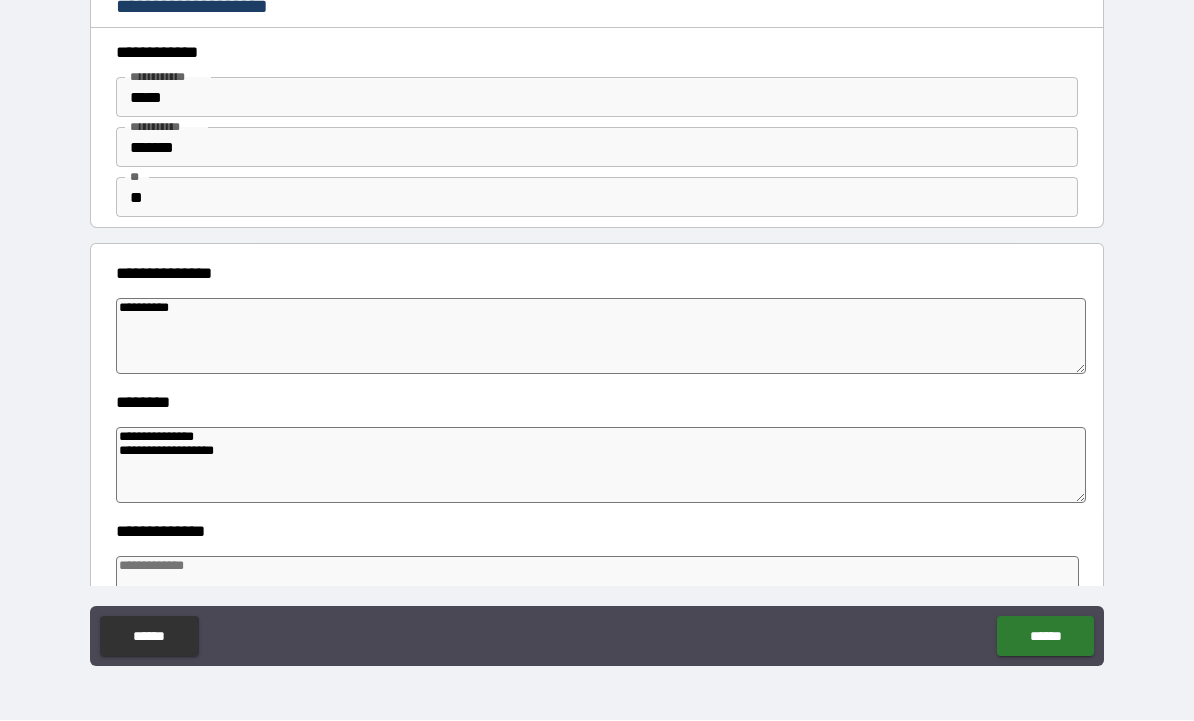 click at bounding box center (597, 595) 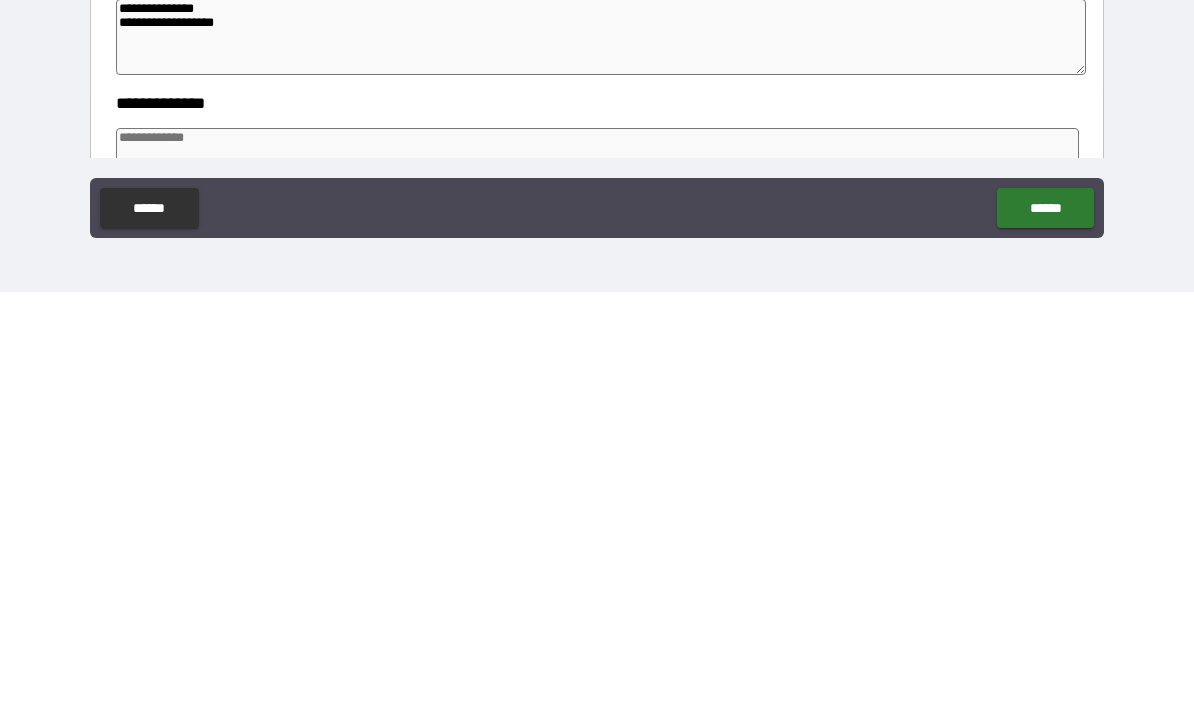 scroll, scrollTop: 68, scrollLeft: 0, axis: vertical 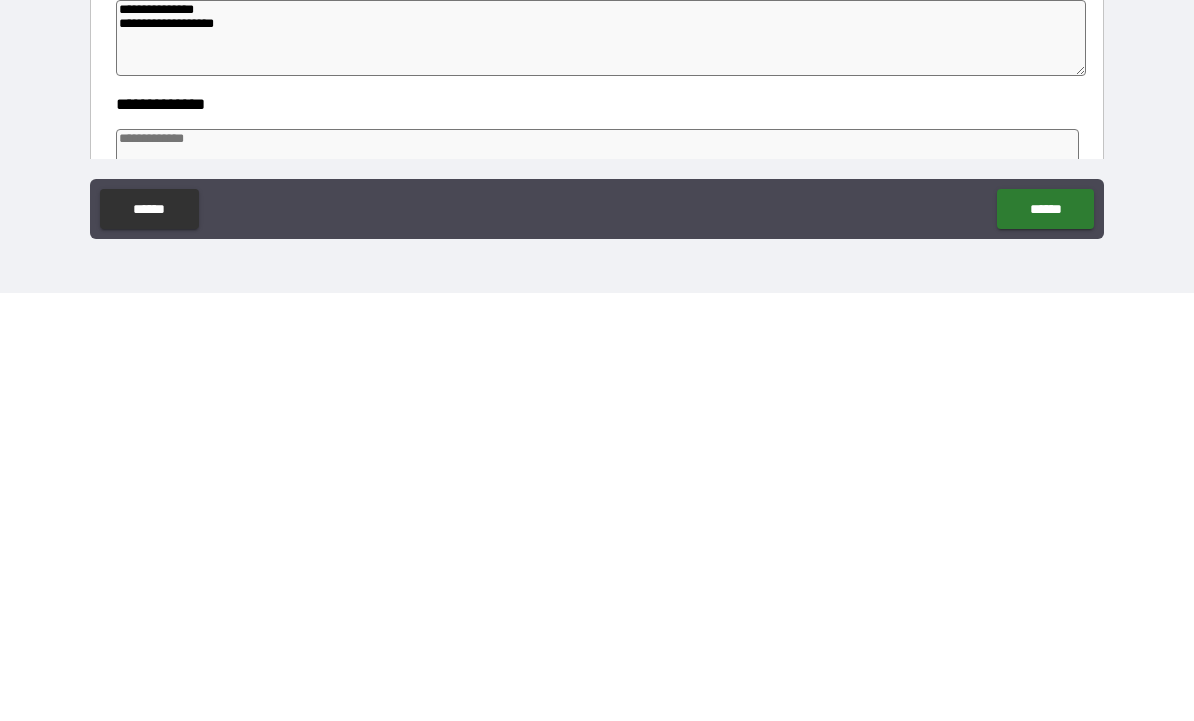 paste on "**********" 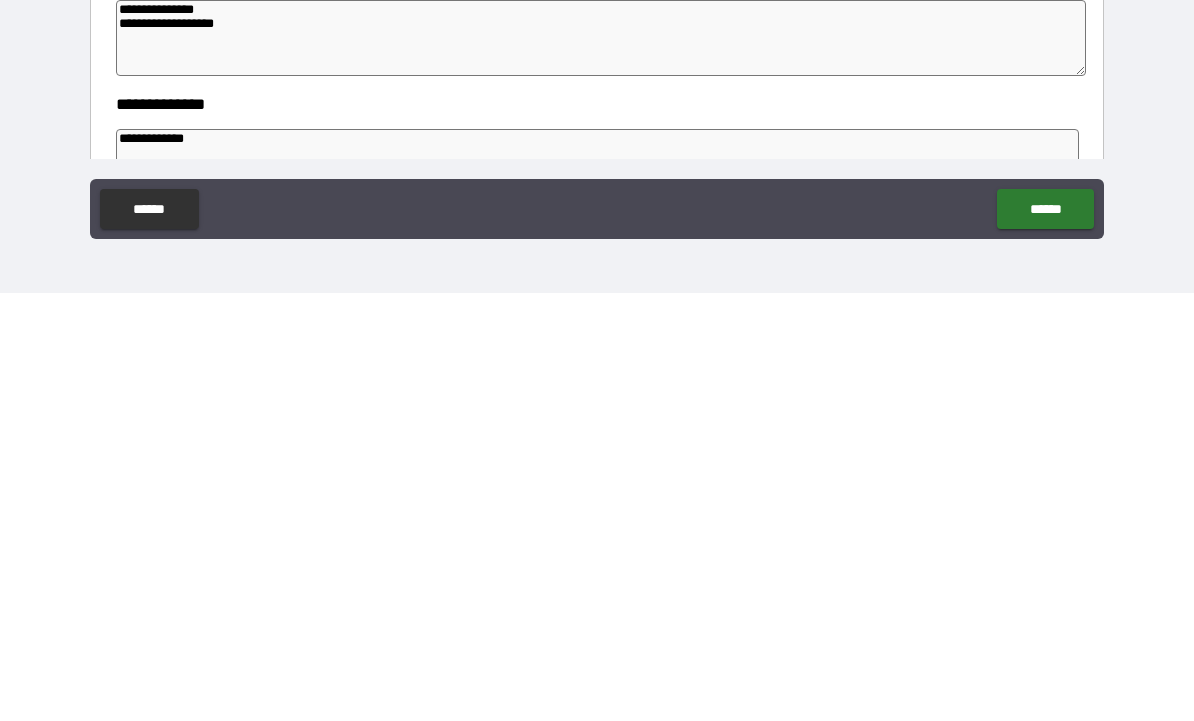 scroll, scrollTop: 67, scrollLeft: 0, axis: vertical 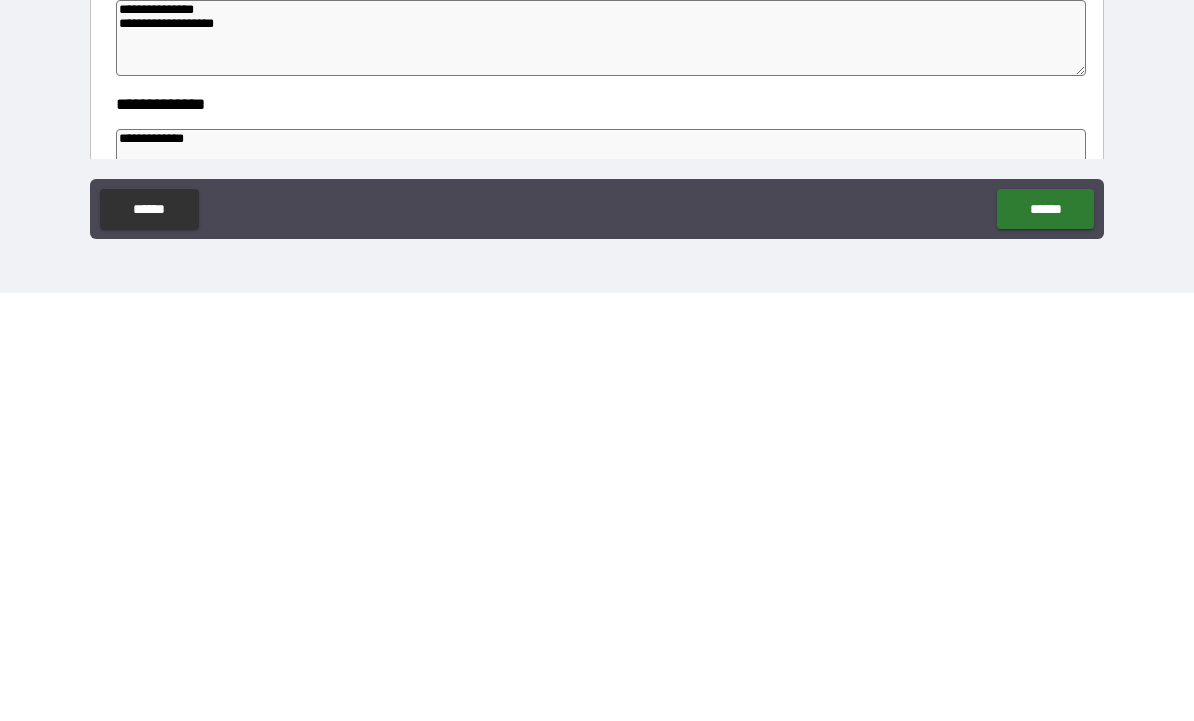 click on "**********" at bounding box center (601, 595) 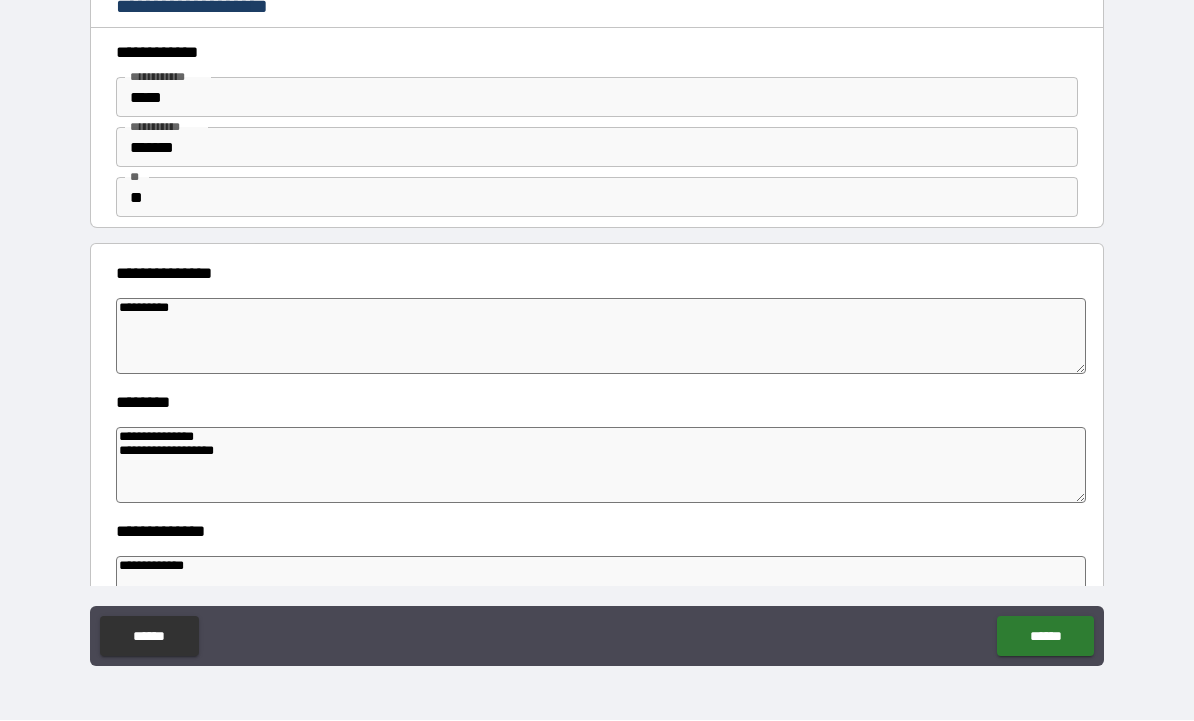 click on "**********" at bounding box center [601, 595] 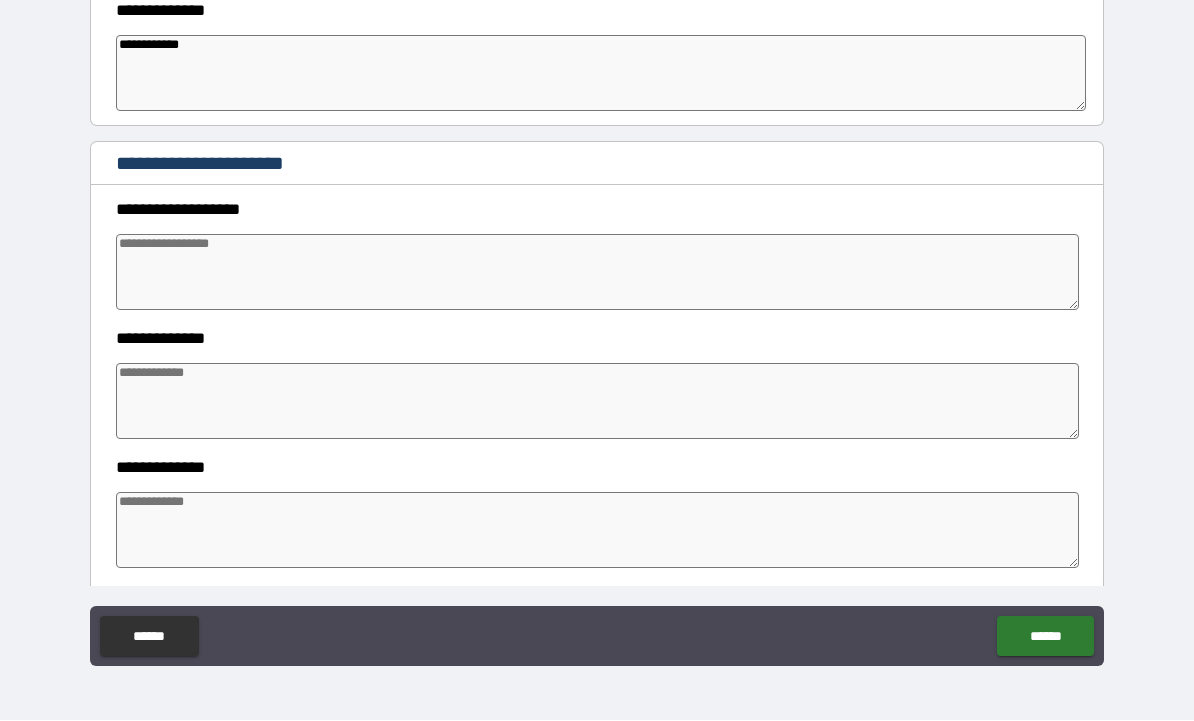 scroll, scrollTop: 593, scrollLeft: 0, axis: vertical 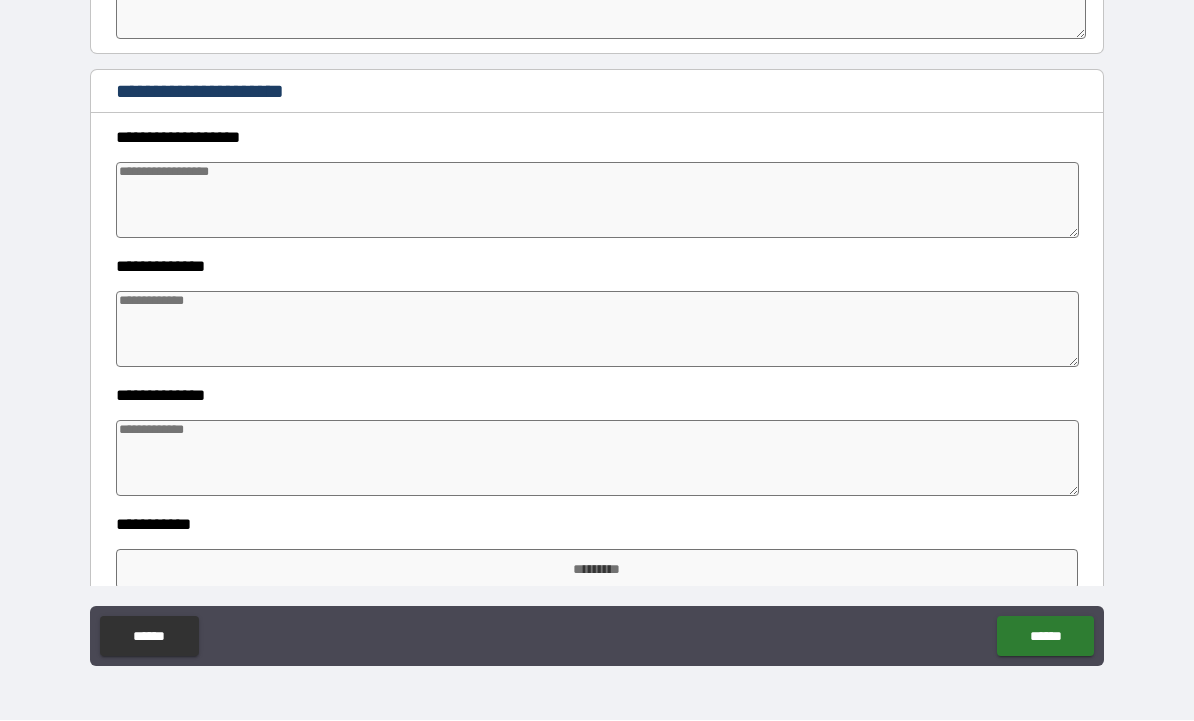 click at bounding box center (597, 201) 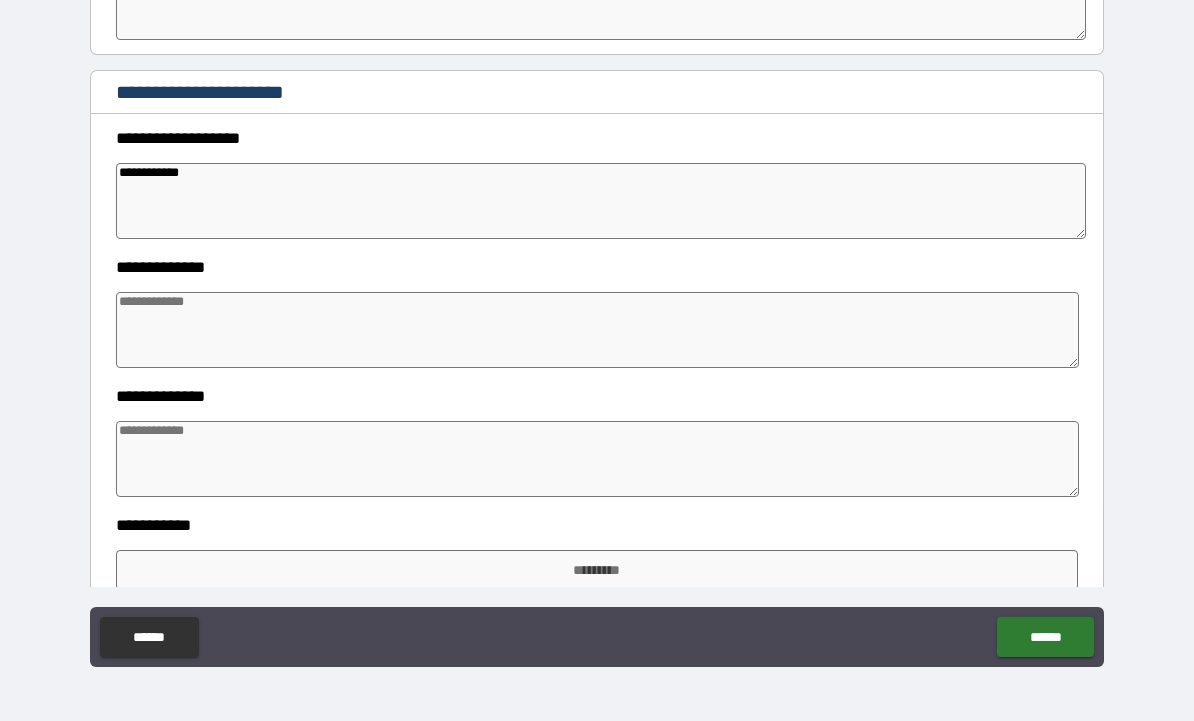 click at bounding box center (597, 330) 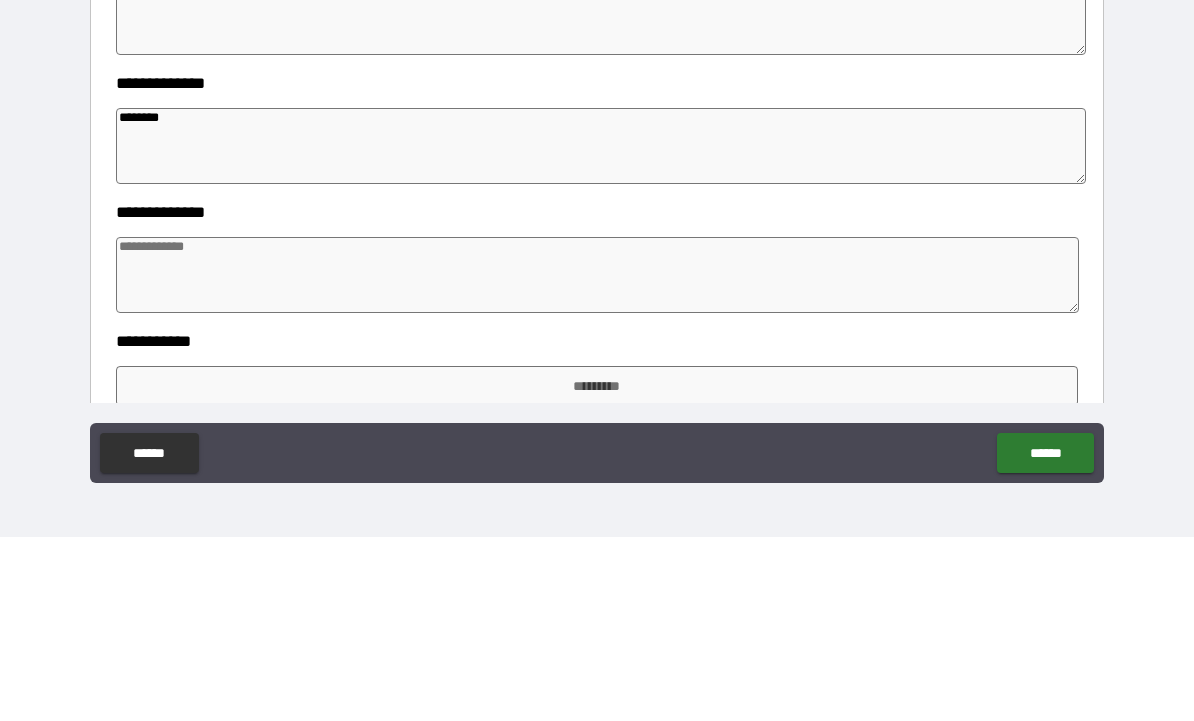 click at bounding box center [597, 459] 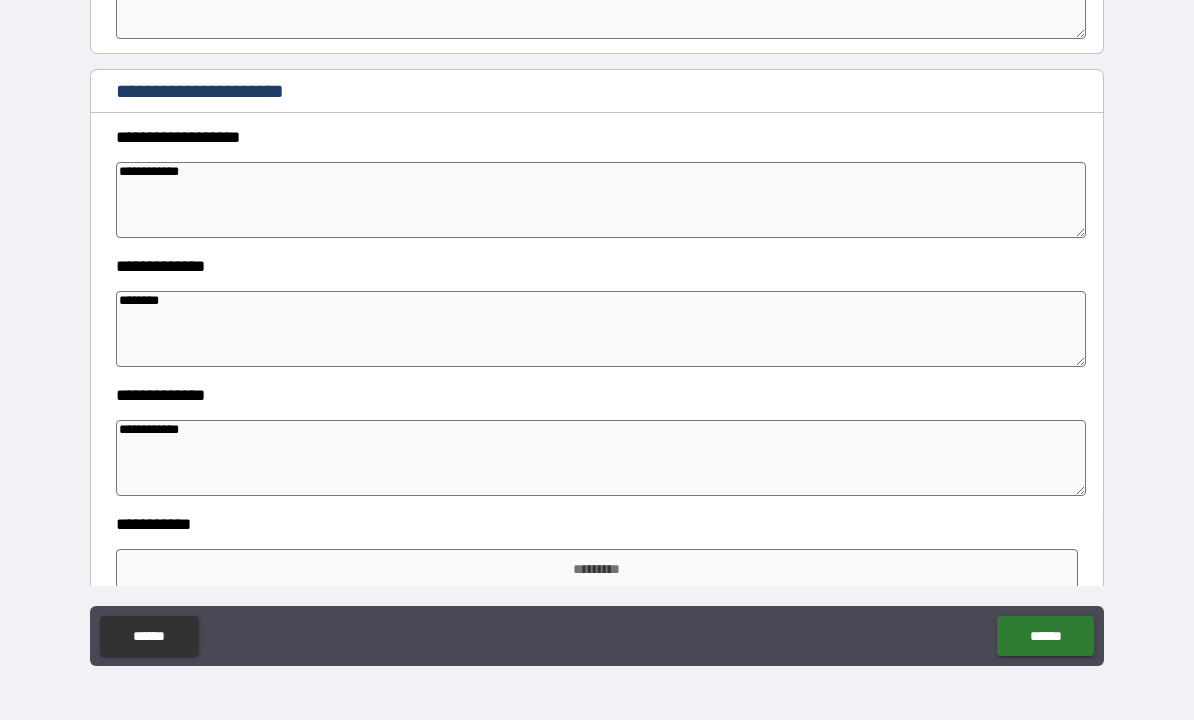 click on "**********" at bounding box center (601, 201) 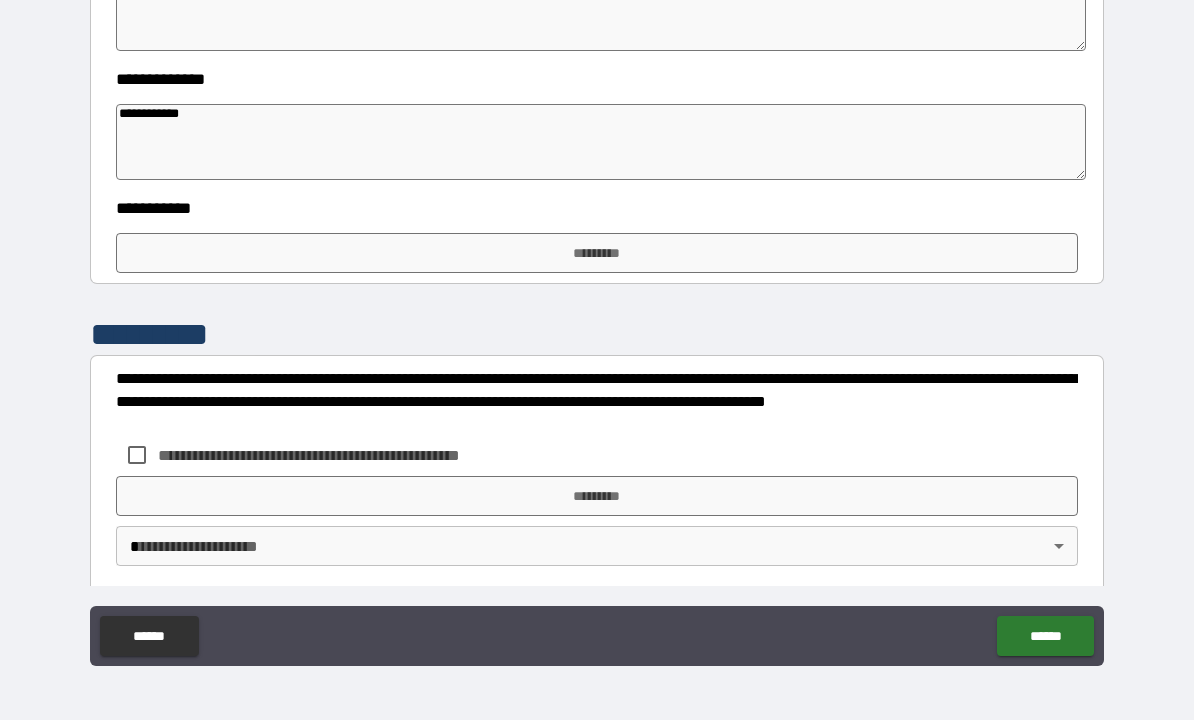click on "**********" at bounding box center (597, 395) 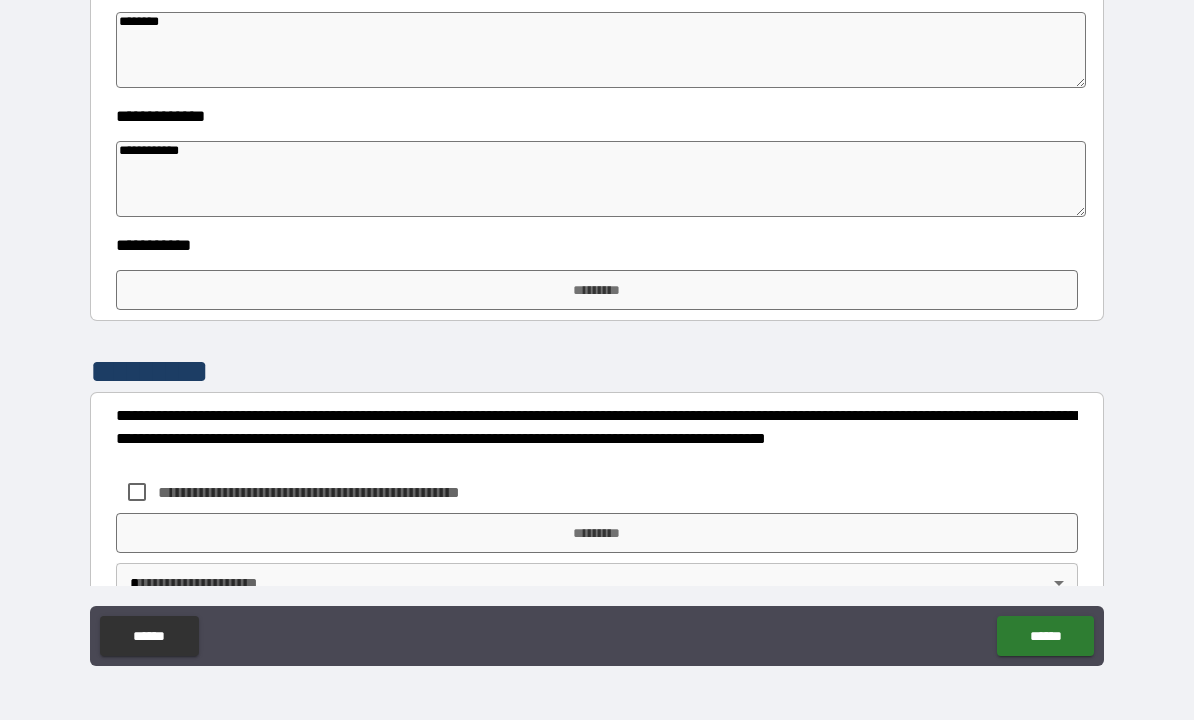 scroll, scrollTop: 870, scrollLeft: 0, axis: vertical 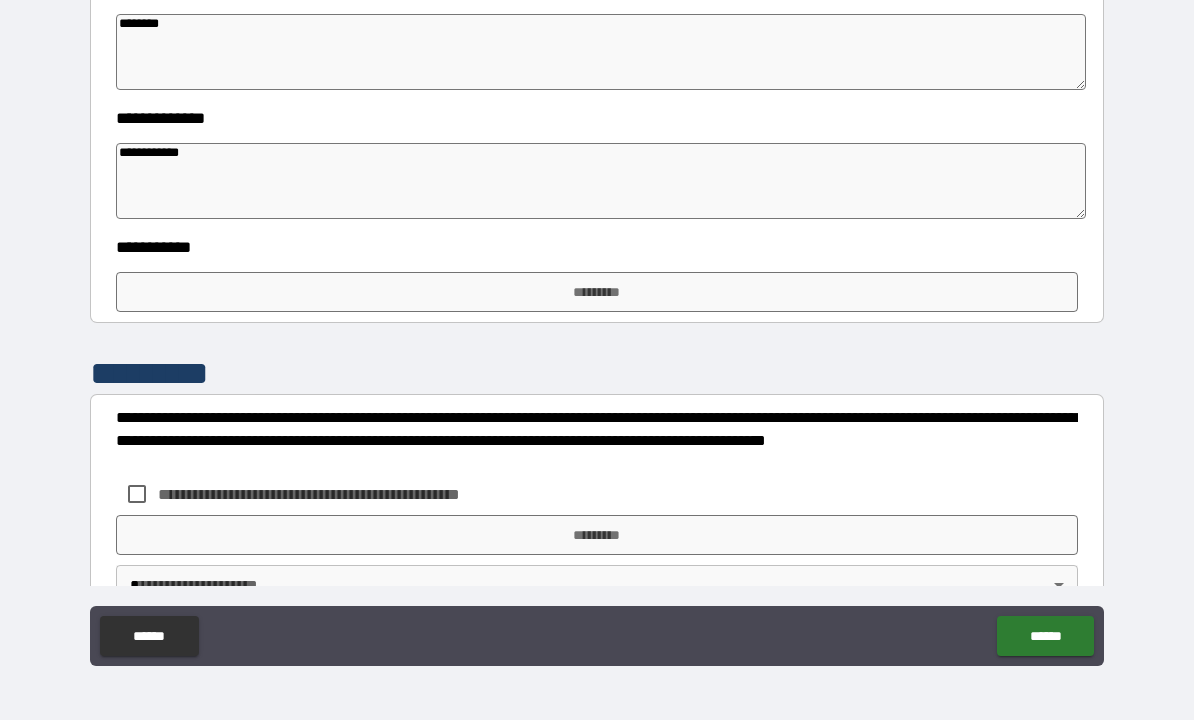 click on "*********" at bounding box center (597, 293) 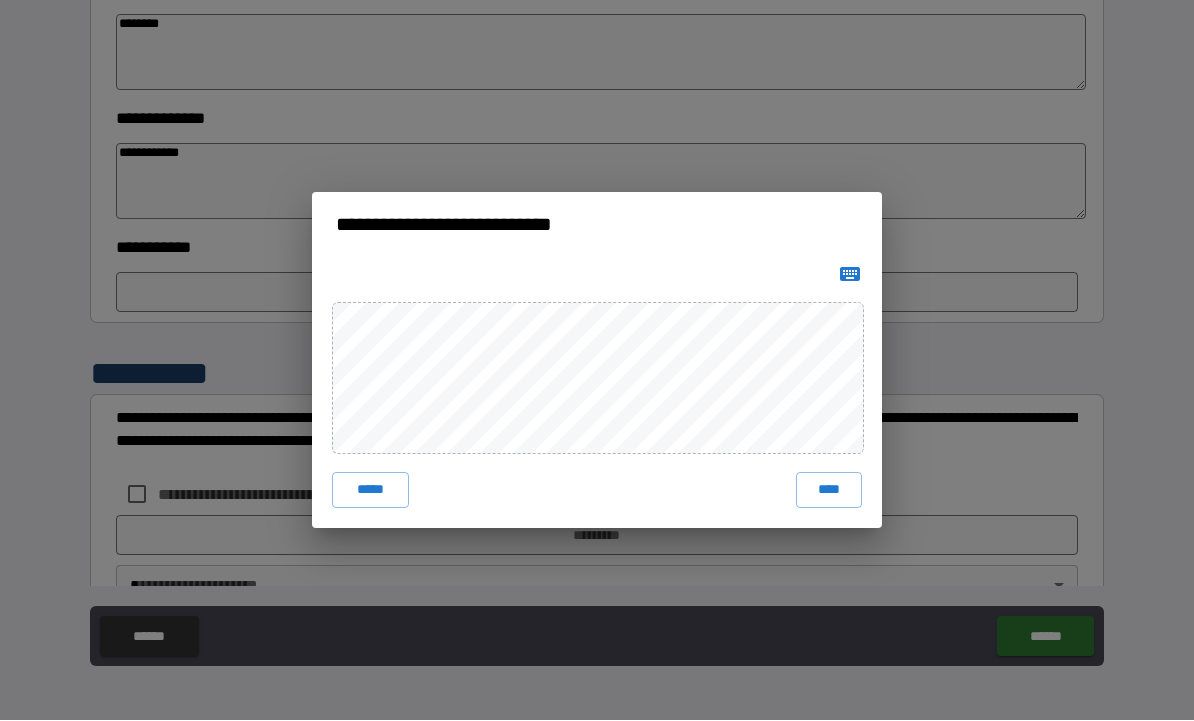 click on "****" at bounding box center (829, 491) 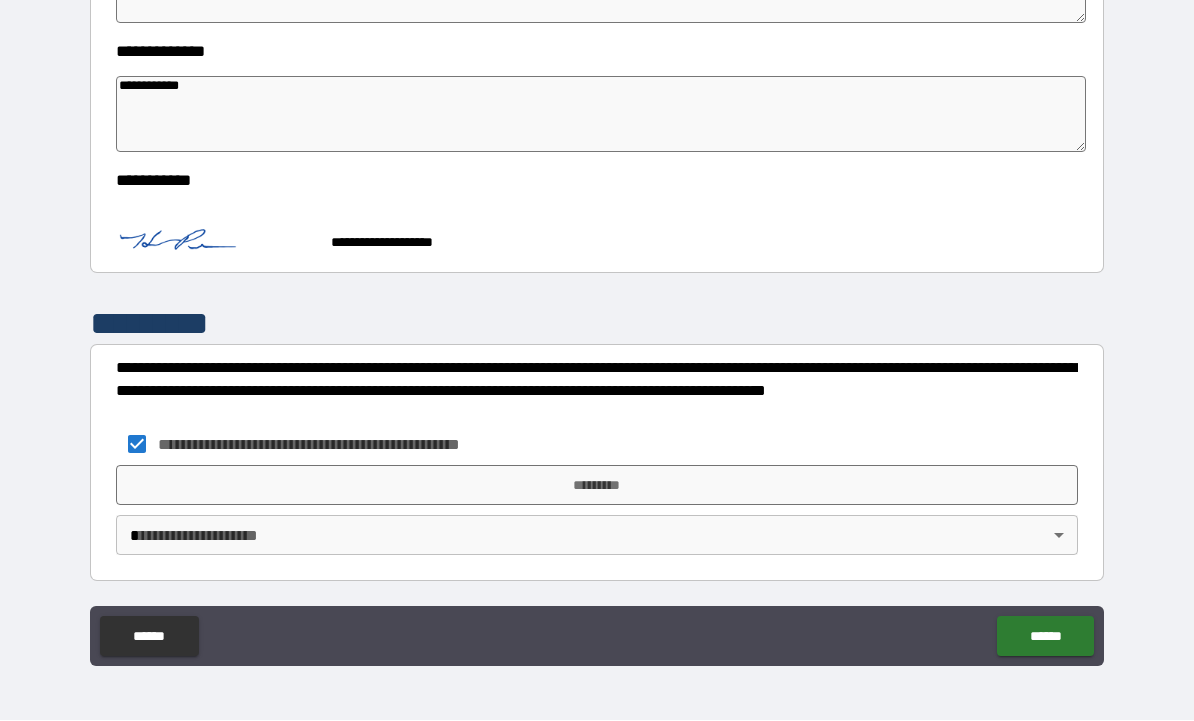 scroll, scrollTop: 937, scrollLeft: 0, axis: vertical 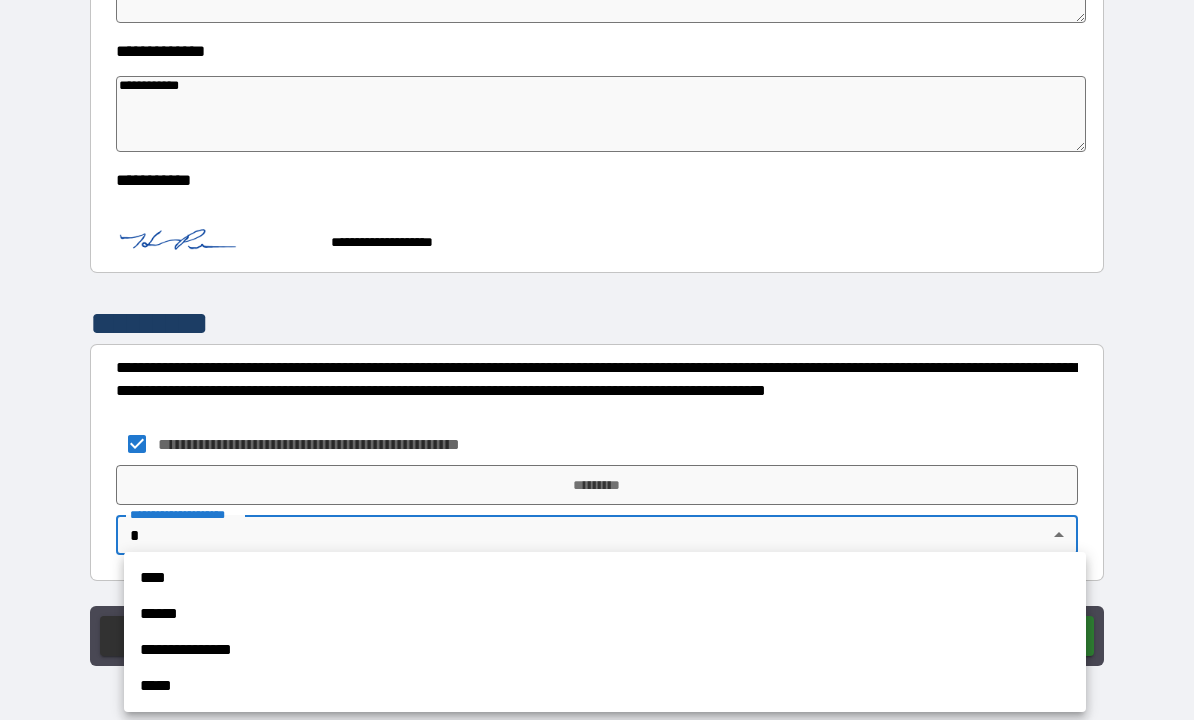 click on "****" at bounding box center [605, 579] 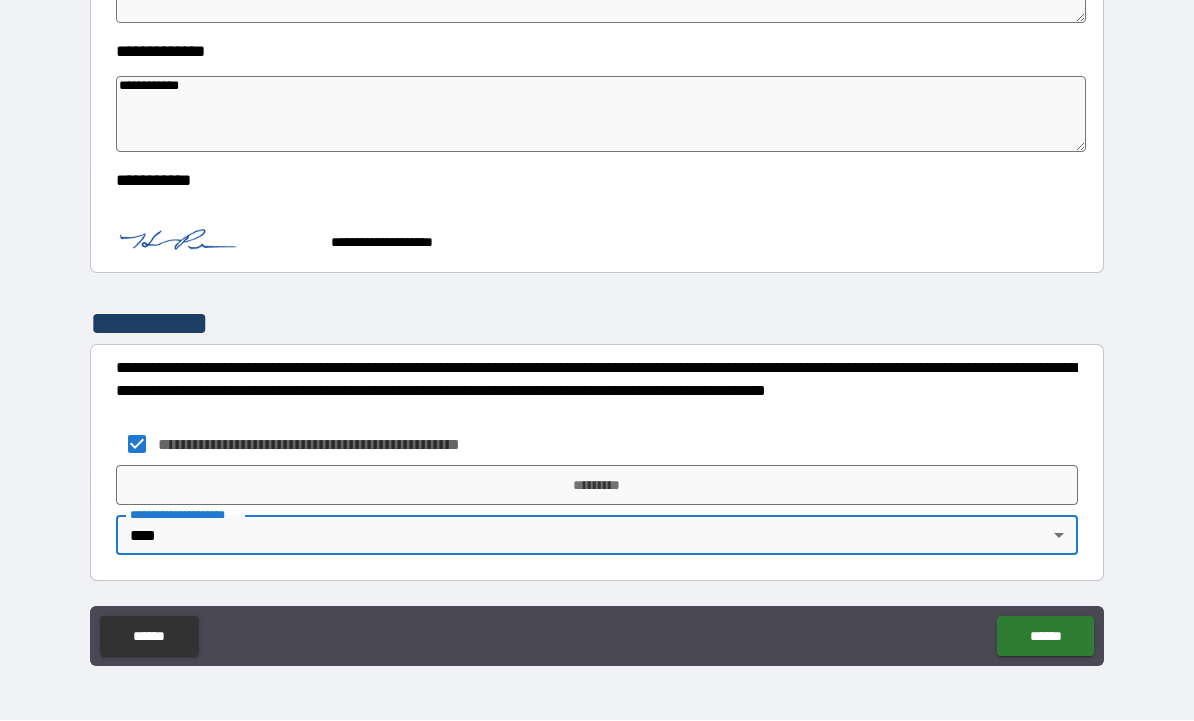 click on "*********" at bounding box center [597, 486] 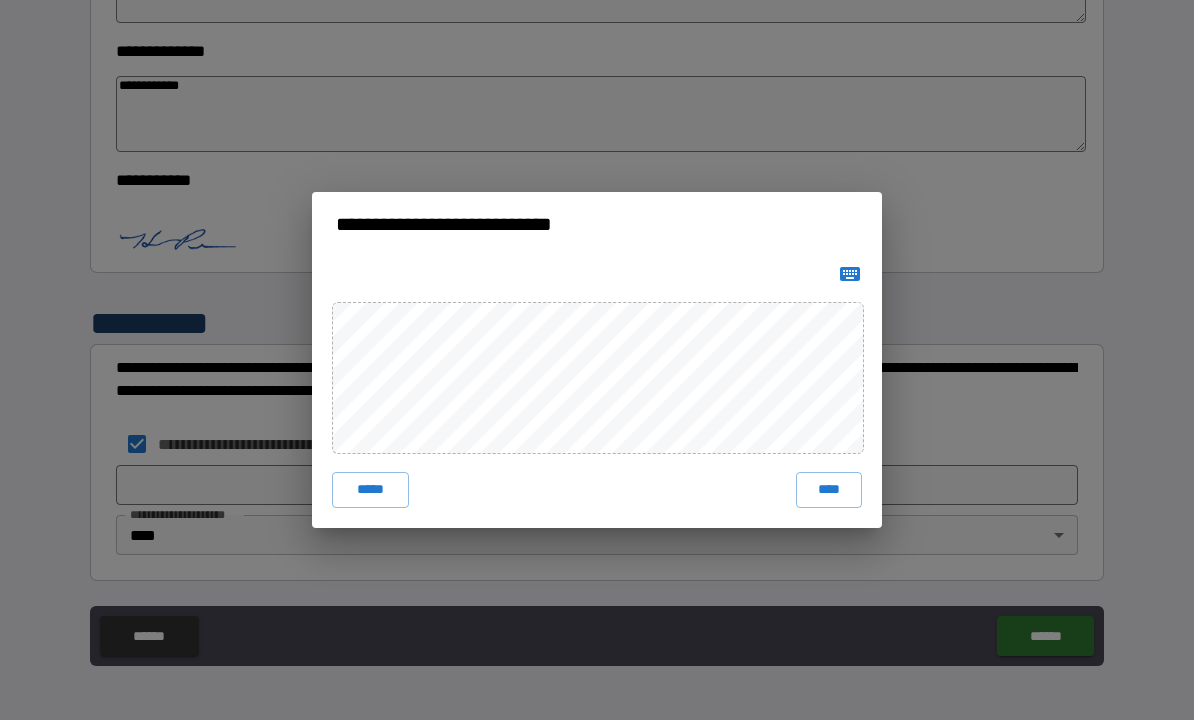 click on "****" at bounding box center [829, 491] 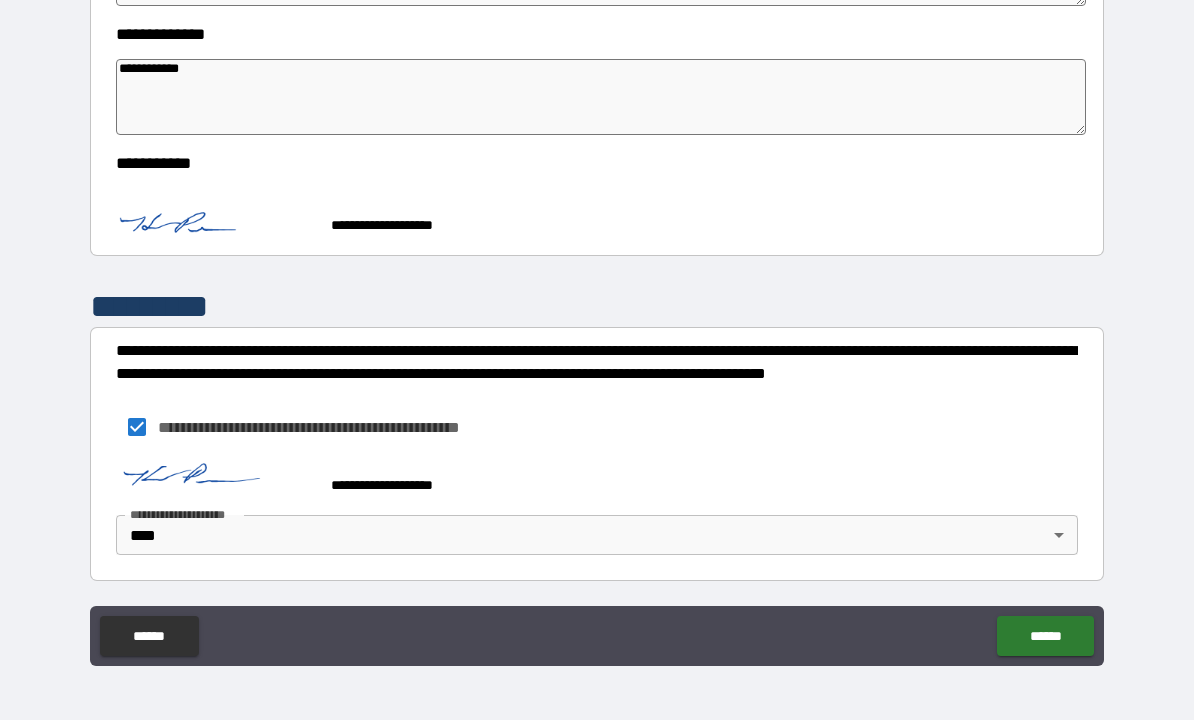 scroll, scrollTop: 954, scrollLeft: 0, axis: vertical 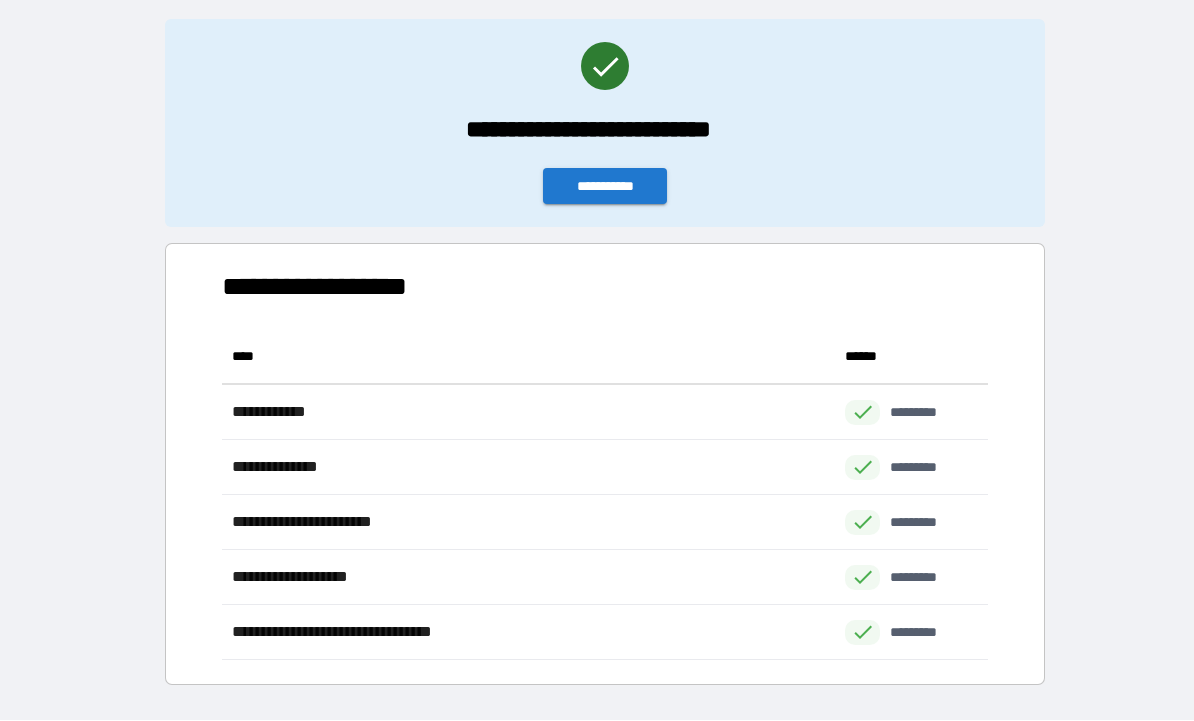 click on "**********" at bounding box center [605, 187] 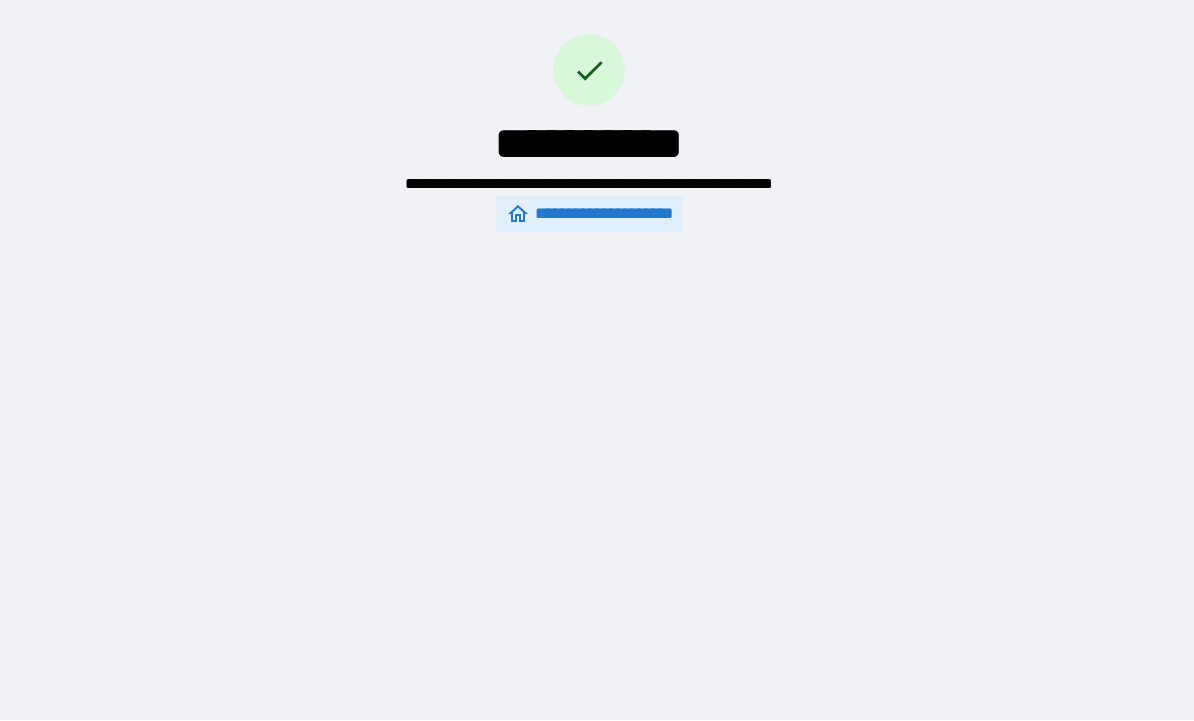 scroll, scrollTop: 0, scrollLeft: 0, axis: both 